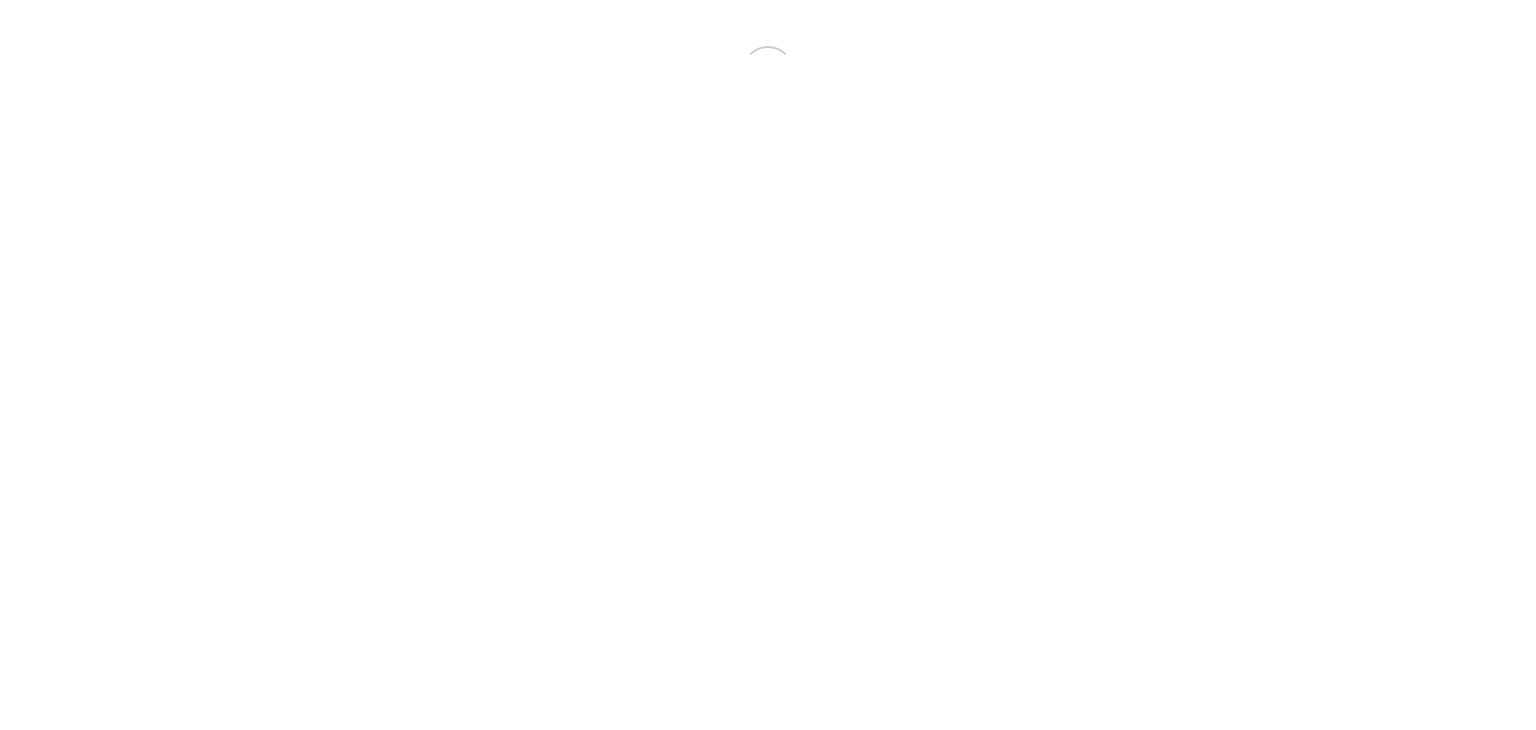scroll, scrollTop: 0, scrollLeft: 0, axis: both 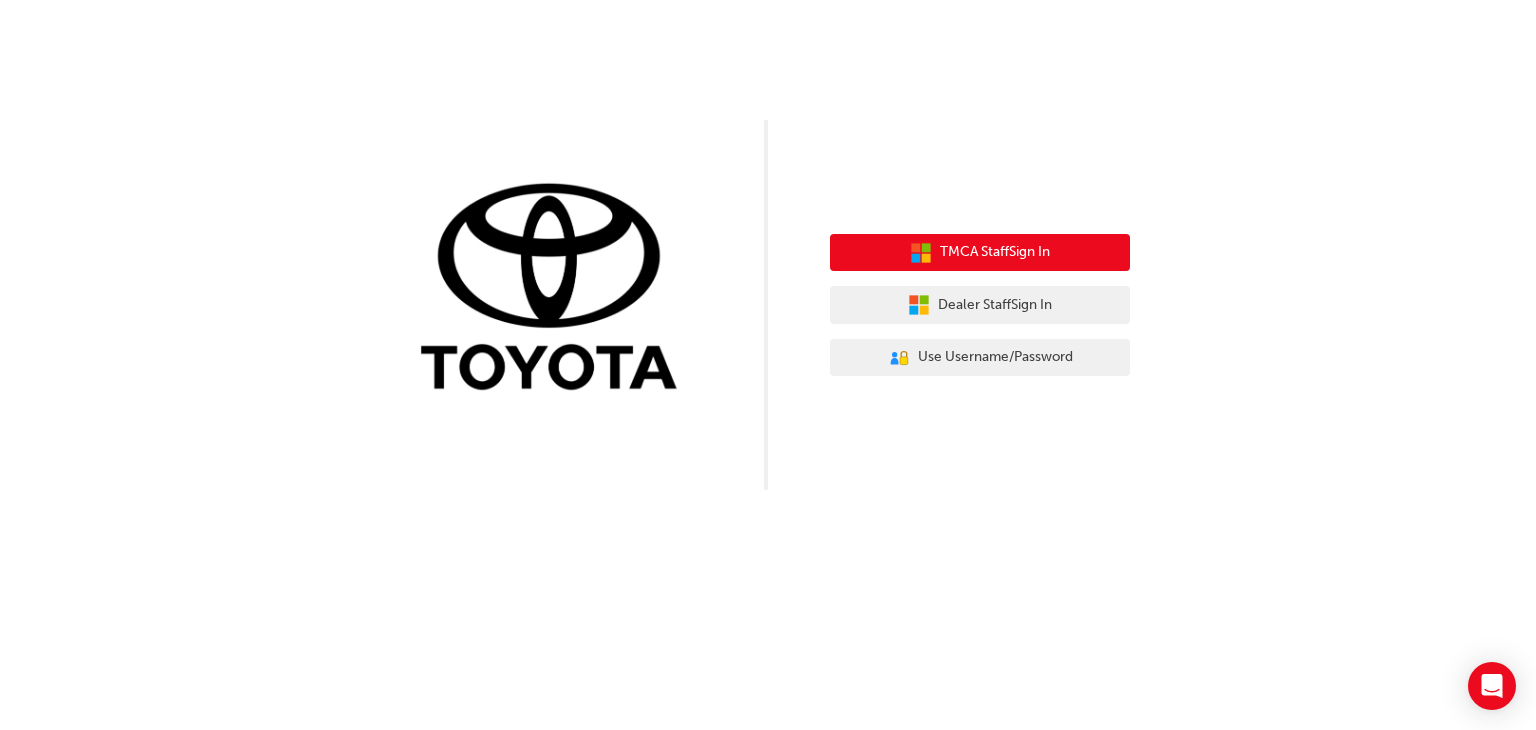 click on "TMCA Staff  Sign In" at bounding box center (995, 252) 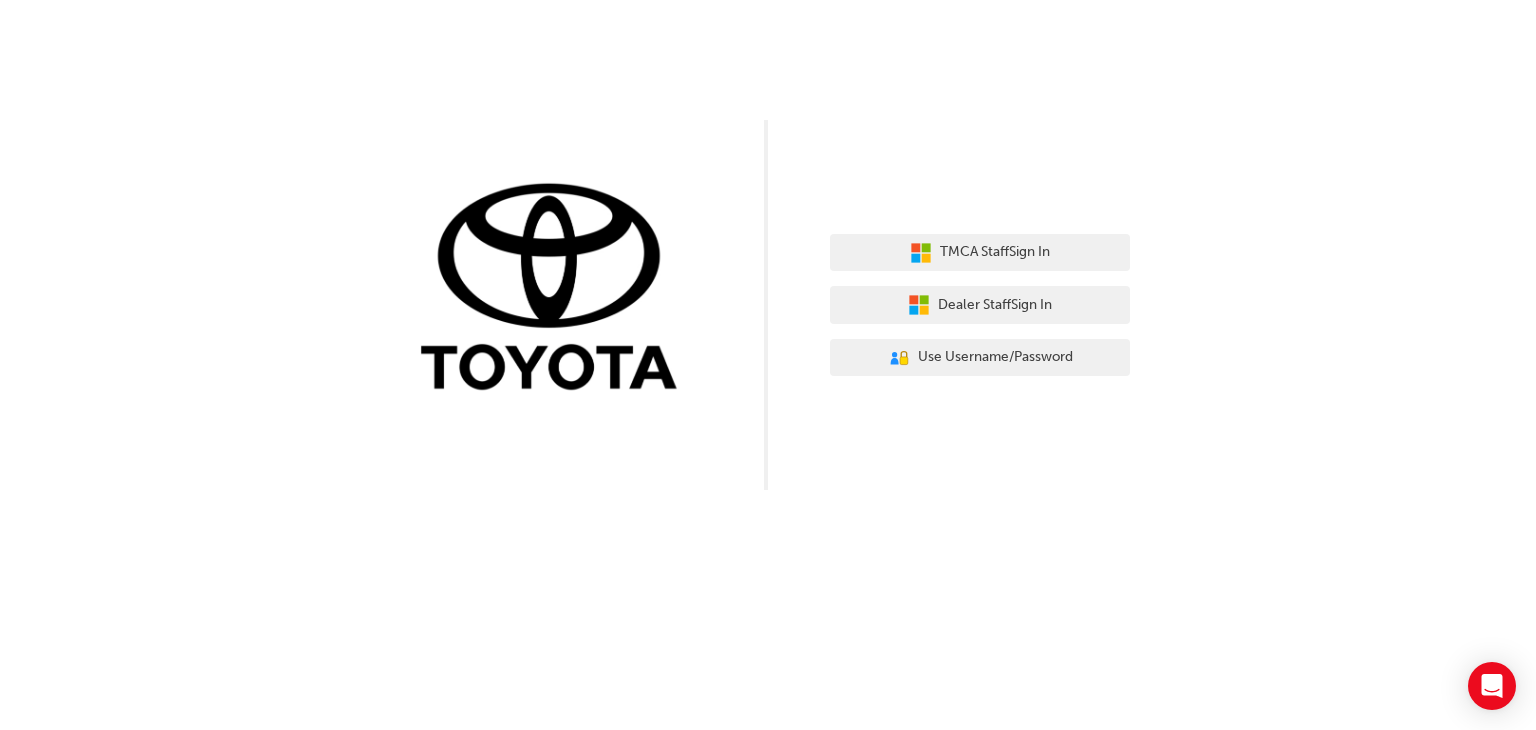 scroll, scrollTop: 0, scrollLeft: 0, axis: both 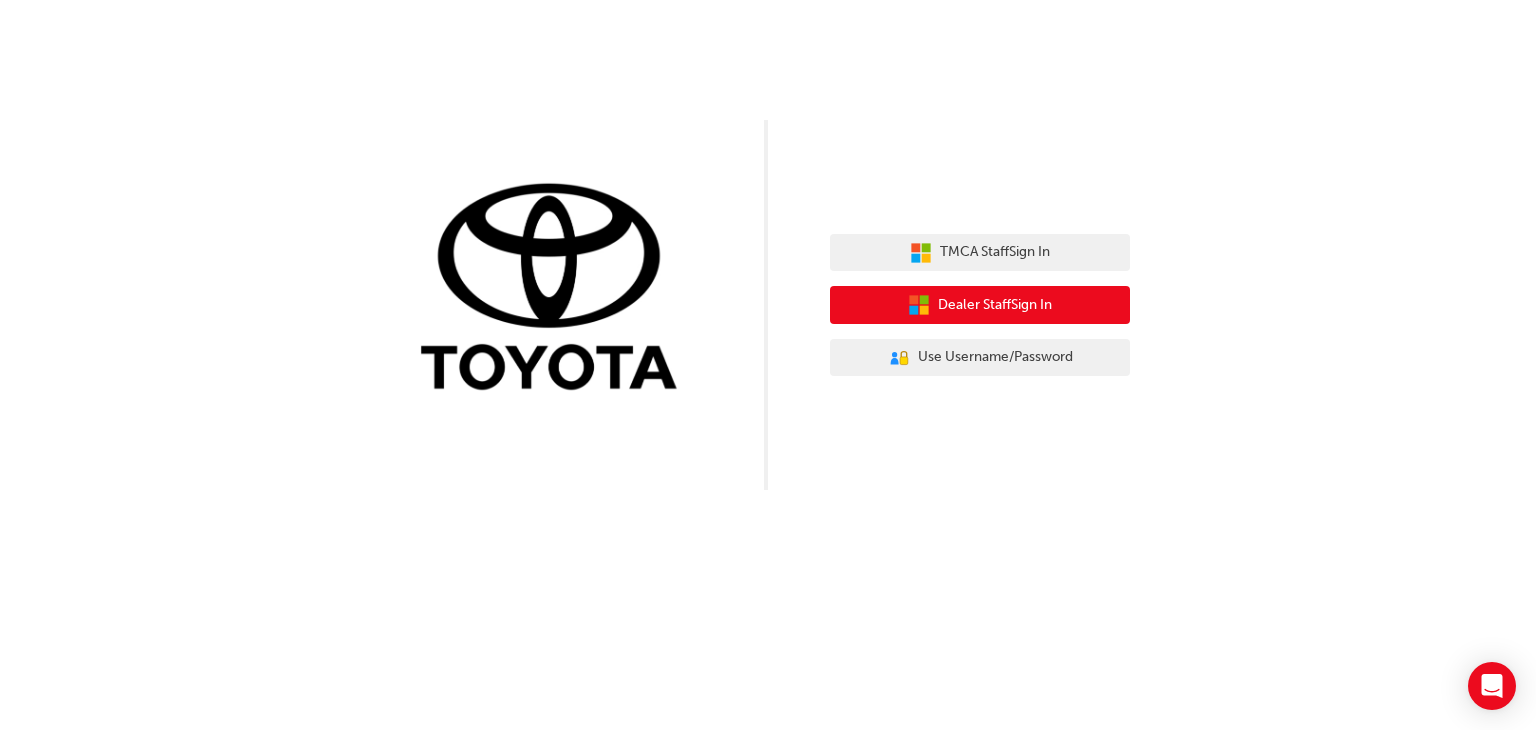 click on "Dealer Staff  Sign In" at bounding box center (995, 305) 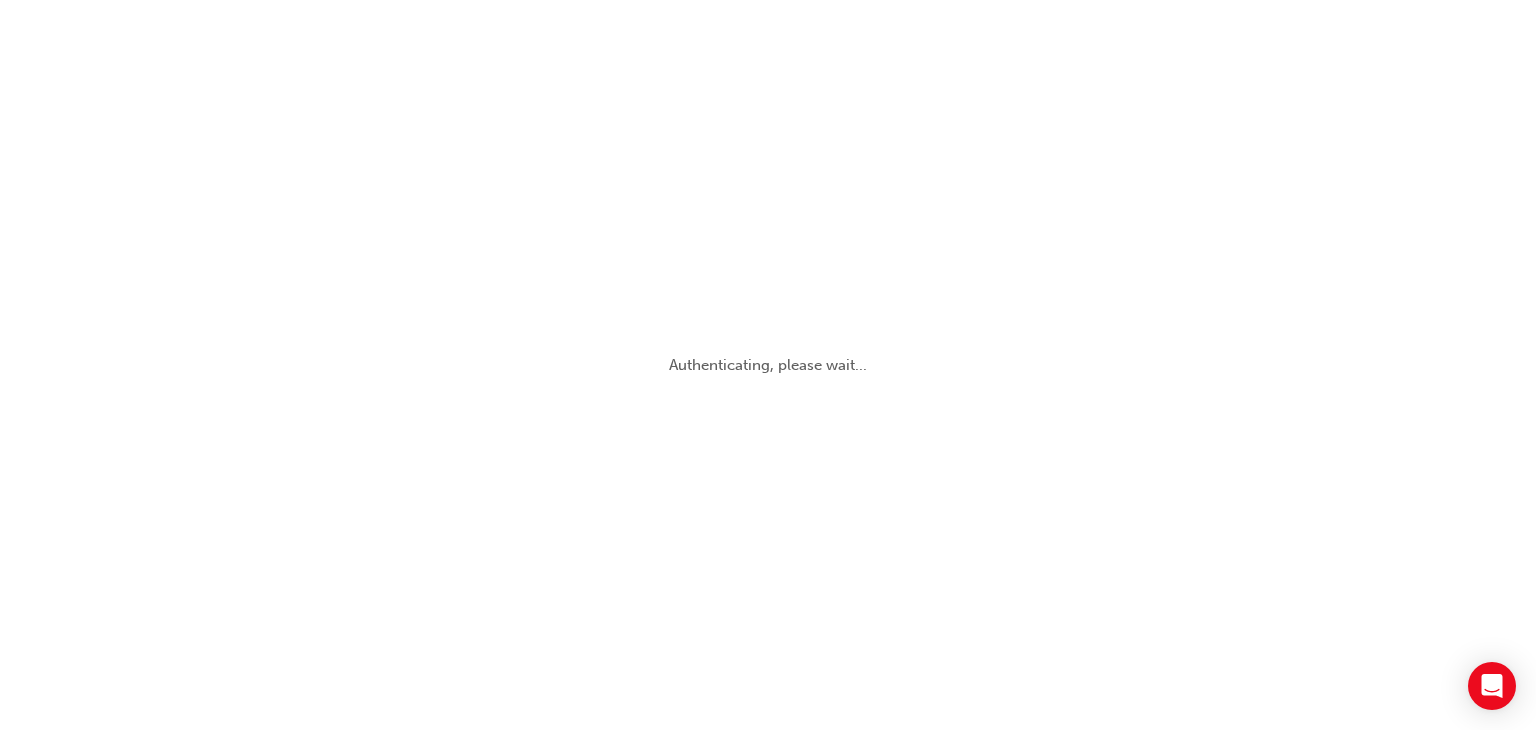 scroll, scrollTop: 0, scrollLeft: 0, axis: both 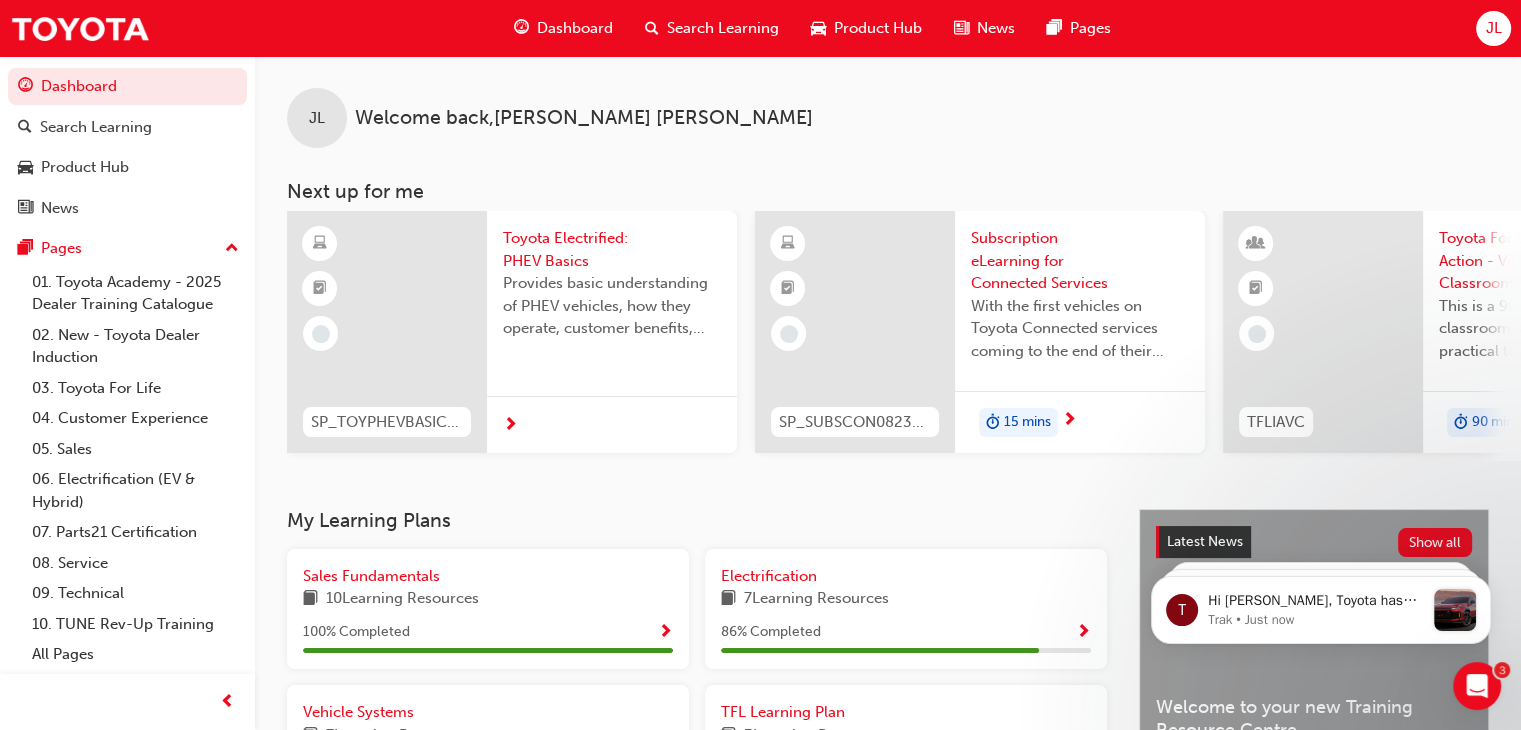 click on "Dashboard" at bounding box center [575, 28] 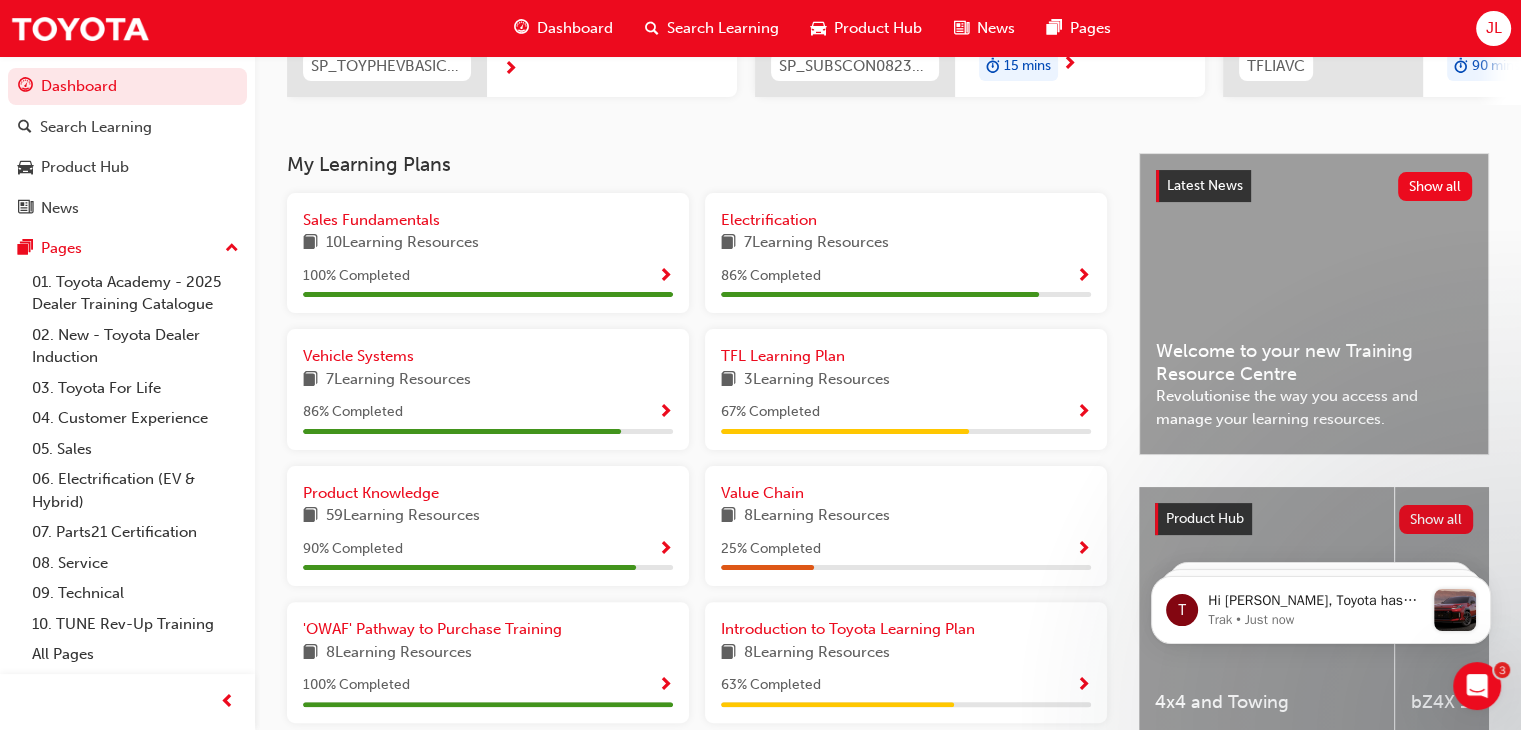 scroll, scrollTop: 400, scrollLeft: 0, axis: vertical 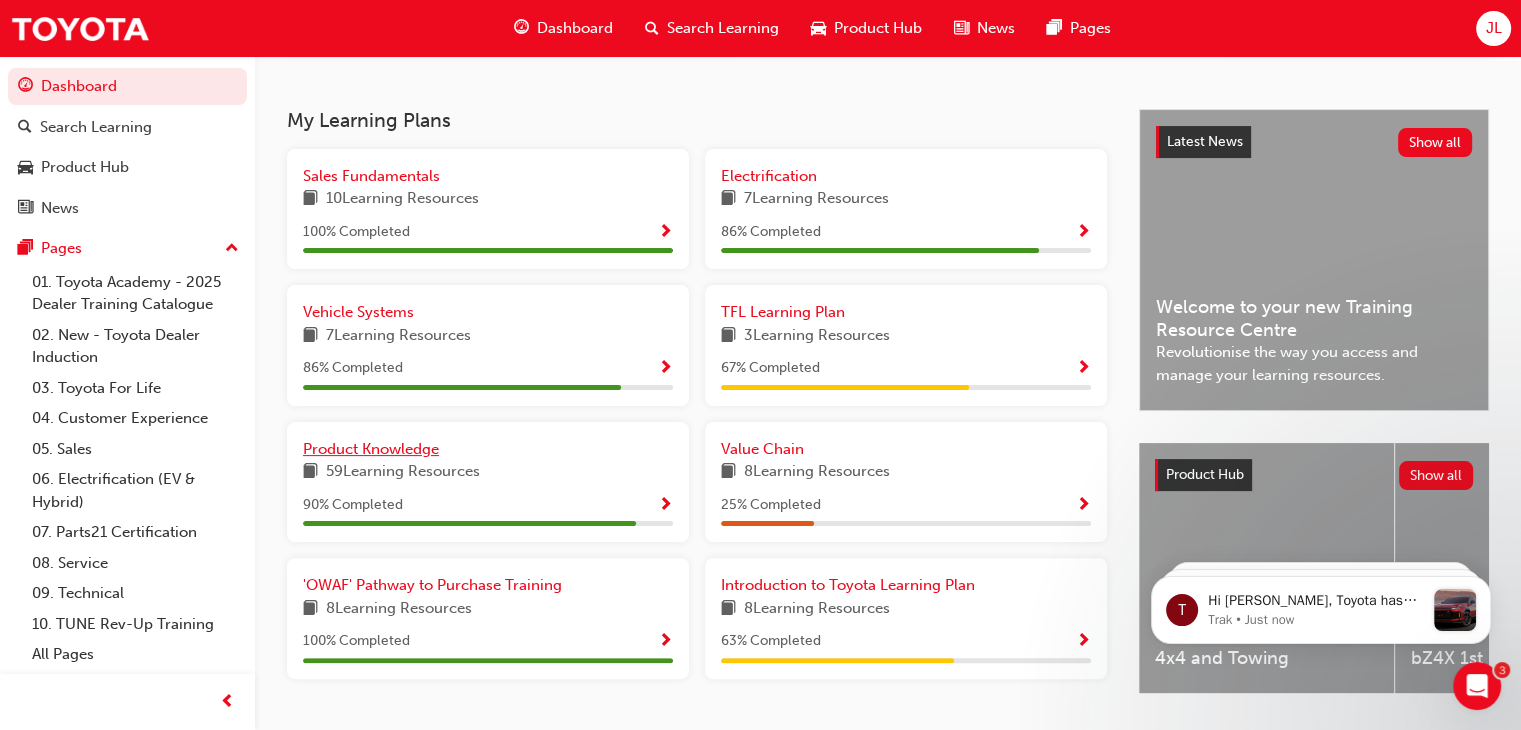 click on "Product Knowledge" at bounding box center (371, 449) 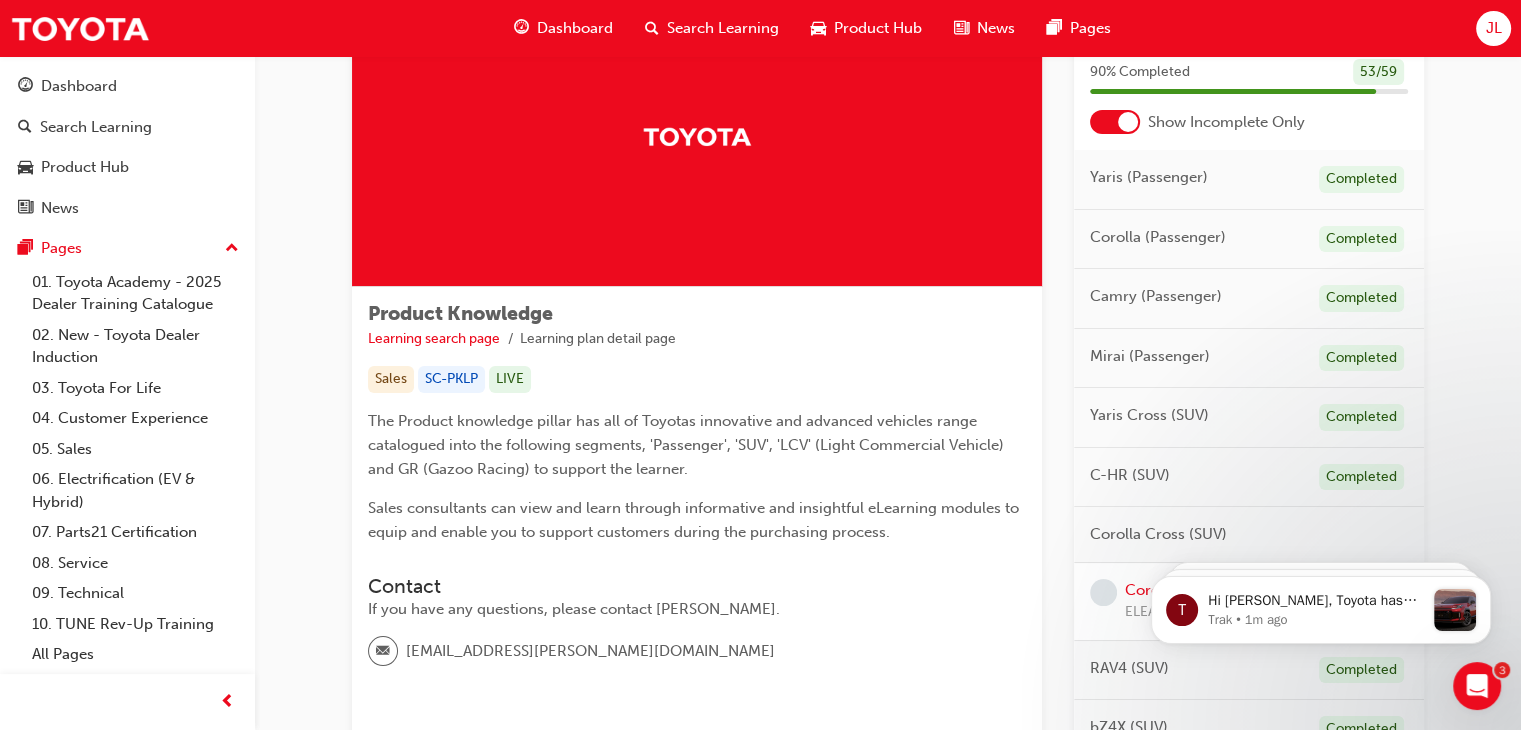 scroll, scrollTop: 0, scrollLeft: 0, axis: both 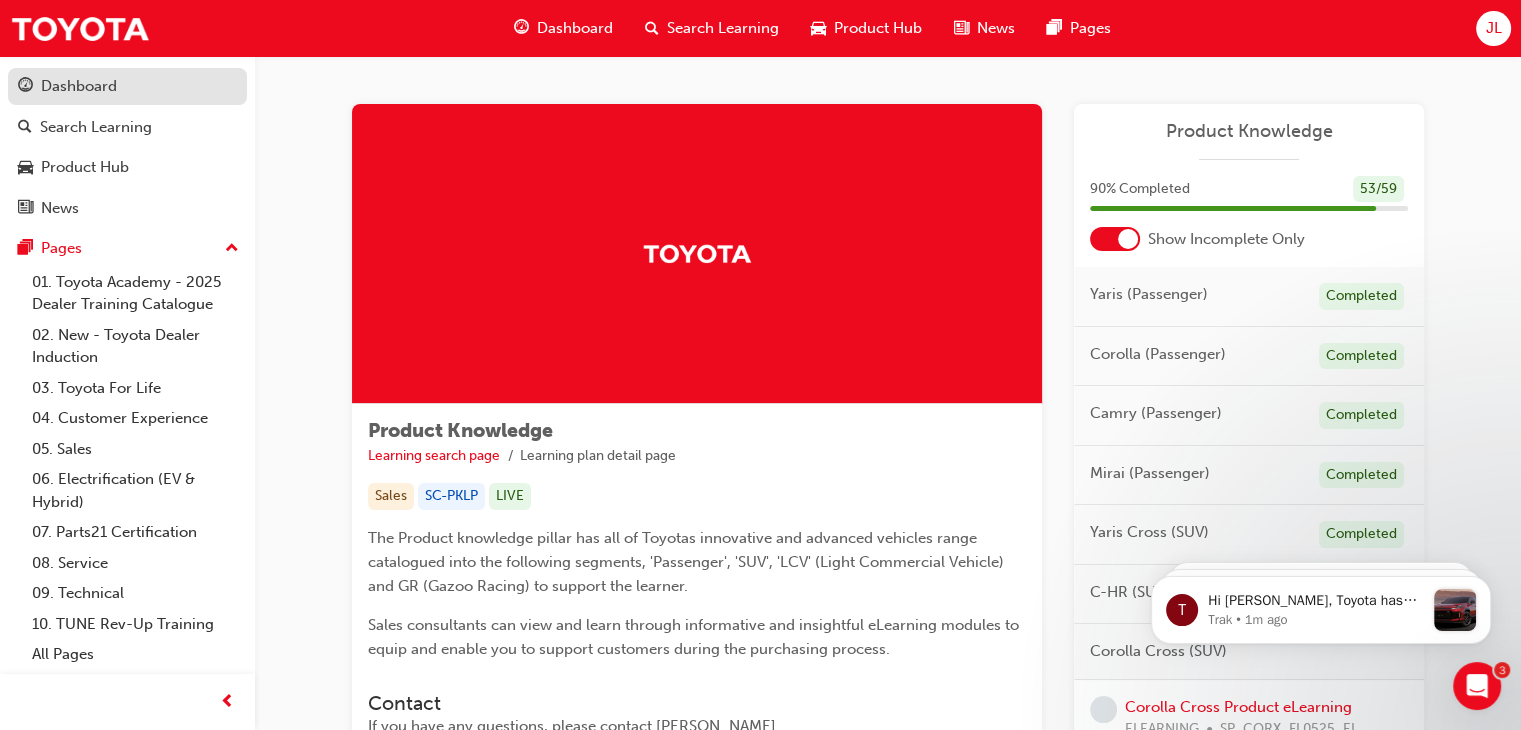 click on "Dashboard" at bounding box center [127, 86] 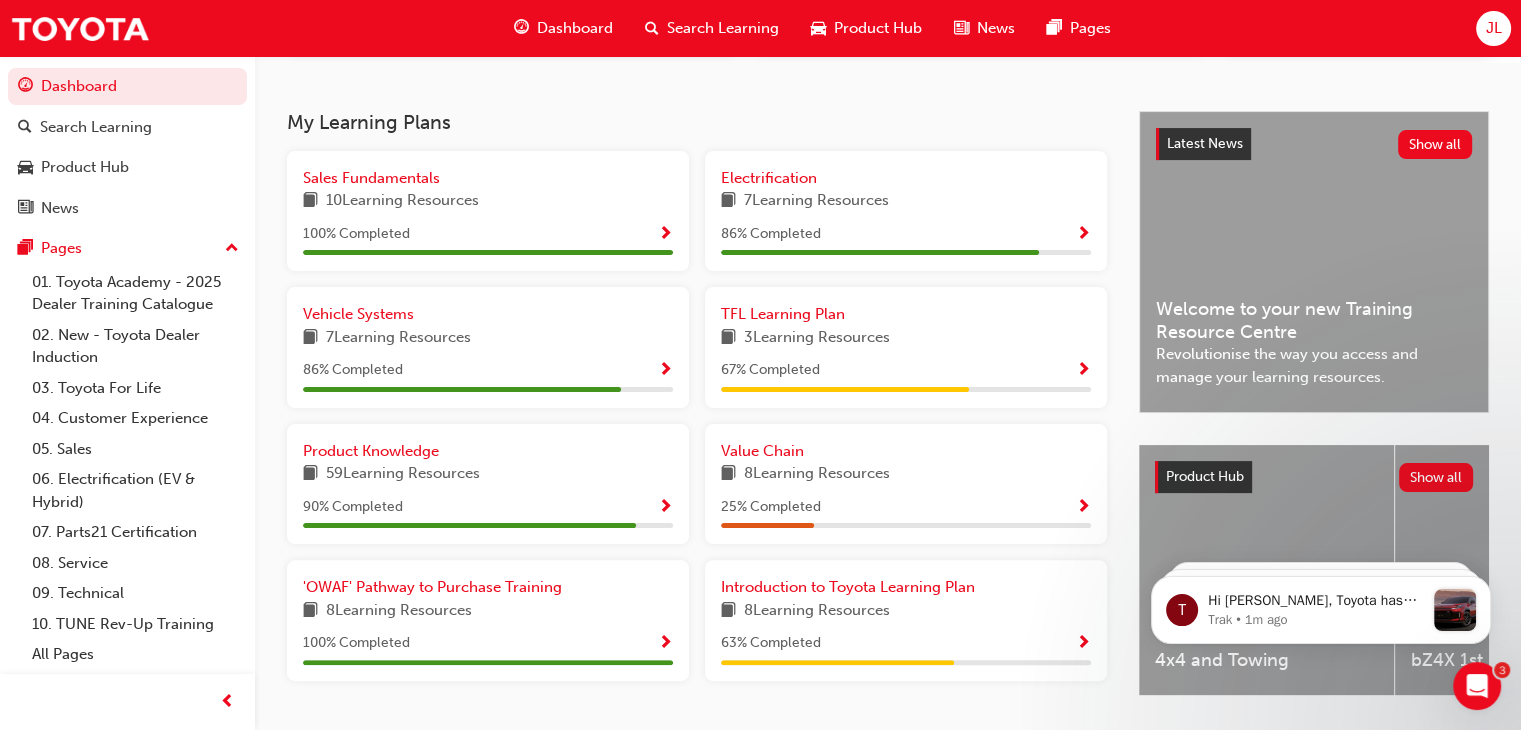 scroll, scrollTop: 364, scrollLeft: 0, axis: vertical 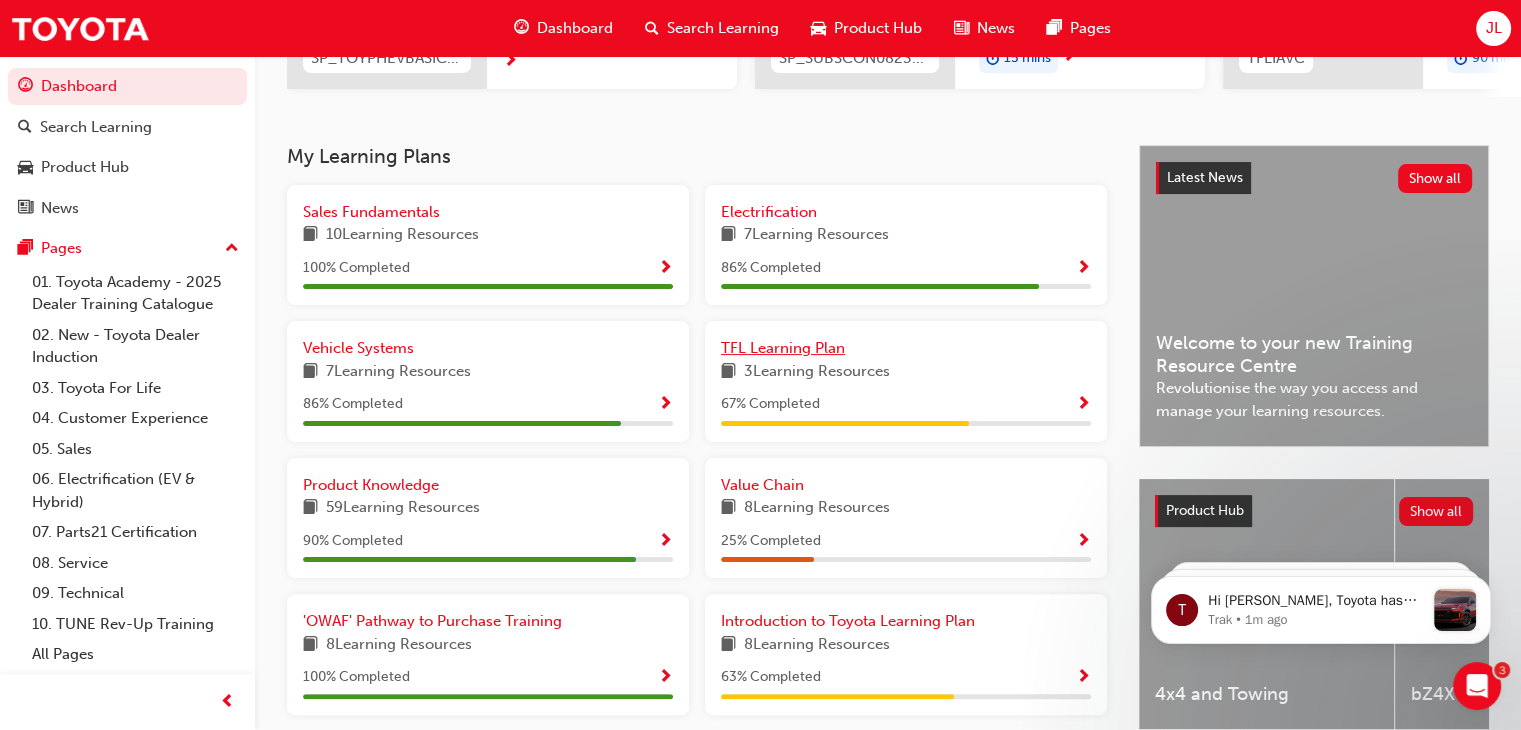 click on "TFL Learning Plan" at bounding box center (783, 348) 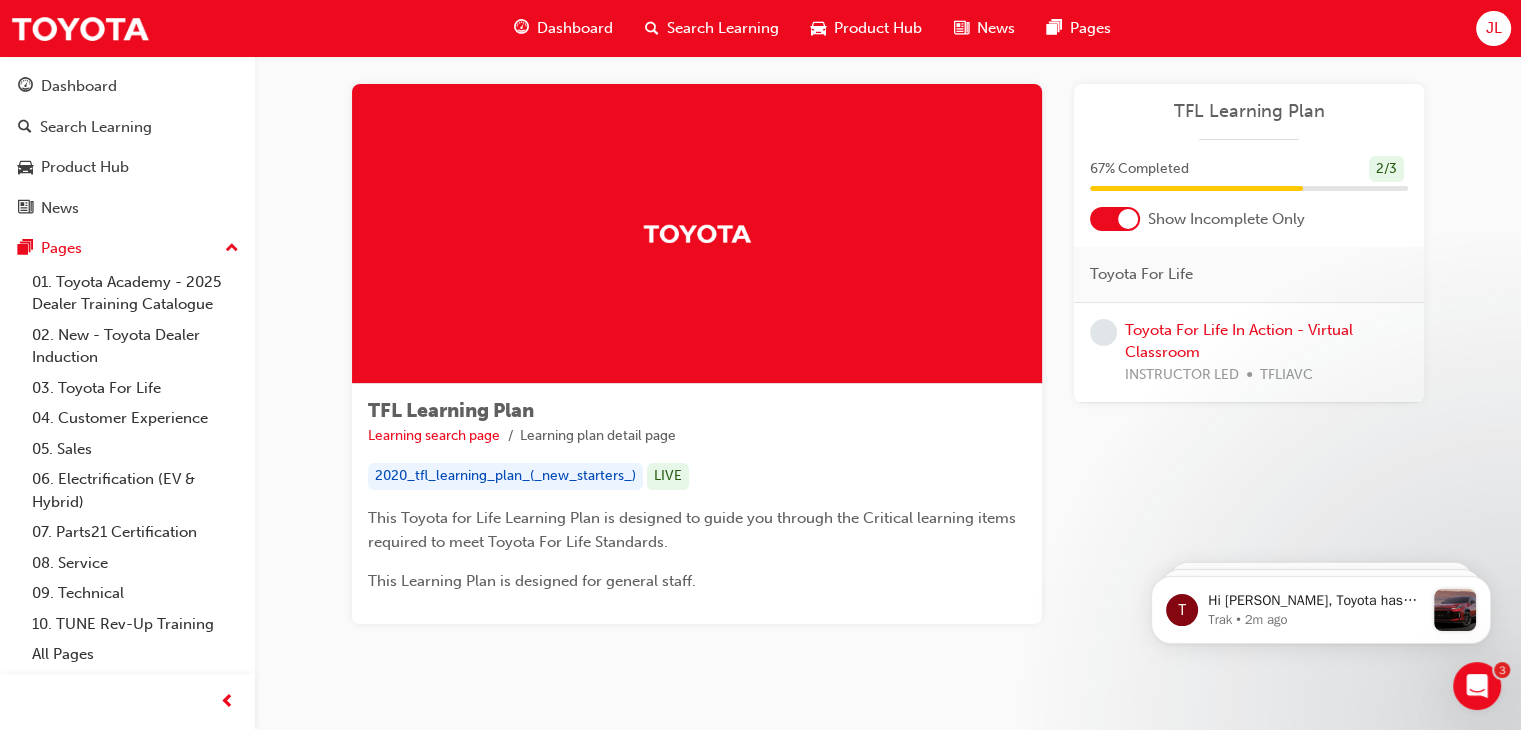scroll, scrollTop: 0, scrollLeft: 0, axis: both 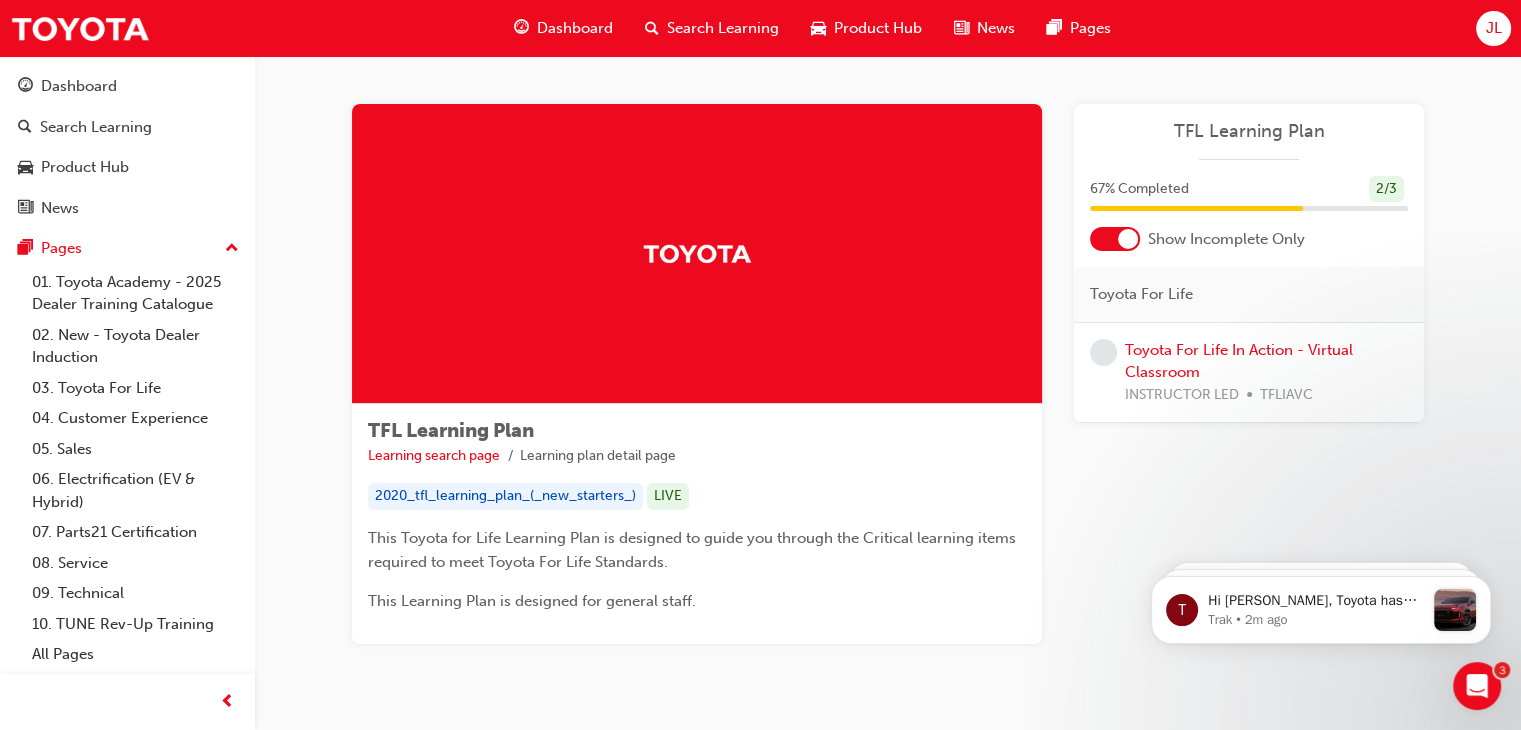 click on "Dashboard Search Learning Product Hub News Pages" at bounding box center [127, 147] 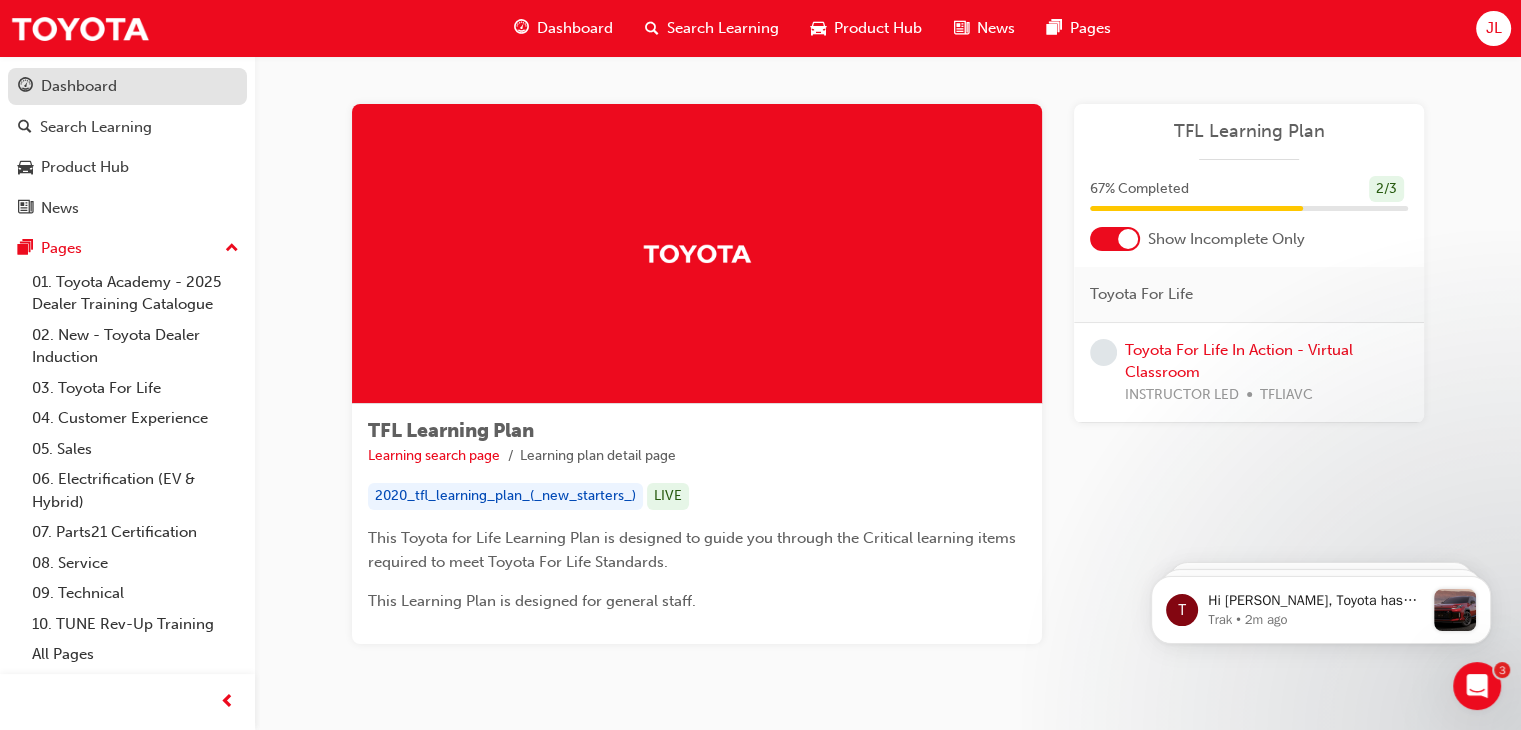 click on "Dashboard" at bounding box center [79, 86] 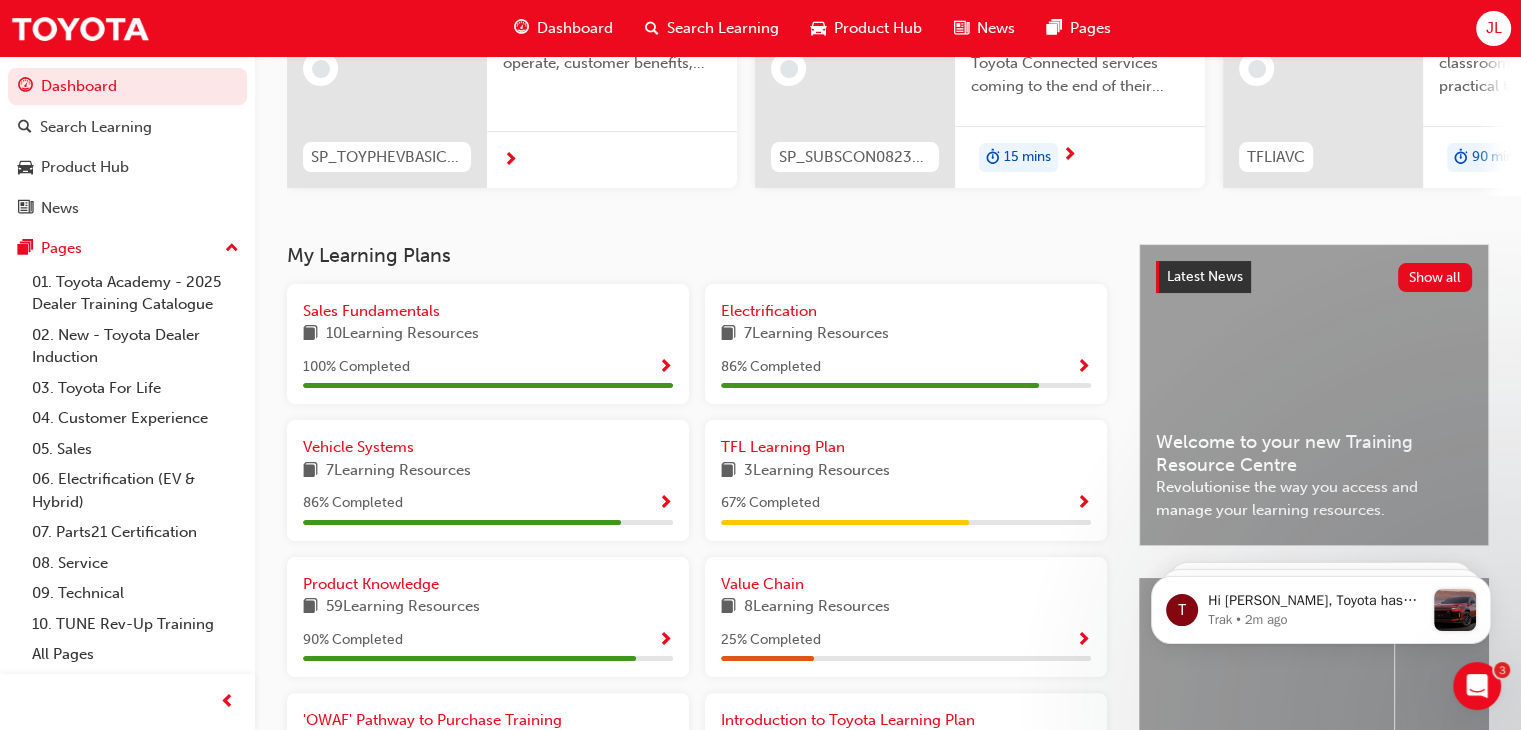 scroll, scrollTop: 264, scrollLeft: 0, axis: vertical 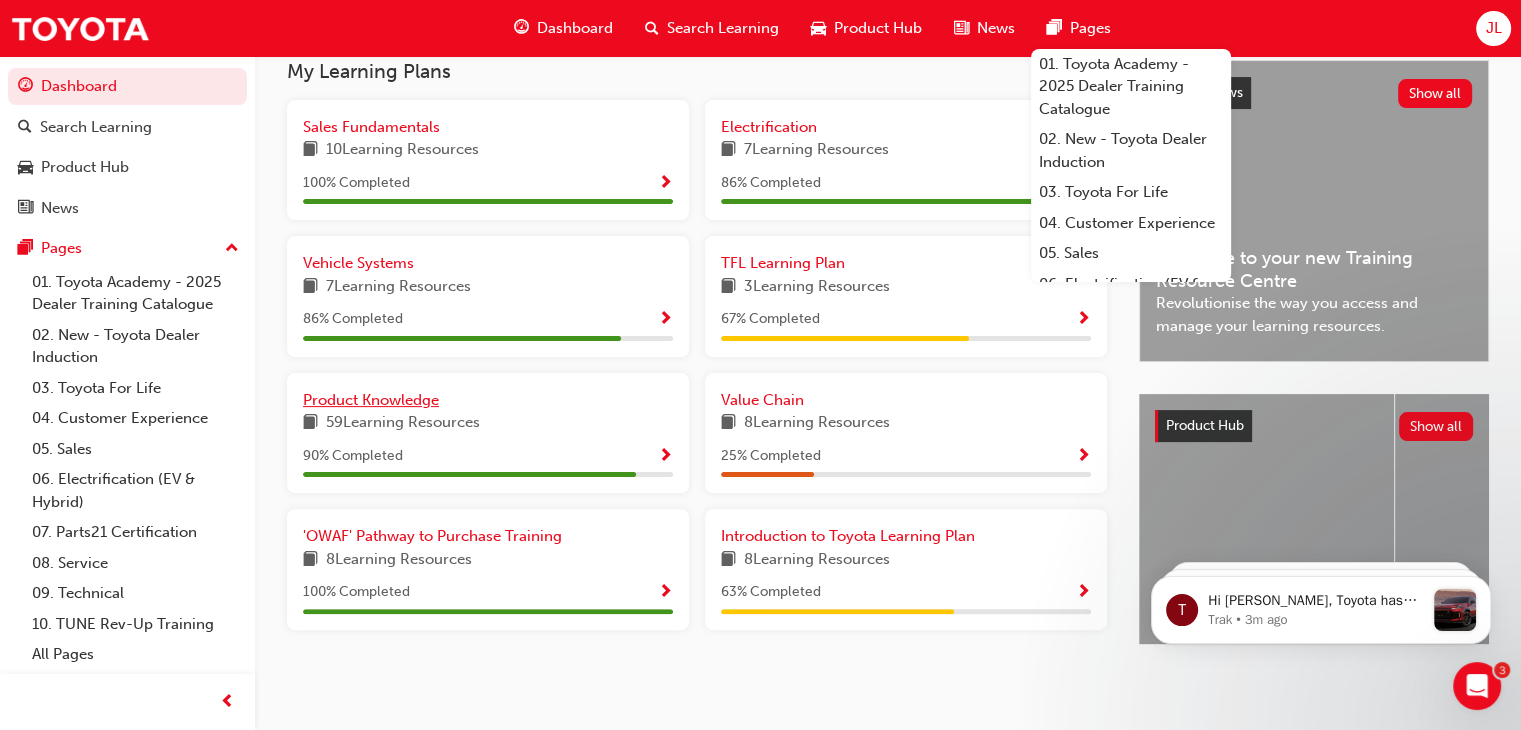 click on "Product Knowledge" at bounding box center (371, 400) 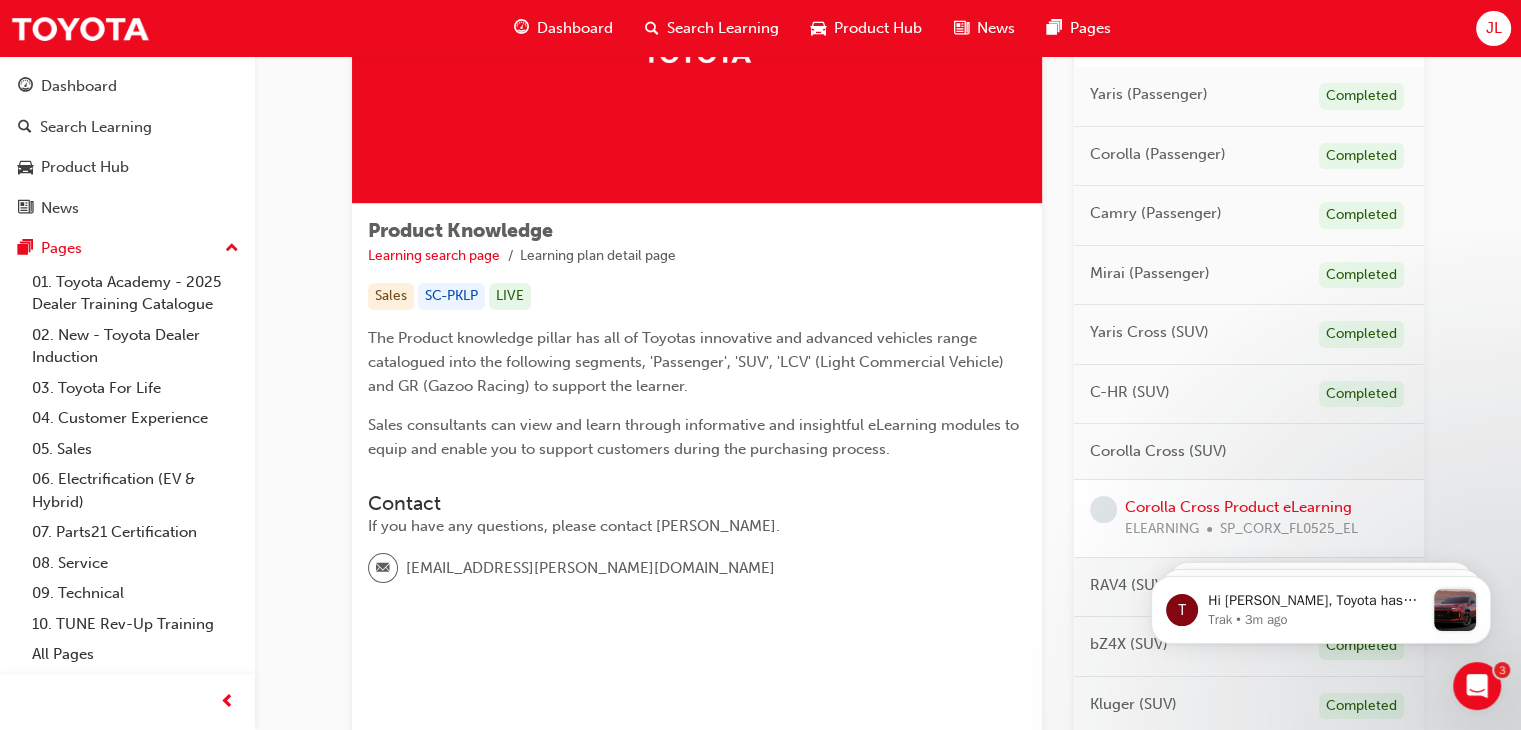 scroll, scrollTop: 300, scrollLeft: 0, axis: vertical 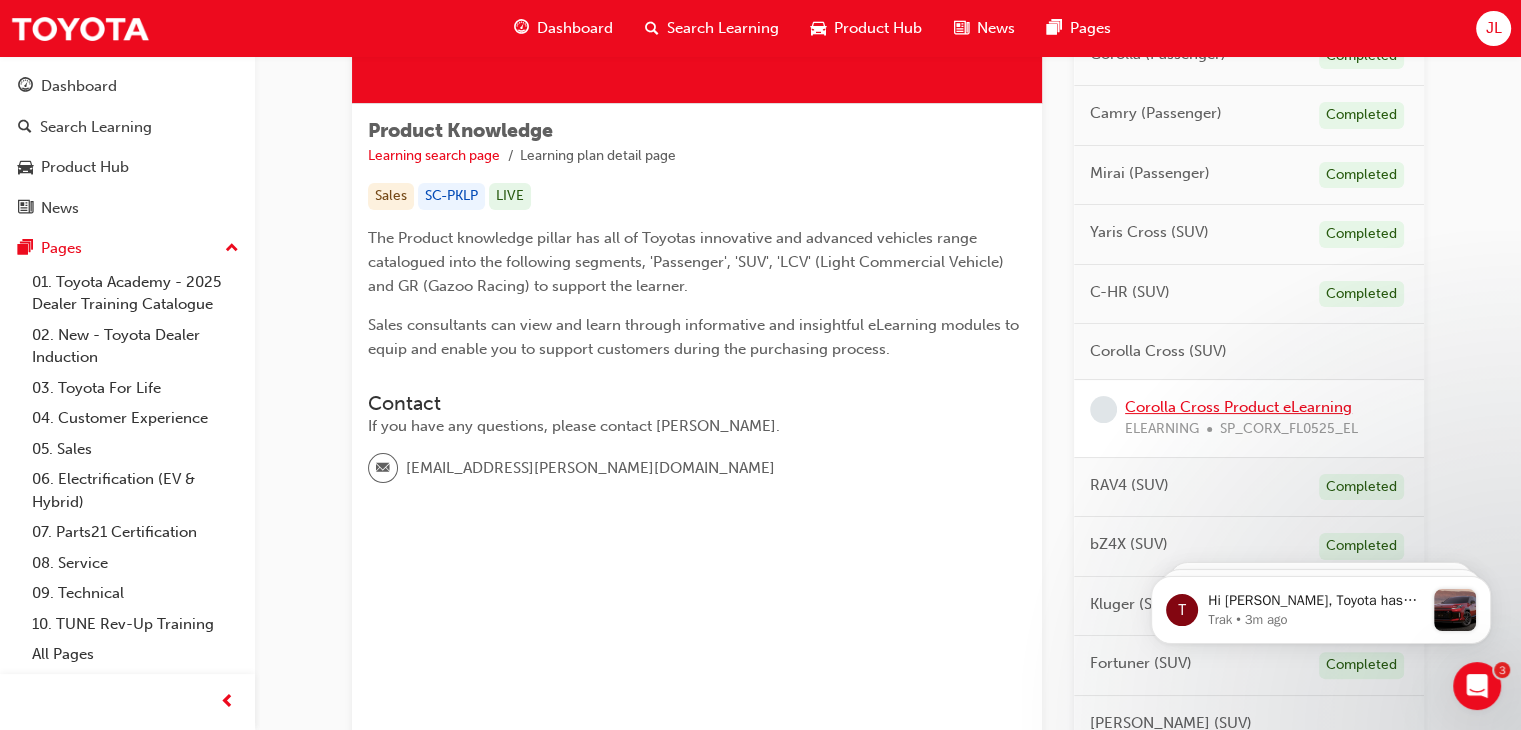 click on "Corolla Cross Product eLearning" at bounding box center (1238, 407) 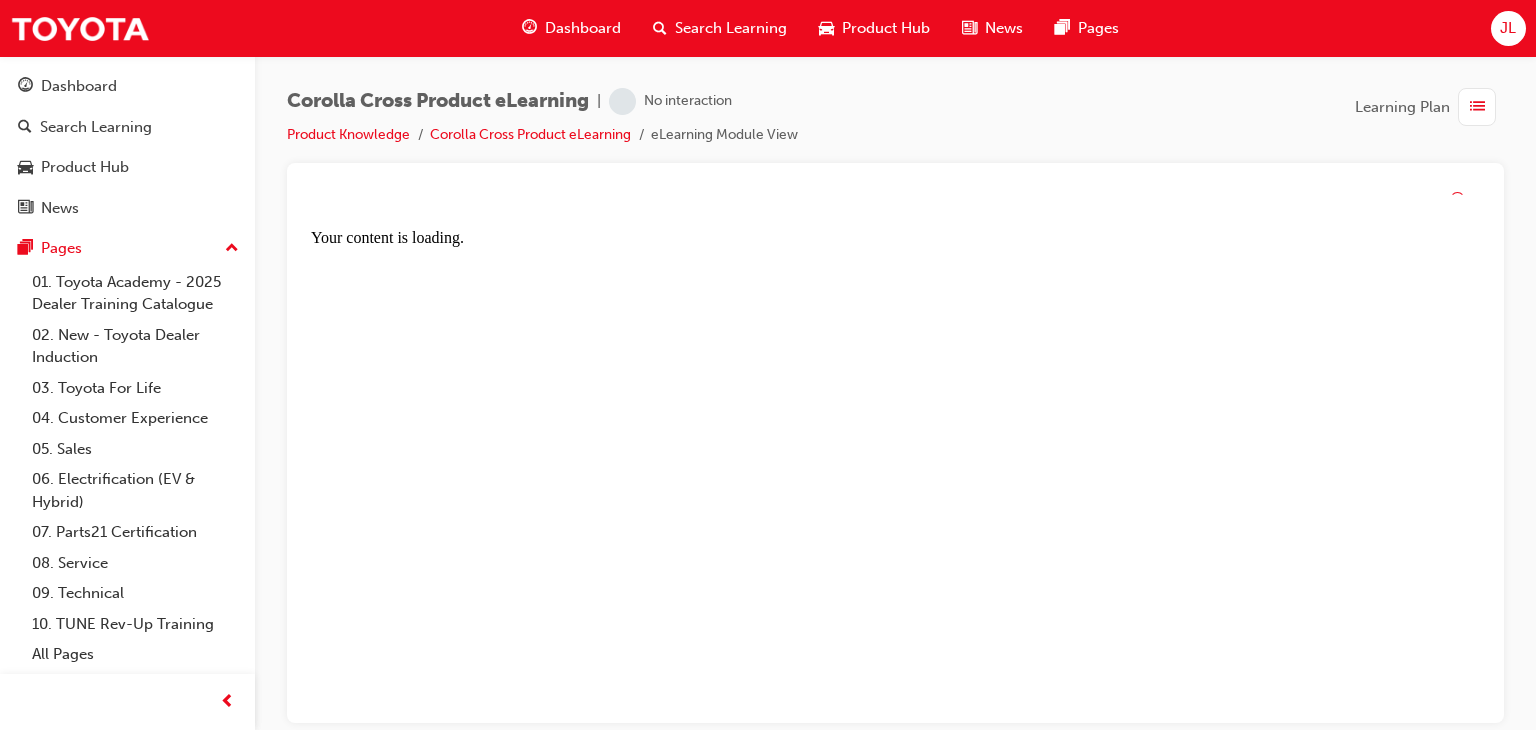 scroll, scrollTop: 0, scrollLeft: 0, axis: both 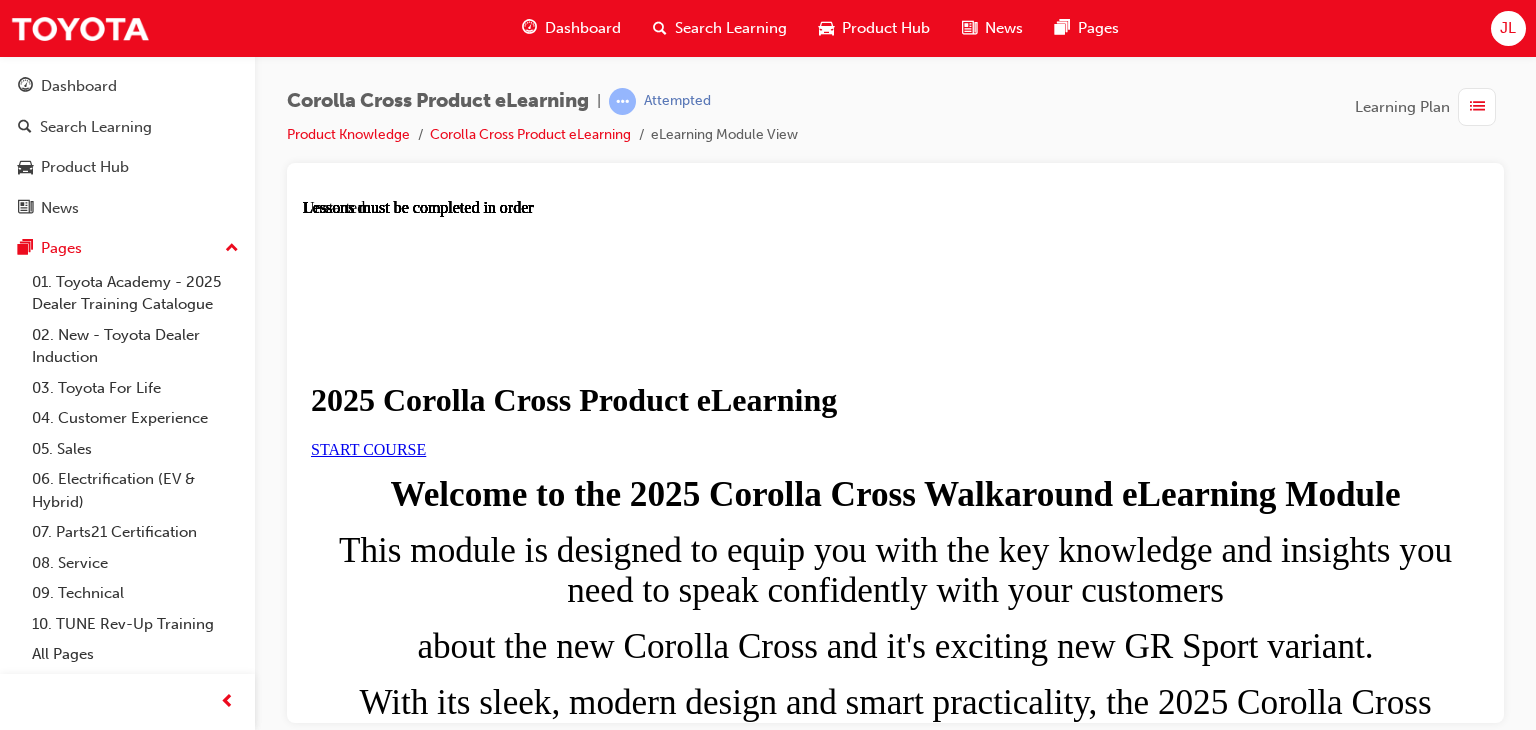 click on "START COURSE" at bounding box center (368, 448) 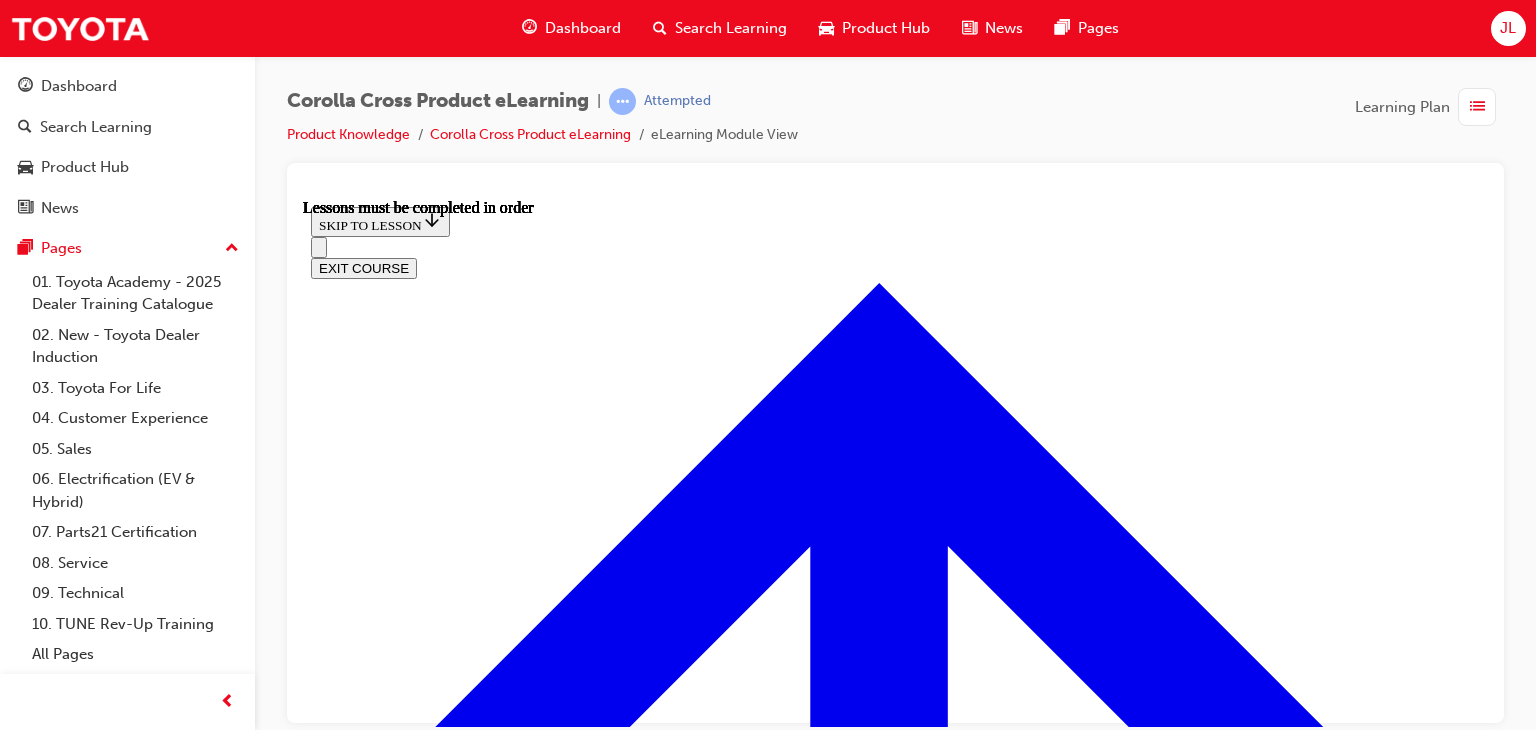 scroll, scrollTop: 1328, scrollLeft: 0, axis: vertical 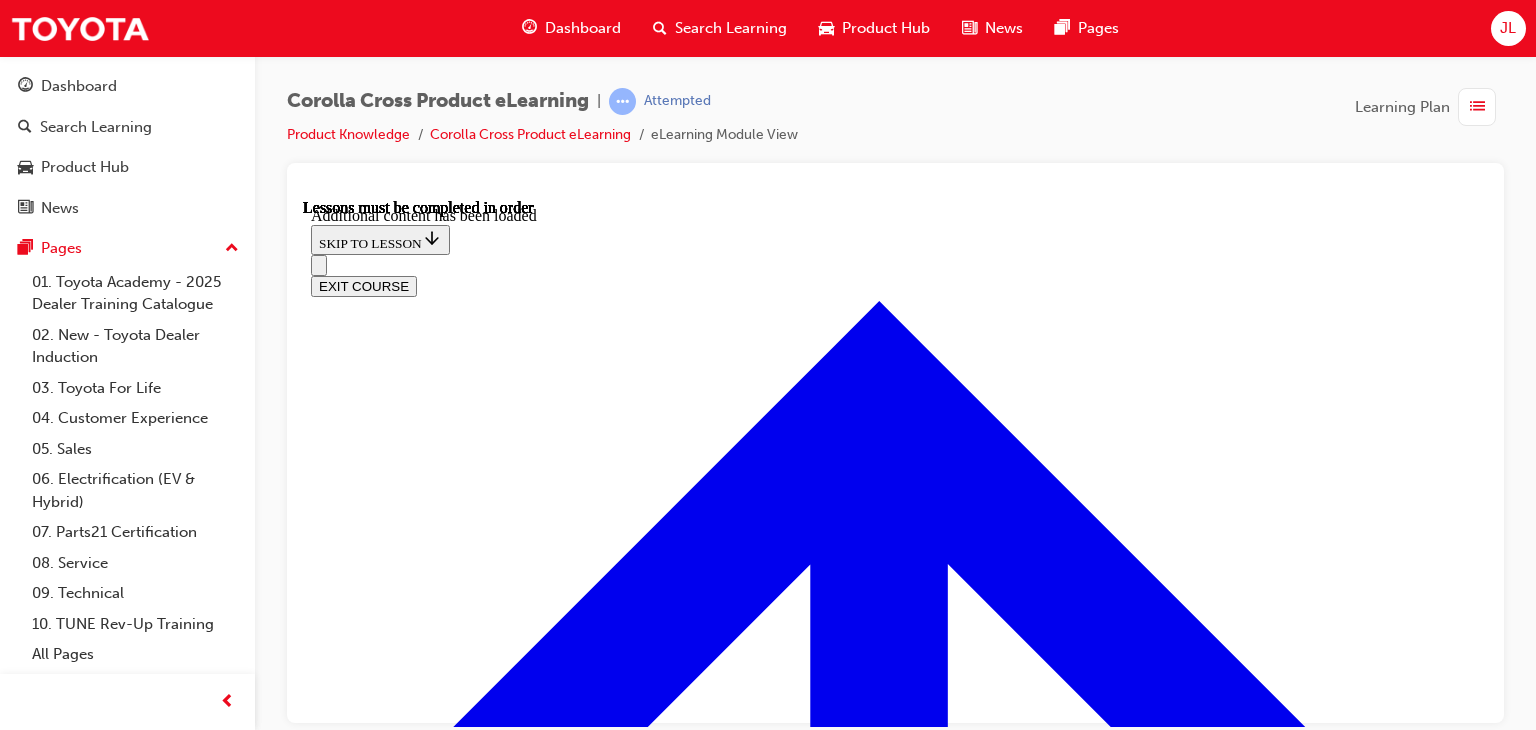 click on "KNOWLEDGE CHECK" at bounding box center (386, 8689) 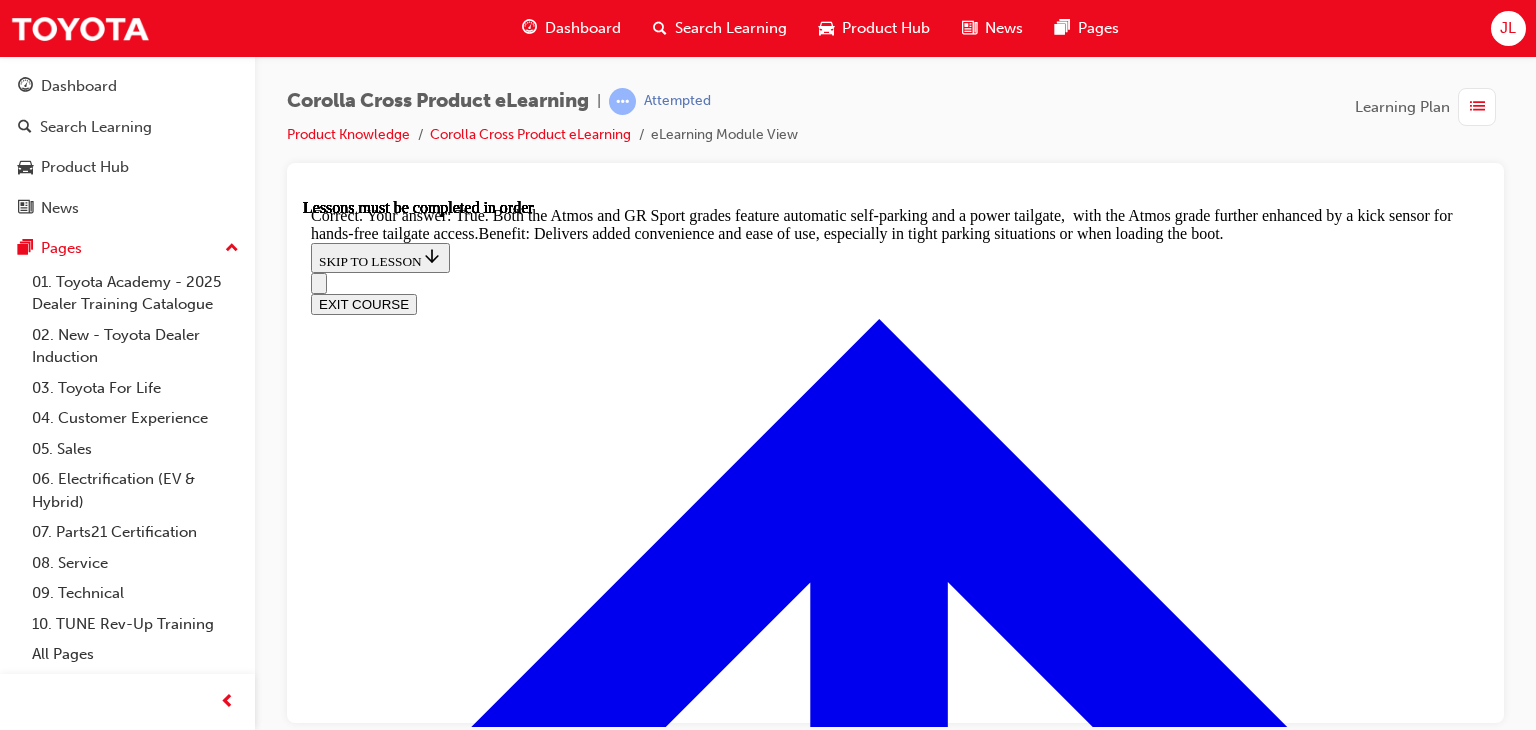 scroll, scrollTop: 4540, scrollLeft: 0, axis: vertical 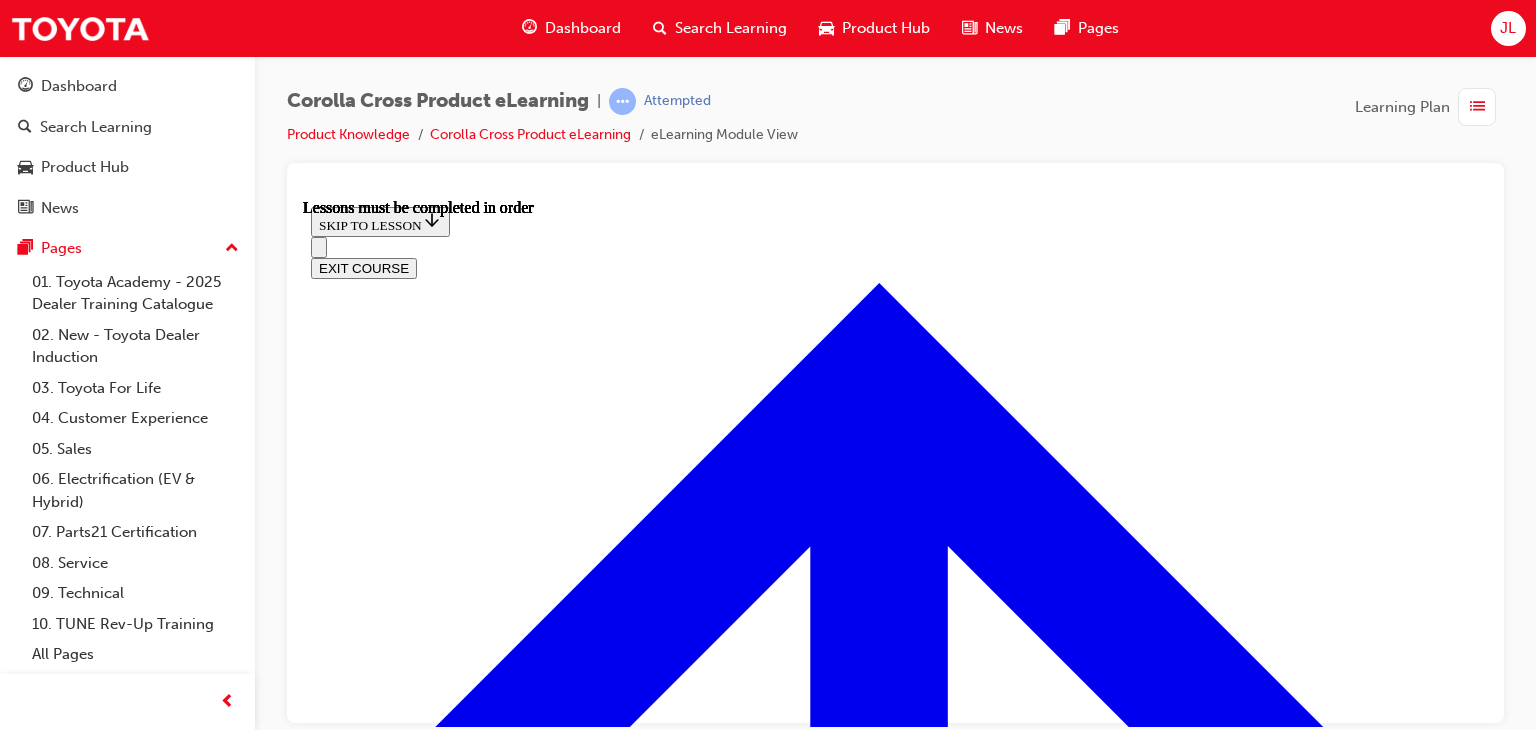 click at bounding box center [399, 4274] 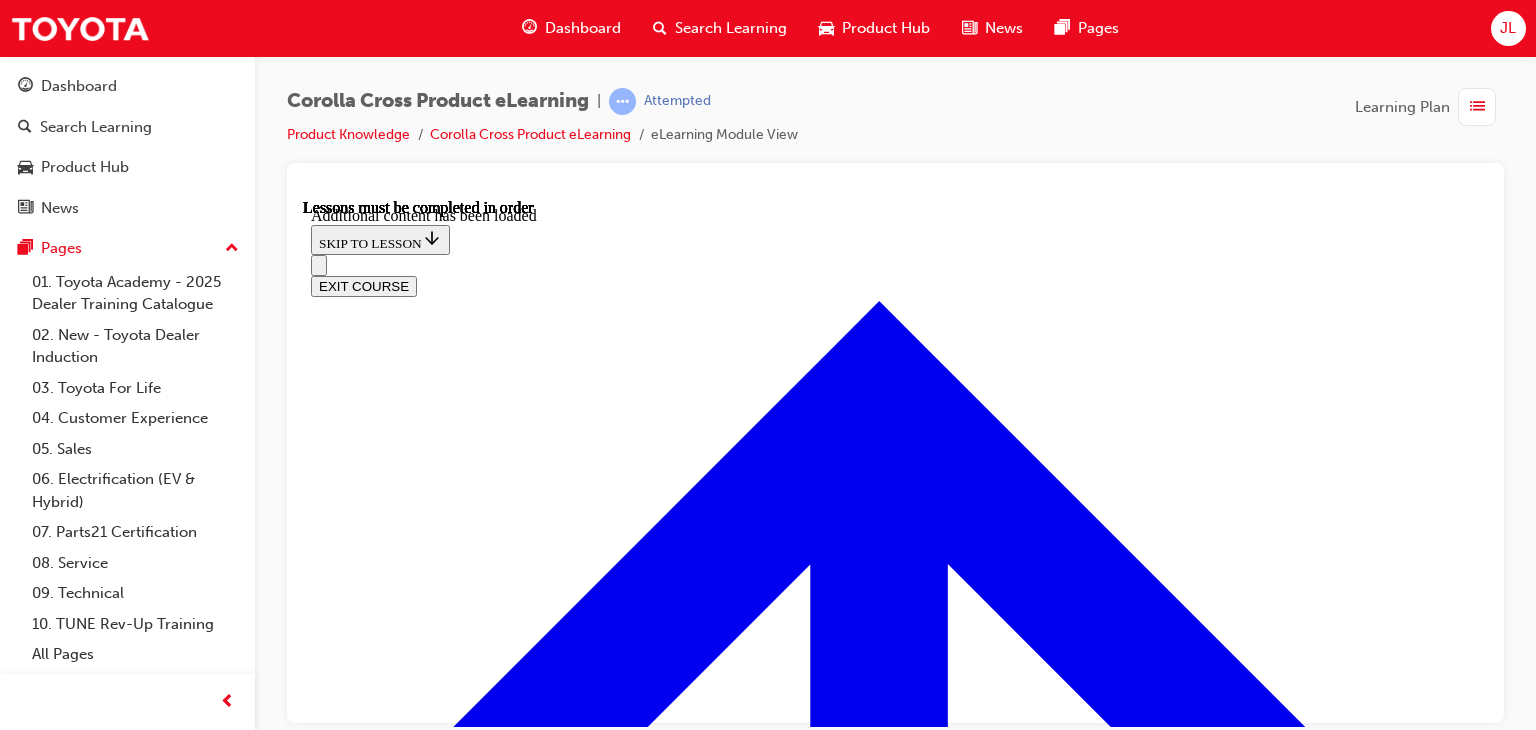 scroll, scrollTop: 2730, scrollLeft: 0, axis: vertical 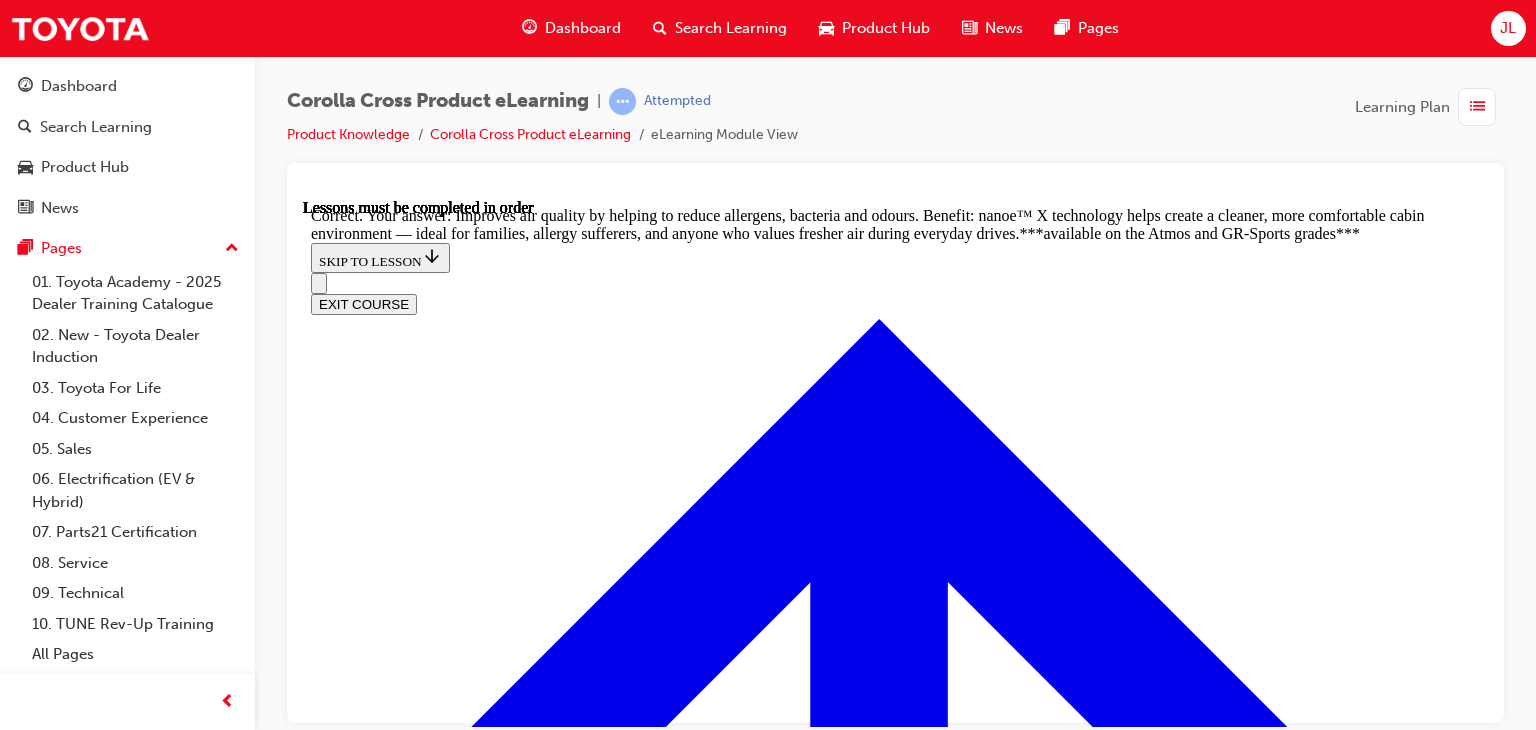 click at bounding box center (895, 16943) 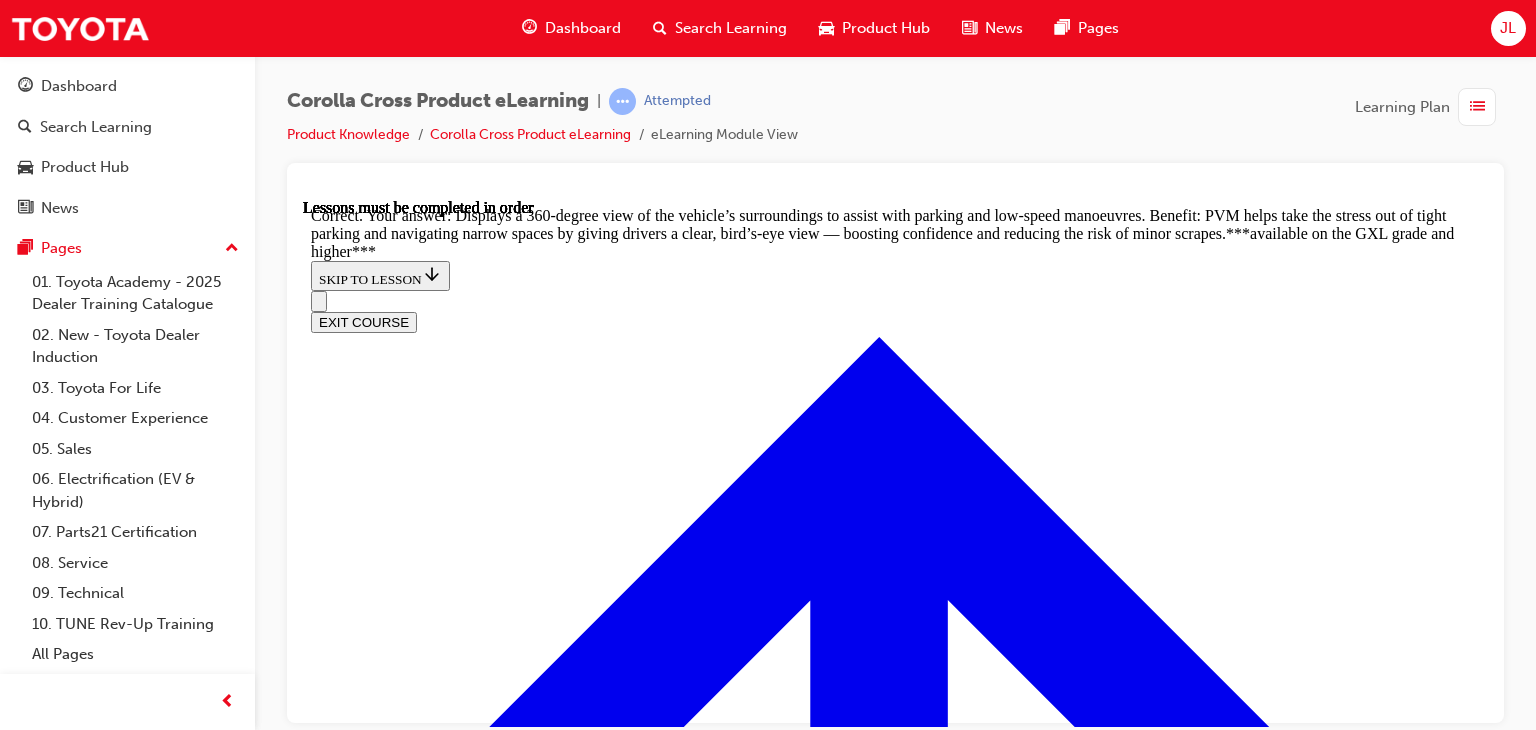 scroll, scrollTop: 4434, scrollLeft: 0, axis: vertical 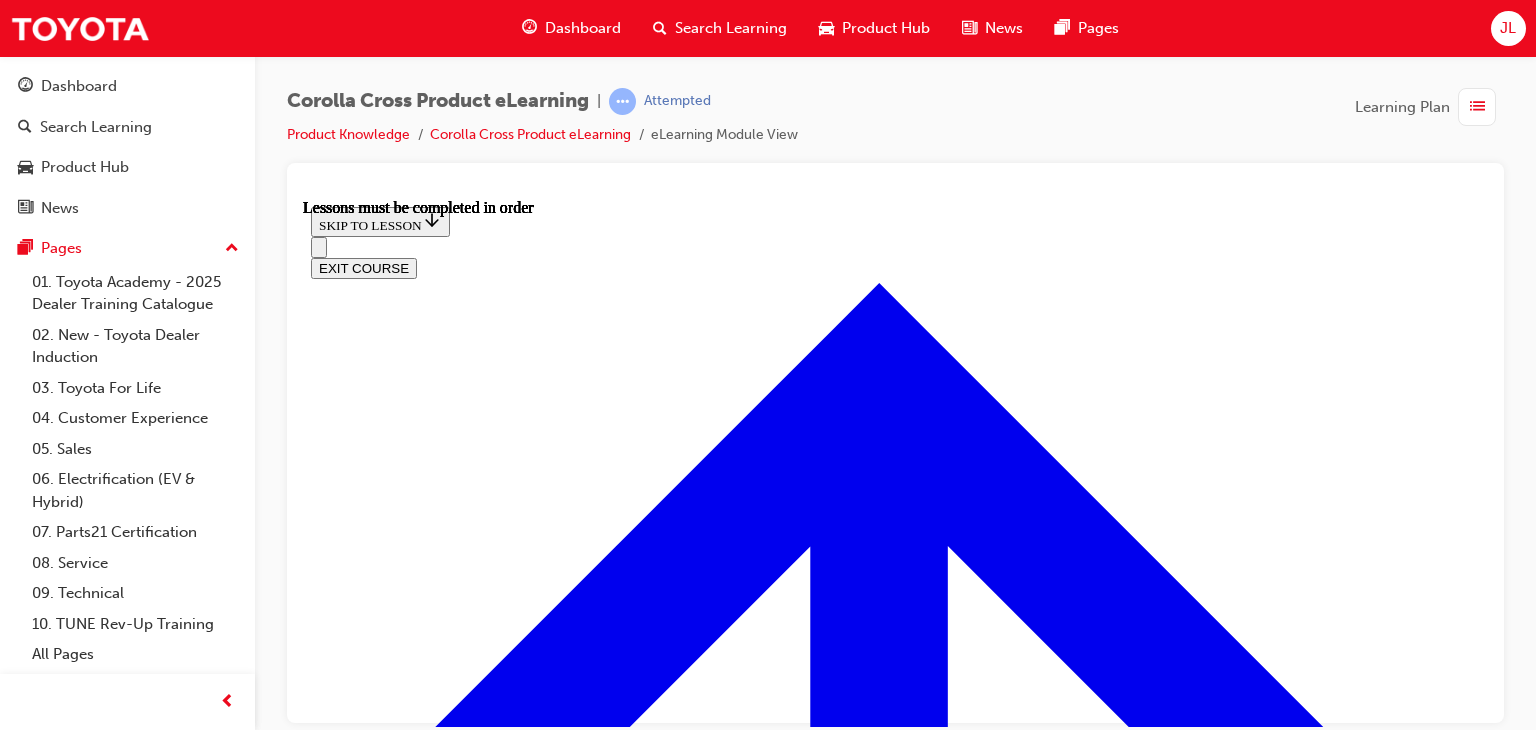 click at bounding box center (399, 4555) 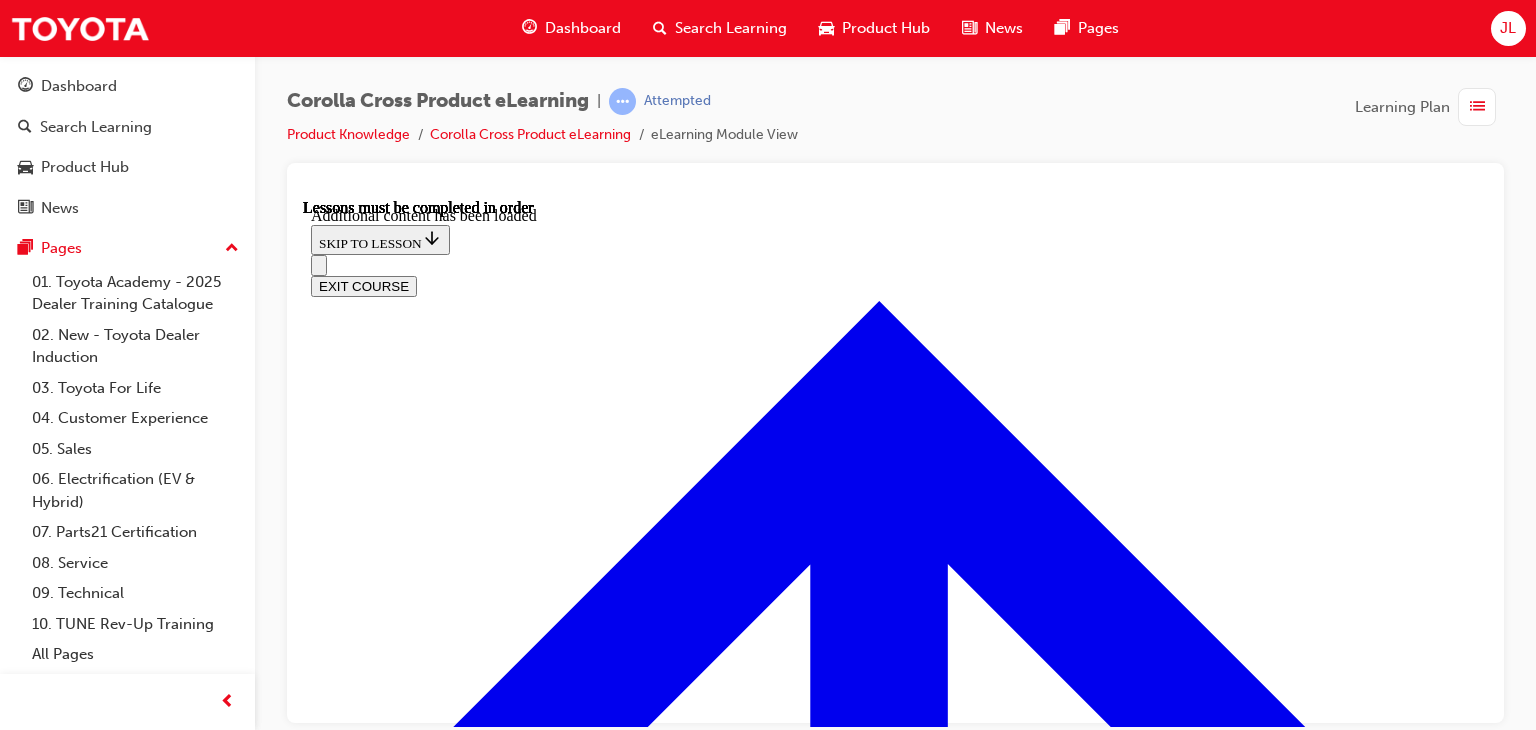 scroll, scrollTop: 1680, scrollLeft: 0, axis: vertical 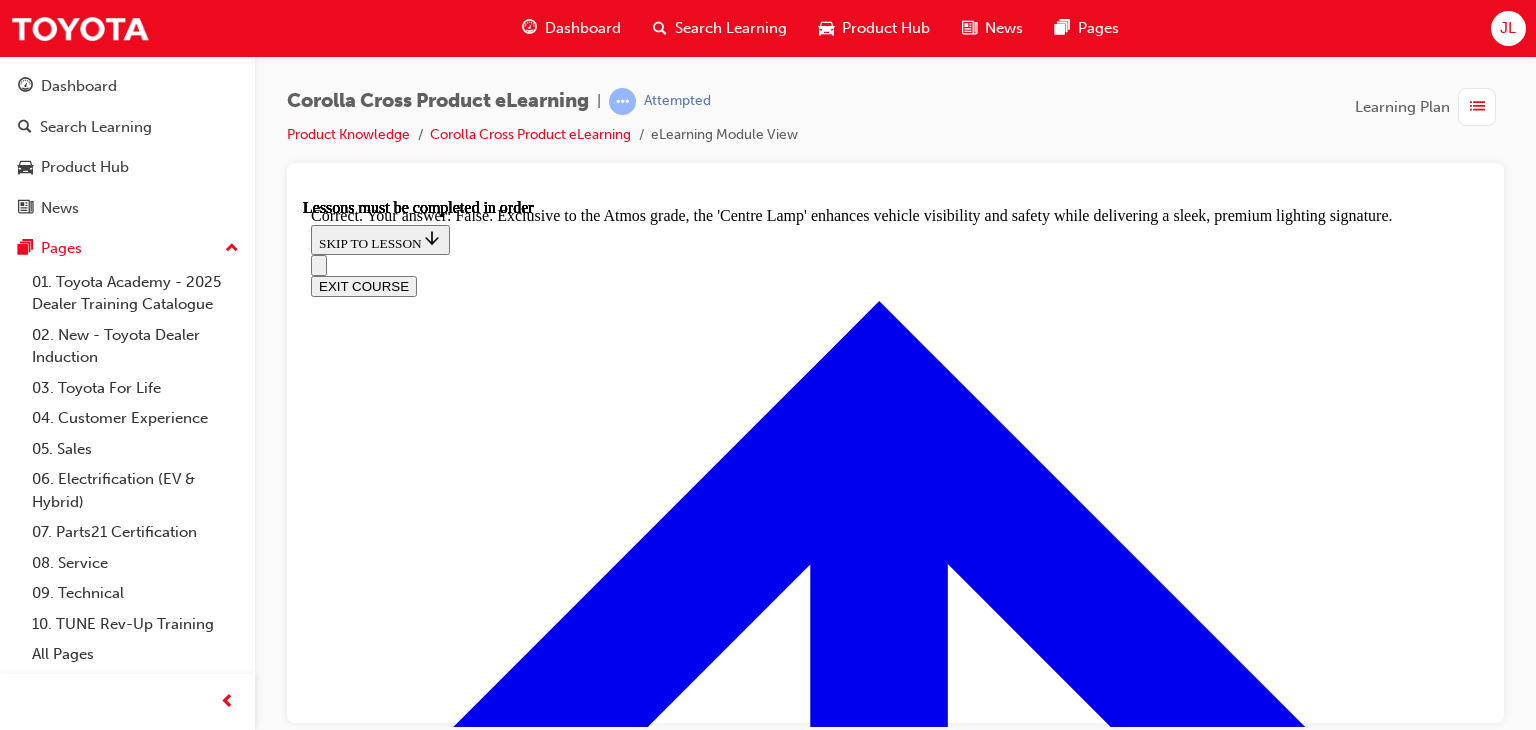 click on "NEXT LESSON" at bounding box center [363, 10262] 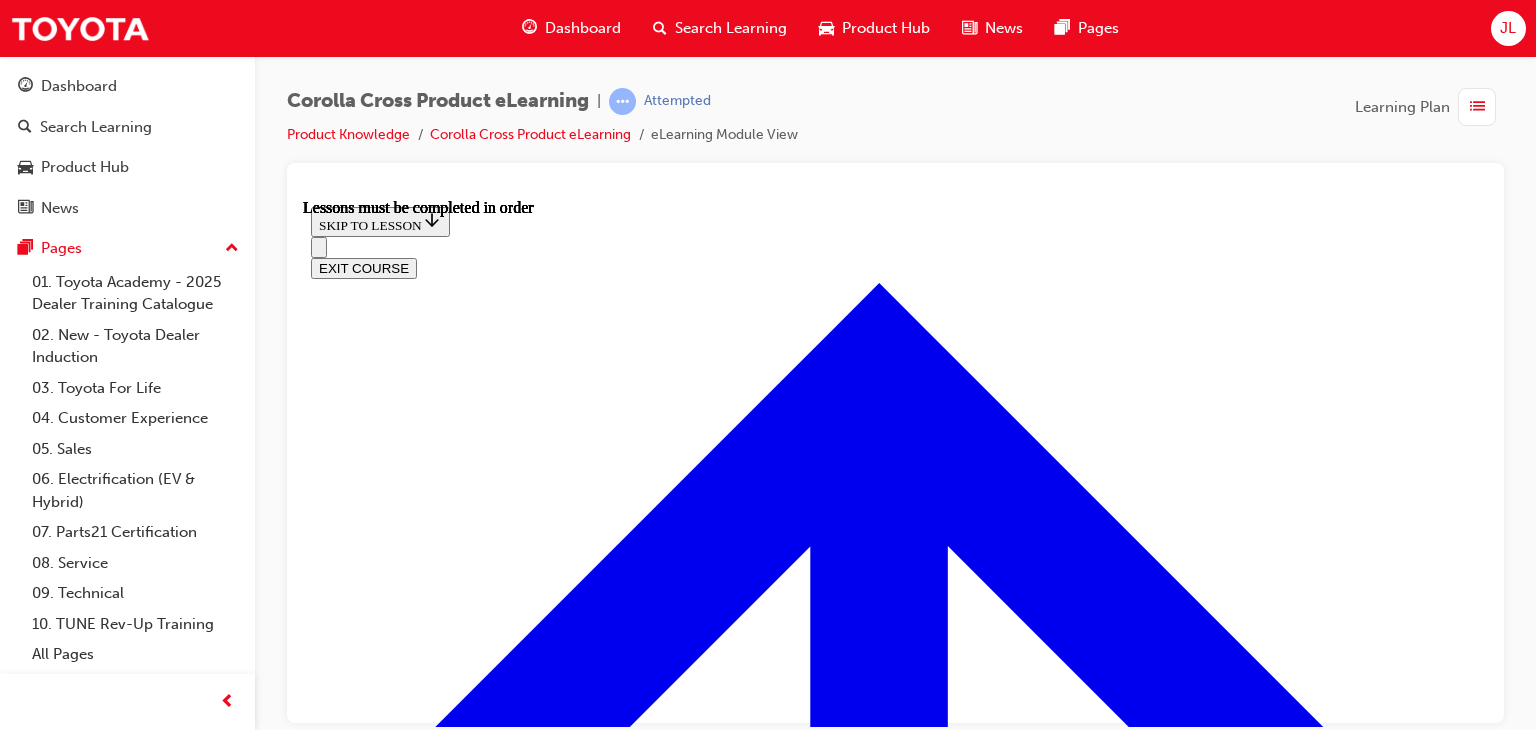 scroll, scrollTop: 1770, scrollLeft: 0, axis: vertical 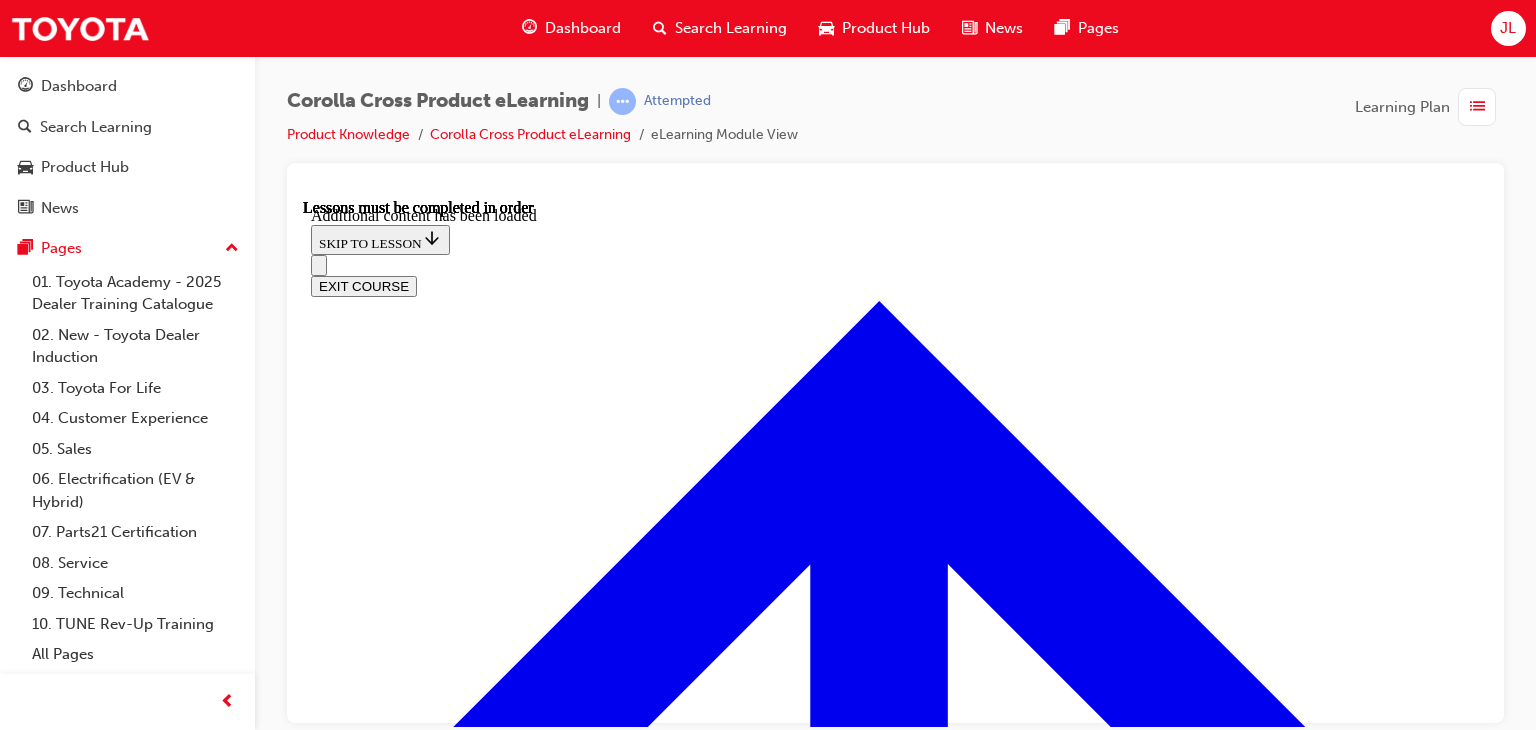 click at bounding box center (895, 7728) 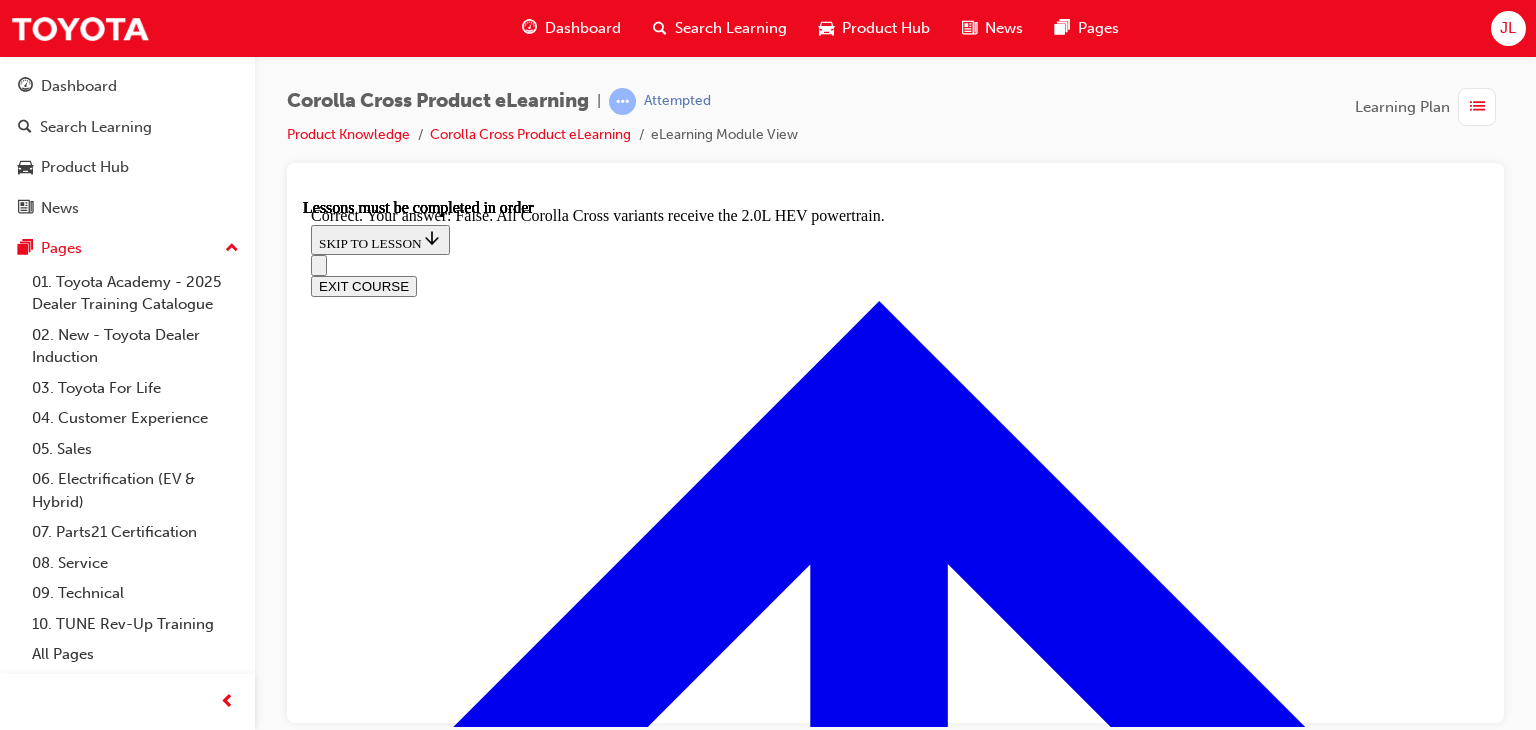 scroll, scrollTop: 2984, scrollLeft: 0, axis: vertical 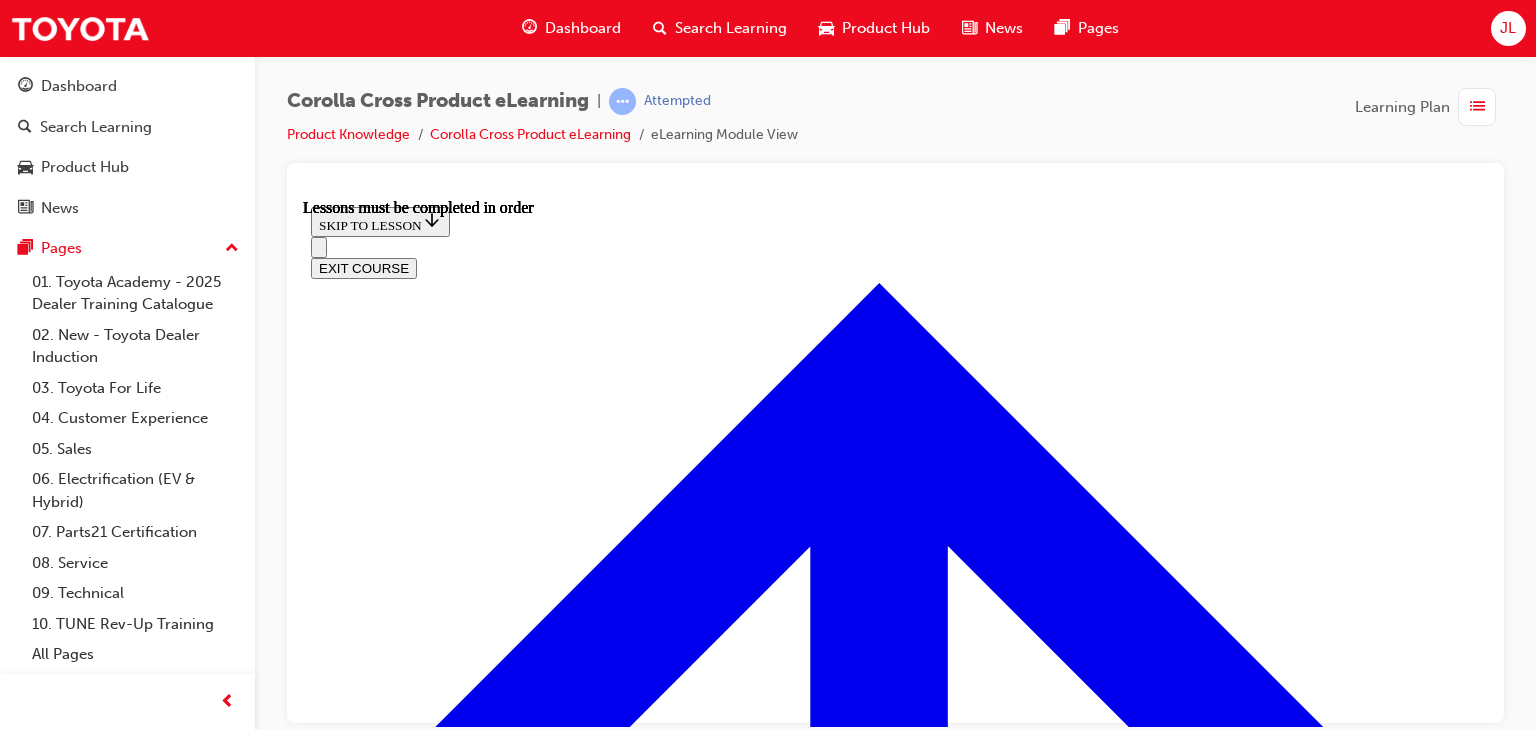 click at bounding box center [399, 4574] 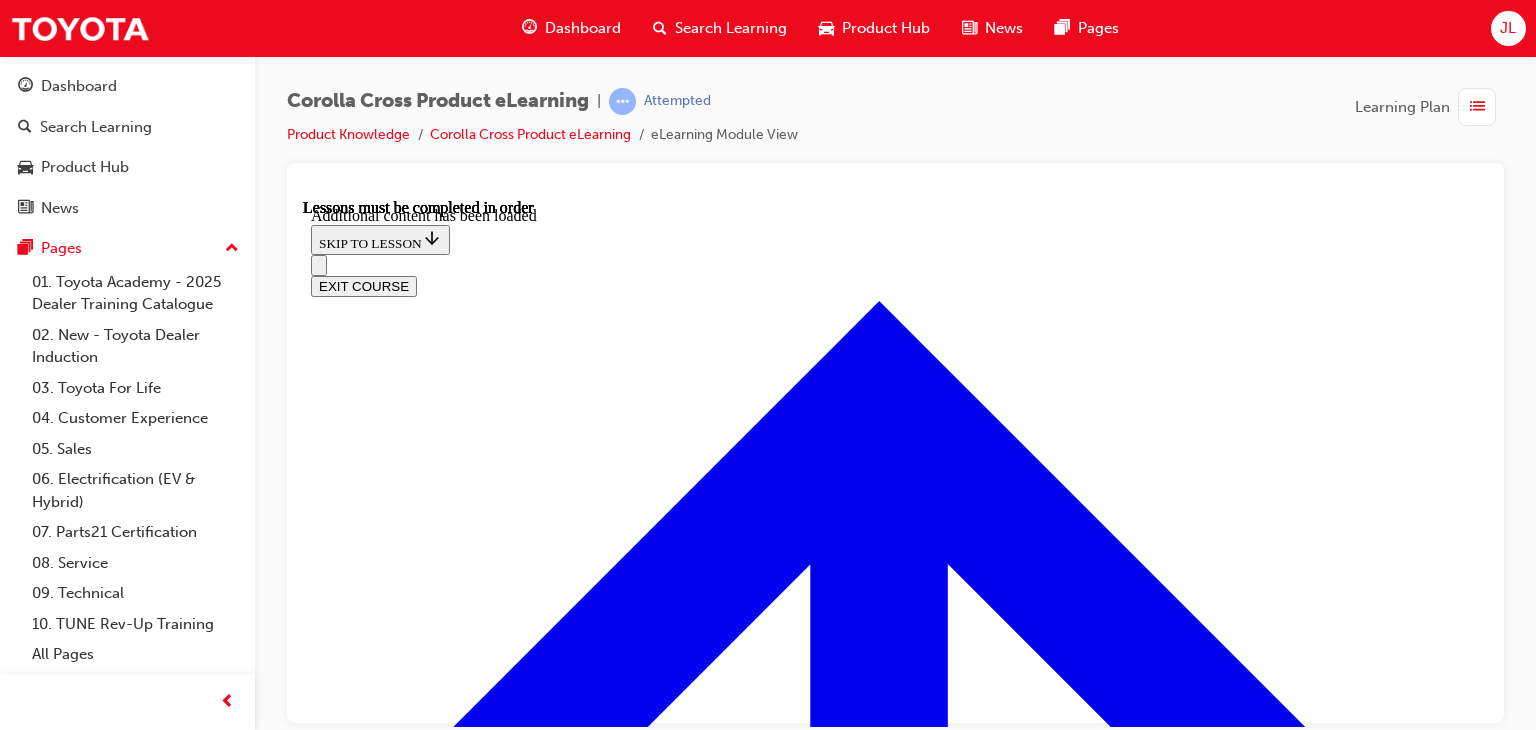 scroll, scrollTop: 2308, scrollLeft: 0, axis: vertical 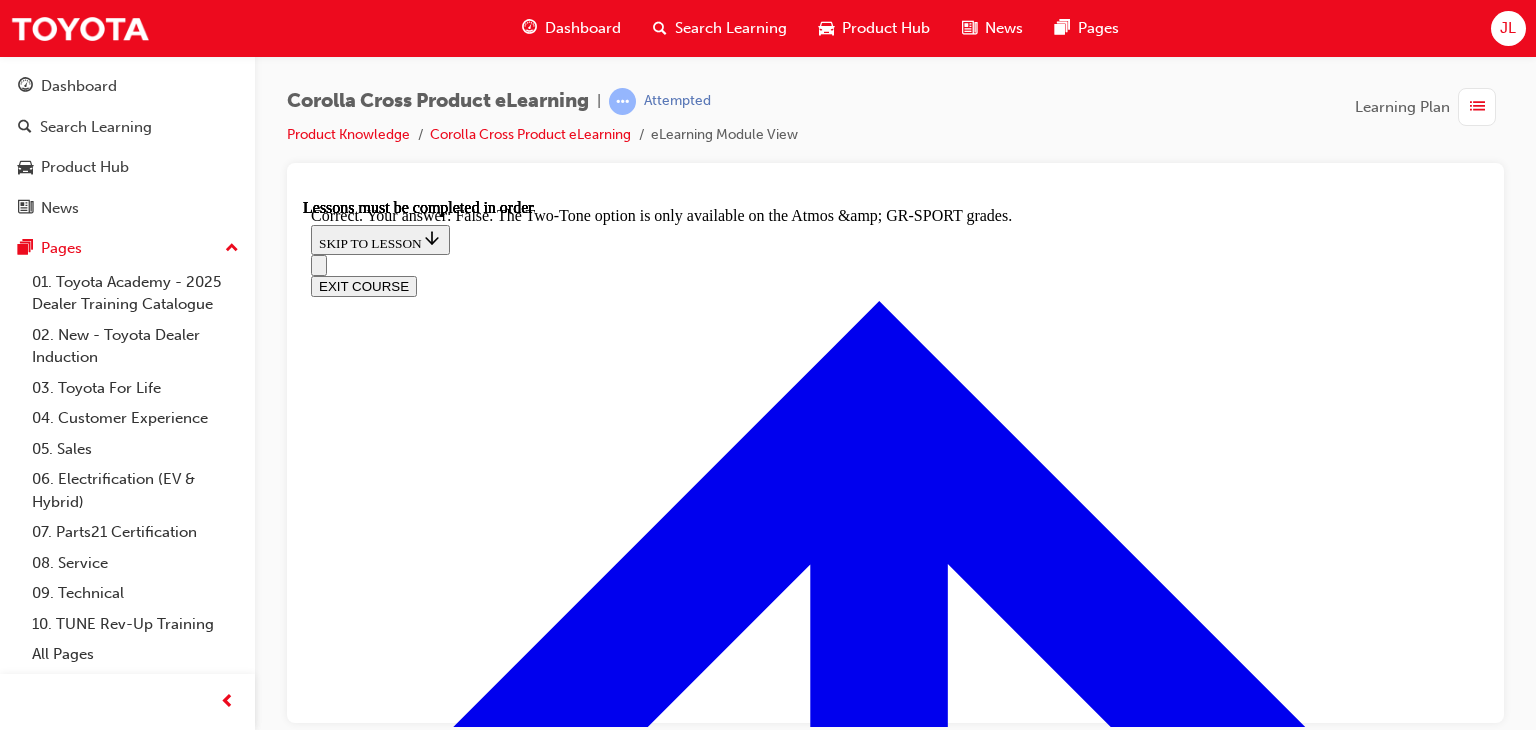 click on "NEXT LESSON" at bounding box center (363, 9680) 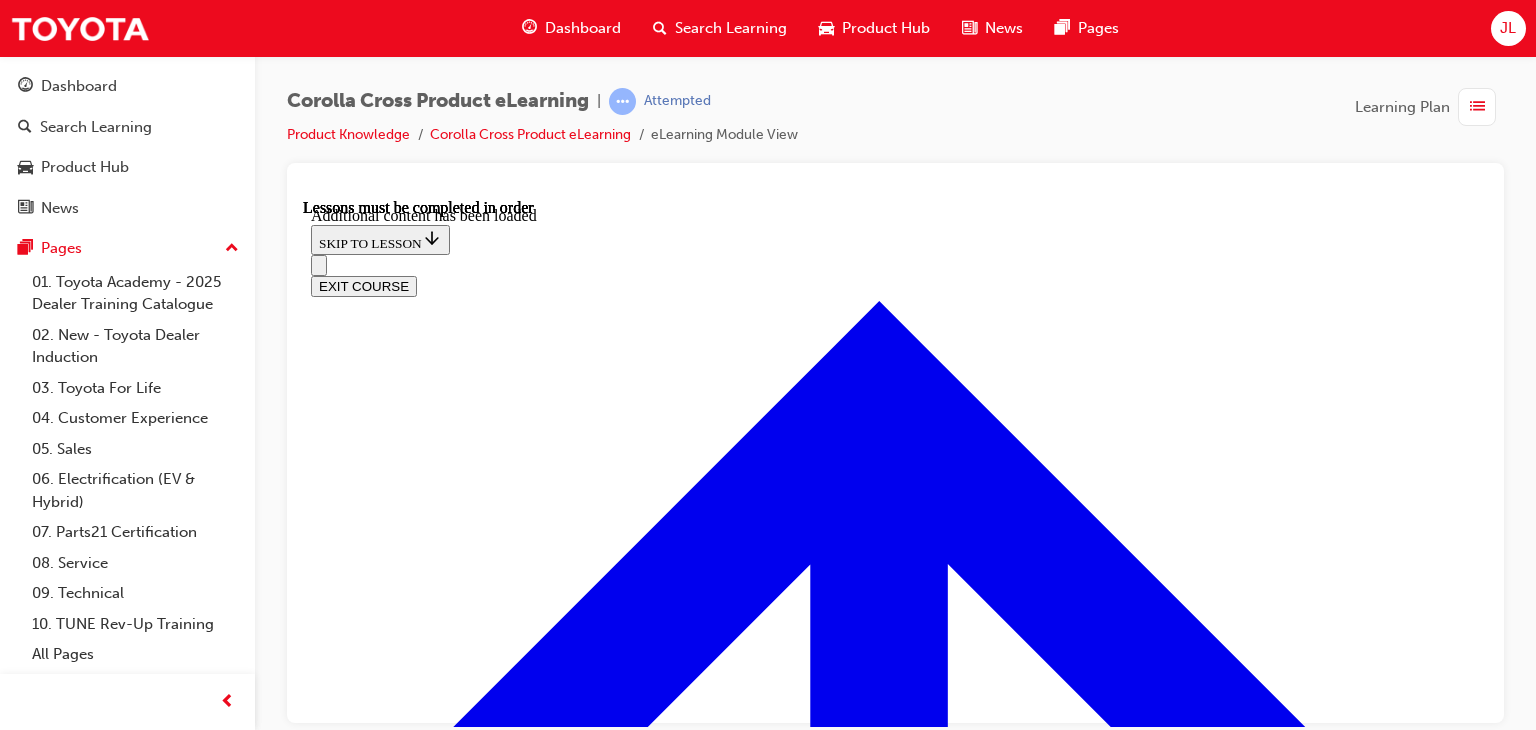 scroll, scrollTop: 2862, scrollLeft: 0, axis: vertical 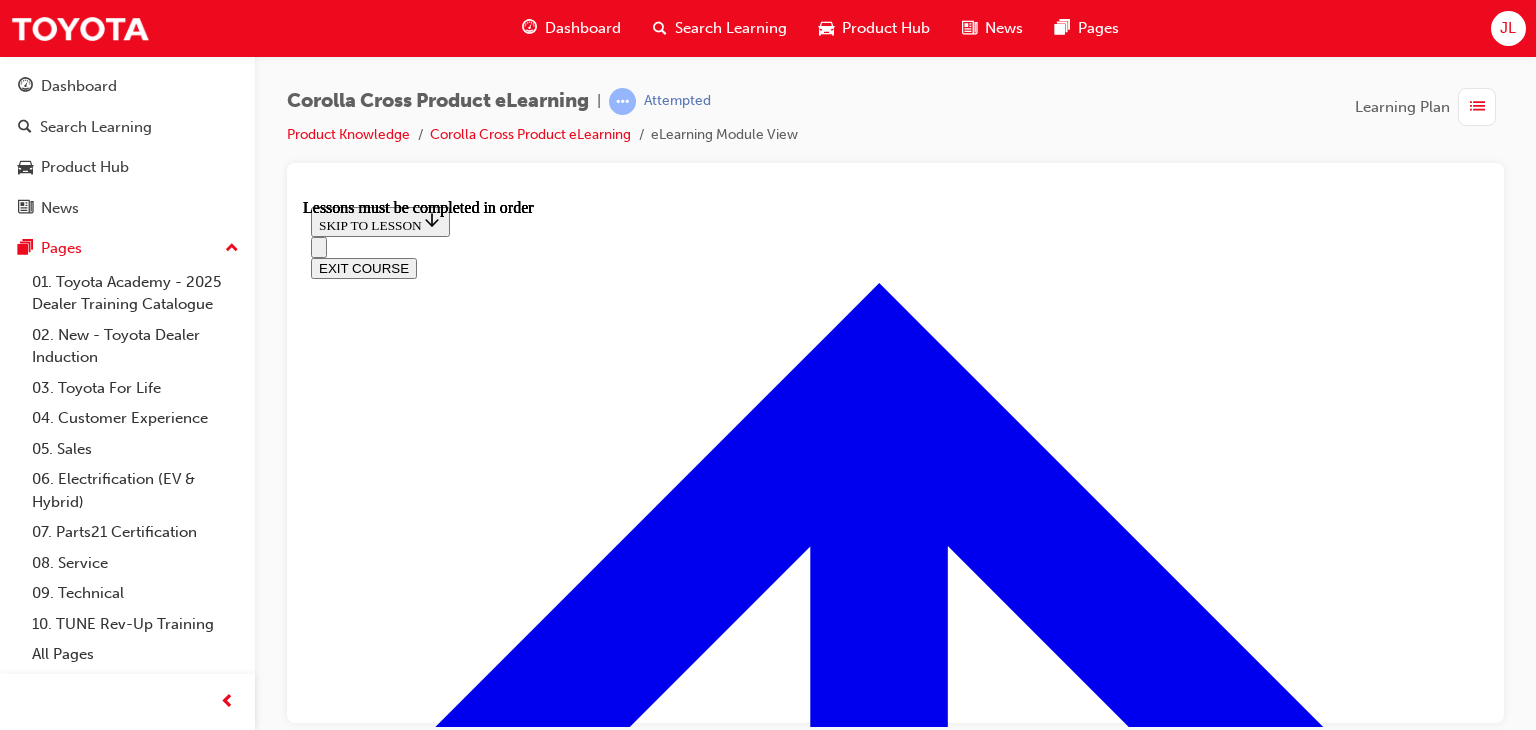 click at bounding box center [399, 4462] 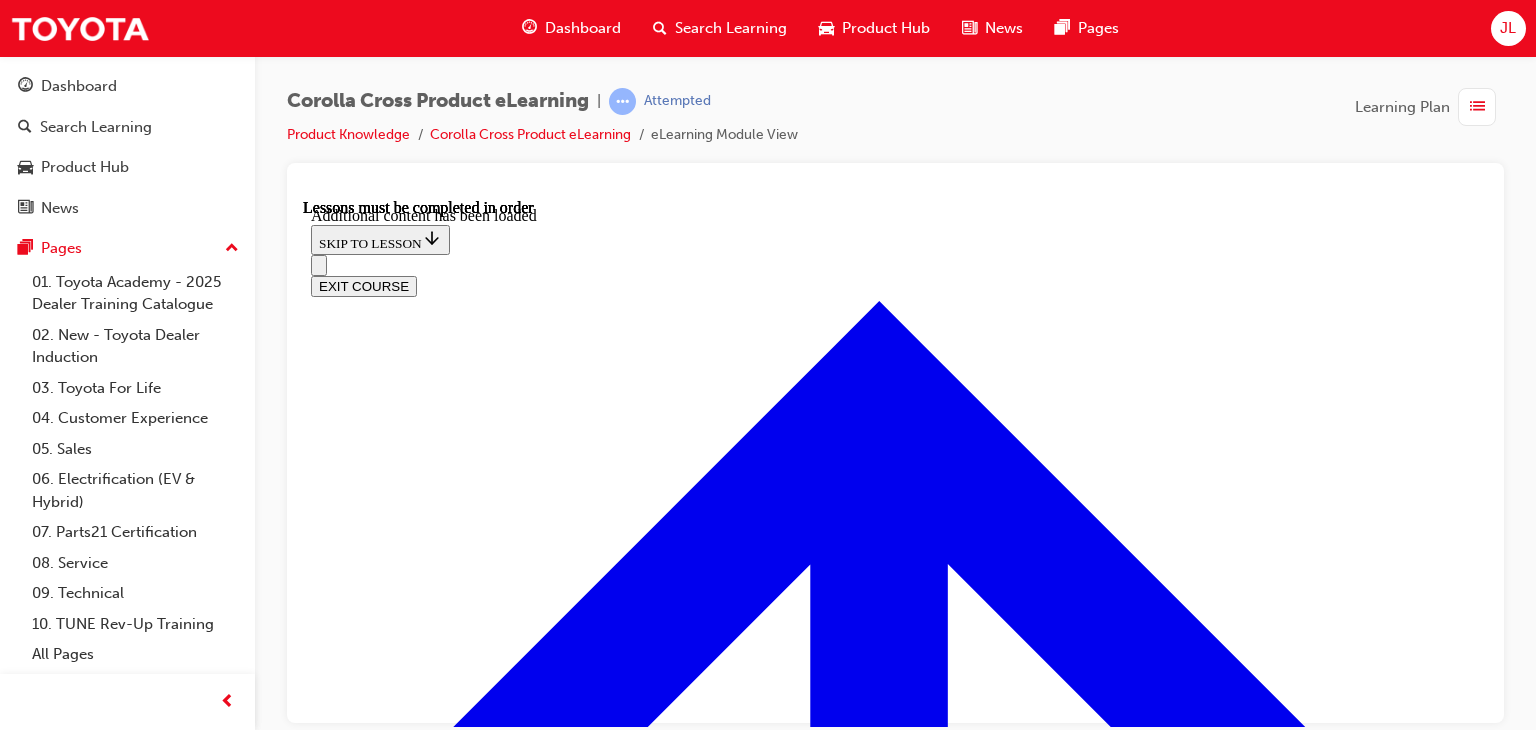 scroll, scrollTop: 1904, scrollLeft: 0, axis: vertical 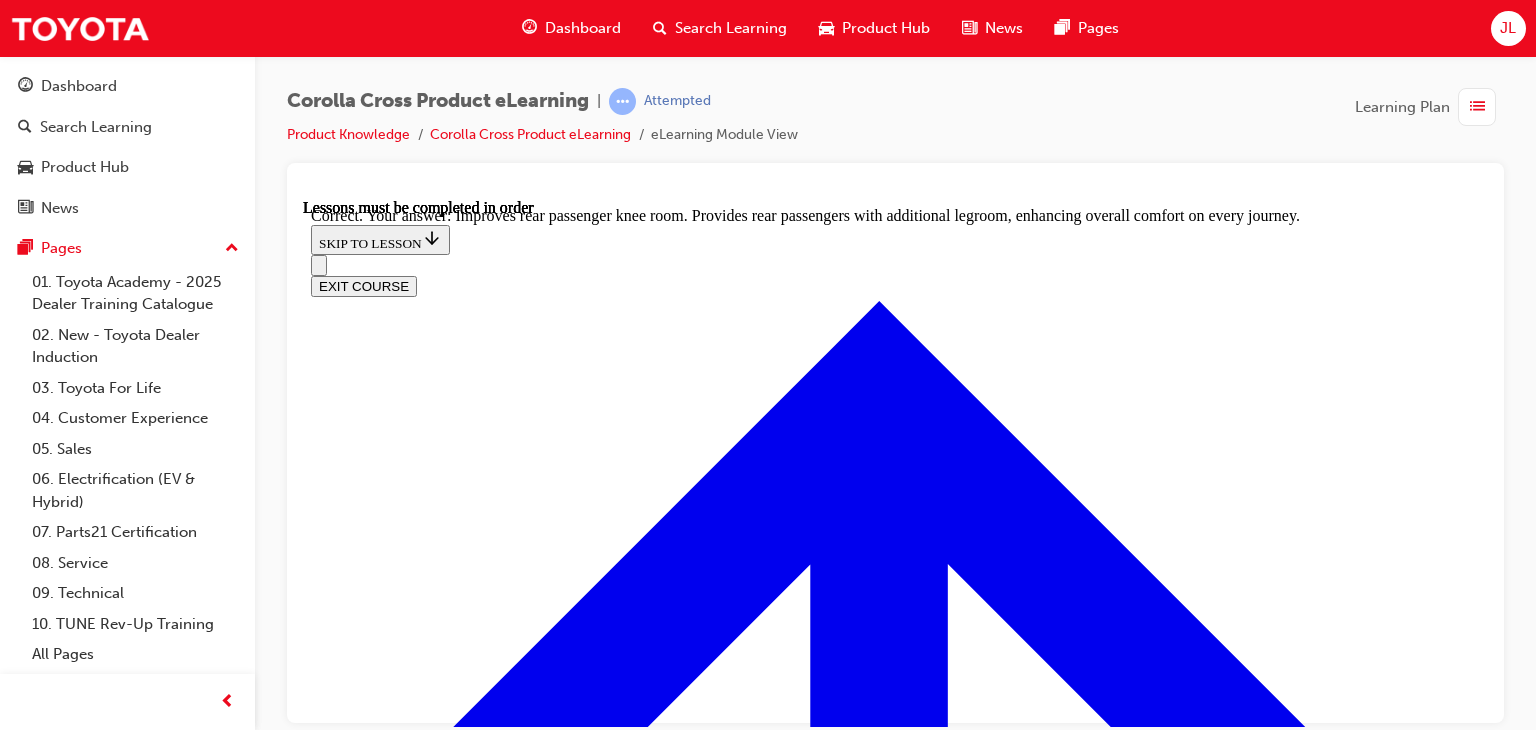 click on "NEXT LESSON" at bounding box center (363, 13831) 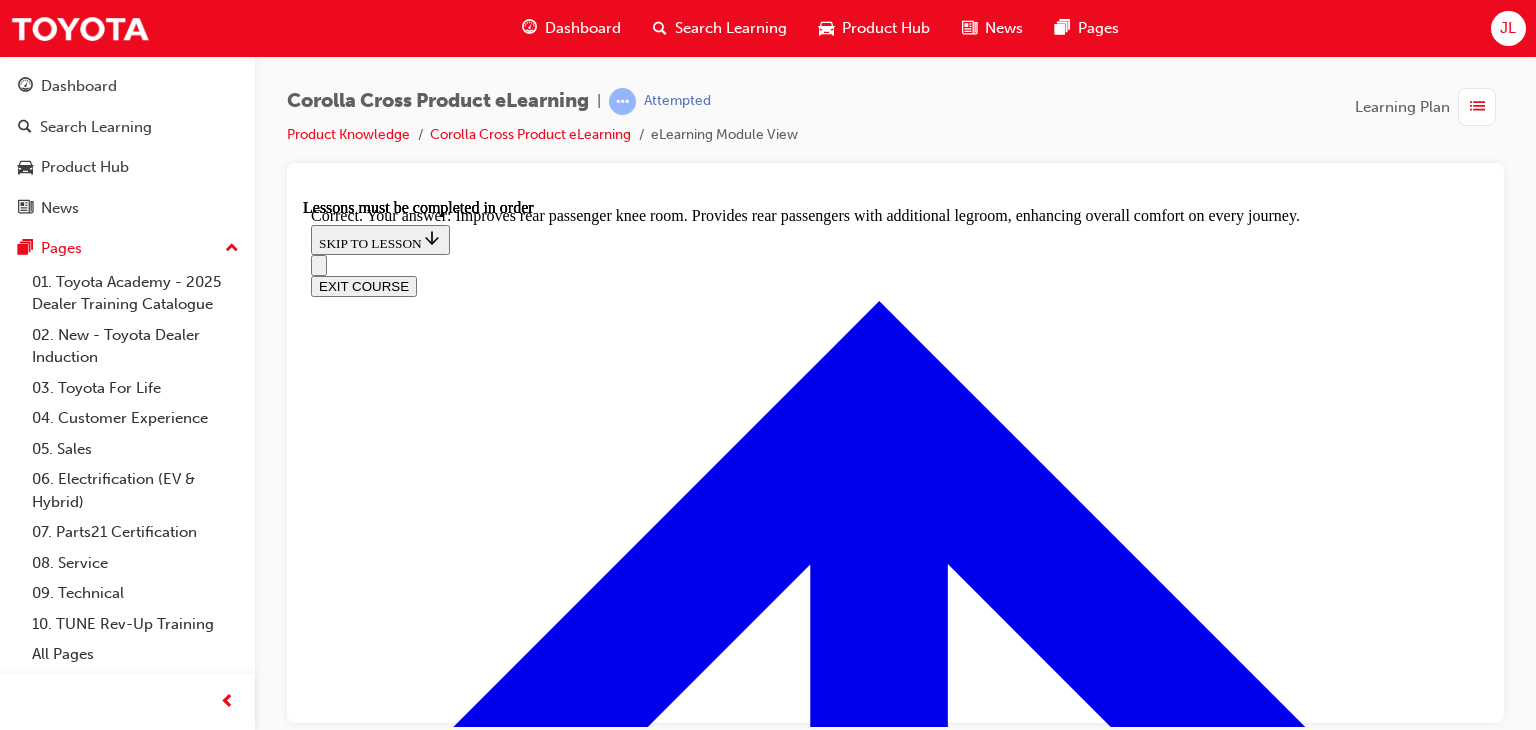 scroll, scrollTop: 0, scrollLeft: 0, axis: both 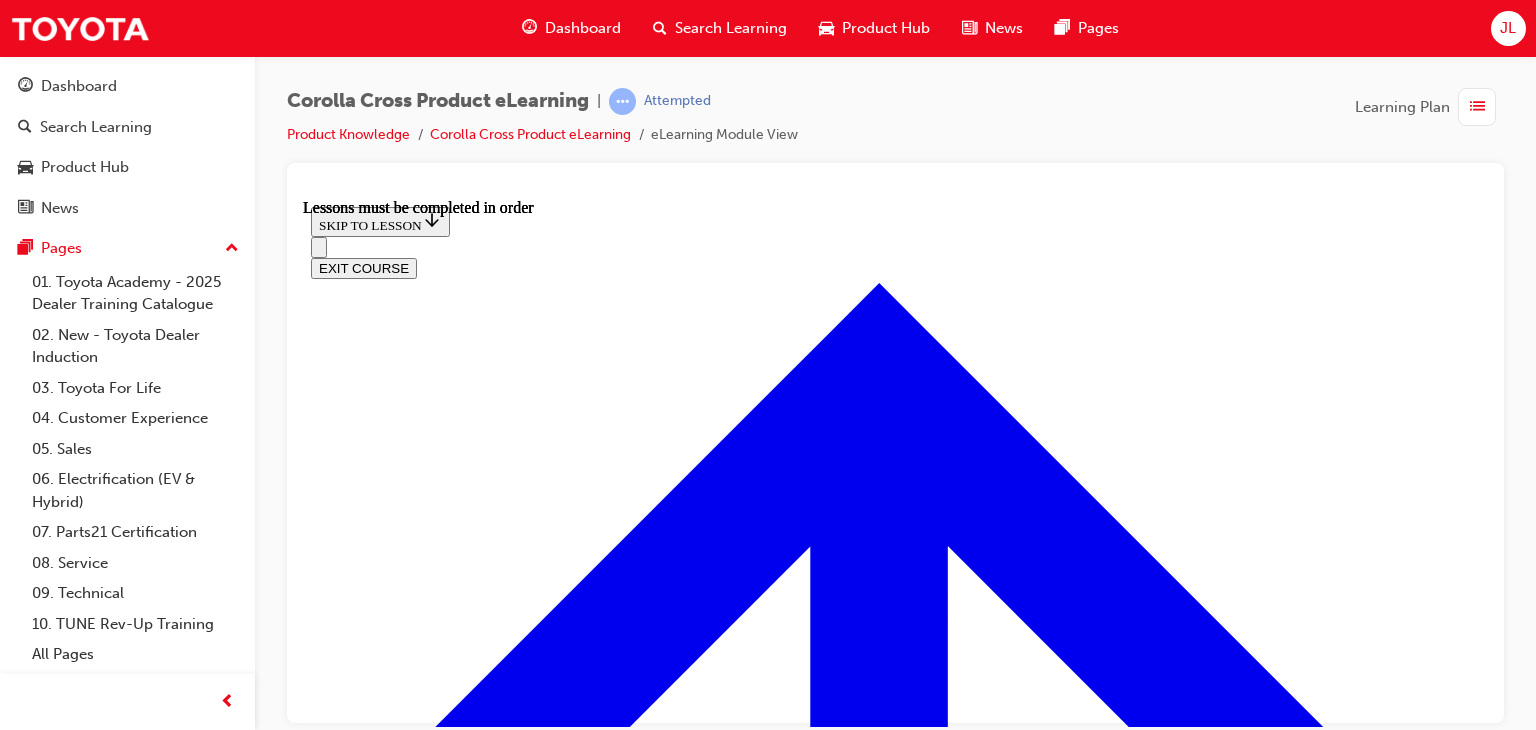 click at bounding box center [399, 4386] 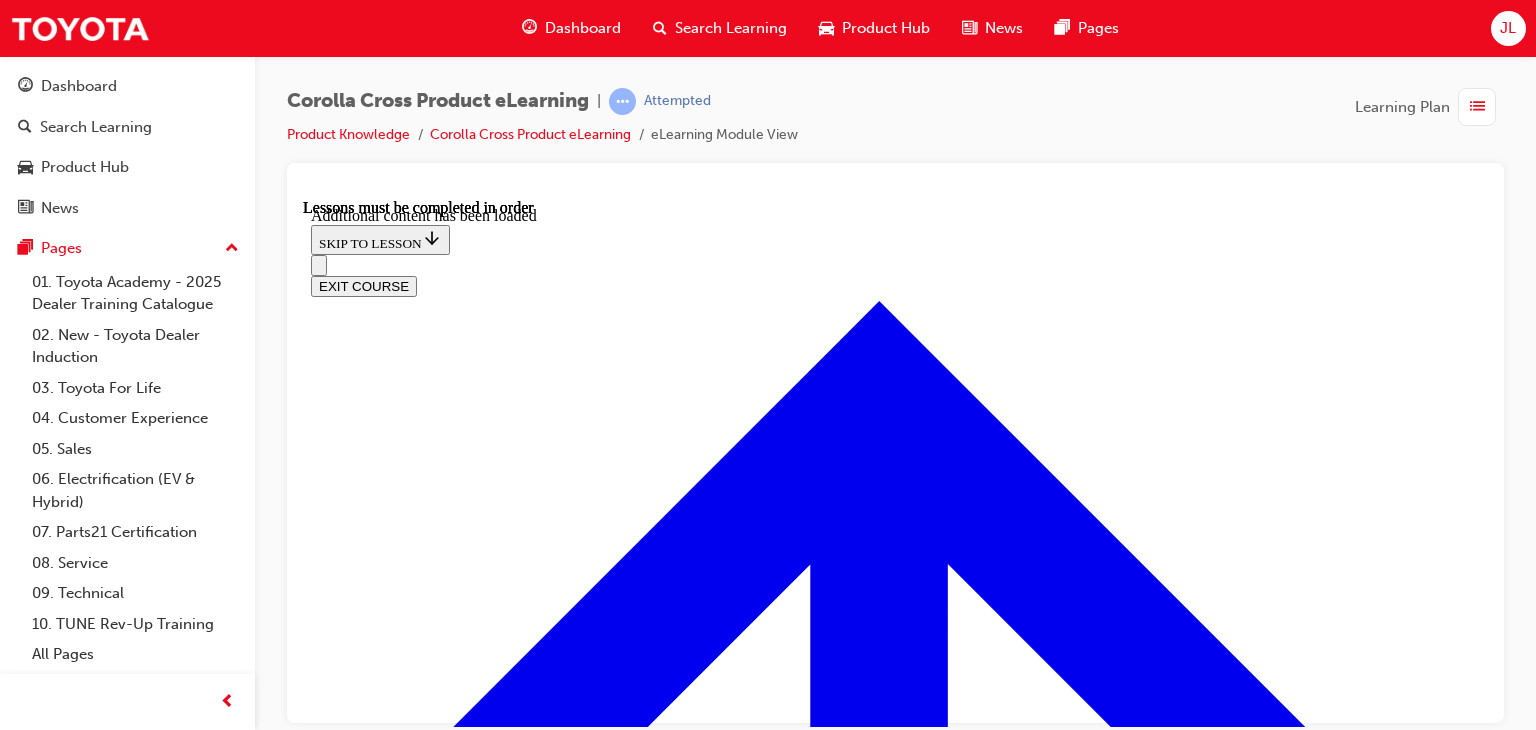 scroll, scrollTop: 2652, scrollLeft: 0, axis: vertical 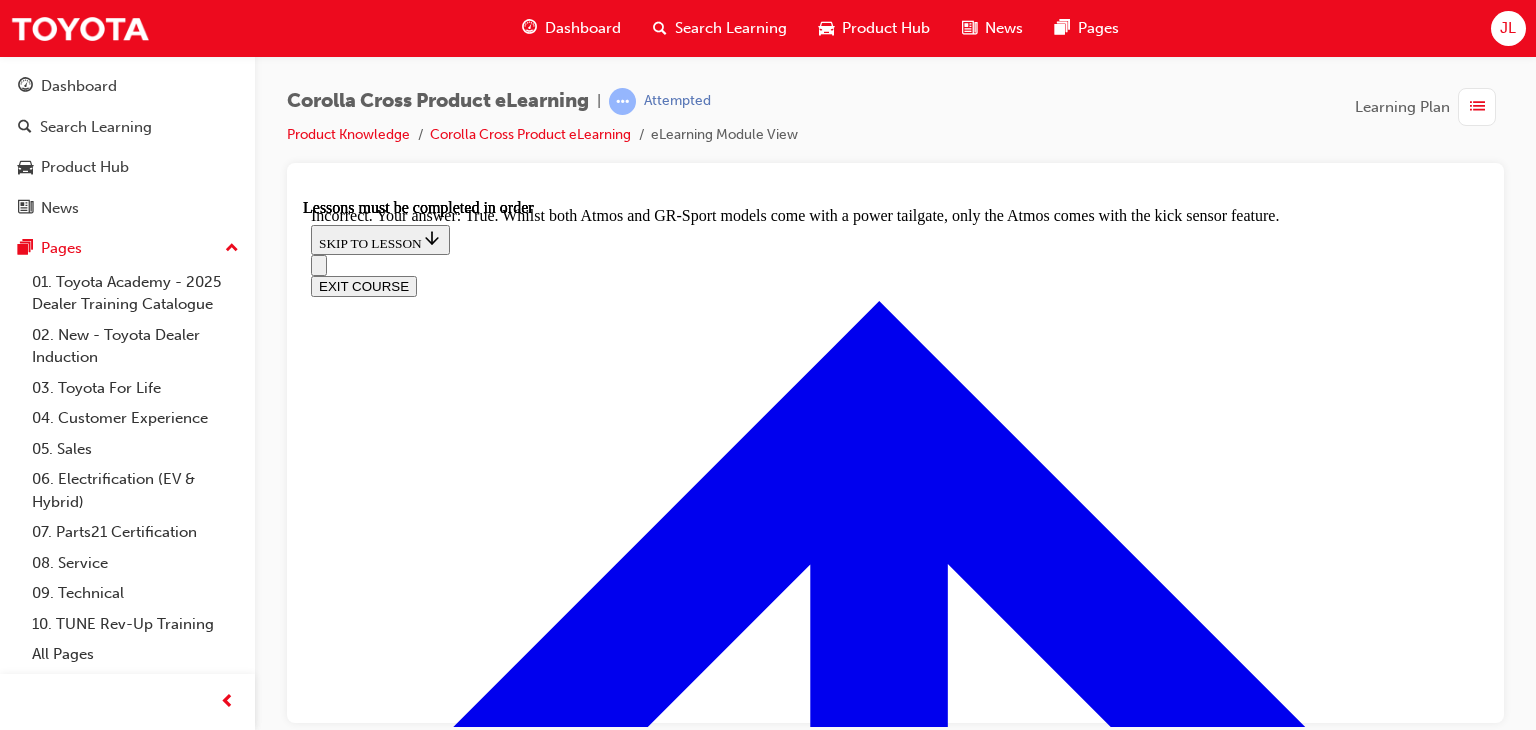 click on "TAKE AGAIN" at bounding box center [359, 9462] 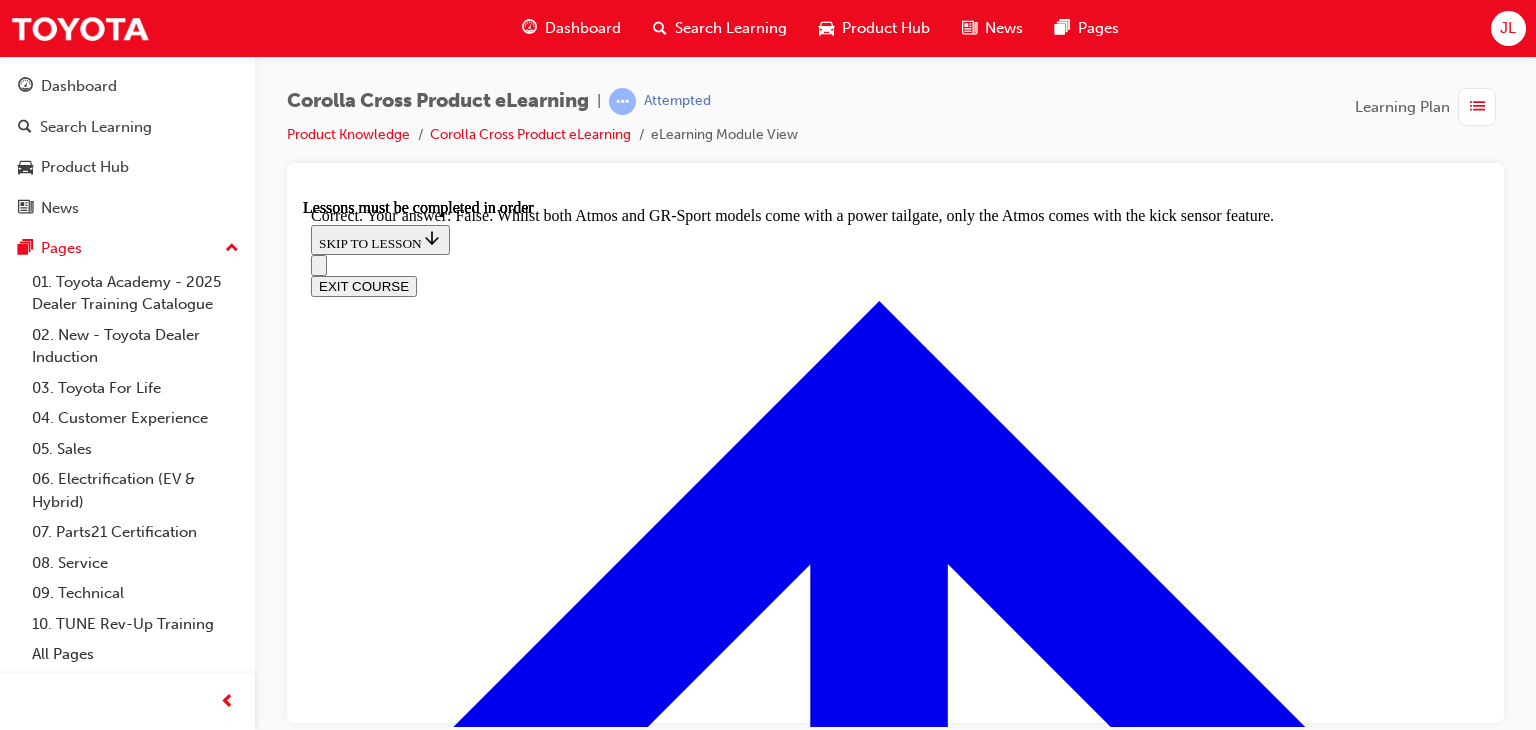 scroll, scrollTop: 3287, scrollLeft: 0, axis: vertical 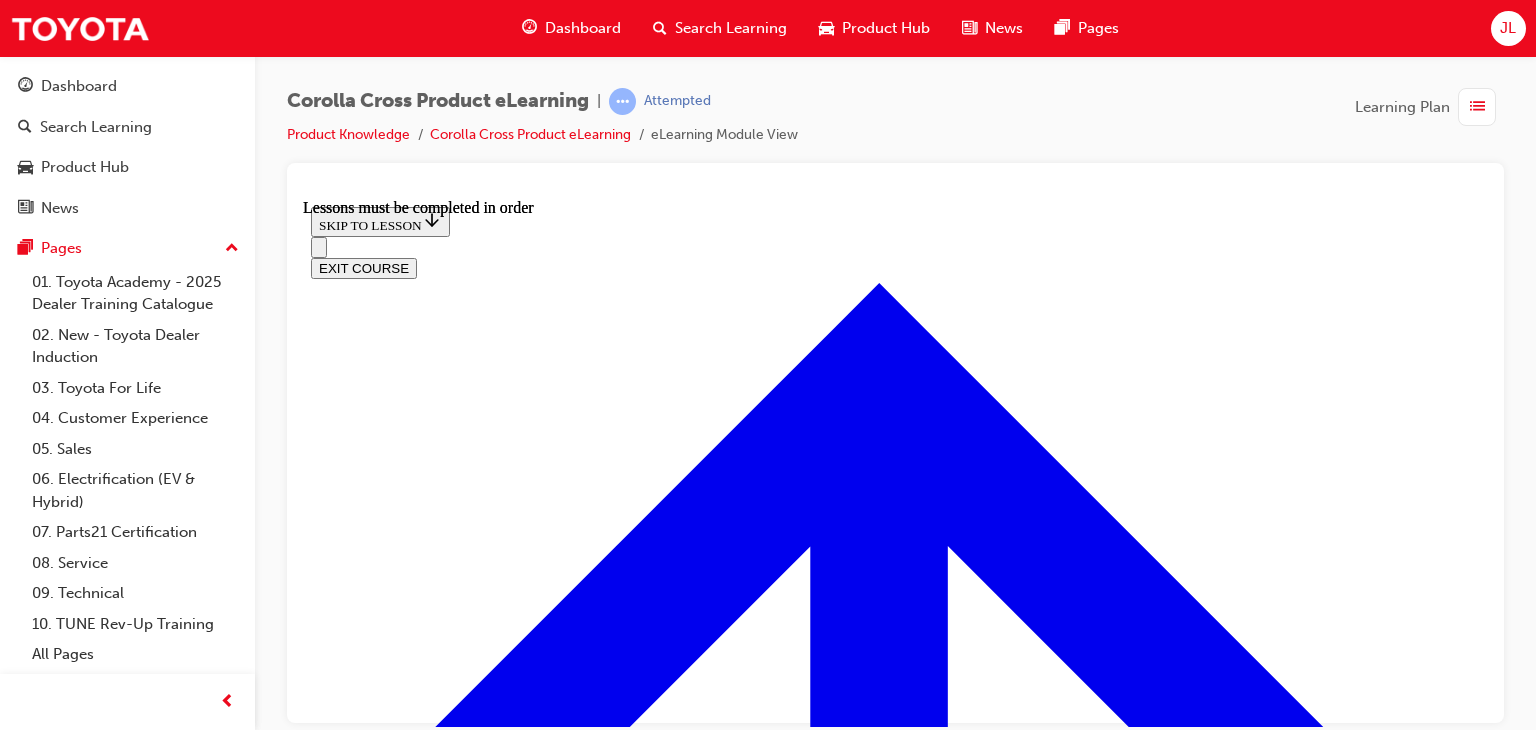 click at bounding box center (399, 5237) 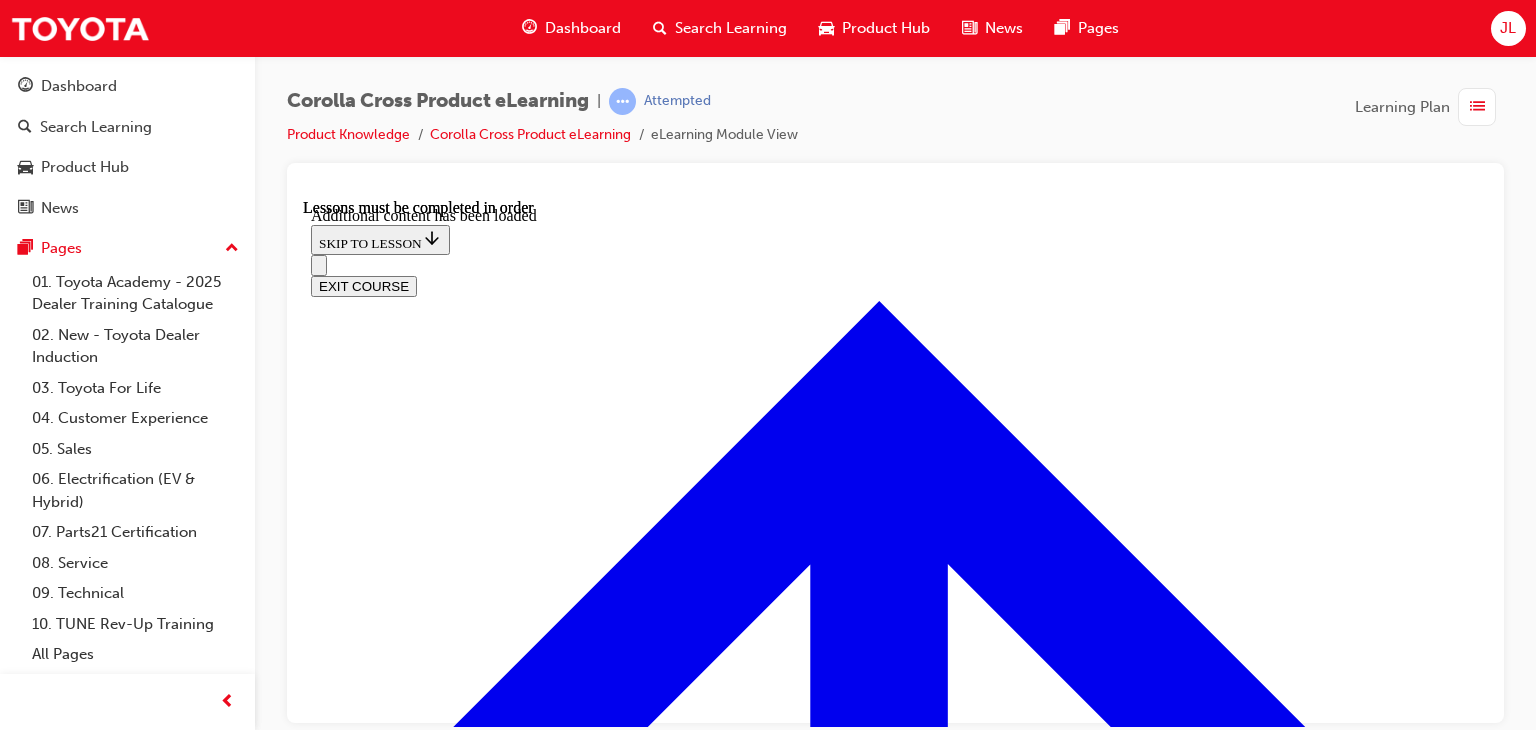 scroll, scrollTop: 4436, scrollLeft: 0, axis: vertical 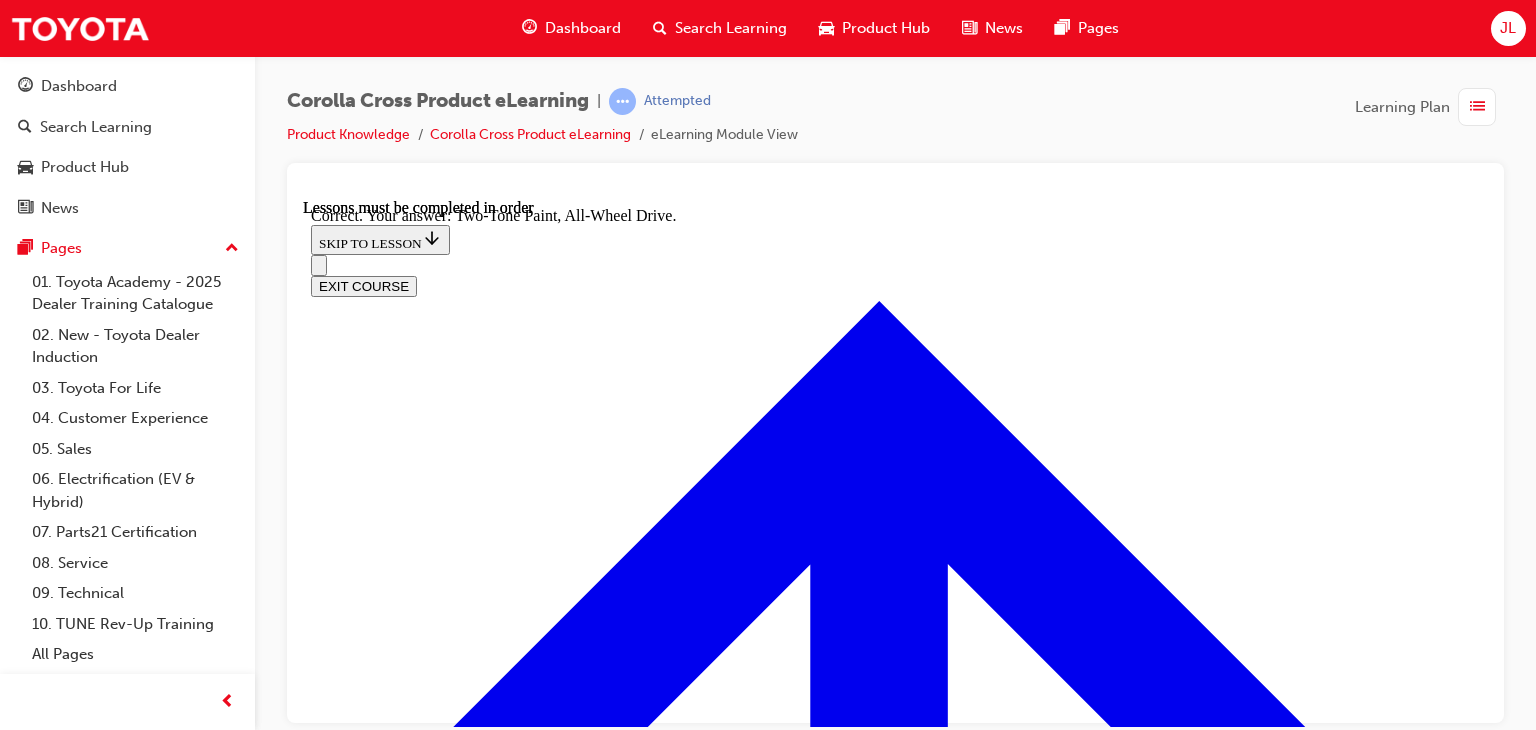 click at bounding box center [895, 15243] 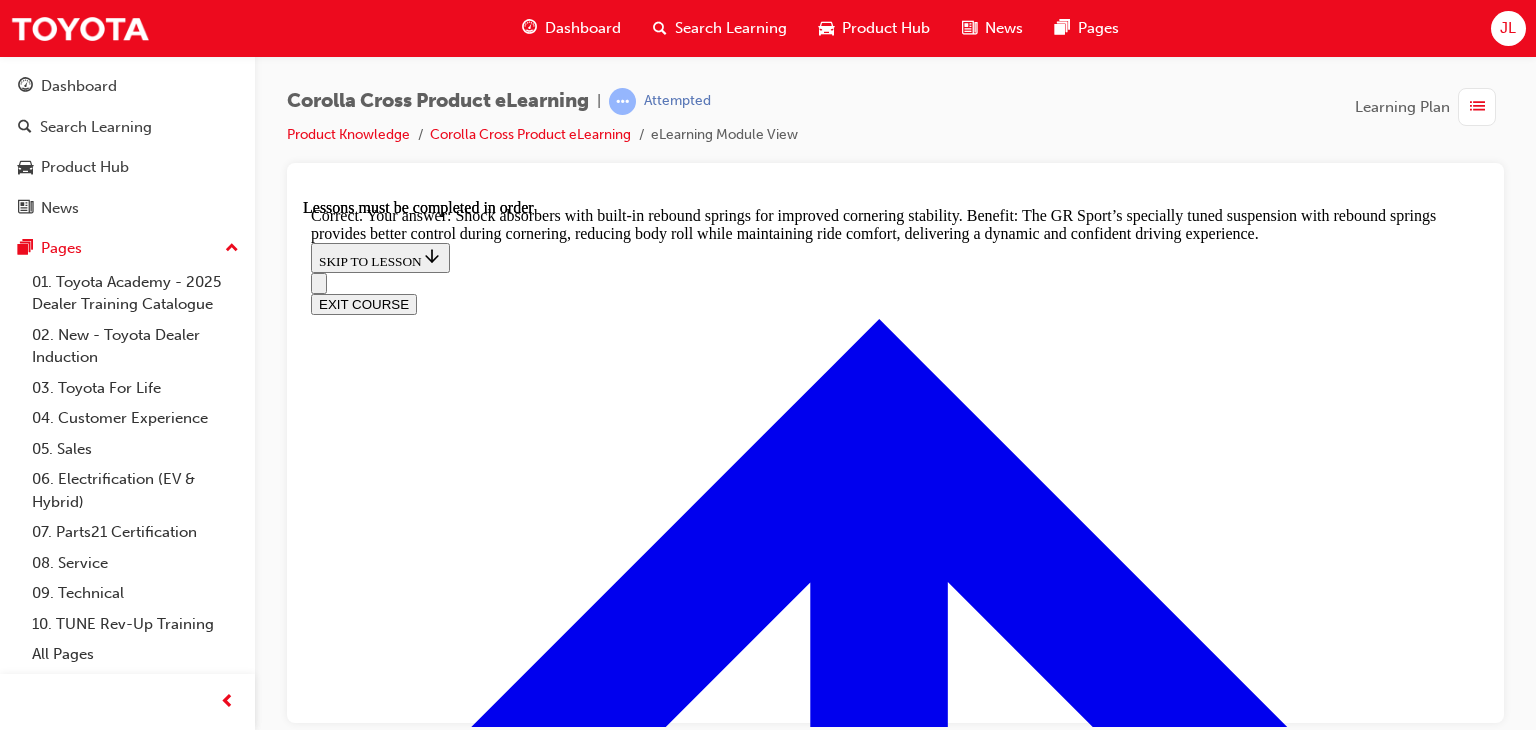 scroll, scrollTop: 6094, scrollLeft: 0, axis: vertical 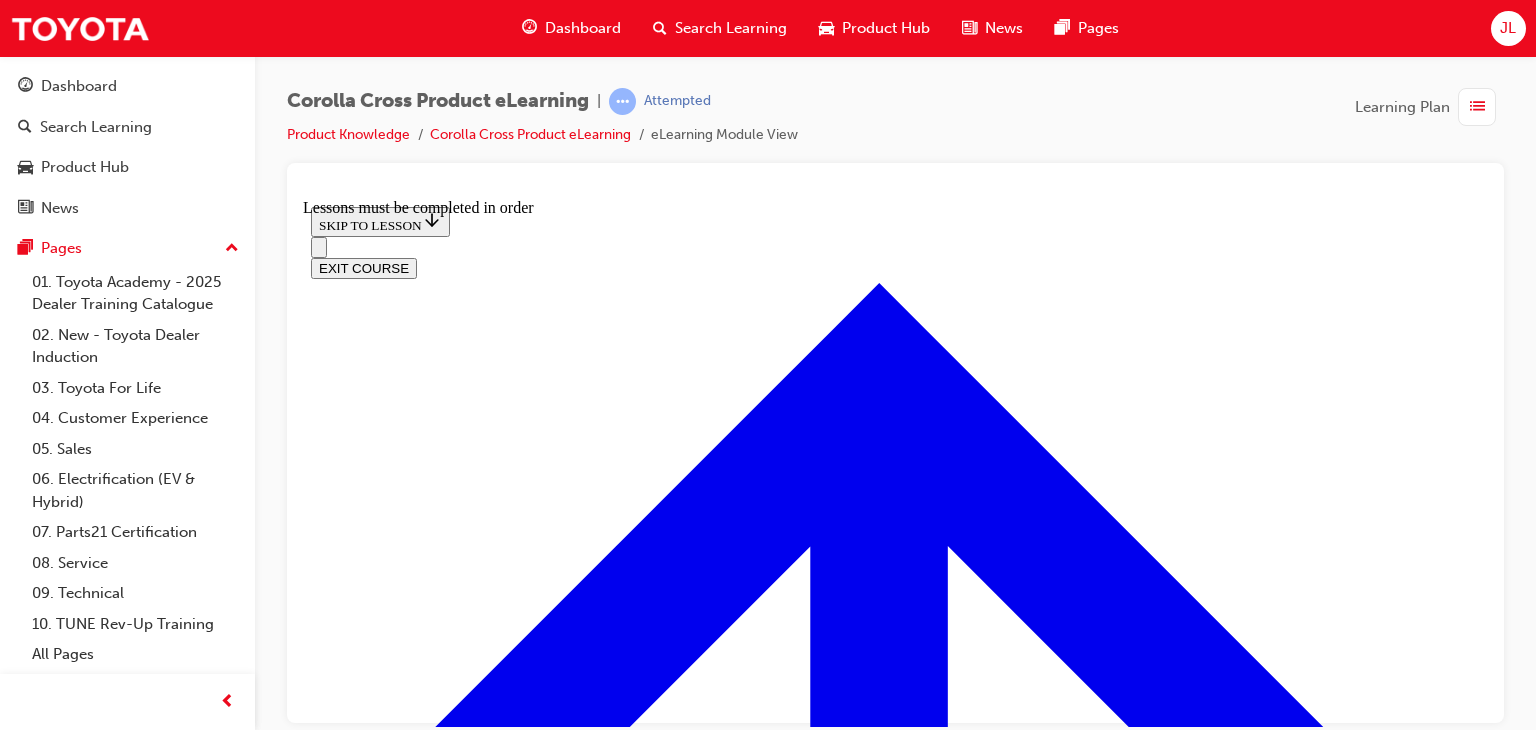 drag, startPoint x: 908, startPoint y: 498, endPoint x: 925, endPoint y: 494, distance: 17.464249 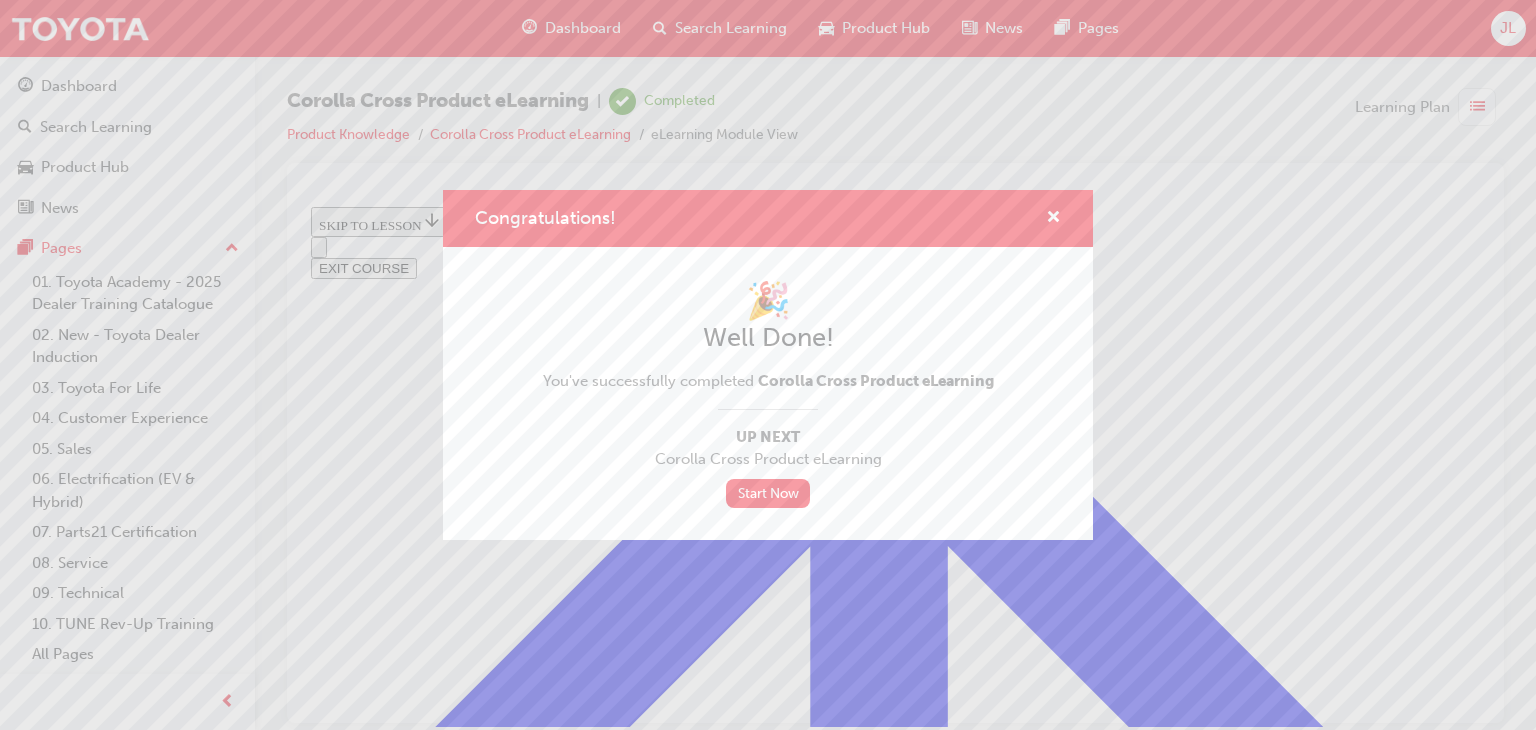 scroll, scrollTop: 1007, scrollLeft: 0, axis: vertical 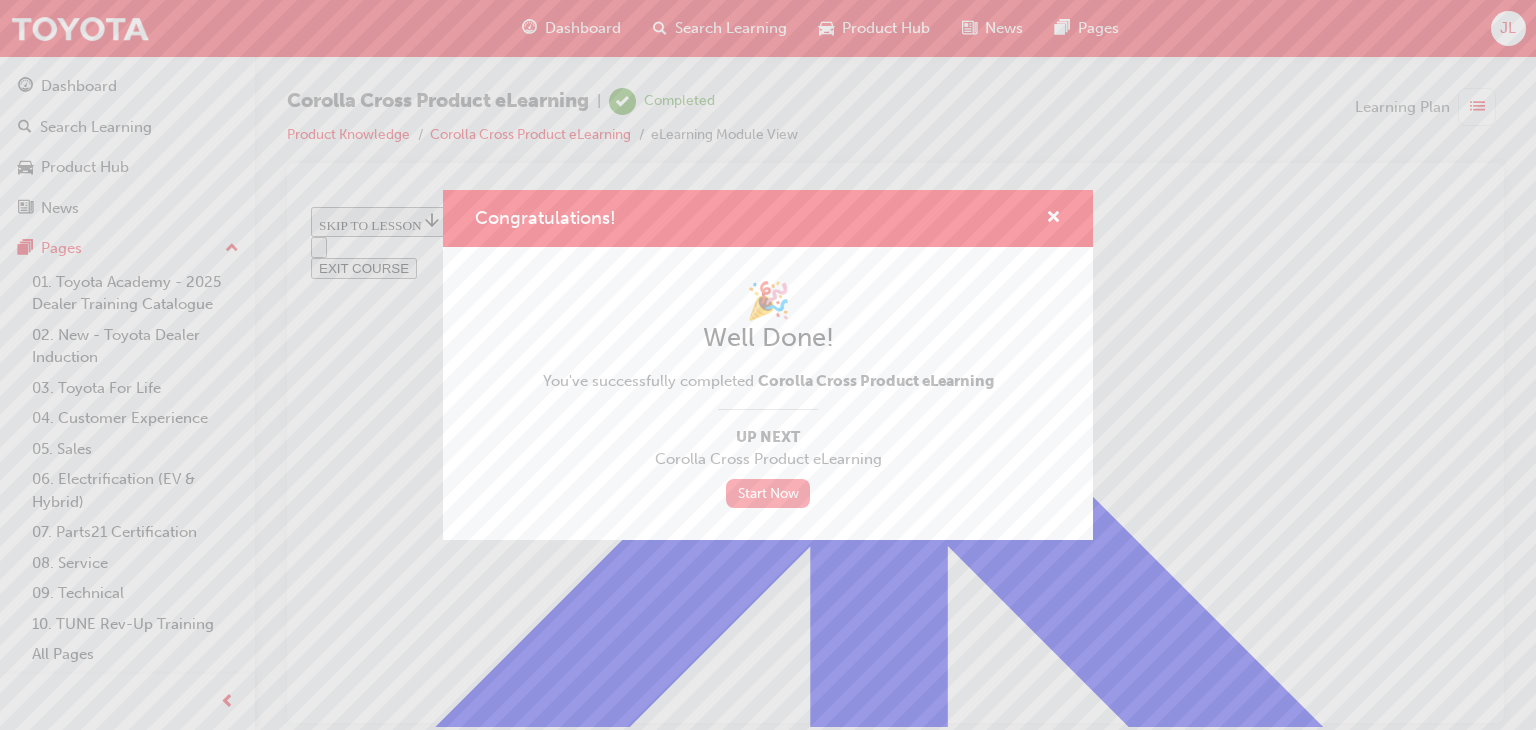 click on "Start Now" at bounding box center (768, 493) 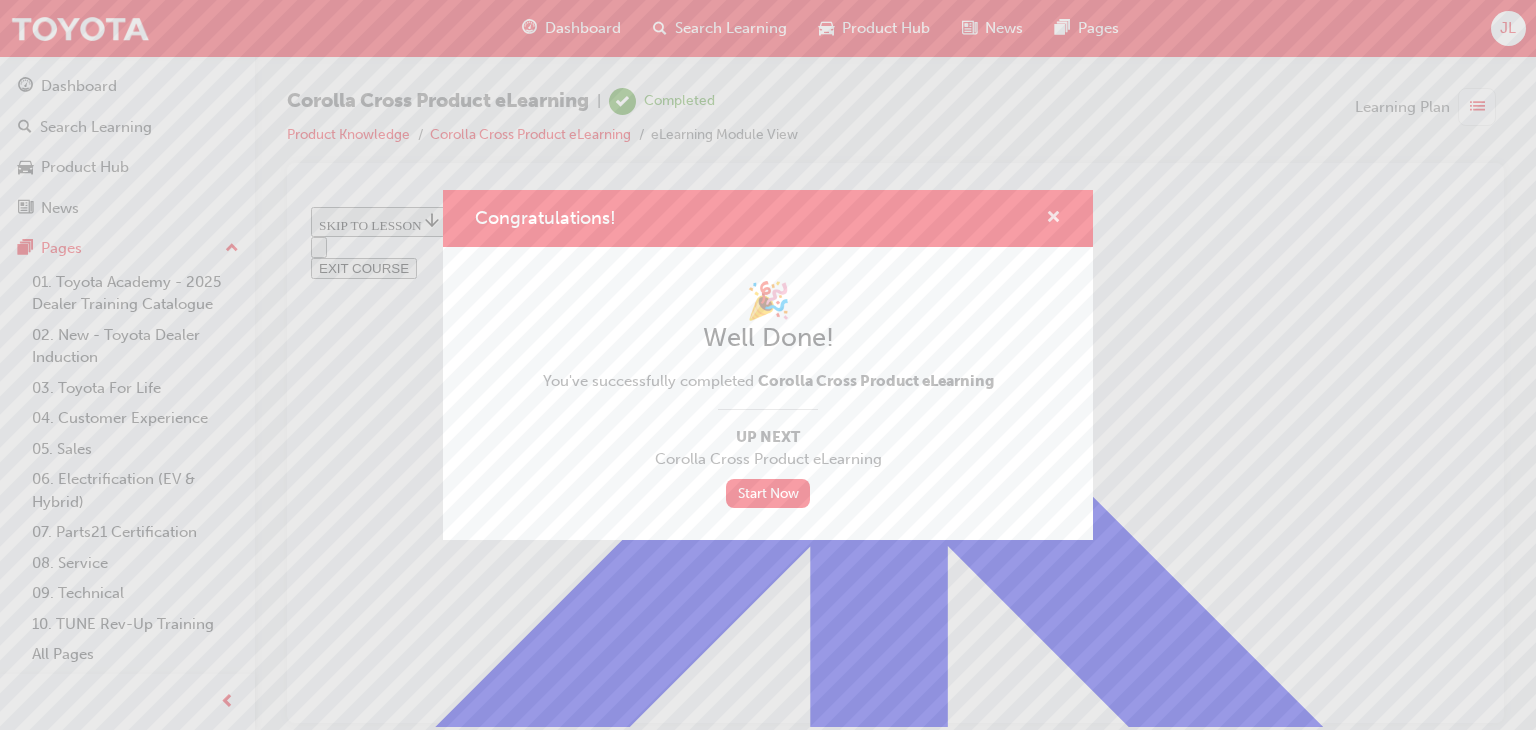 click at bounding box center [1053, 219] 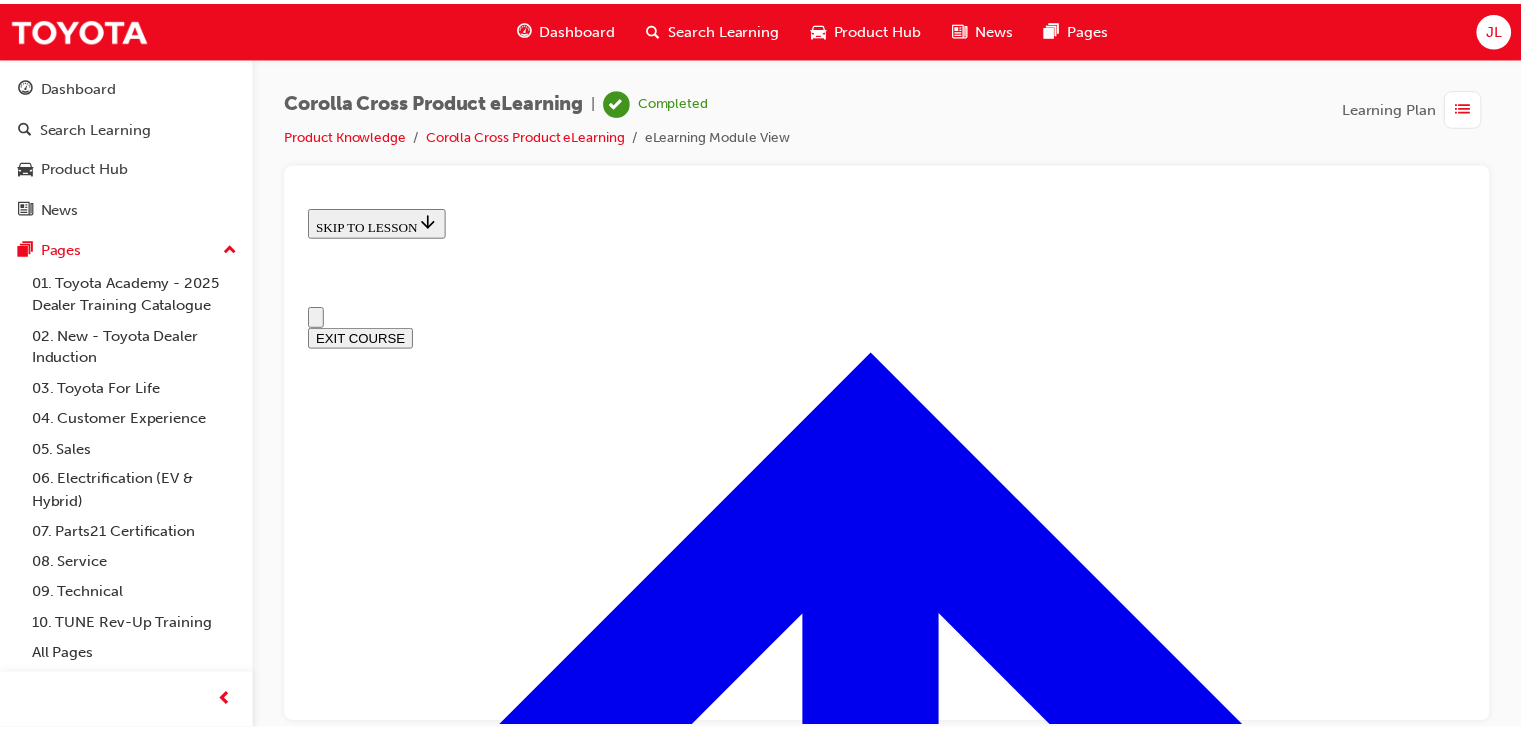 scroll, scrollTop: 0, scrollLeft: 0, axis: both 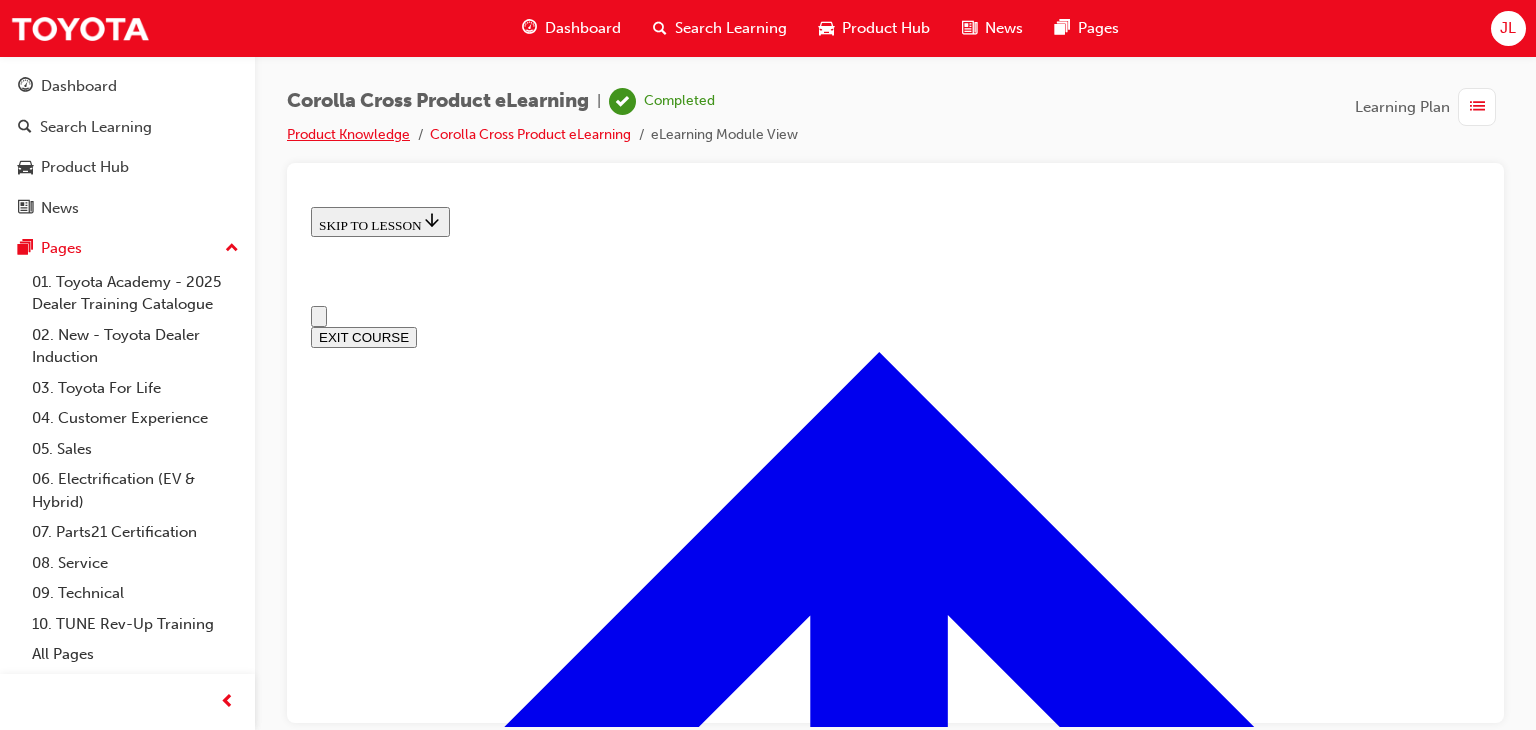 click on "Product Knowledge" at bounding box center [348, 134] 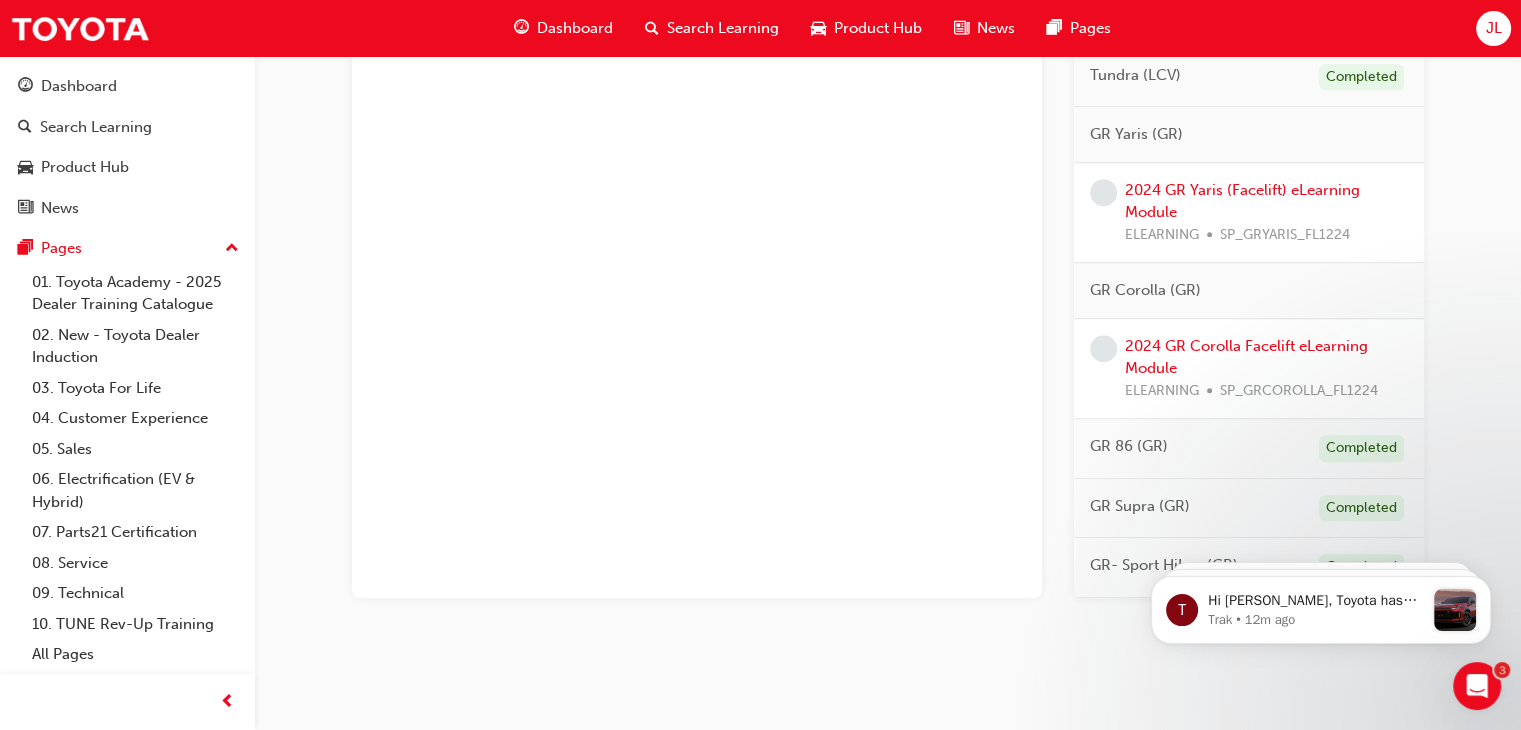 scroll, scrollTop: 1507, scrollLeft: 0, axis: vertical 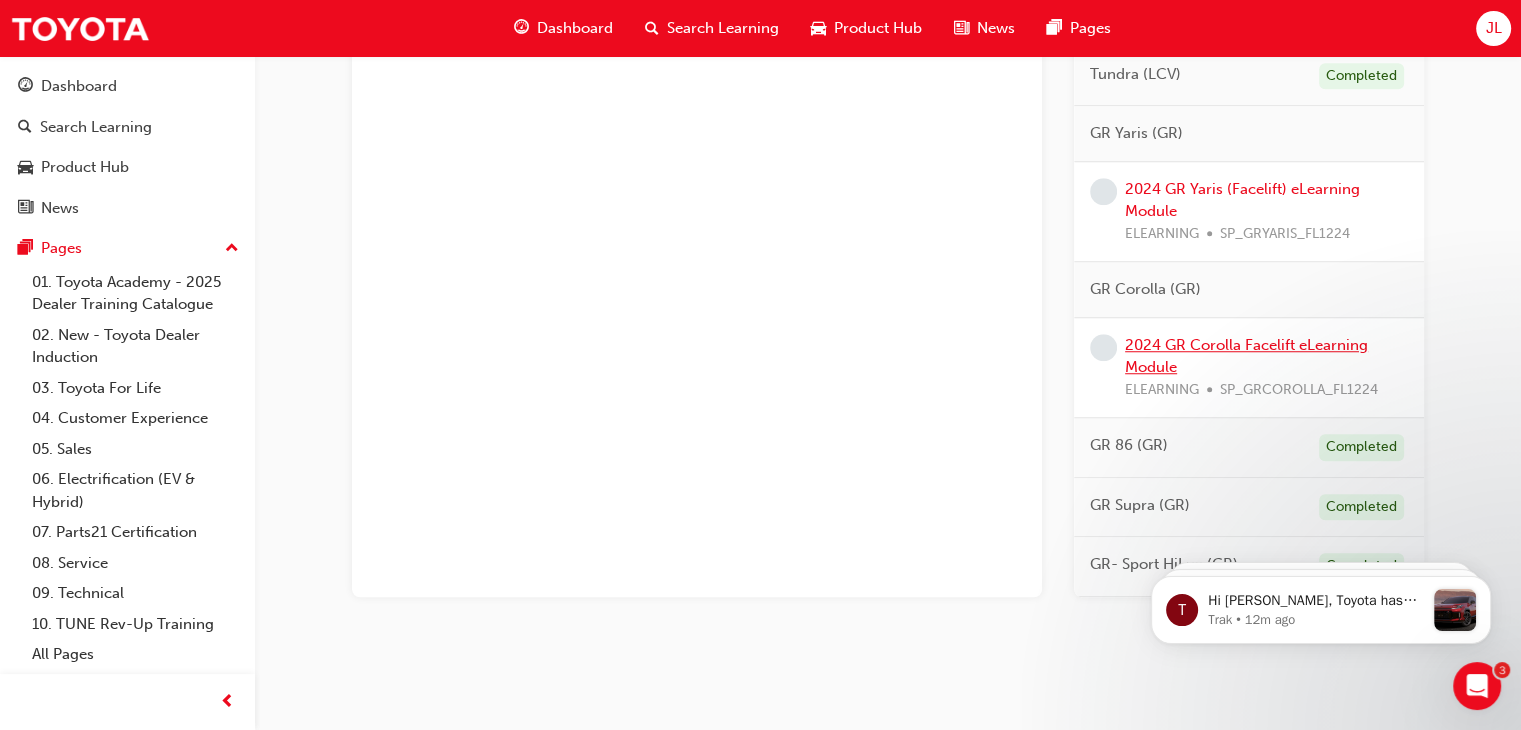 click on "2024 GR Corolla Facelift eLearning Module" at bounding box center [1246, 356] 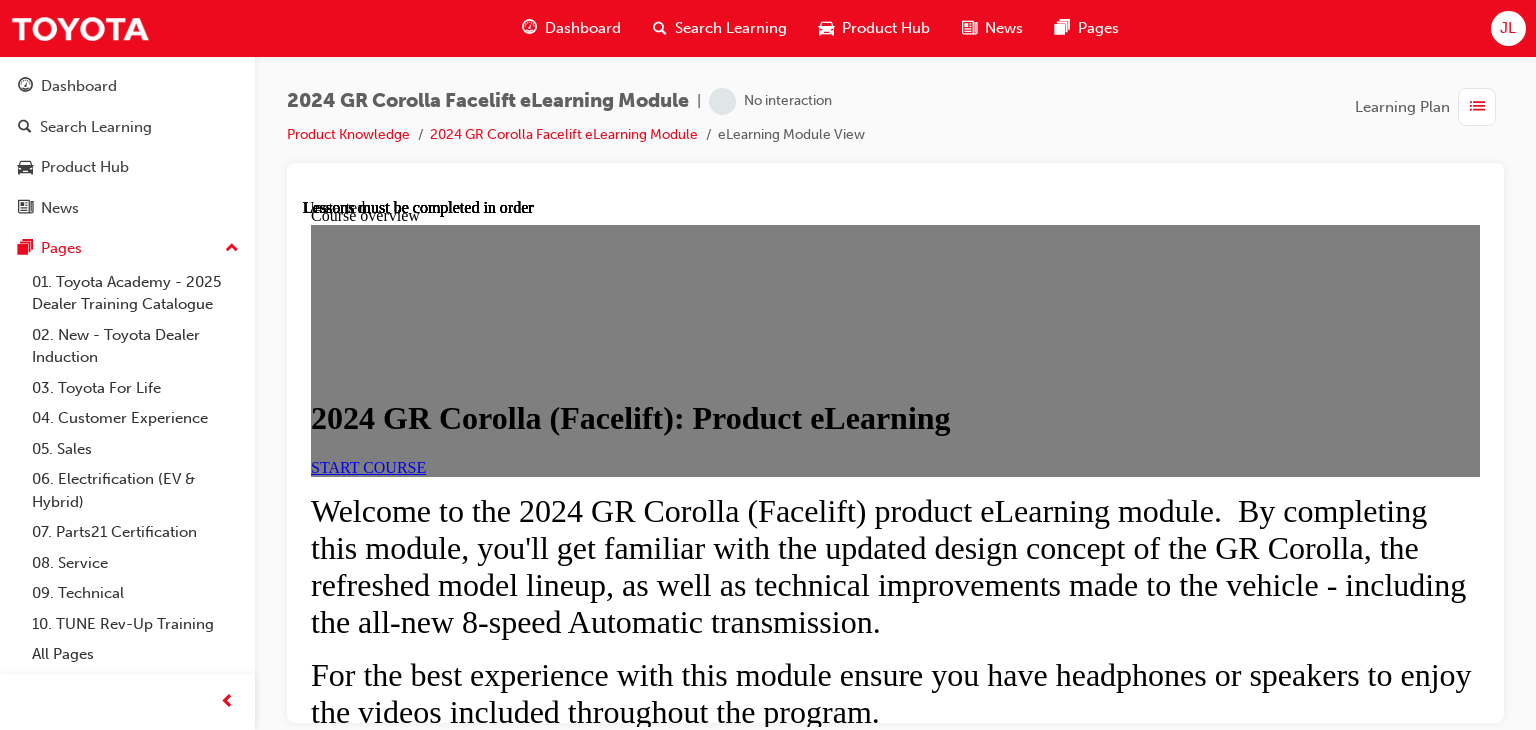 scroll, scrollTop: 0, scrollLeft: 0, axis: both 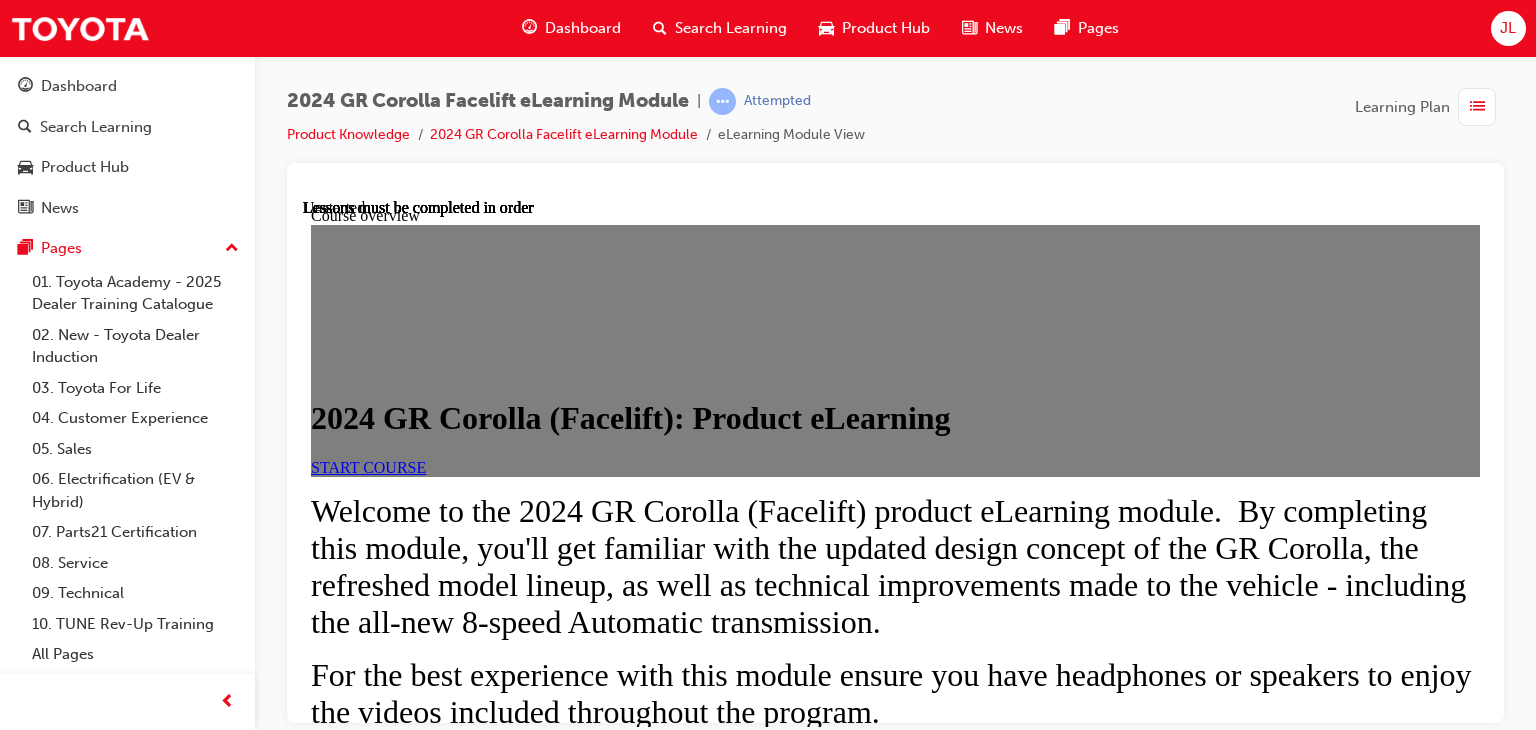 click on "START COURSE" at bounding box center [368, 466] 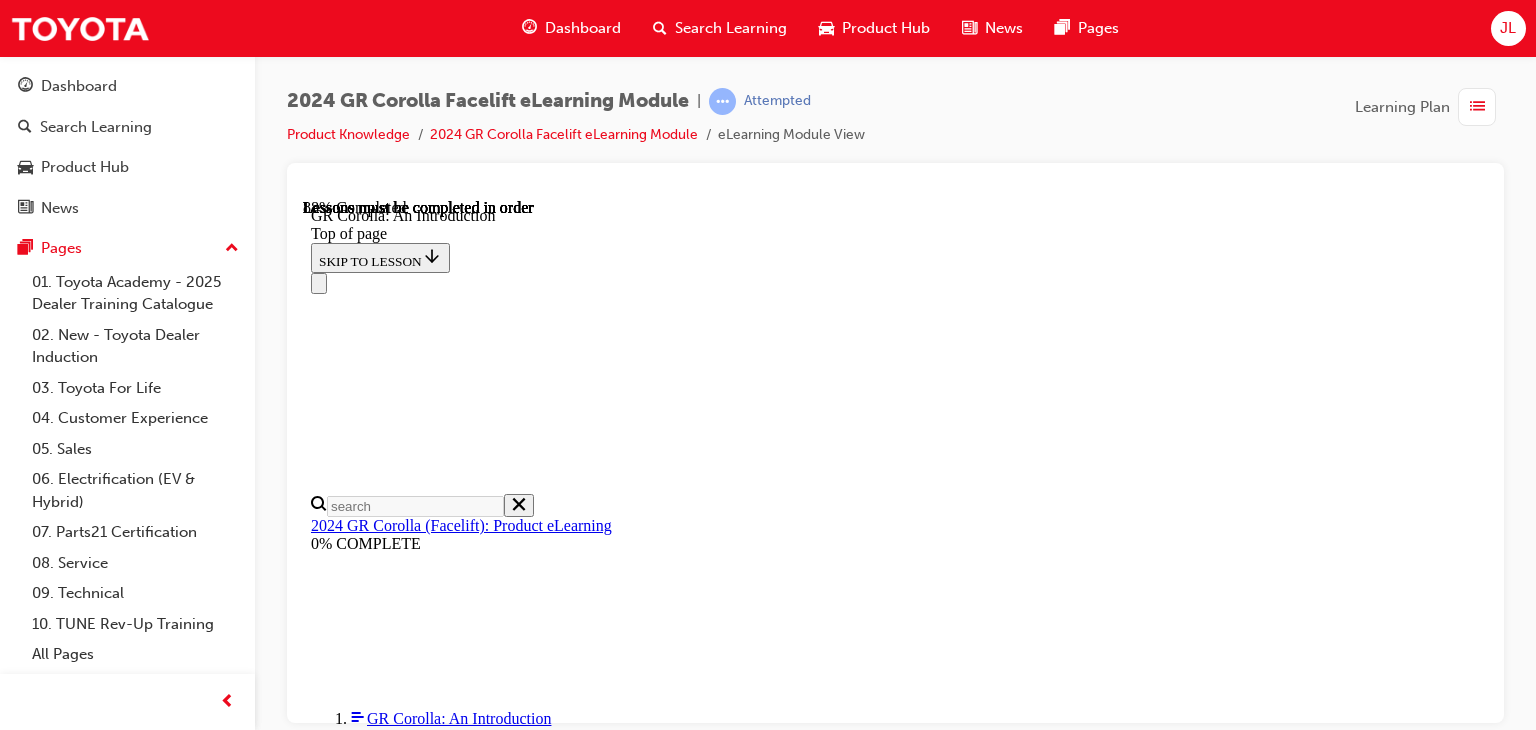scroll, scrollTop: 3119, scrollLeft: 0, axis: vertical 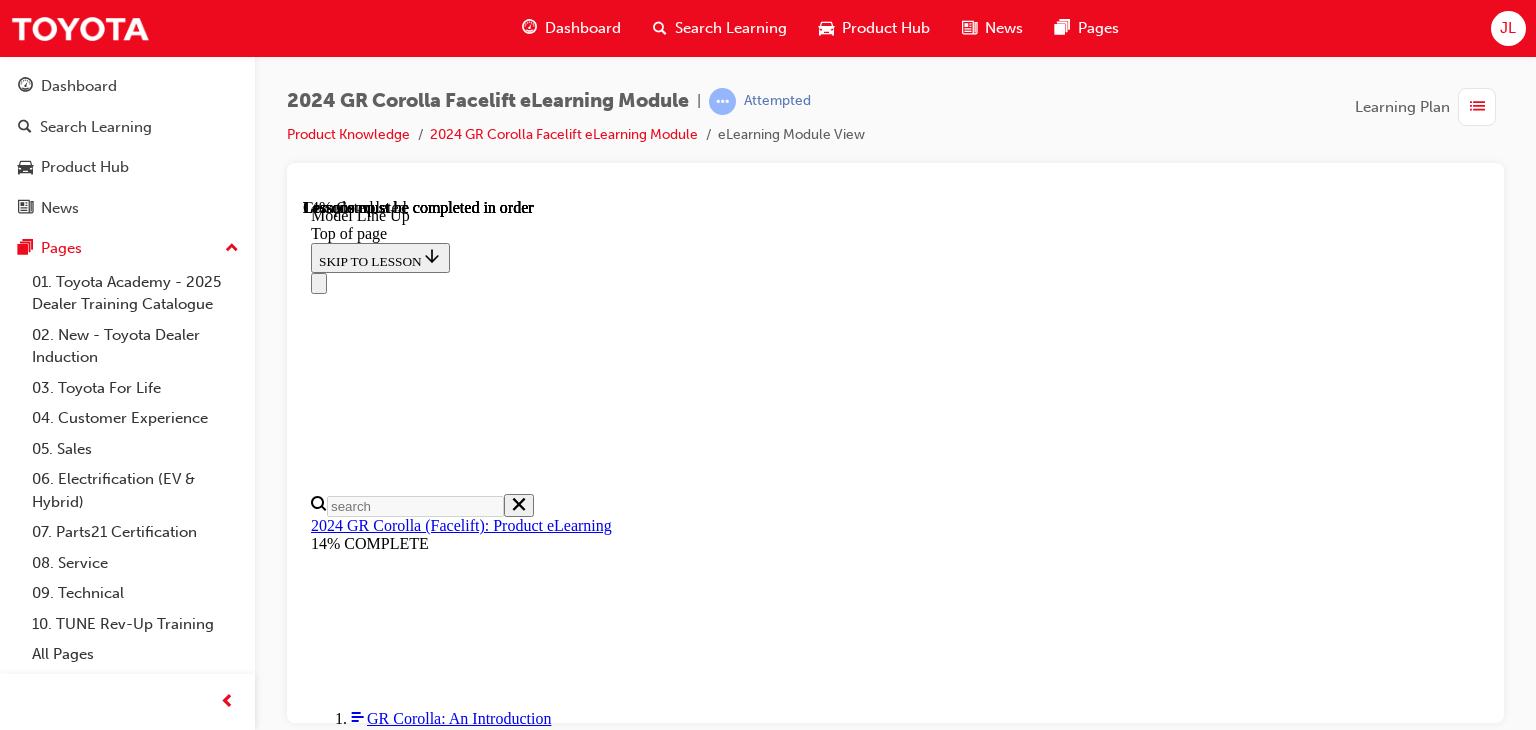 click on "OK" at bounding box center (328, 10486) 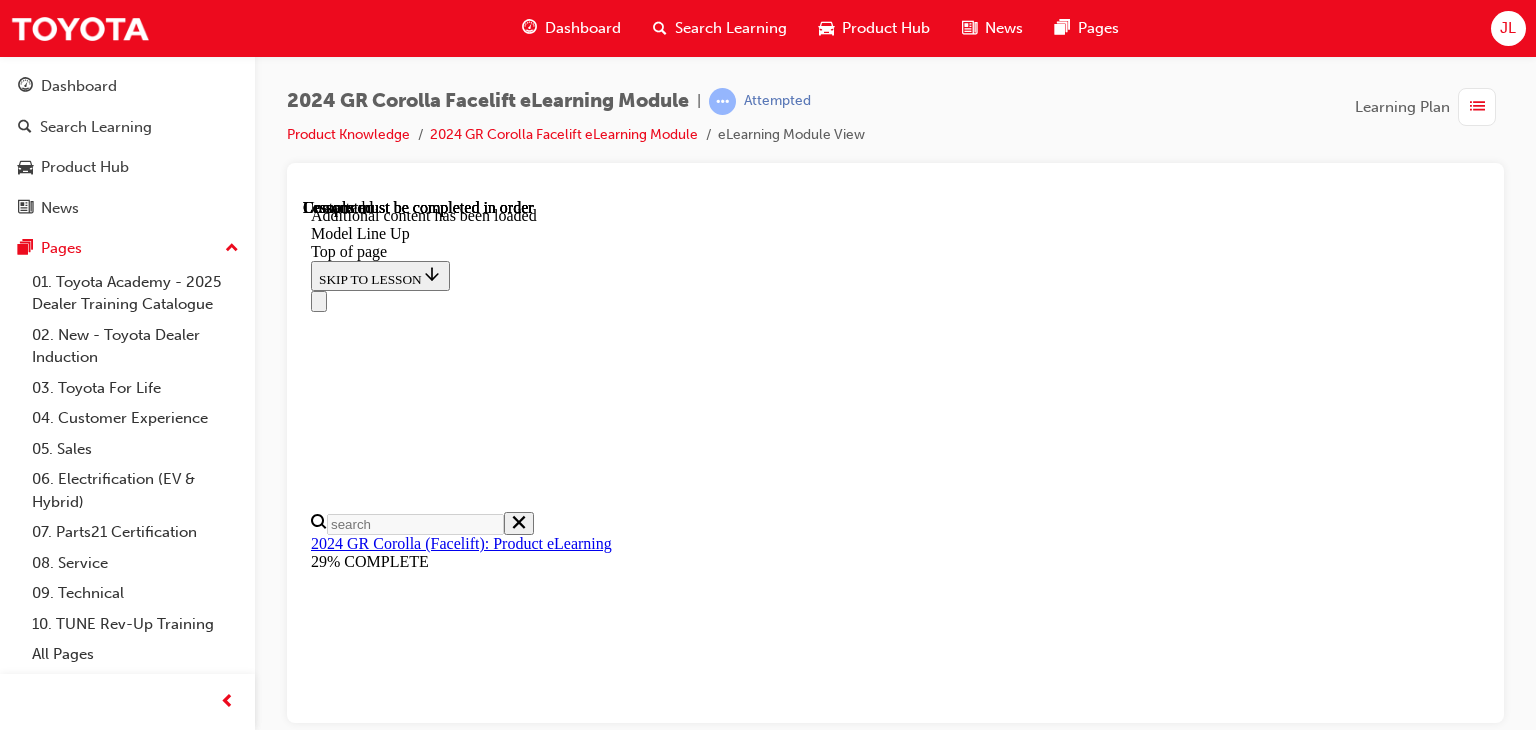scroll, scrollTop: 2599, scrollLeft: 0, axis: vertical 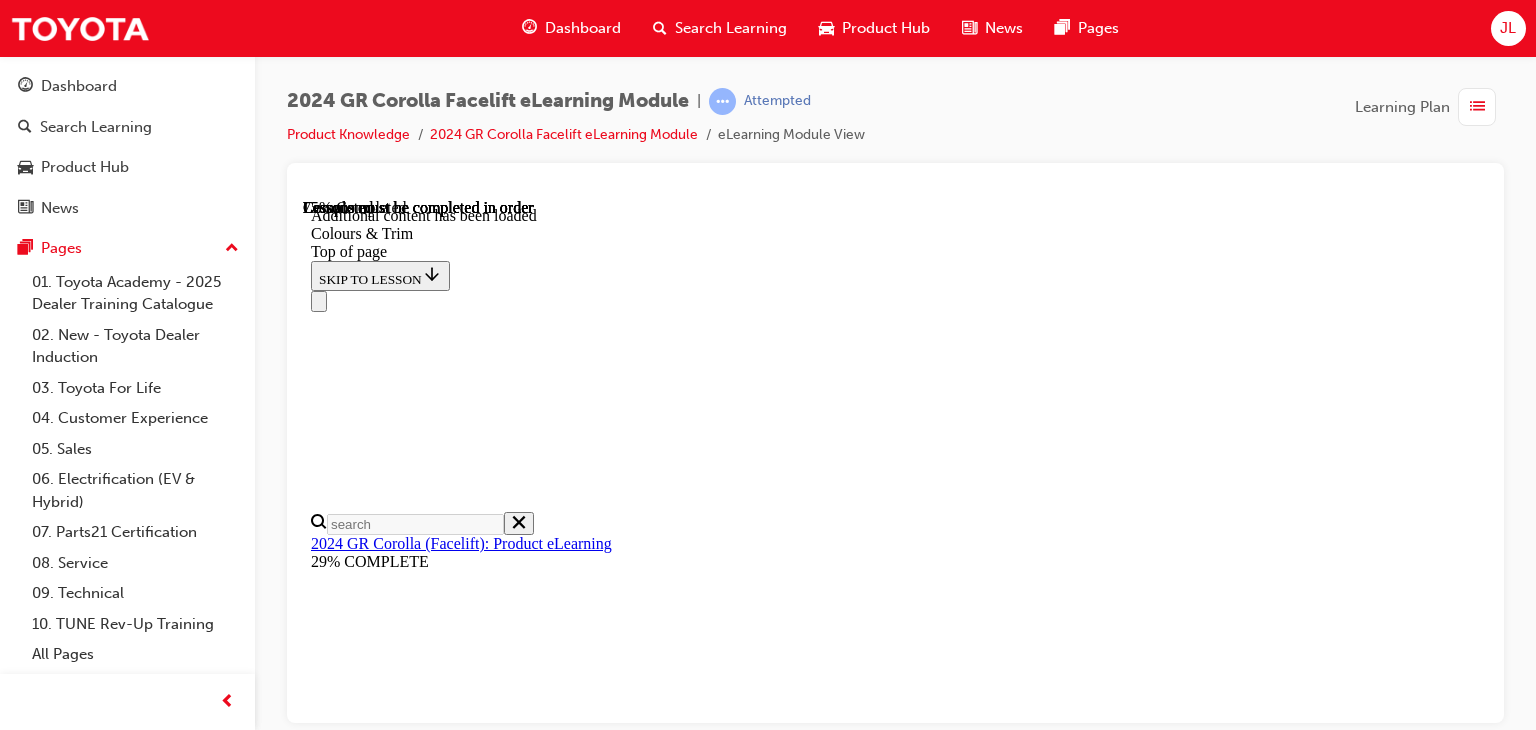 click 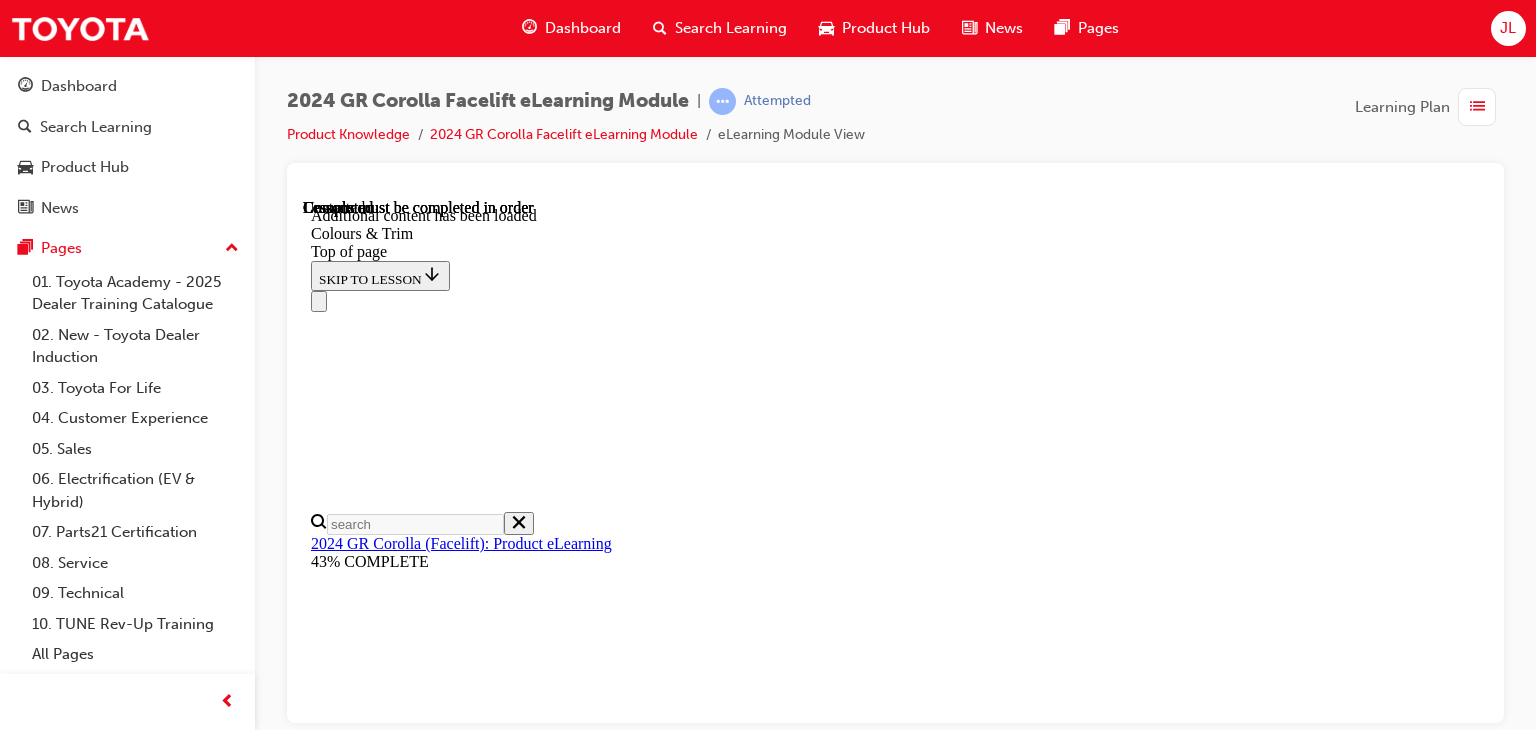 scroll, scrollTop: 2020, scrollLeft: 0, axis: vertical 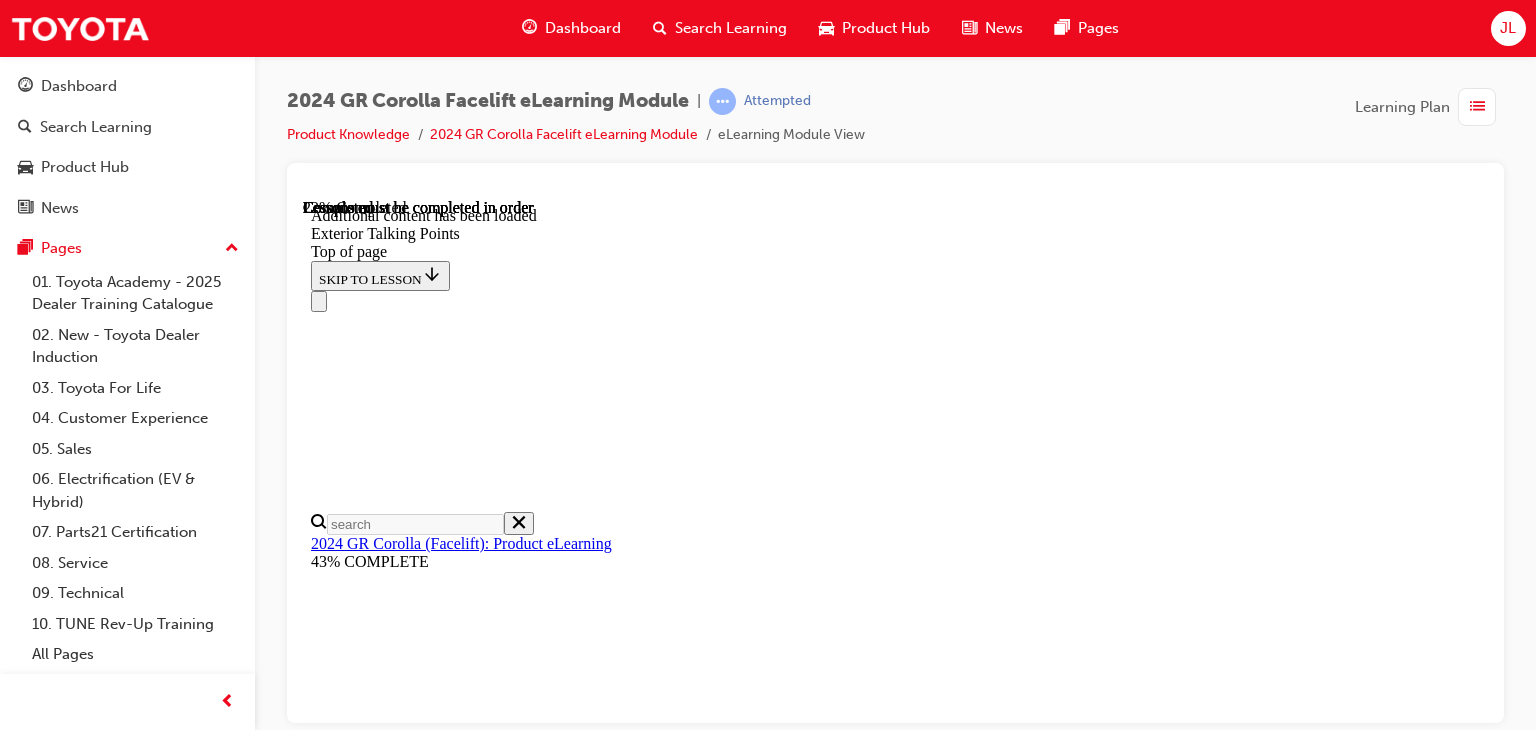 click at bounding box center (399, 11446) 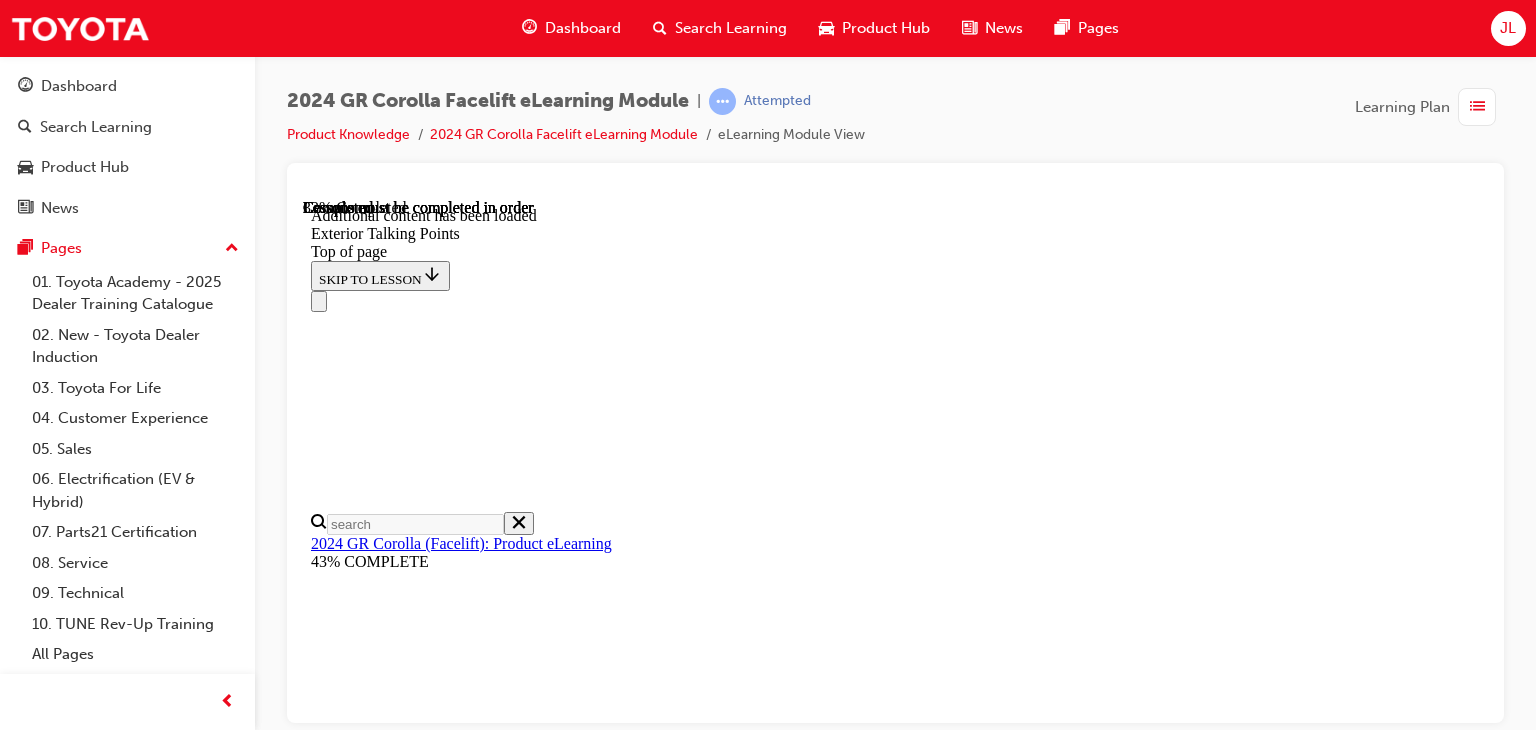click at bounding box center [399, 14249] 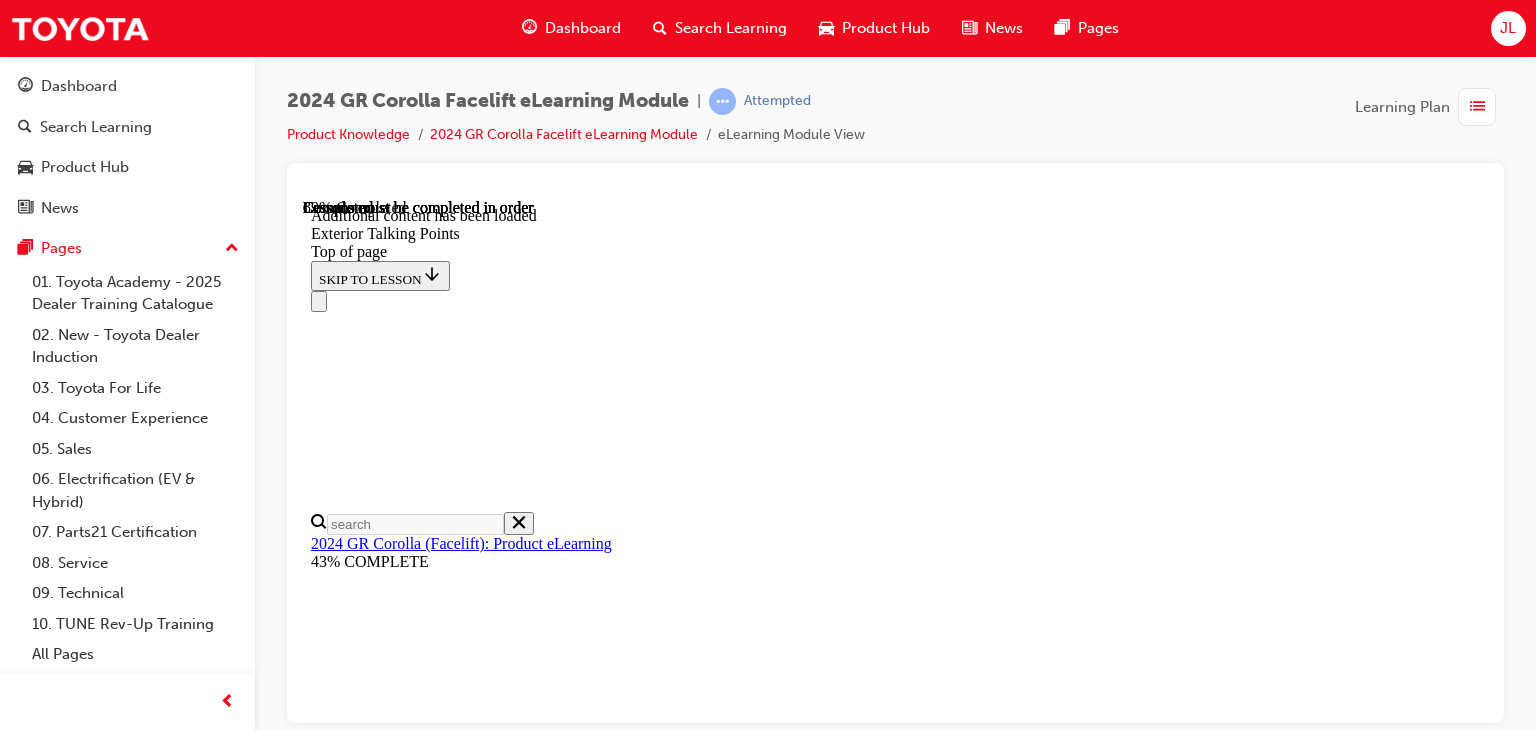 scroll, scrollTop: 4470, scrollLeft: 0, axis: vertical 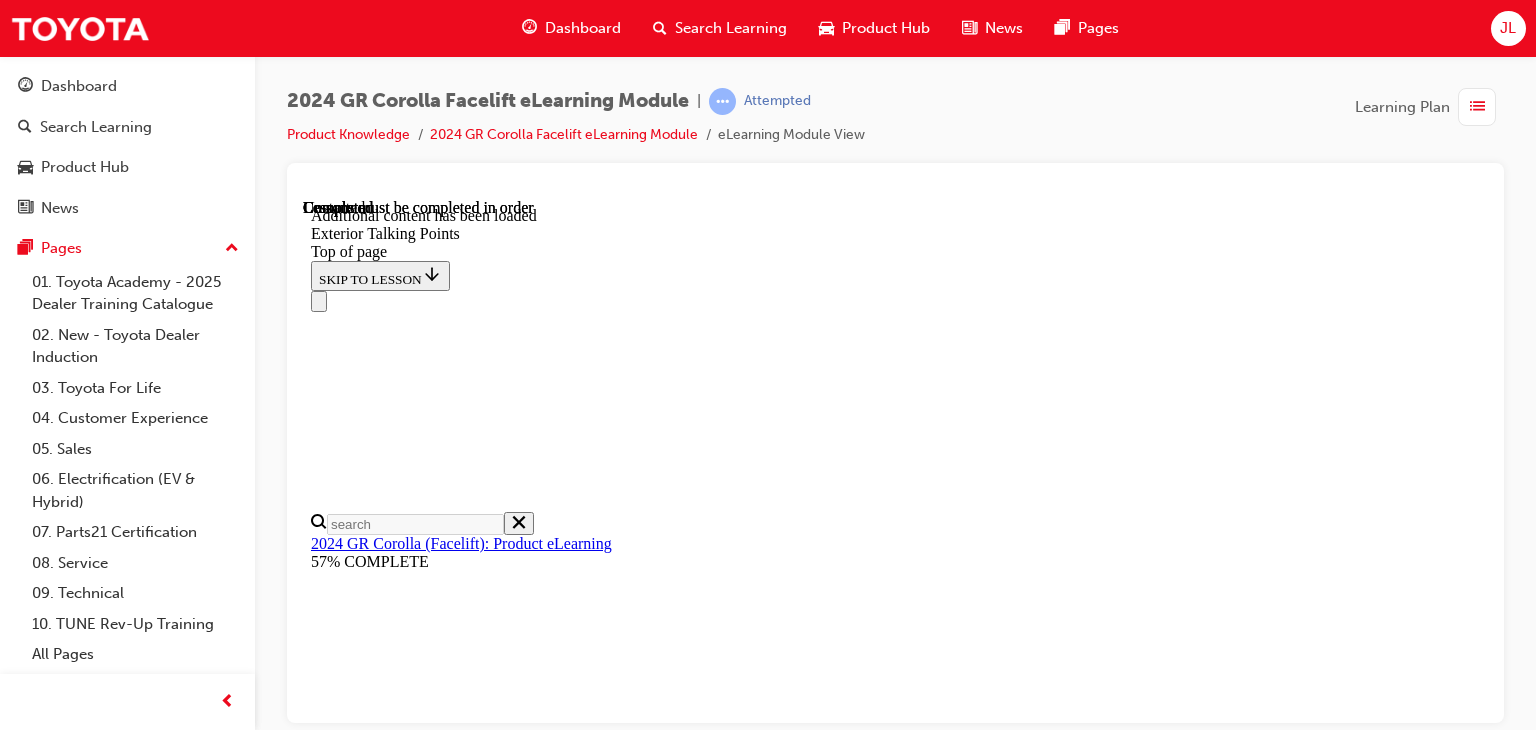 click on "5 of 7 — Interior Talking Points" at bounding box center [431, 19530] 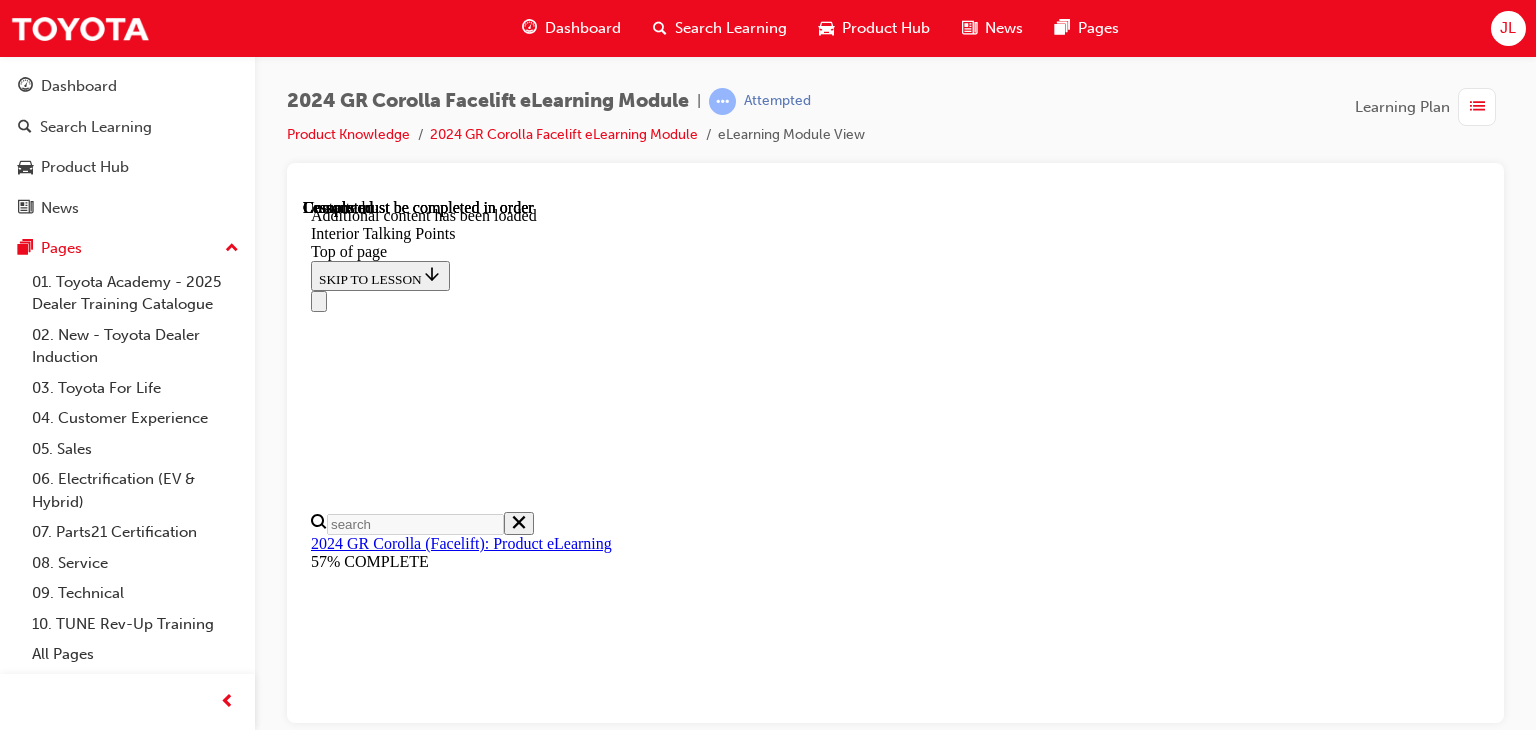 scroll, scrollTop: 370, scrollLeft: 0, axis: vertical 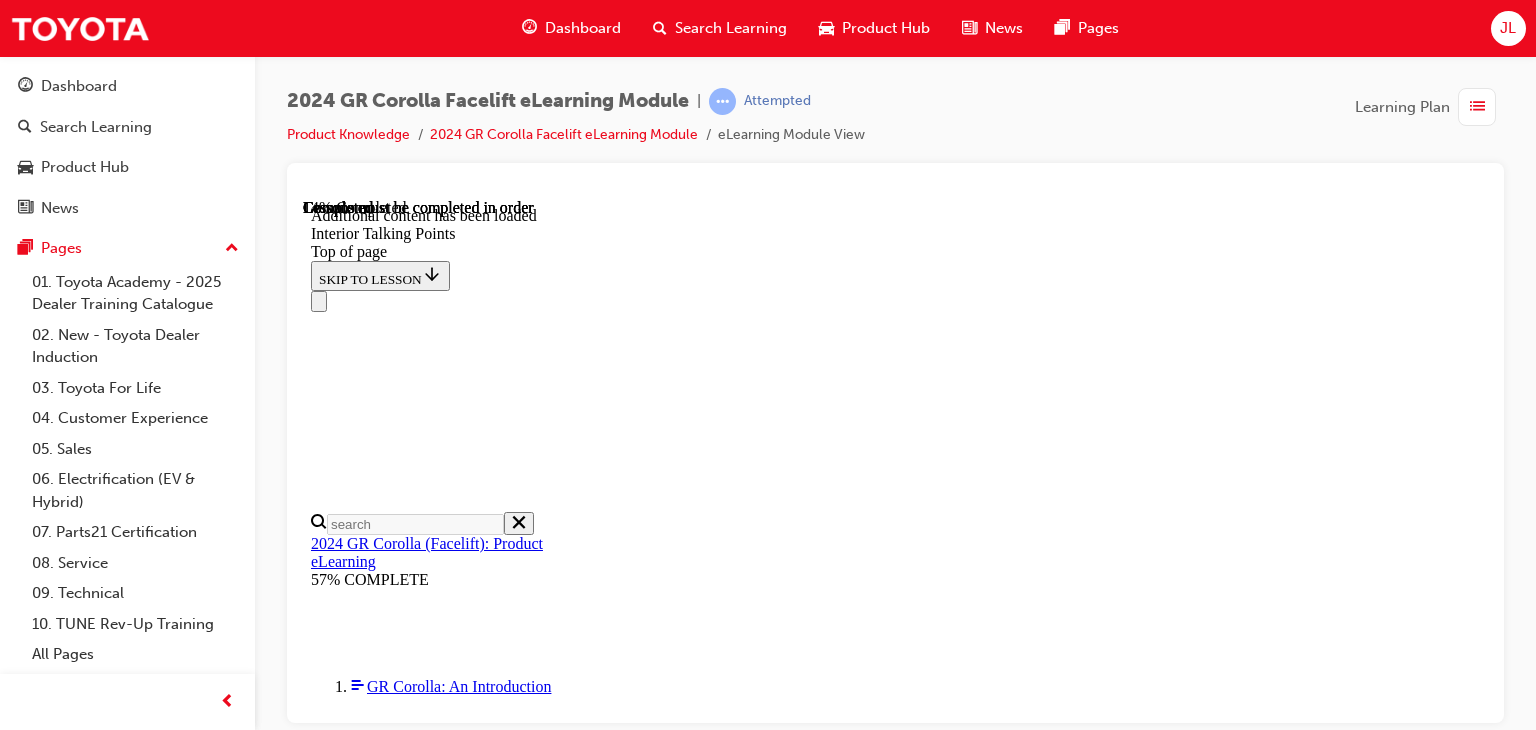 click at bounding box center [399, 11202] 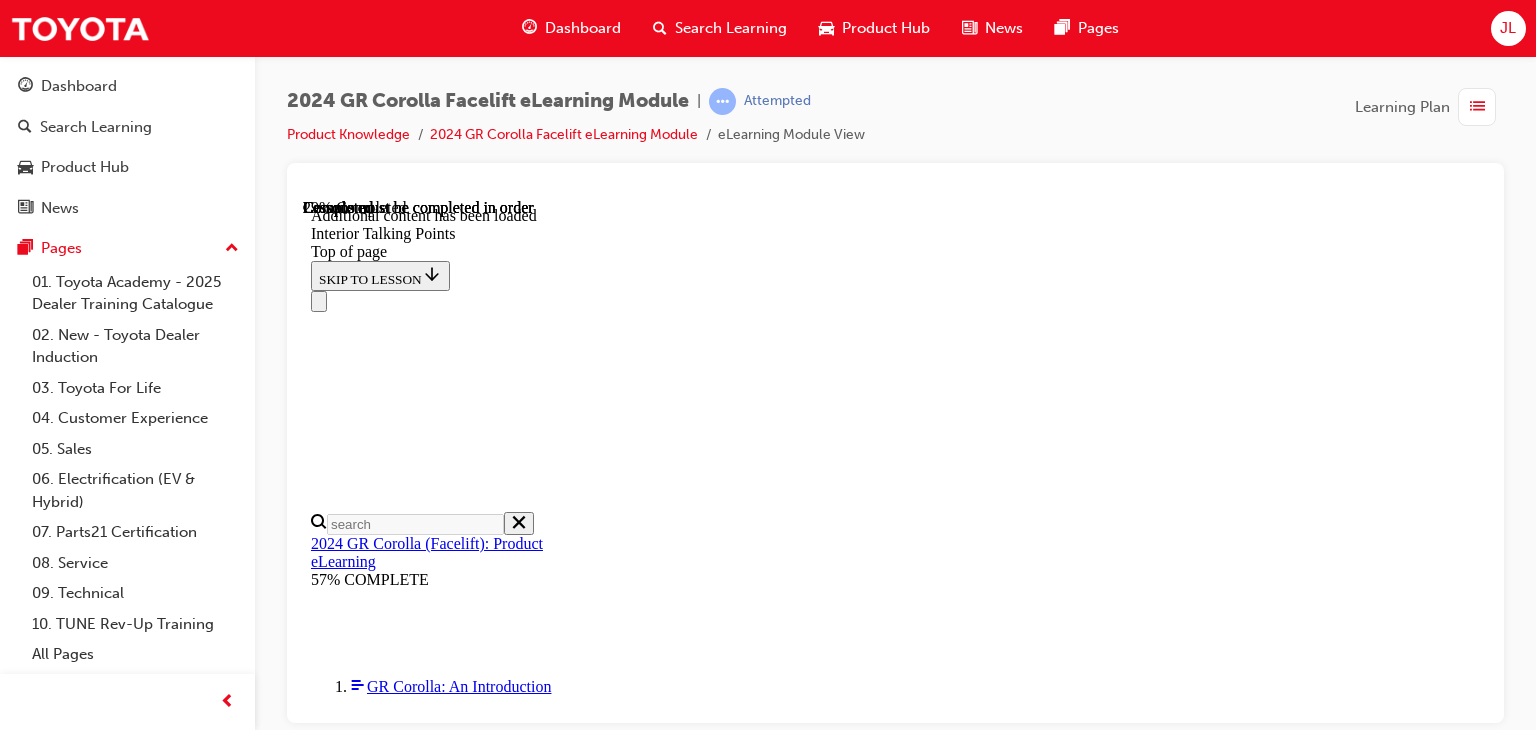 scroll, scrollTop: 895, scrollLeft: 0, axis: vertical 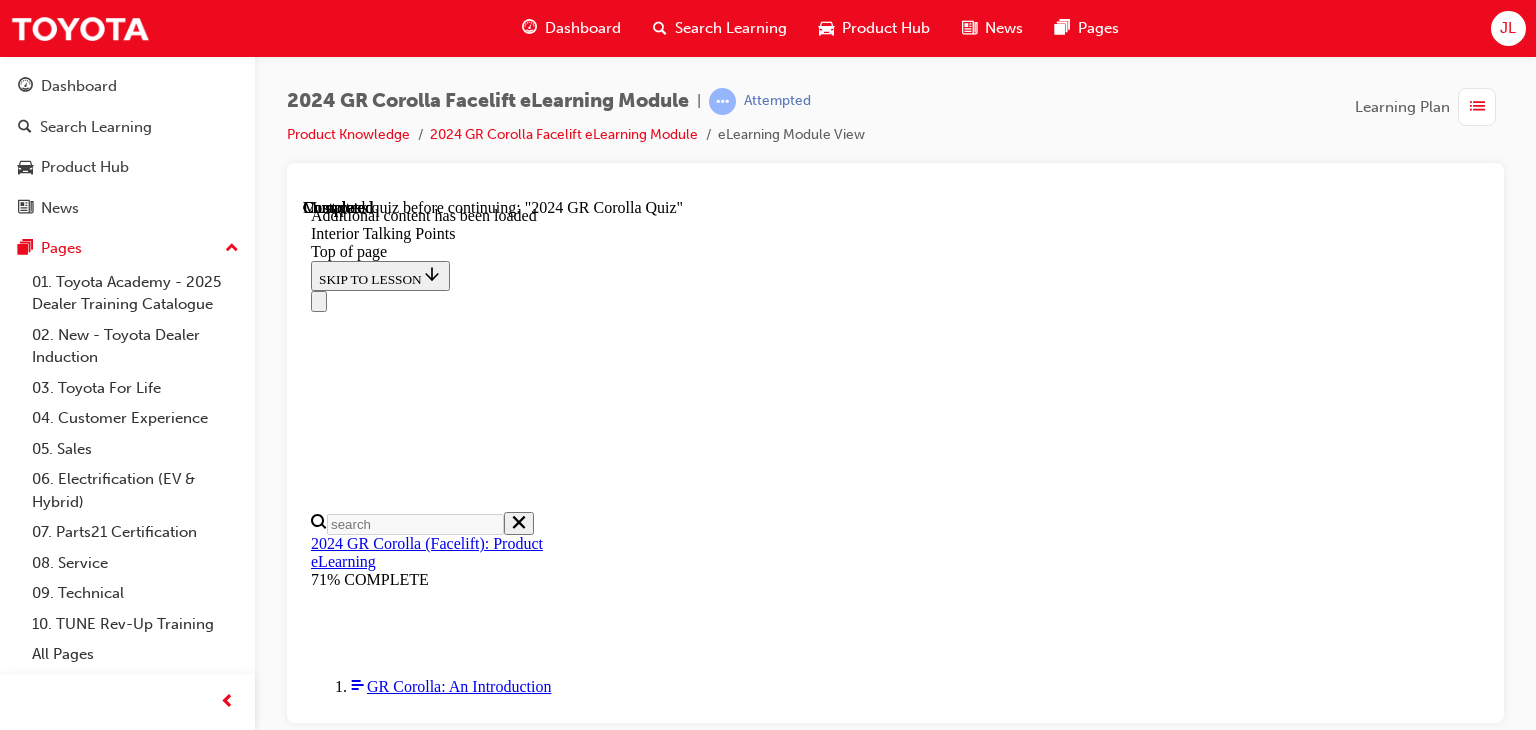 click on "6 of 7 — 2024 GR Corolla Quiz" at bounding box center [431, 18390] 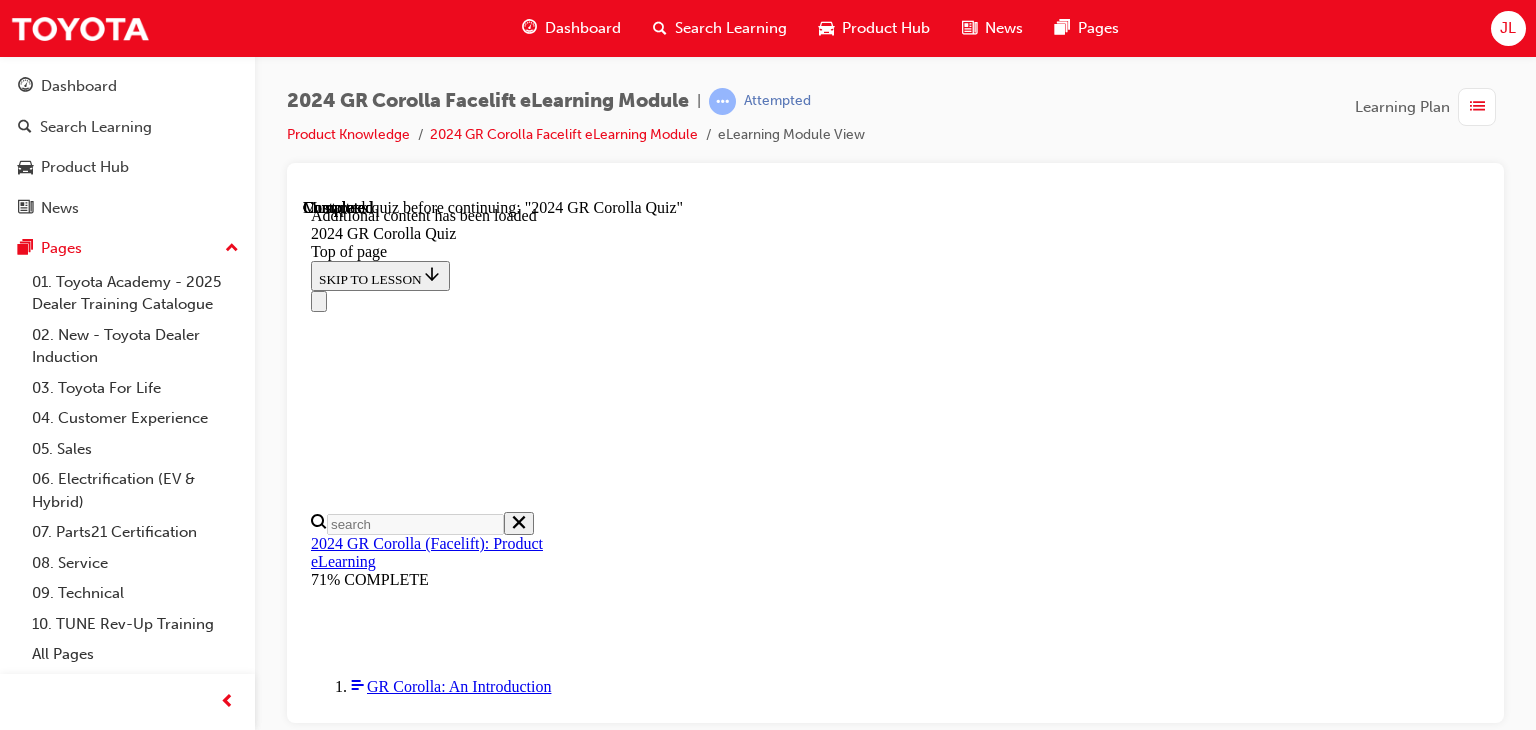scroll, scrollTop: 0, scrollLeft: 0, axis: both 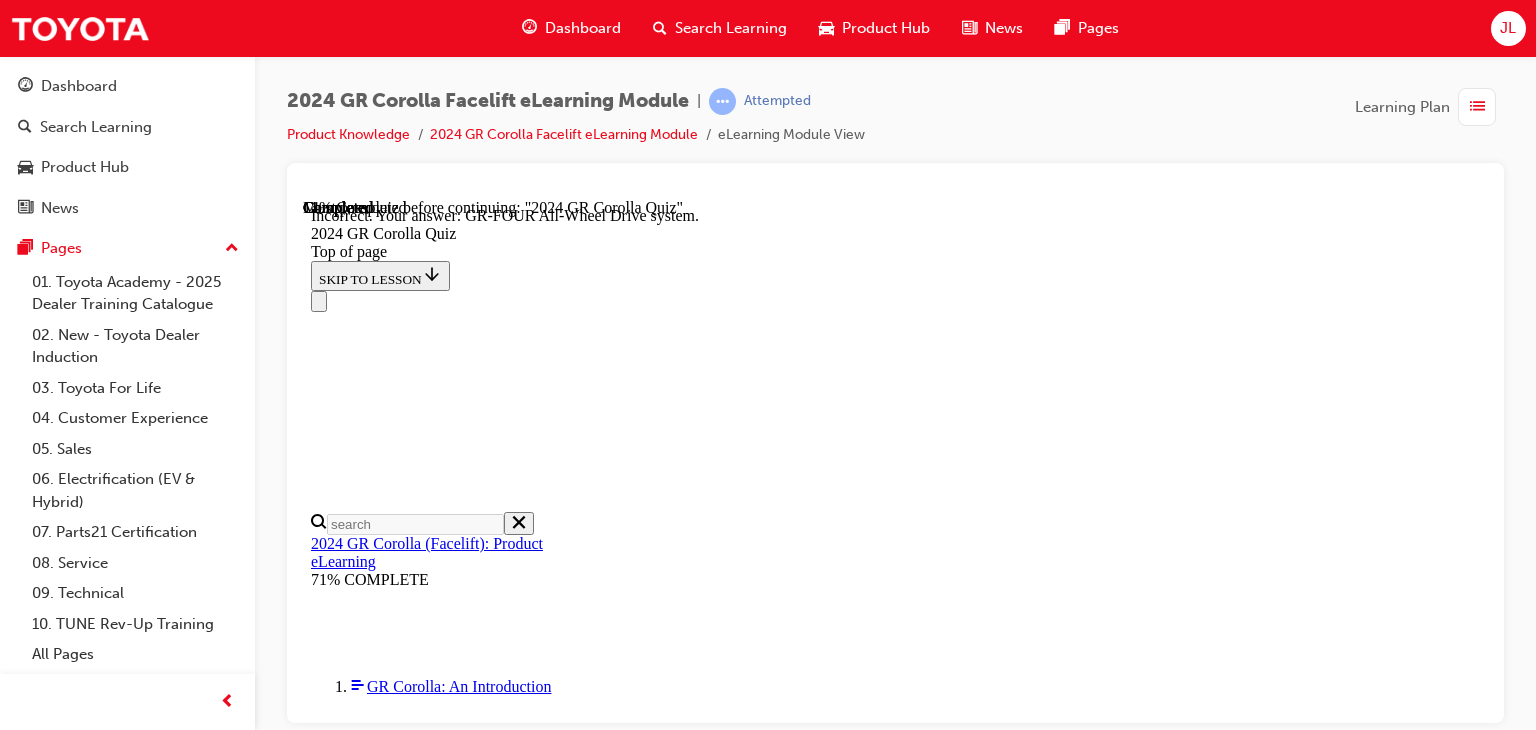 click on "NEXT" at bounding box center [337, 19121] 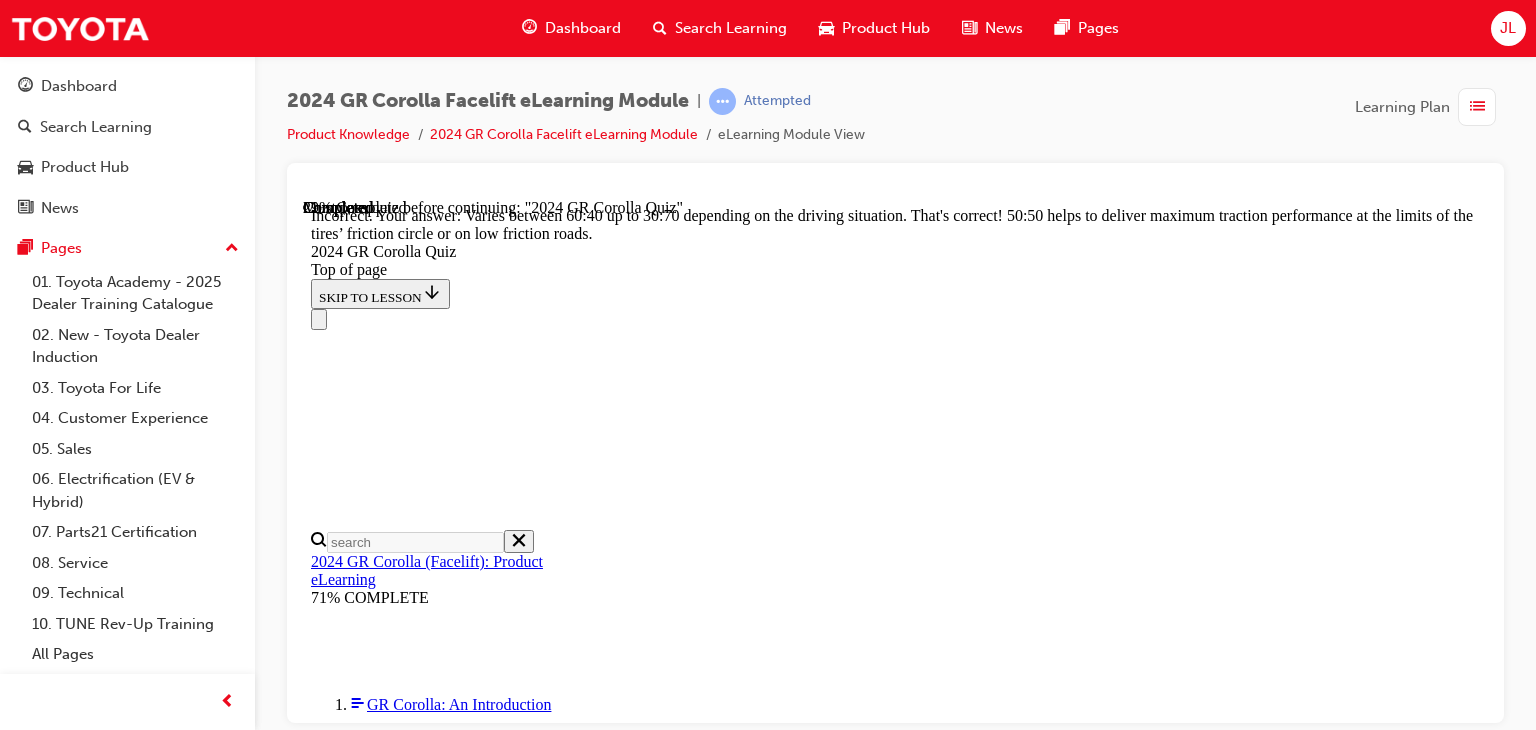 scroll, scrollTop: 1105, scrollLeft: 0, axis: vertical 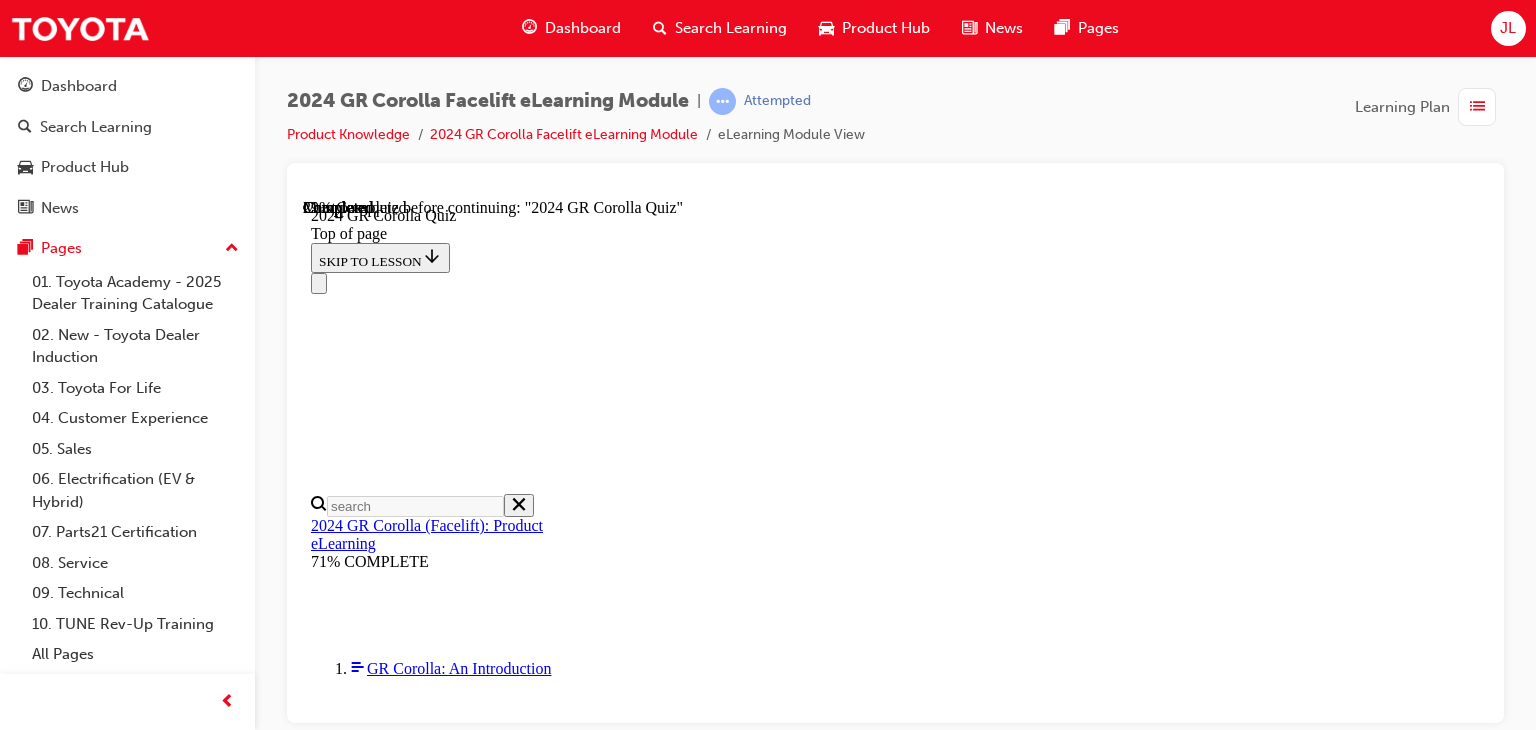 drag, startPoint x: 800, startPoint y: 566, endPoint x: 944, endPoint y: 628, distance: 156.7801 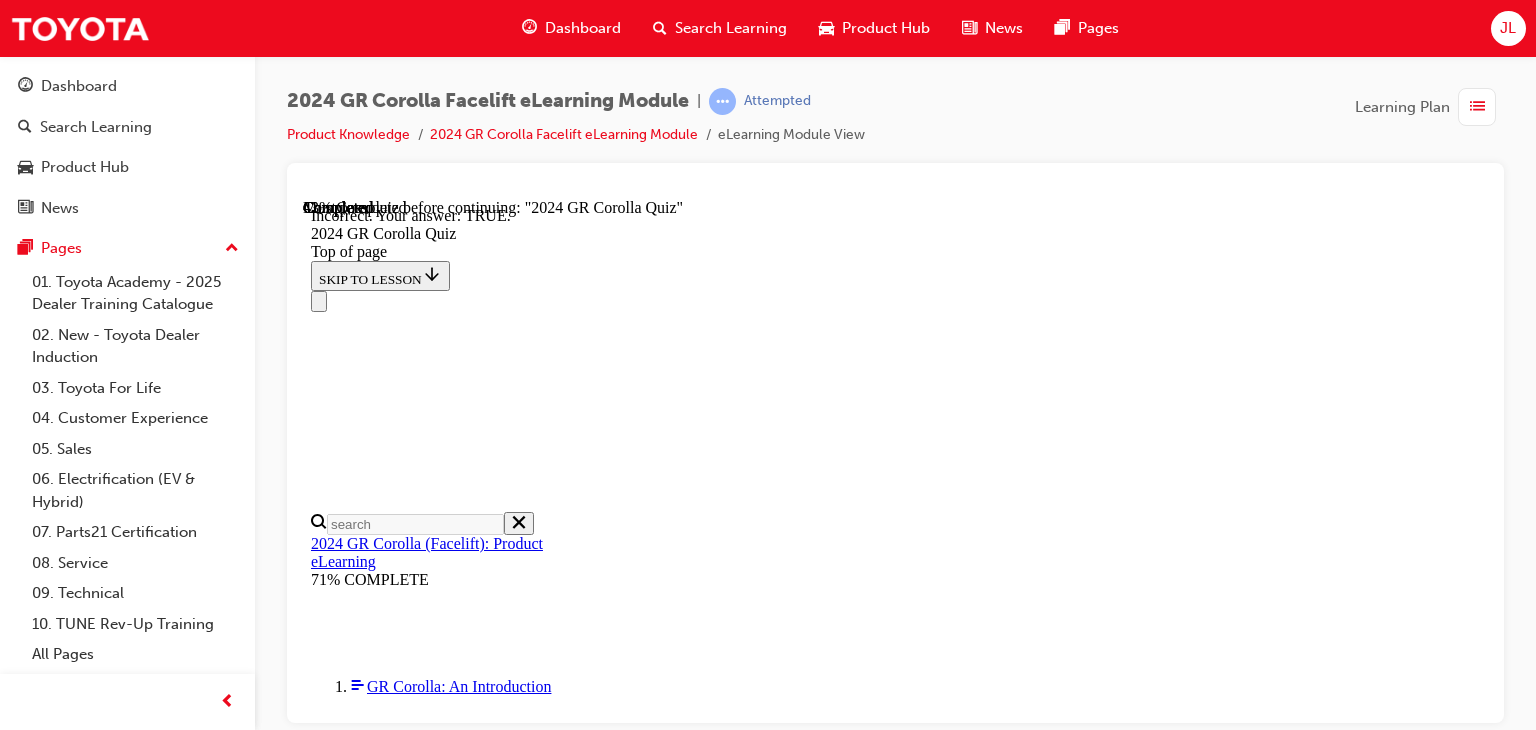 scroll, scrollTop: 429, scrollLeft: 0, axis: vertical 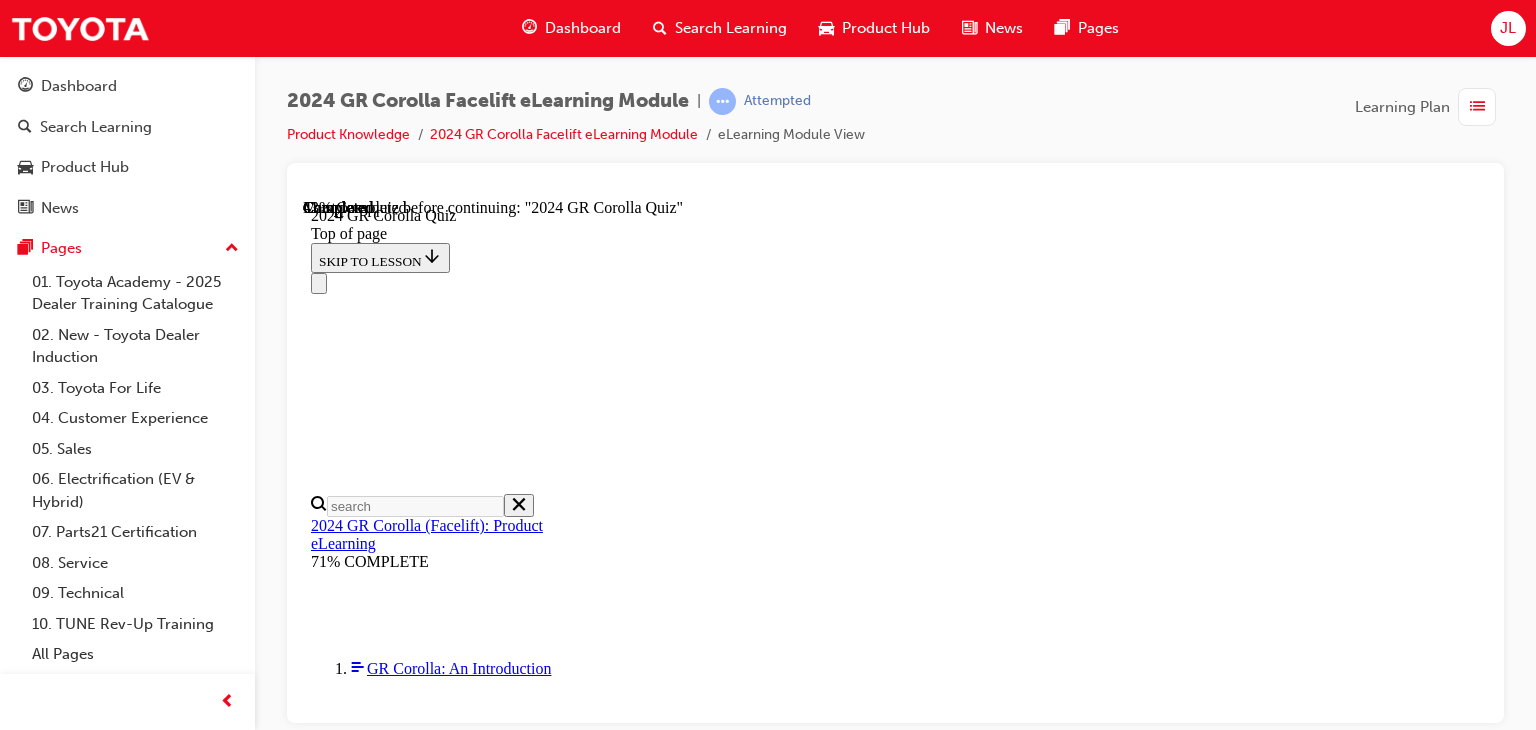 click at bounding box center (895, 15600) 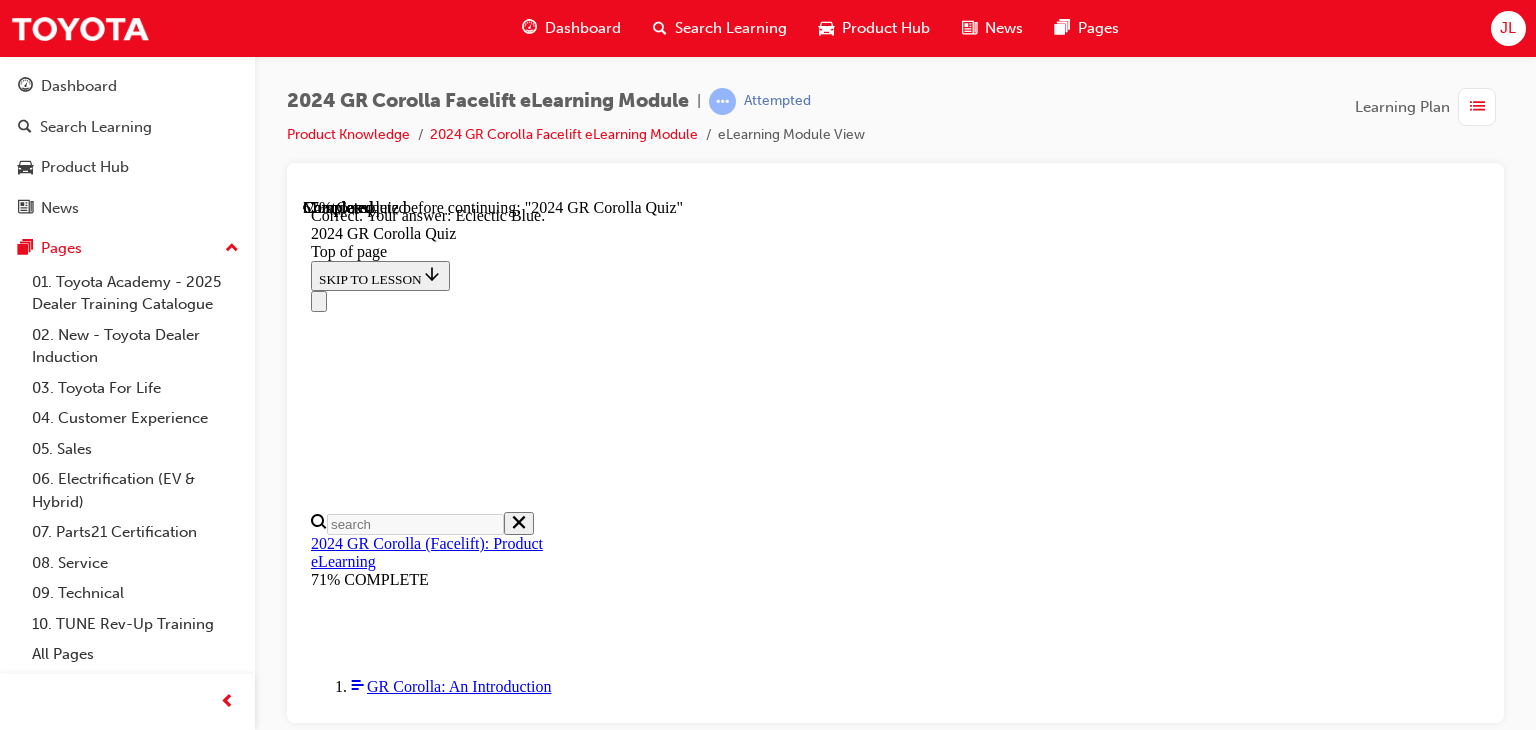 scroll, scrollTop: 556, scrollLeft: 0, axis: vertical 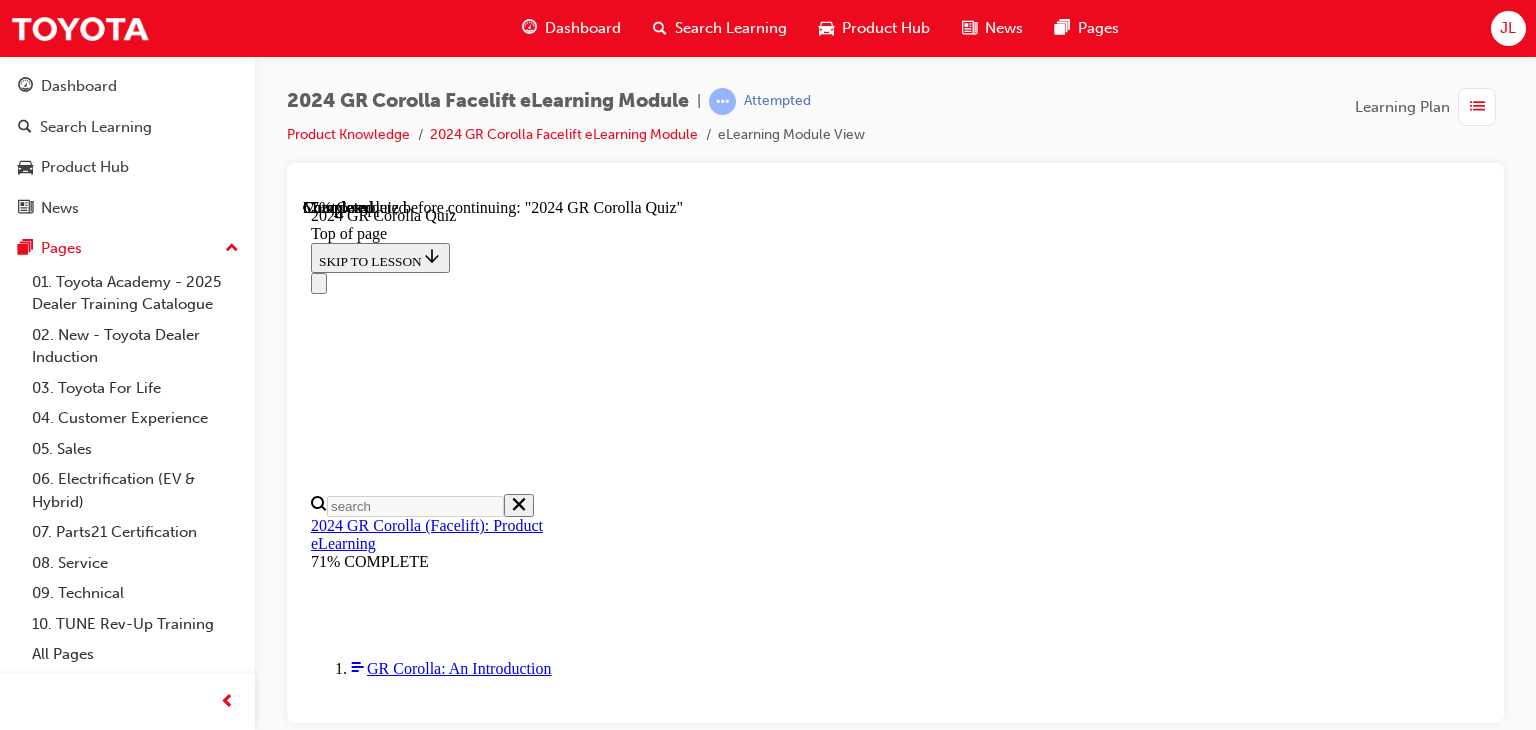 drag, startPoint x: 806, startPoint y: 532, endPoint x: 940, endPoint y: 584, distance: 143.73587 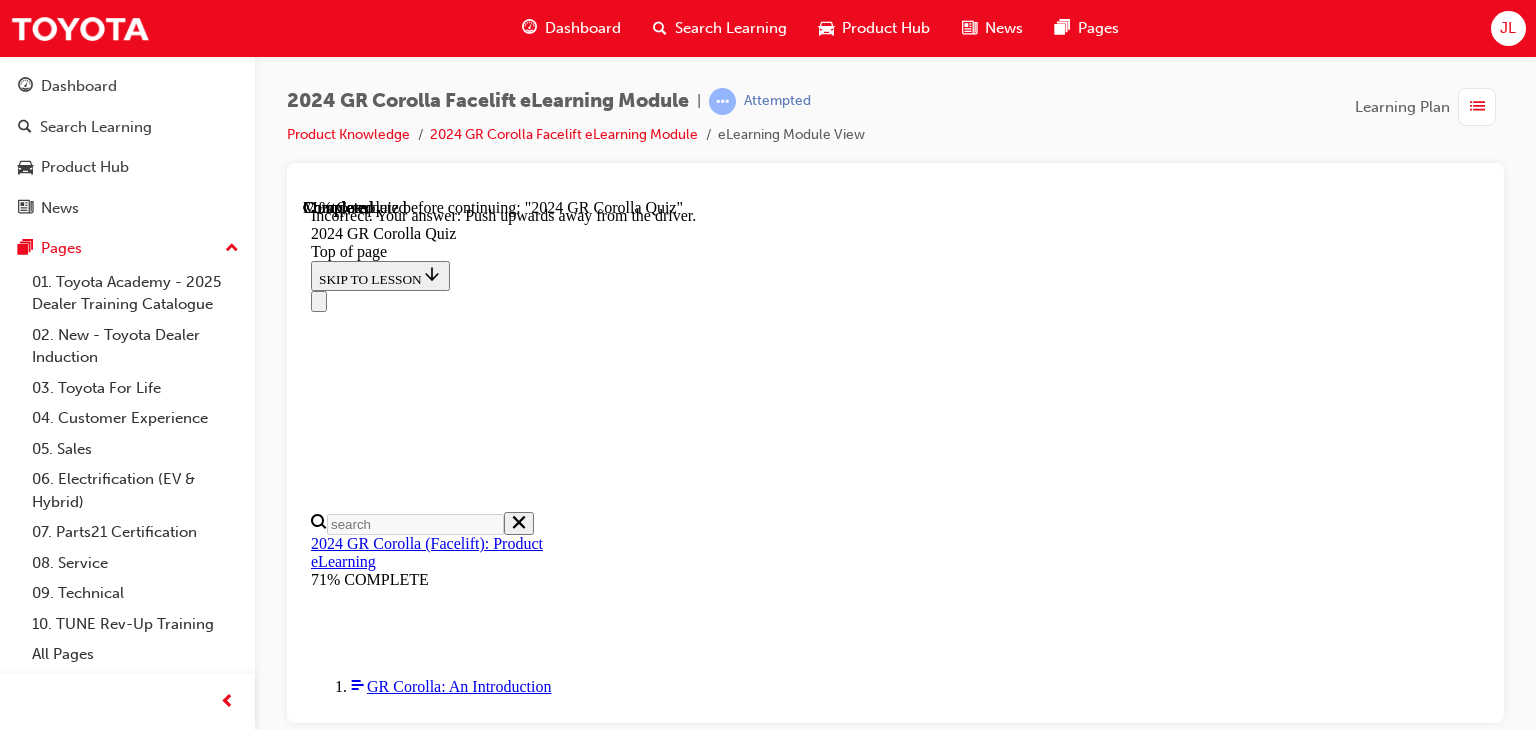 scroll, scrollTop: 600, scrollLeft: 0, axis: vertical 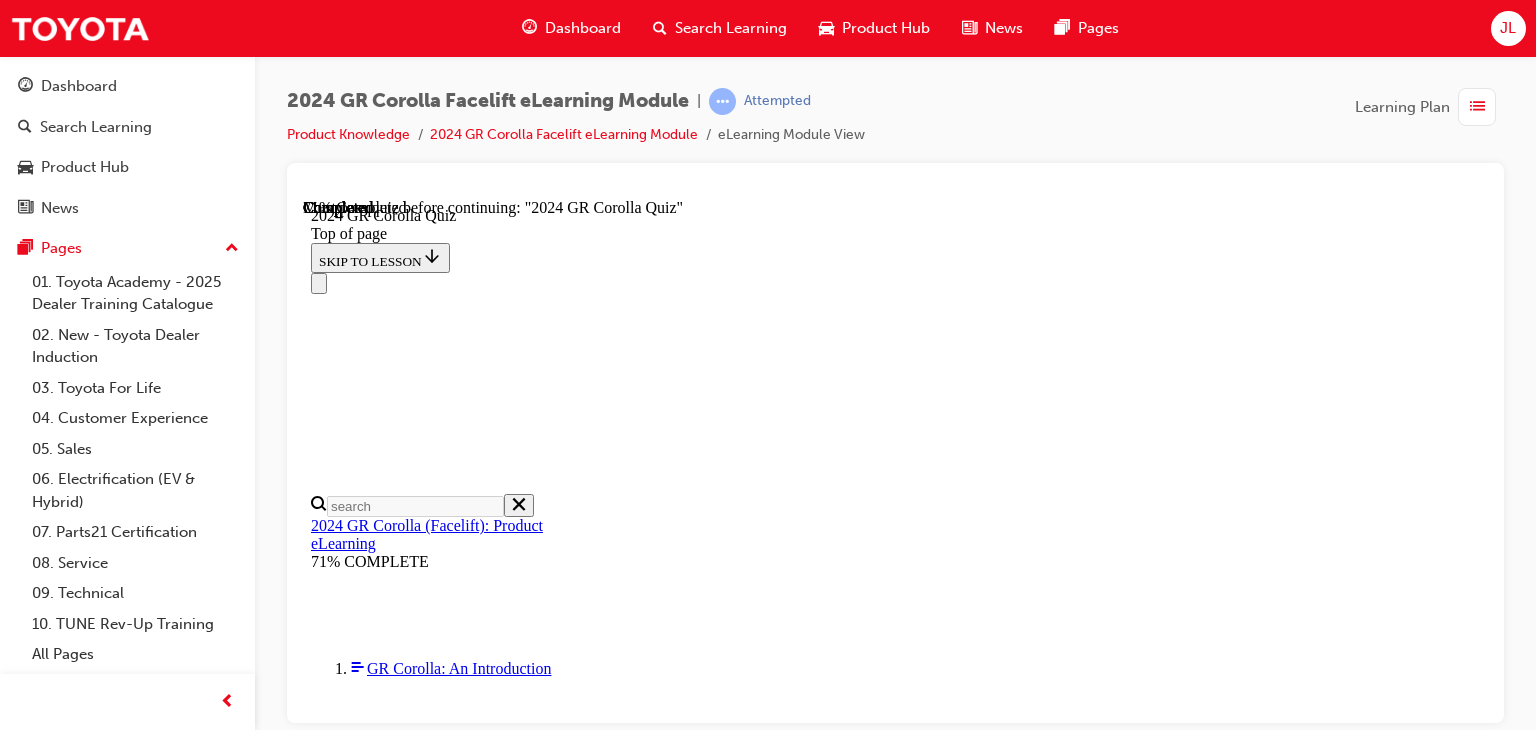 click at bounding box center [895, 16323] 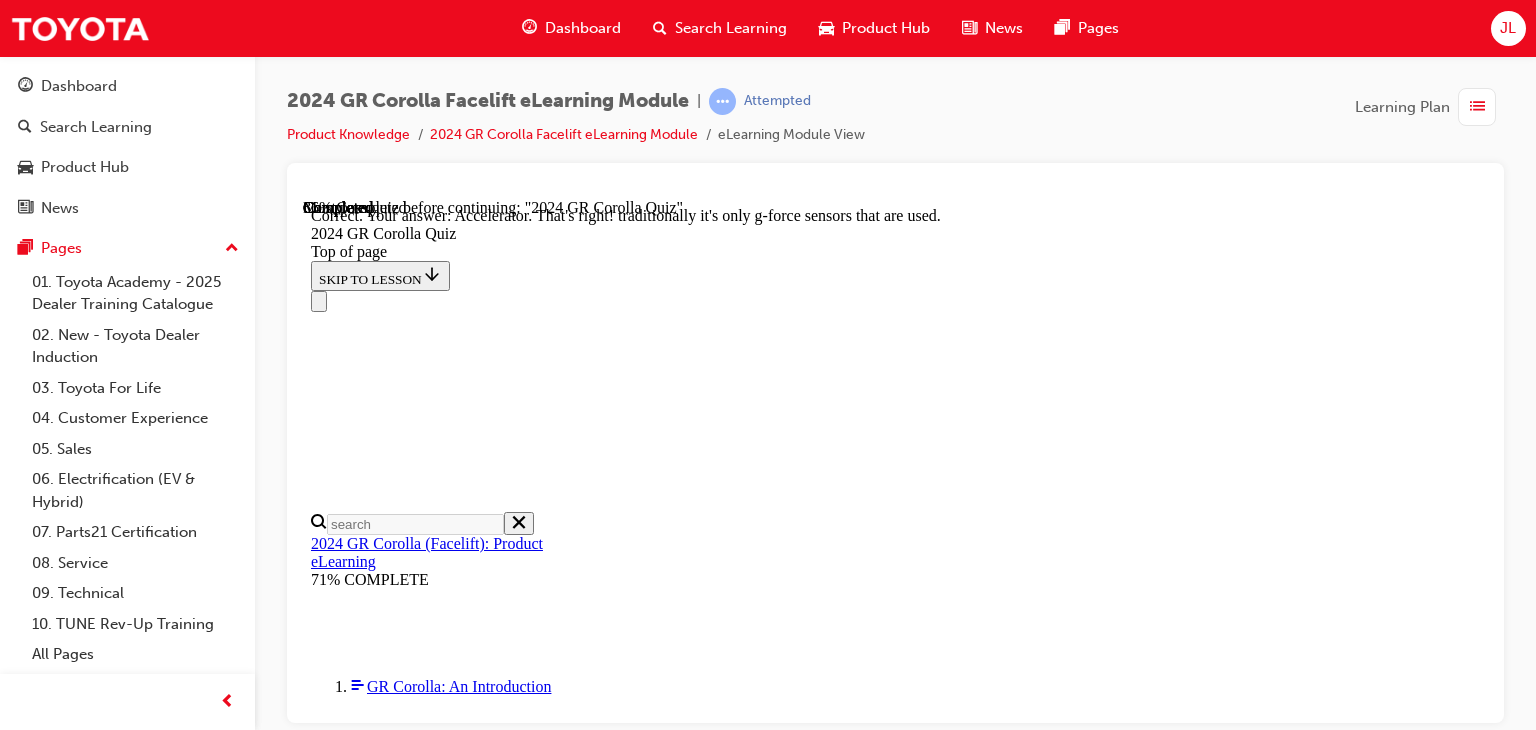 scroll, scrollTop: 1002, scrollLeft: 0, axis: vertical 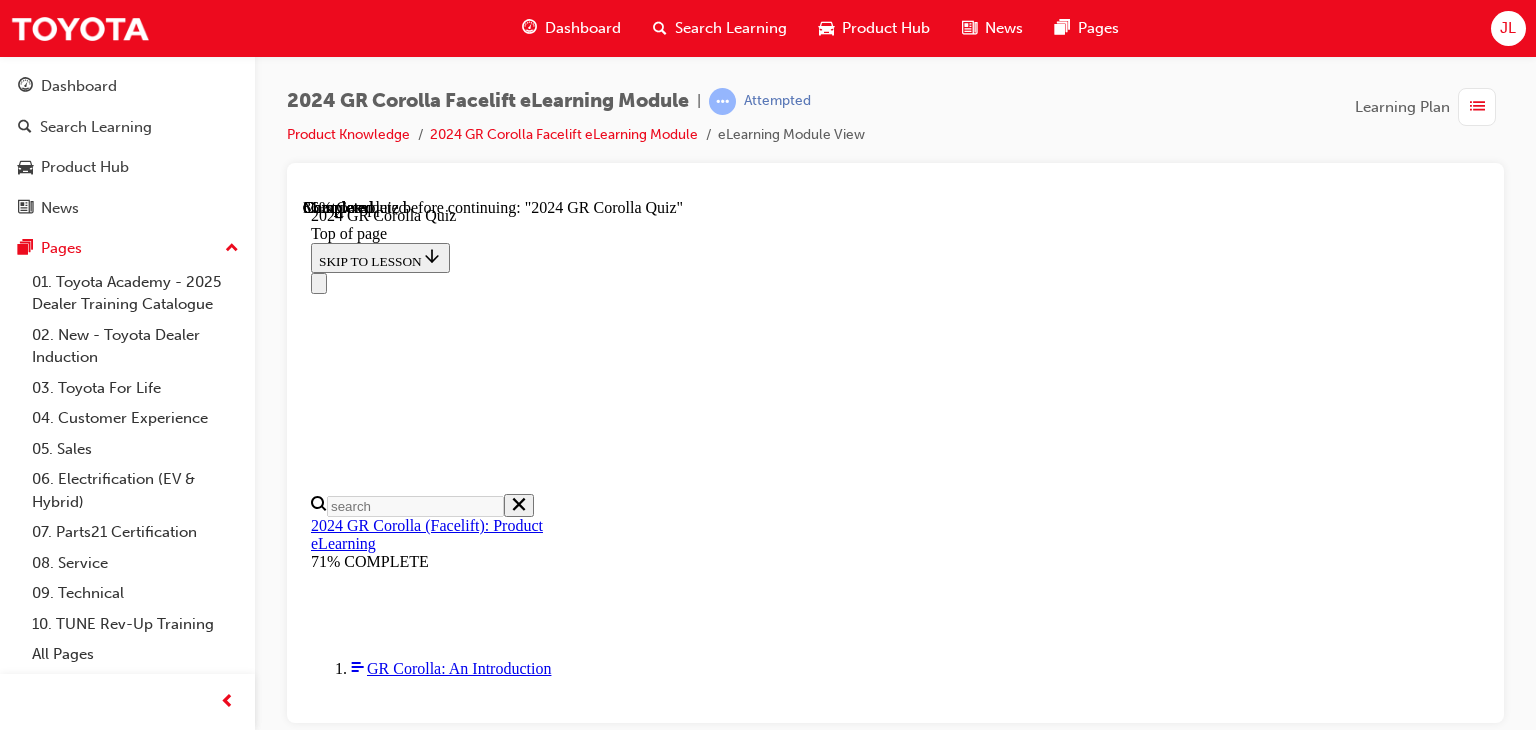 click at bounding box center [915, 18362] 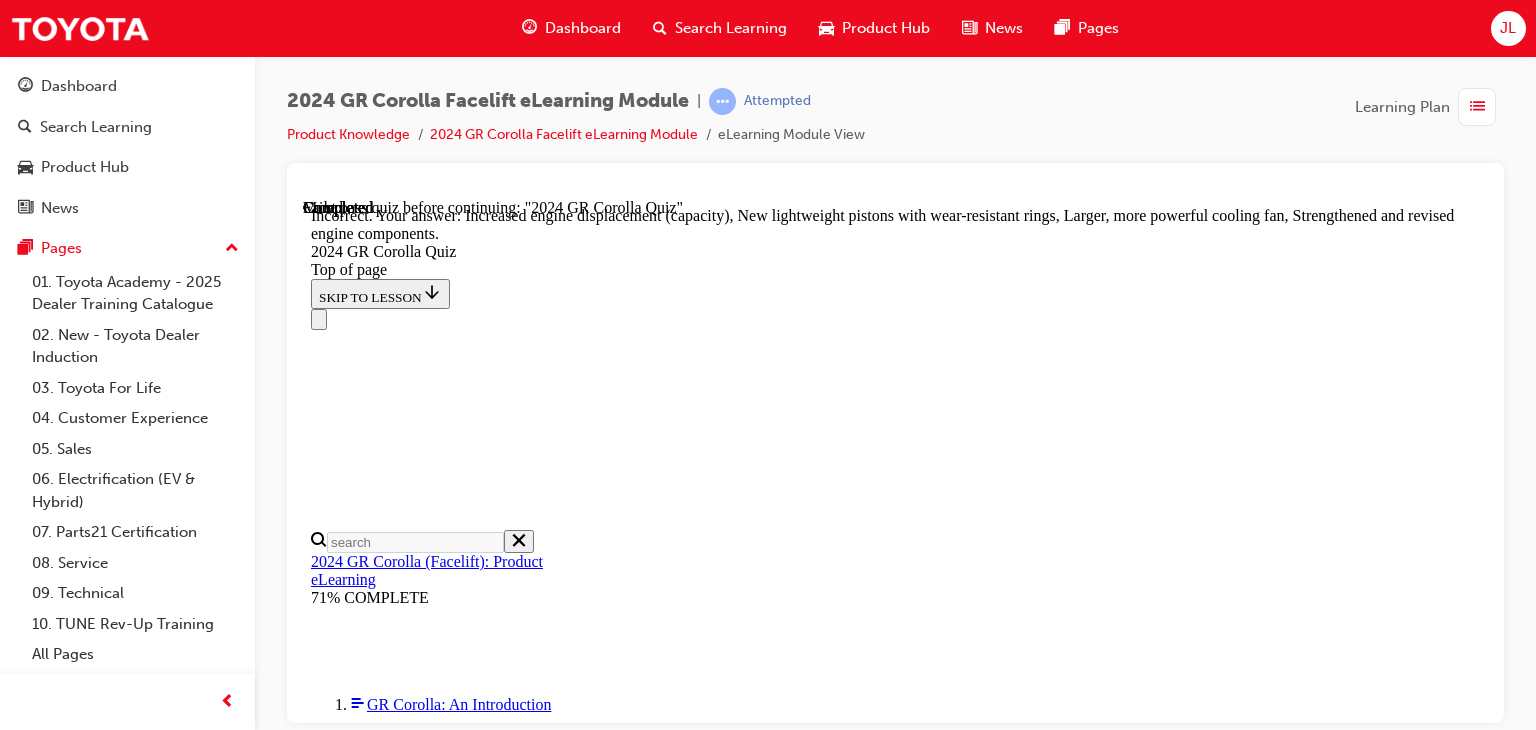 scroll, scrollTop: 907, scrollLeft: 0, axis: vertical 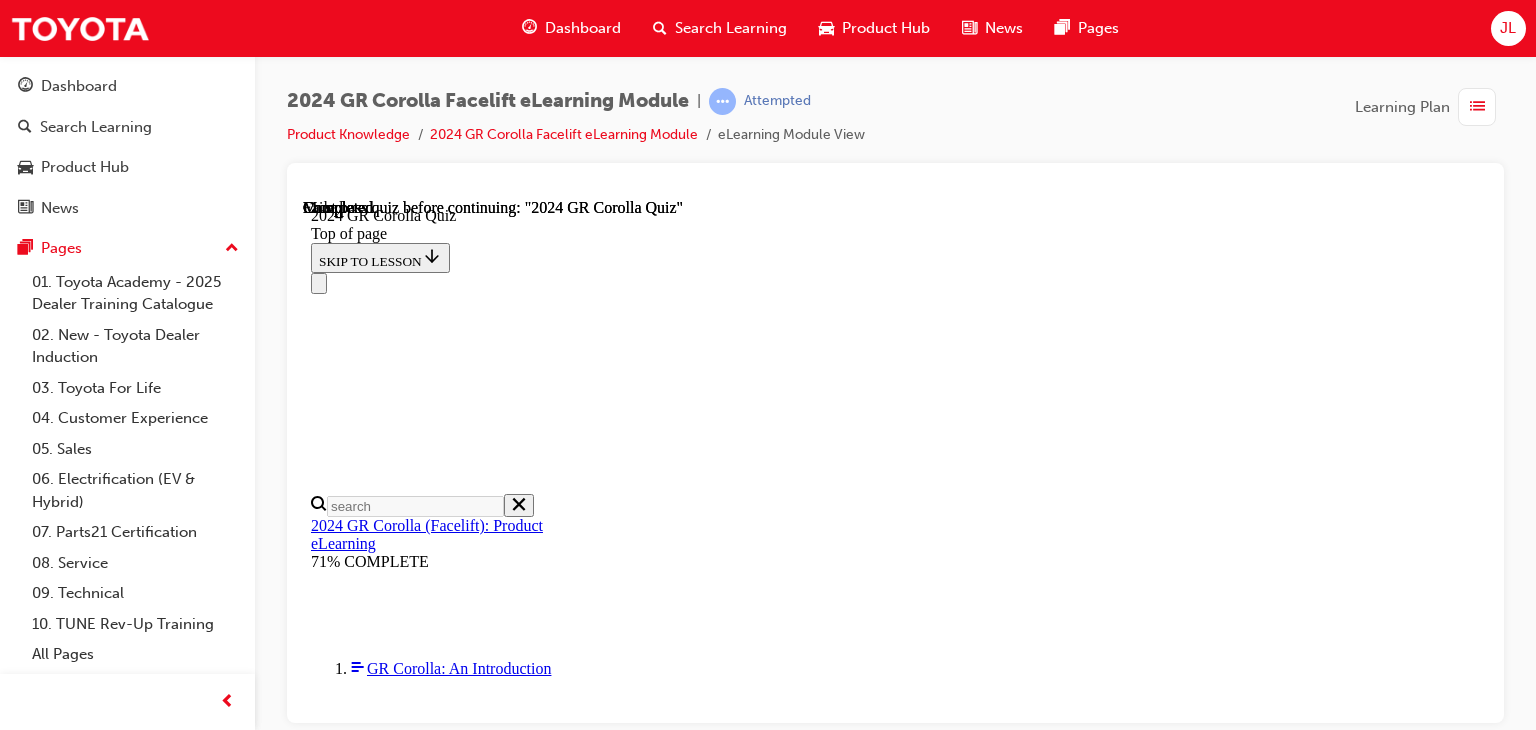 click at bounding box center [399, 14994] 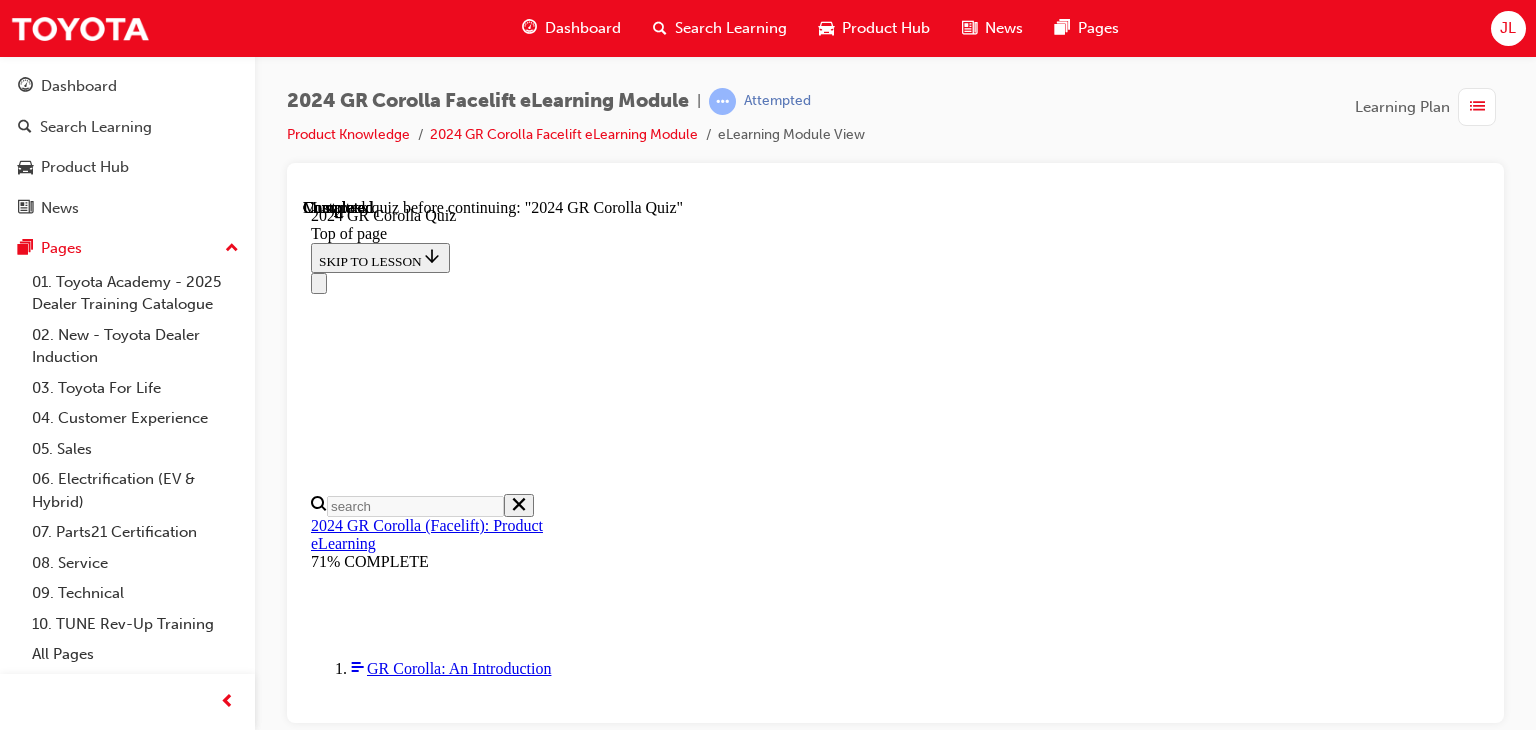 click on "TAKE AGAIN" at bounding box center [359, 10113] 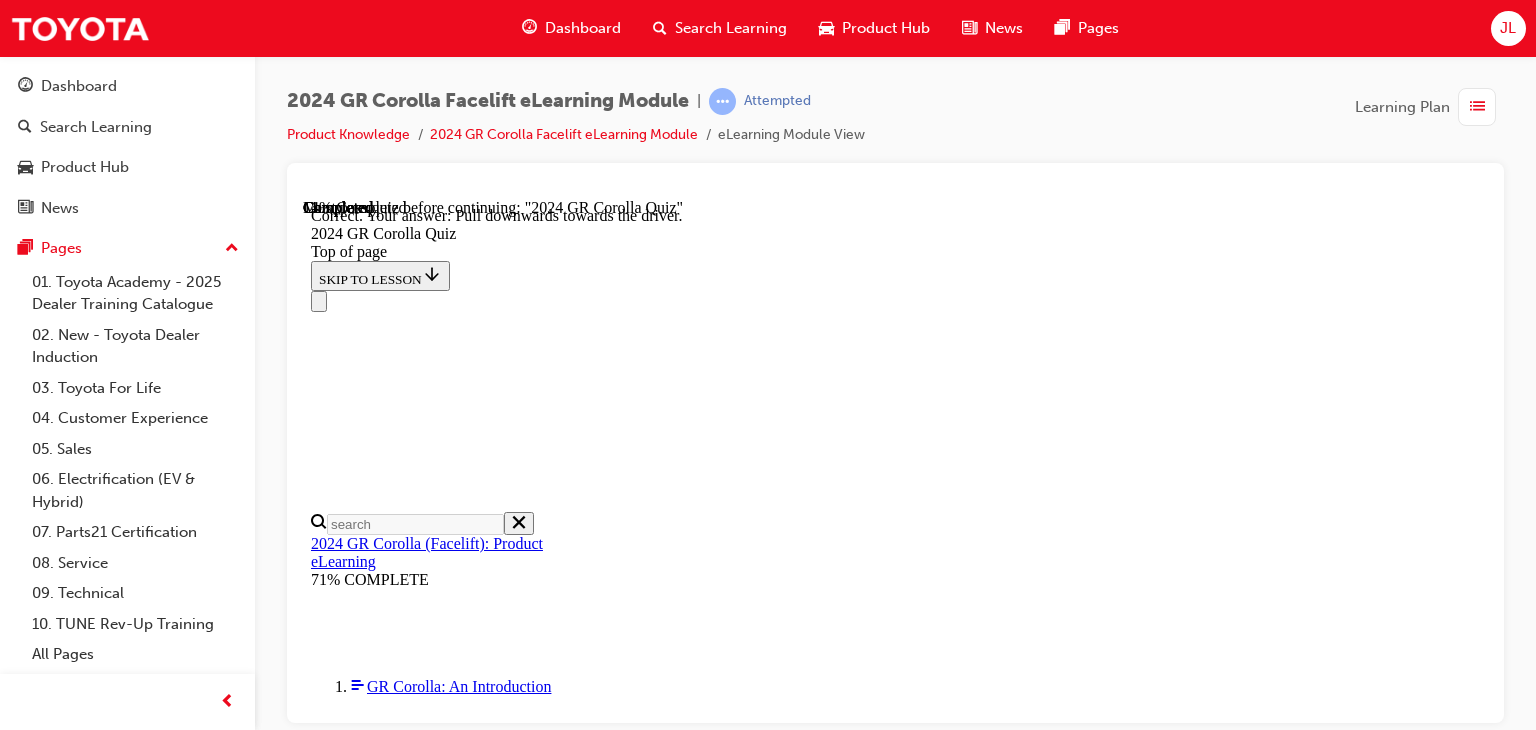 scroll, scrollTop: 600, scrollLeft: 0, axis: vertical 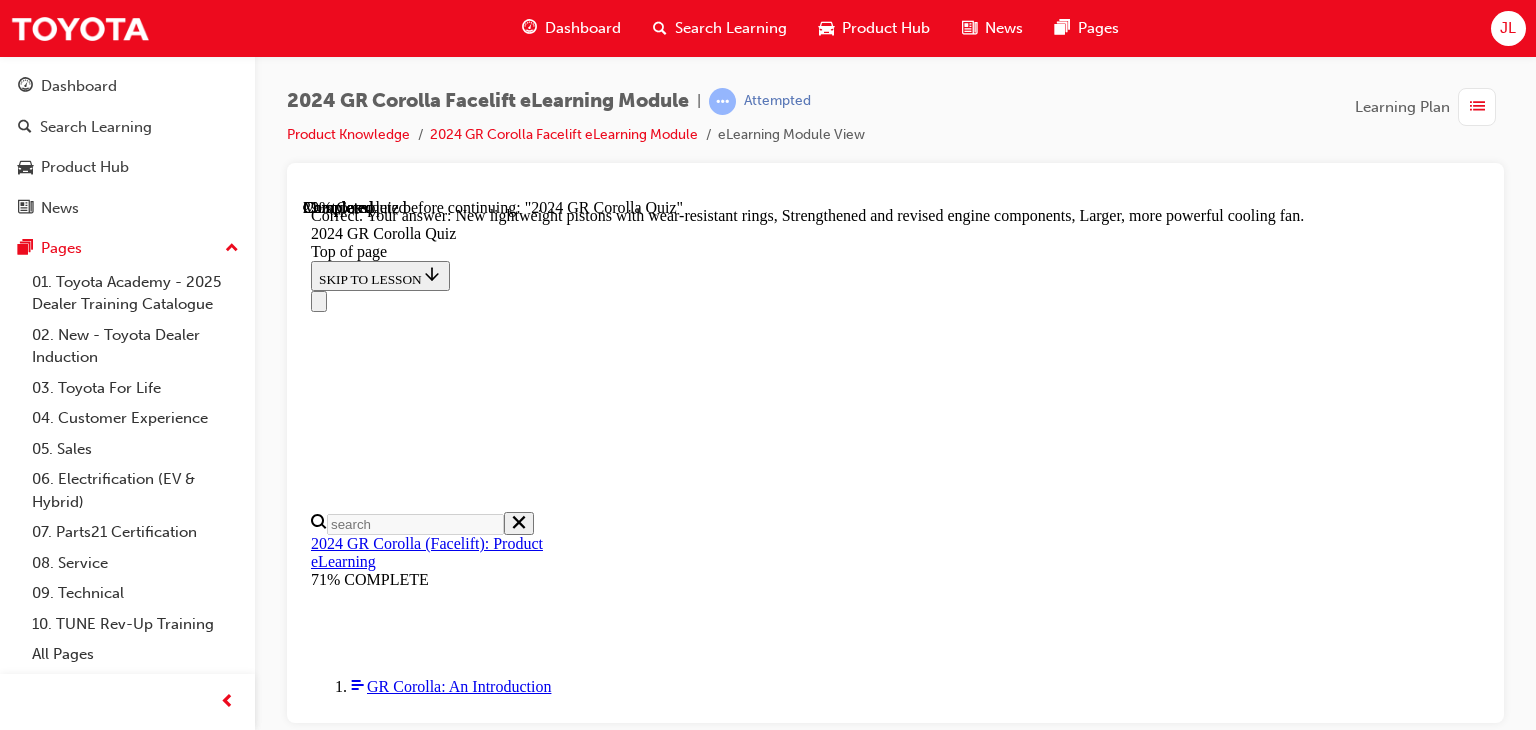 click on "NEXT" at bounding box center [337, 19095] 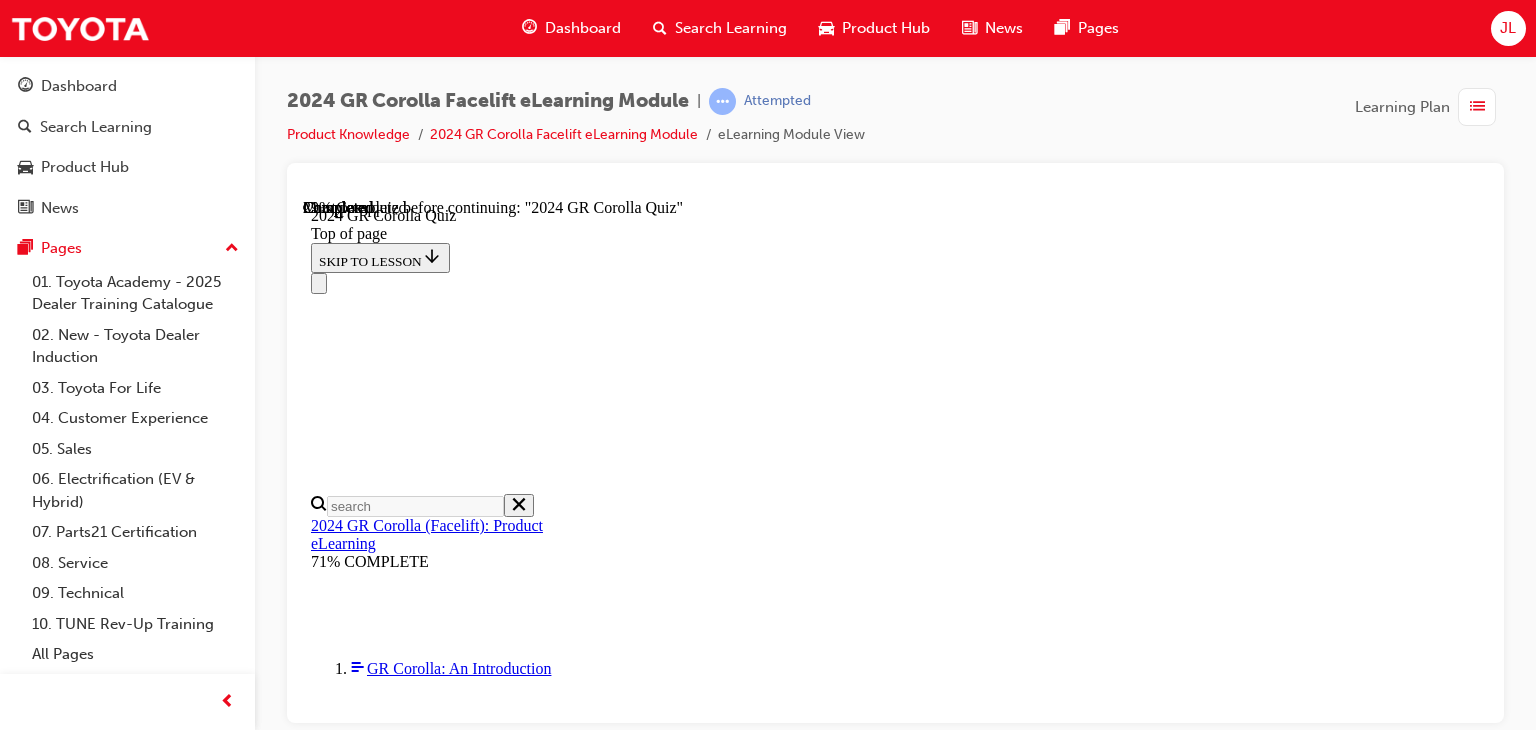 scroll, scrollTop: 600, scrollLeft: 0, axis: vertical 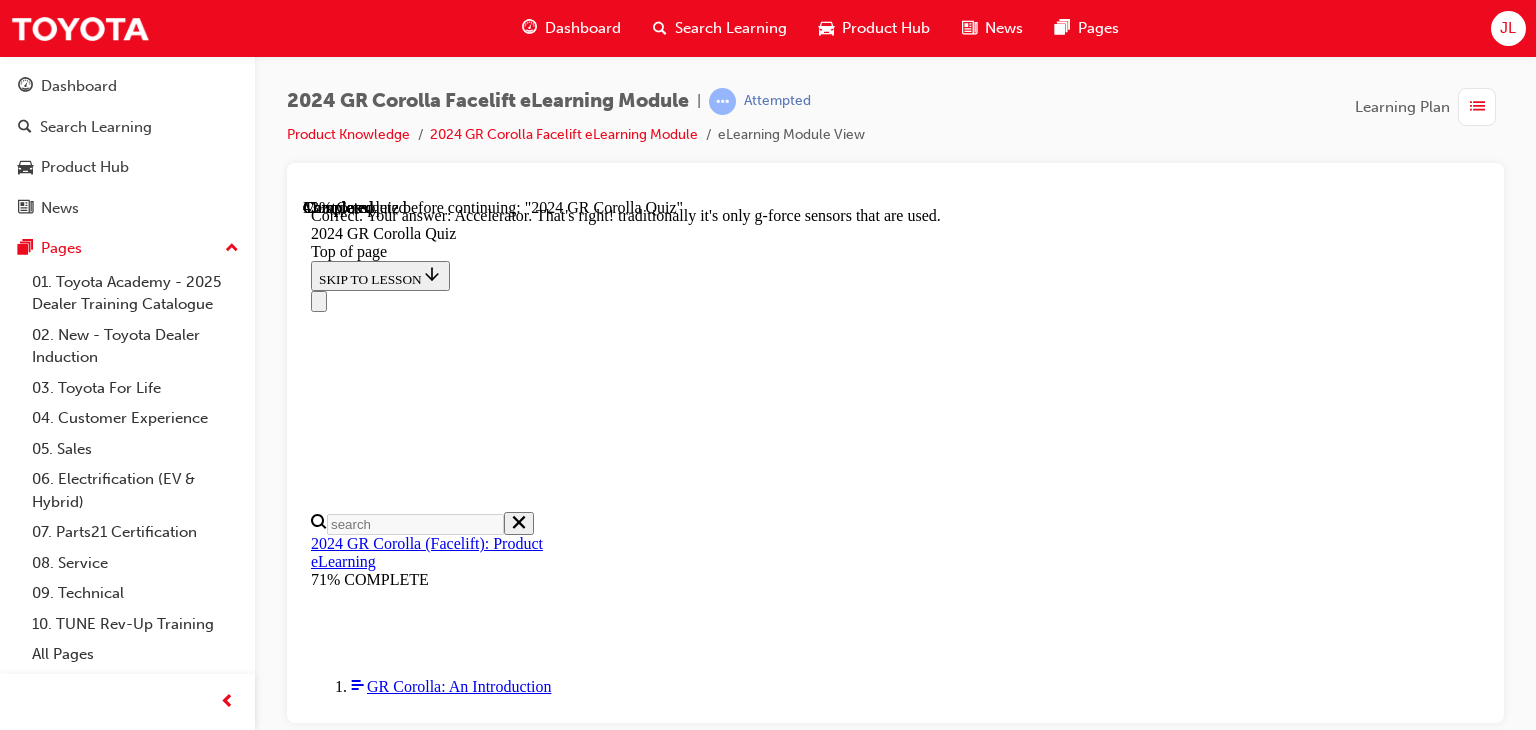 click on "NEXT" at bounding box center (337, 21533) 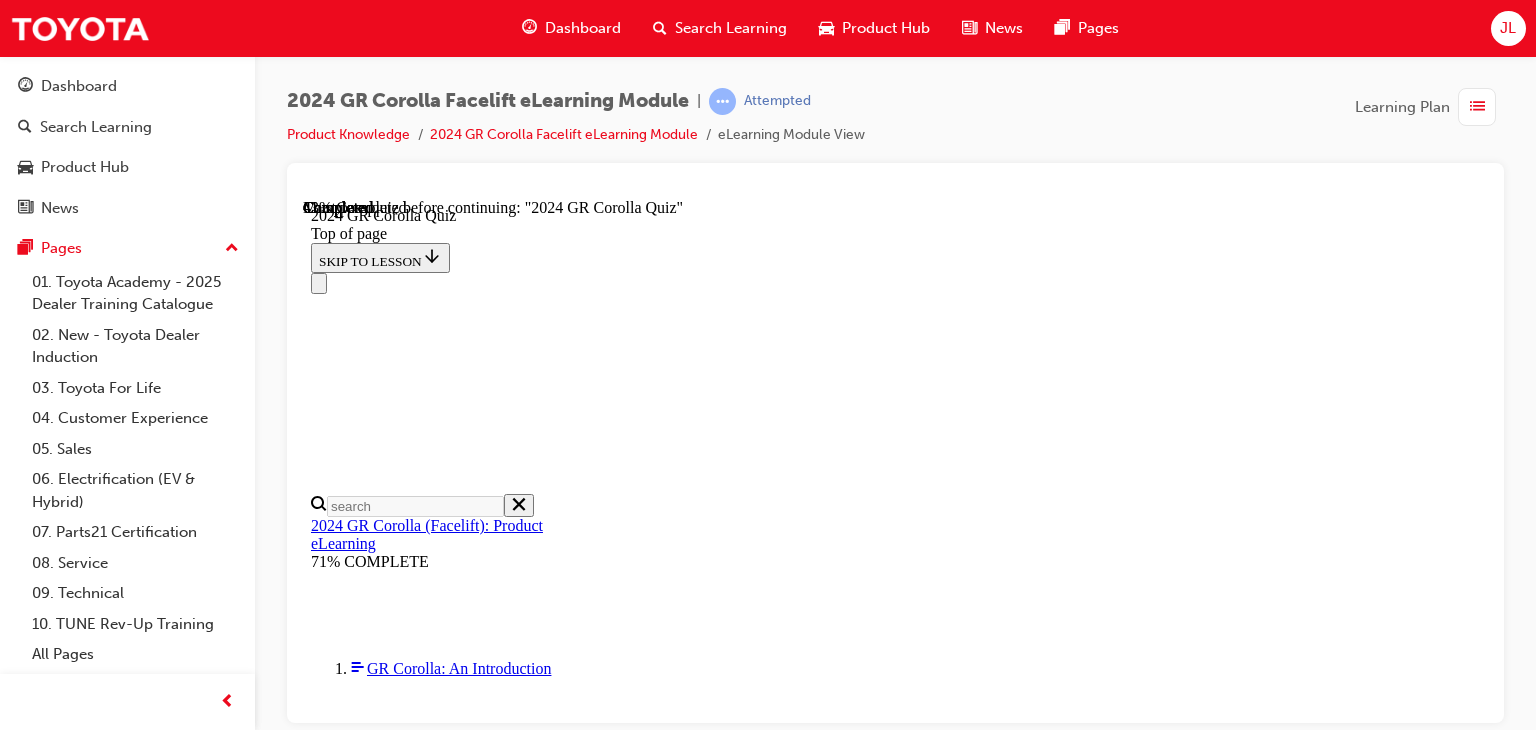scroll, scrollTop: 700, scrollLeft: 0, axis: vertical 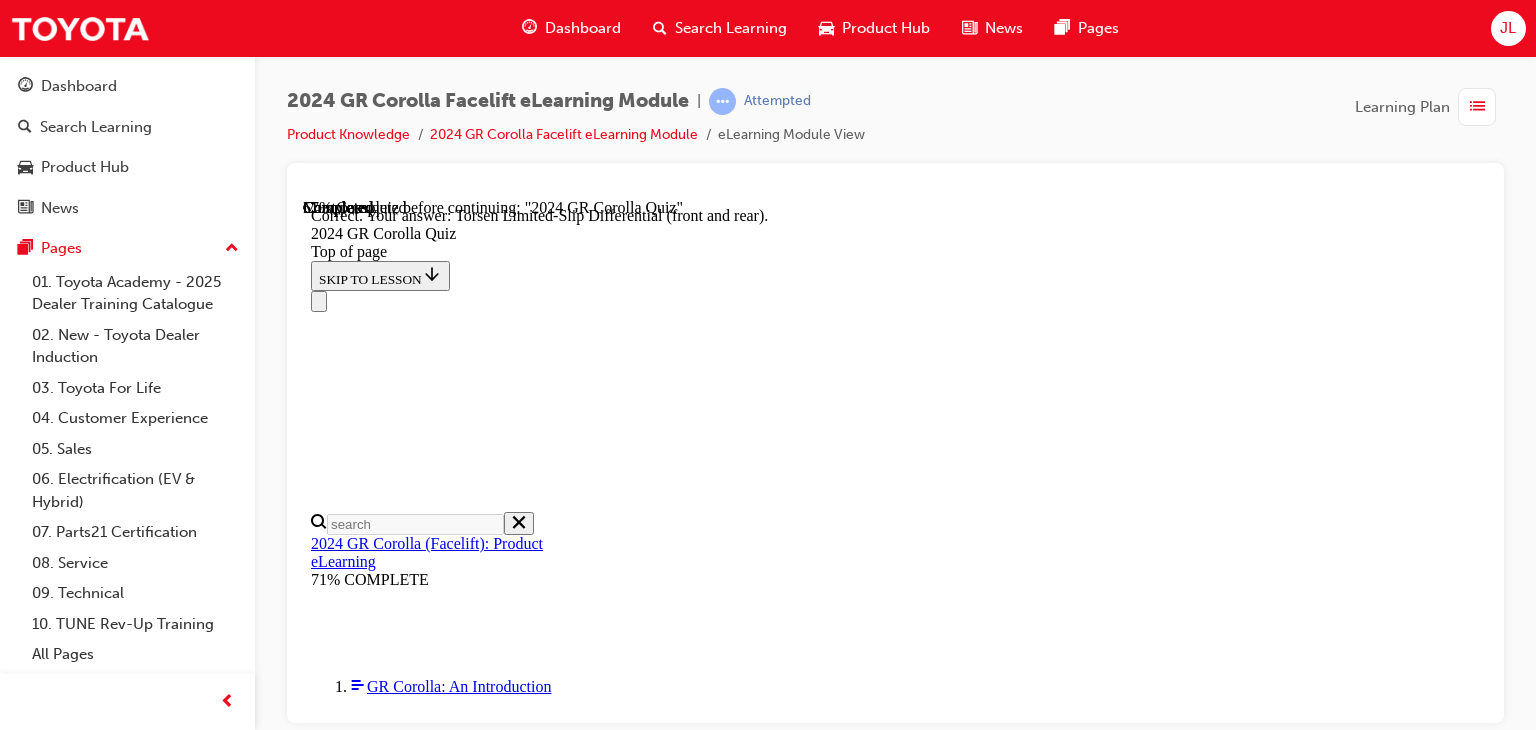 click on "NEXT" at bounding box center [337, 26059] 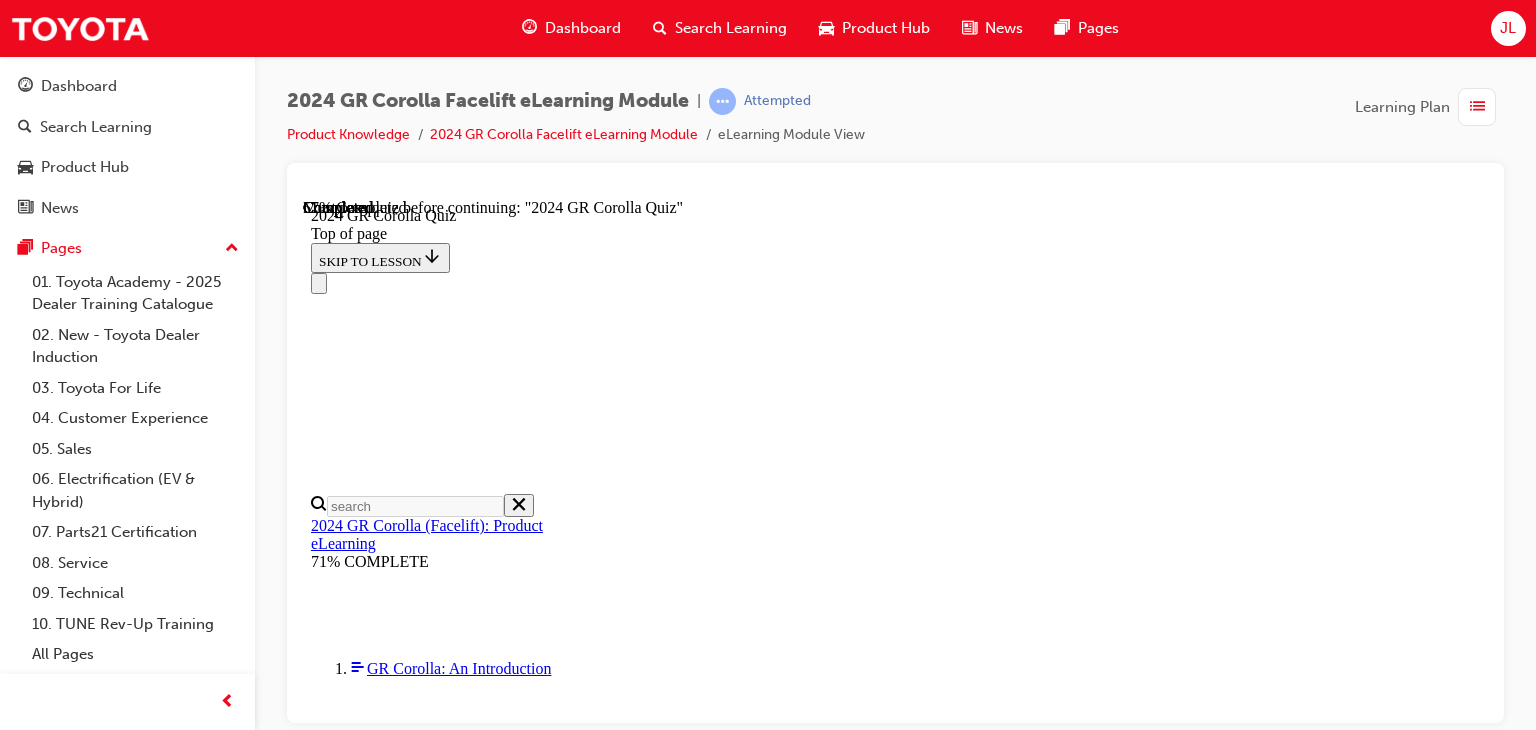 scroll, scrollTop: 200, scrollLeft: 0, axis: vertical 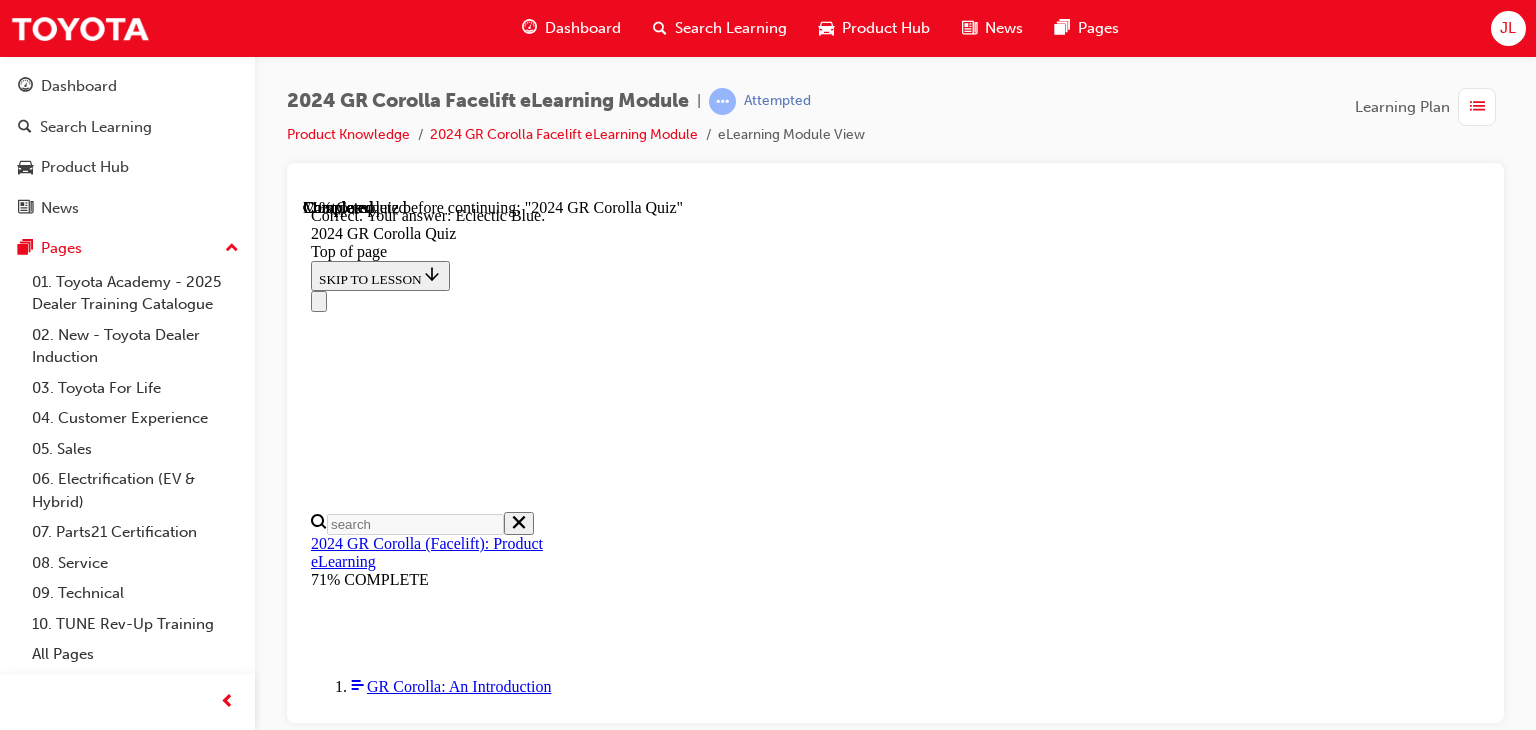click on "NEXT" at bounding box center [337, 27380] 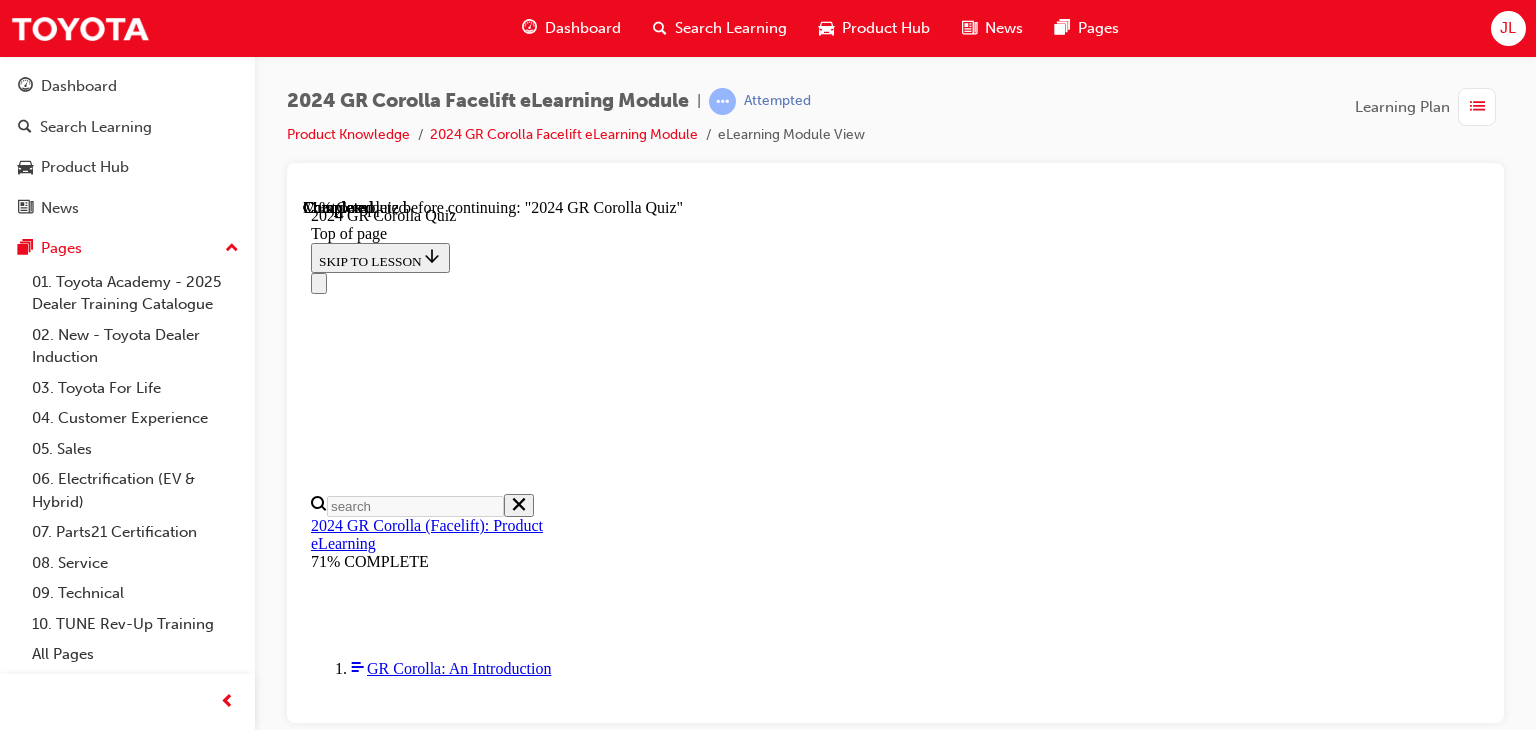 scroll, scrollTop: 200, scrollLeft: 0, axis: vertical 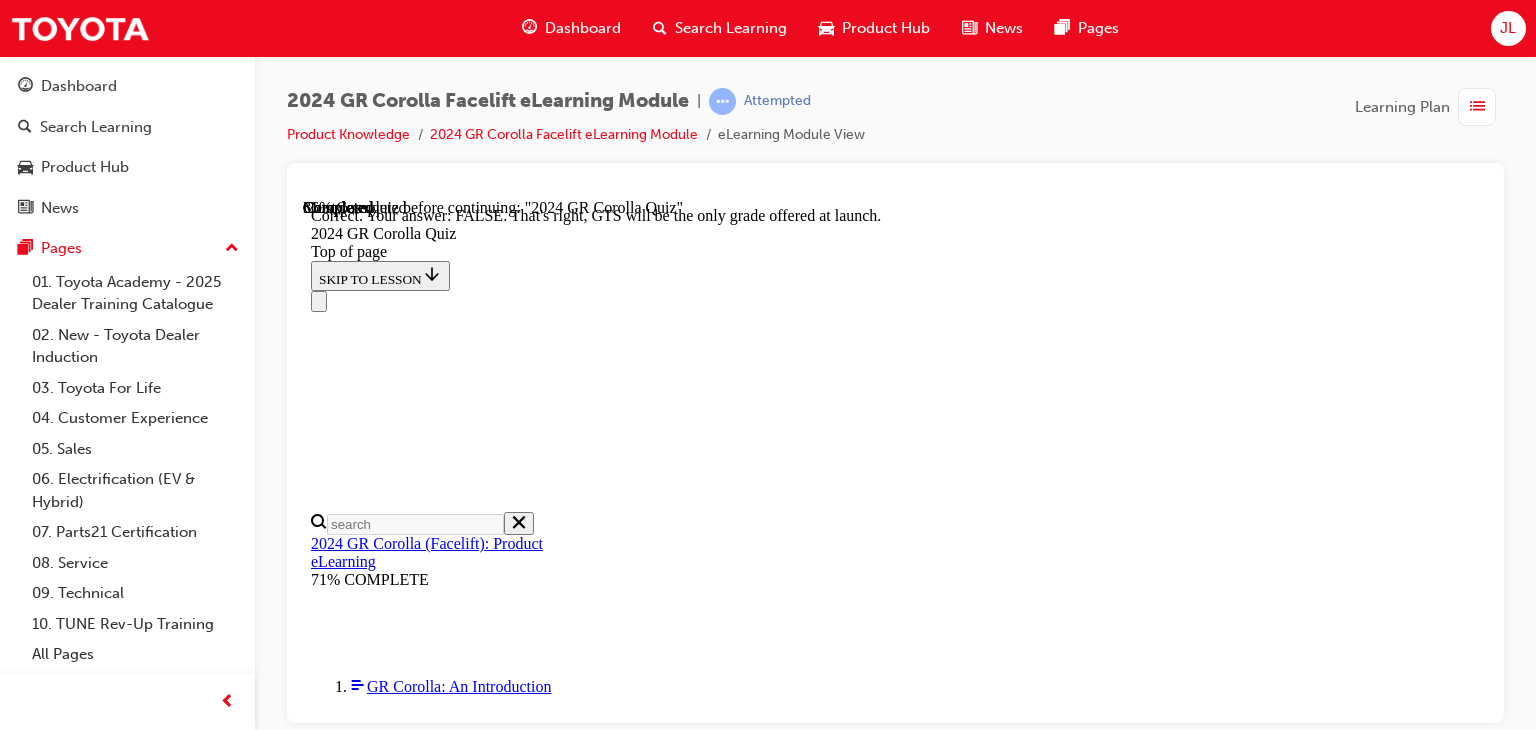 click on "NEXT" at bounding box center (337, 23186) 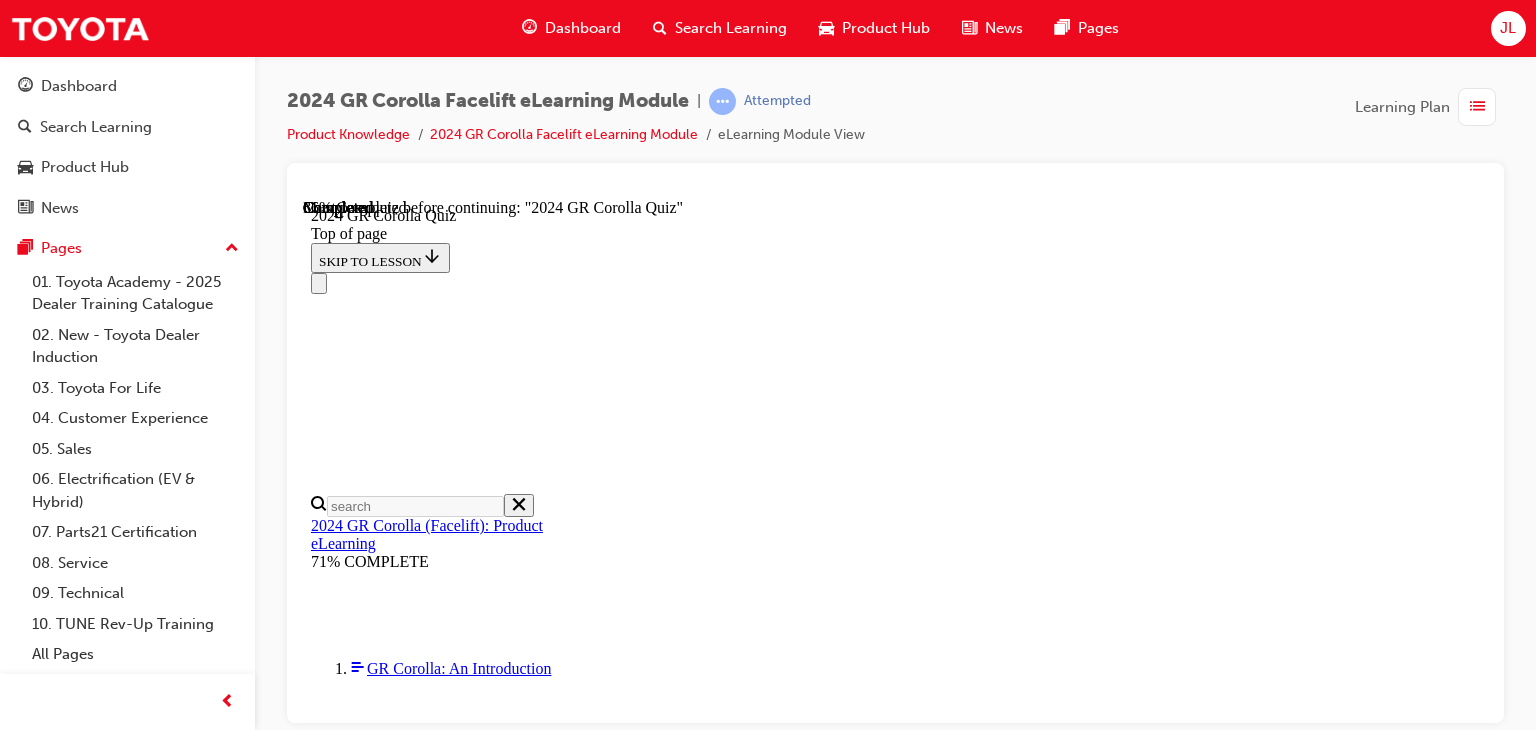 scroll, scrollTop: 800, scrollLeft: 0, axis: vertical 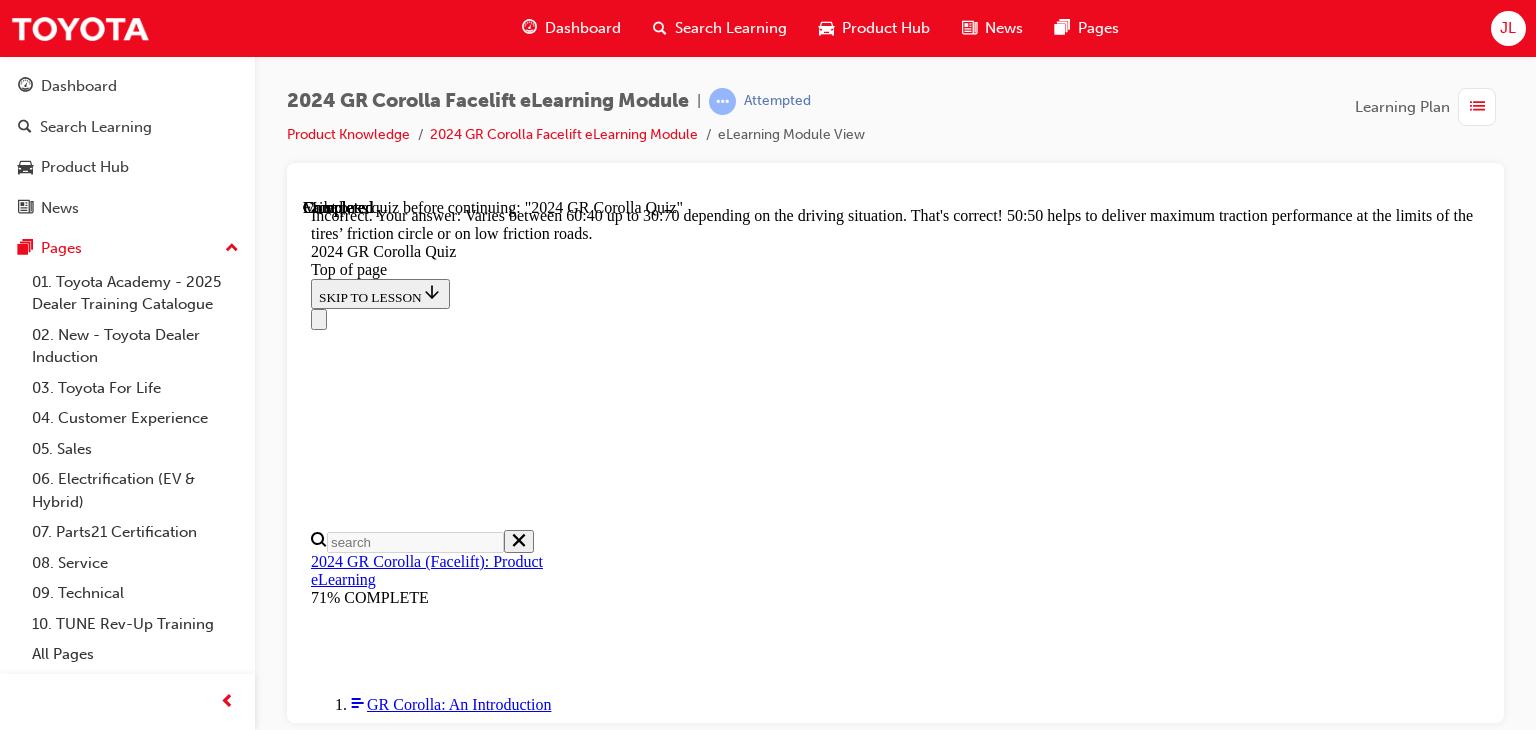 click on "NEXT" at bounding box center [337, 21868] 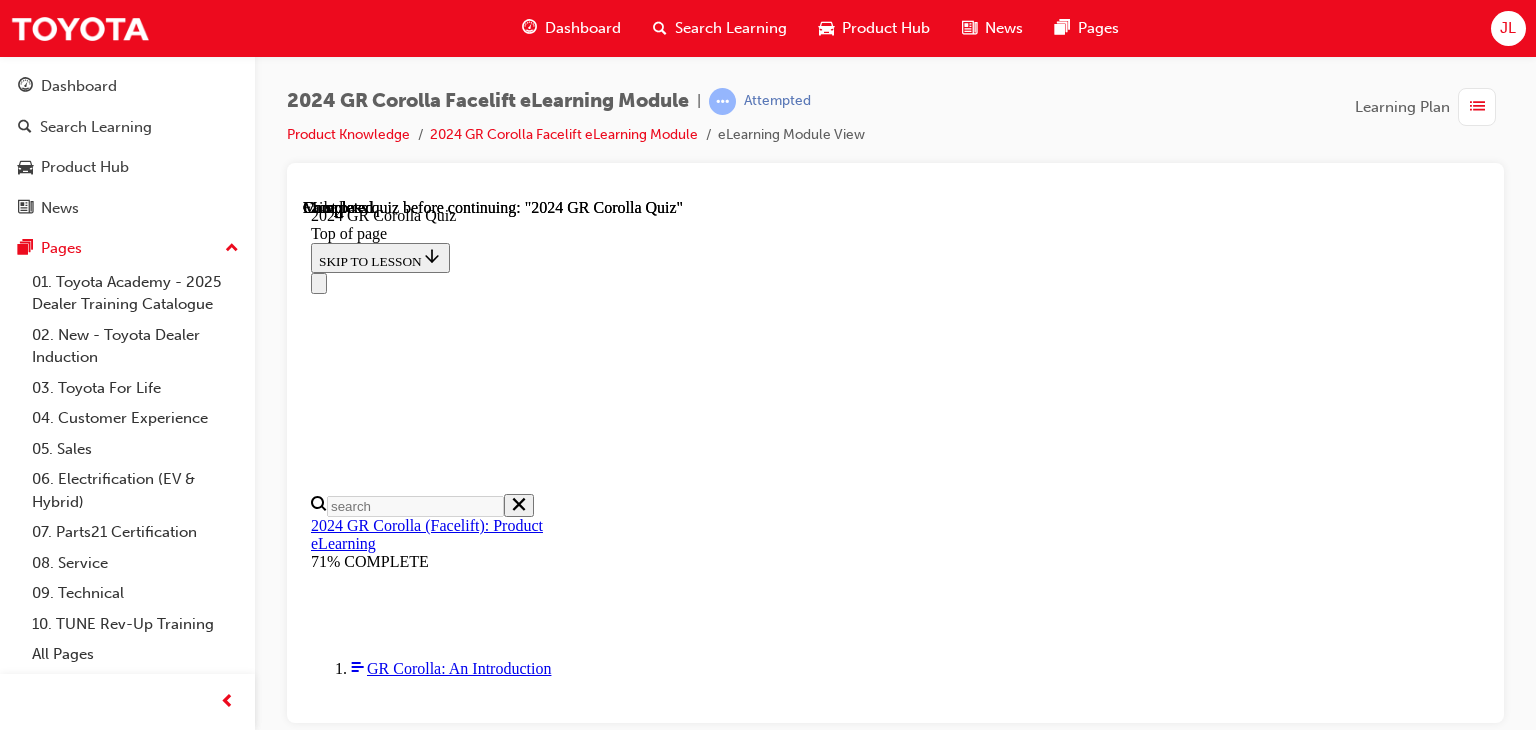 scroll, scrollTop: 572, scrollLeft: 0, axis: vertical 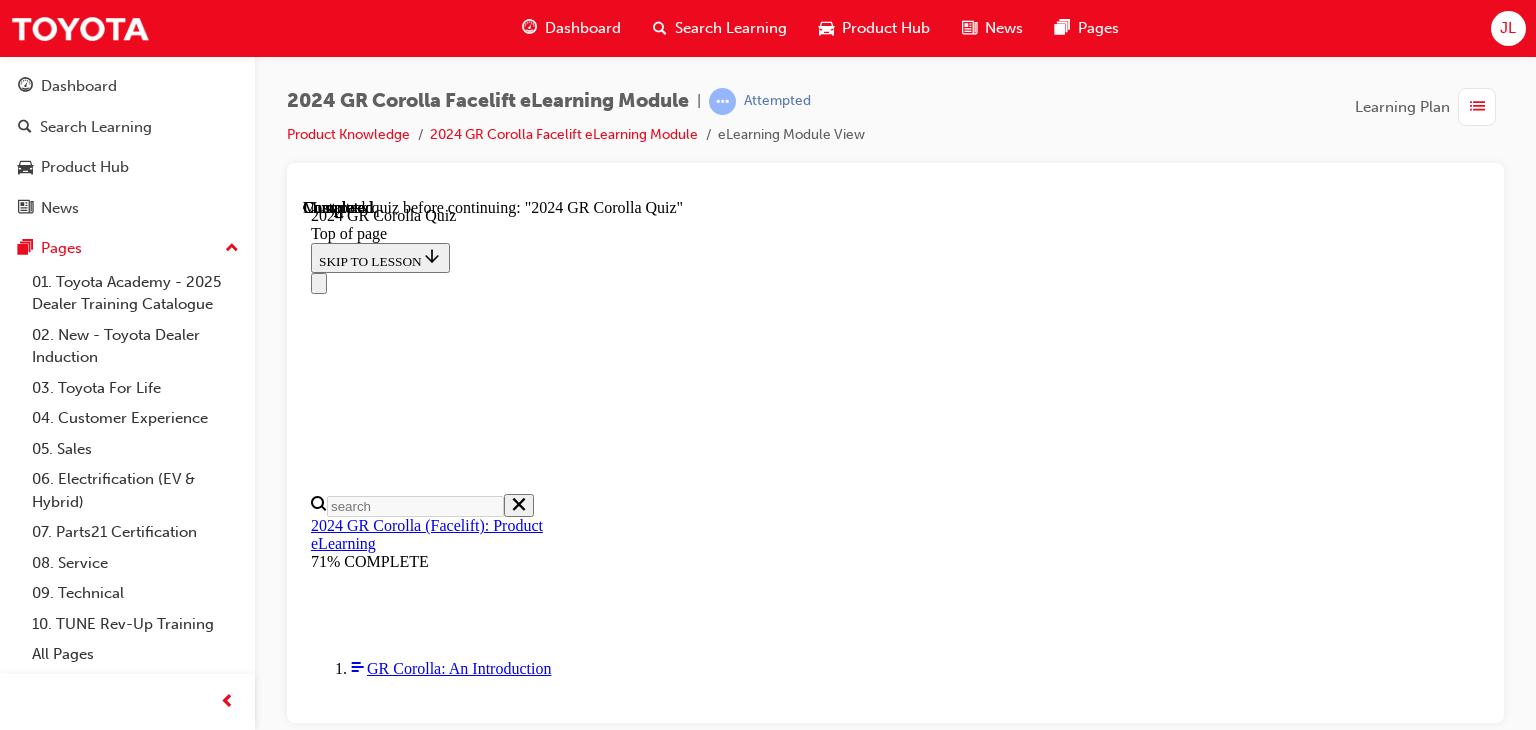 click on "TAKE AGAIN" at bounding box center [359, 10113] 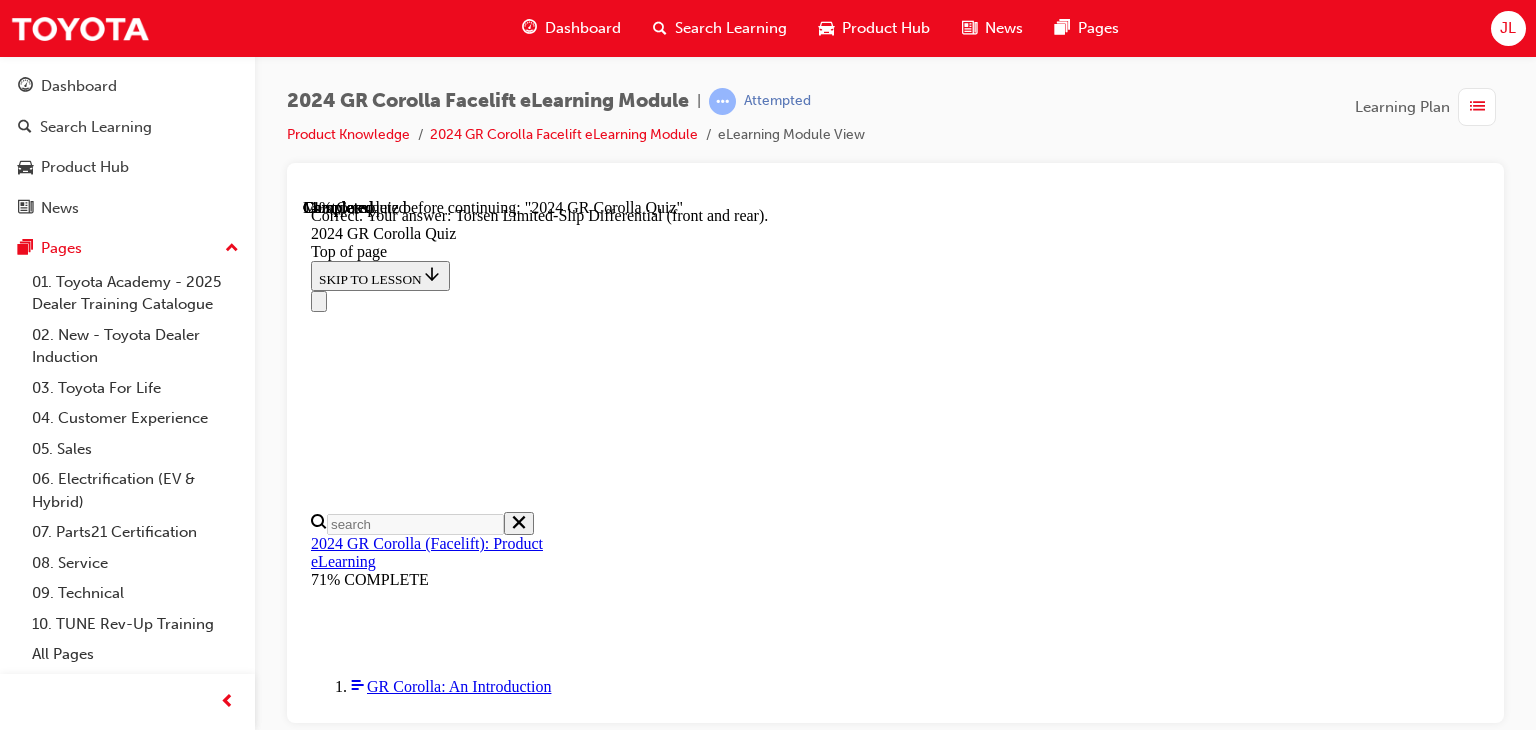 scroll, scrollTop: 979, scrollLeft: 0, axis: vertical 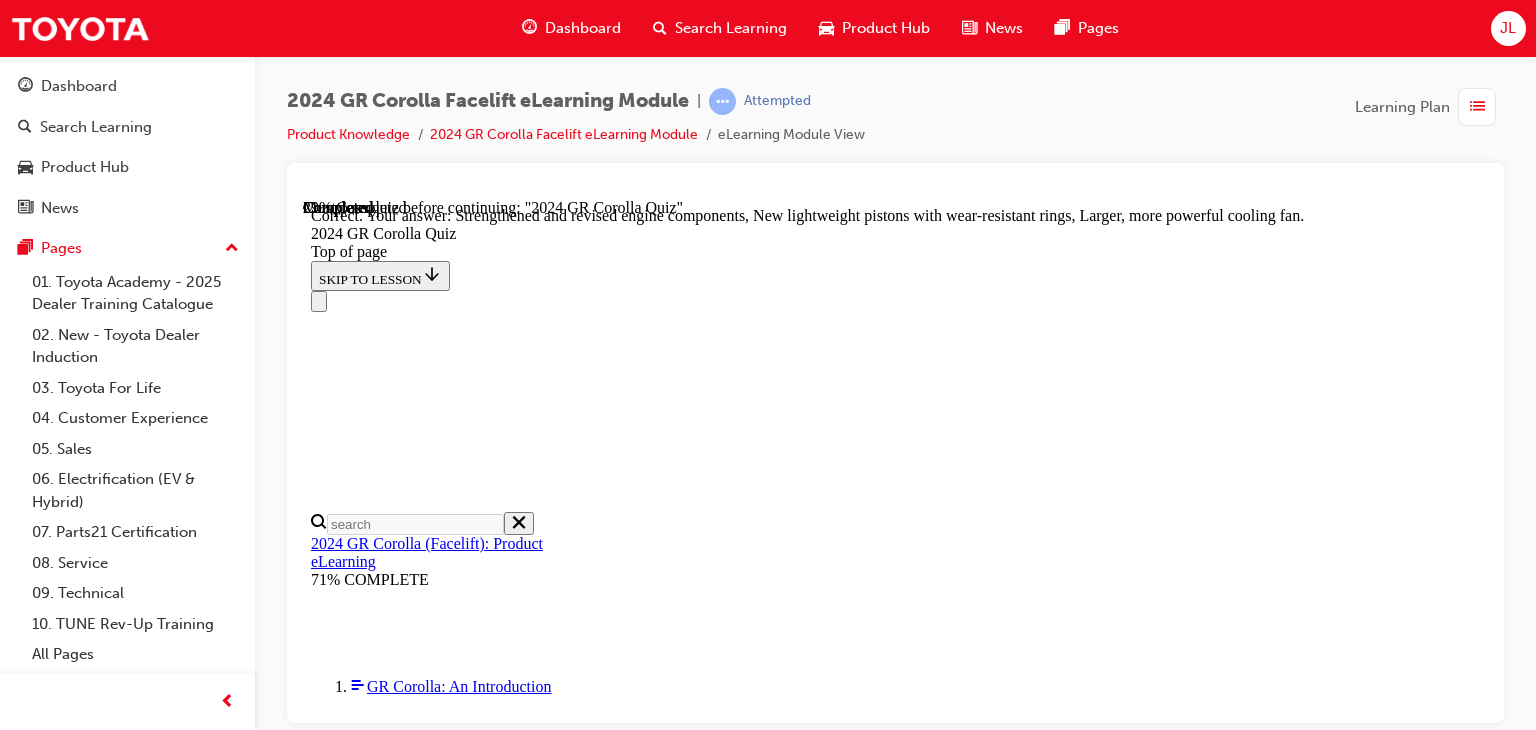 click on "NEXT" at bounding box center (337, 23306) 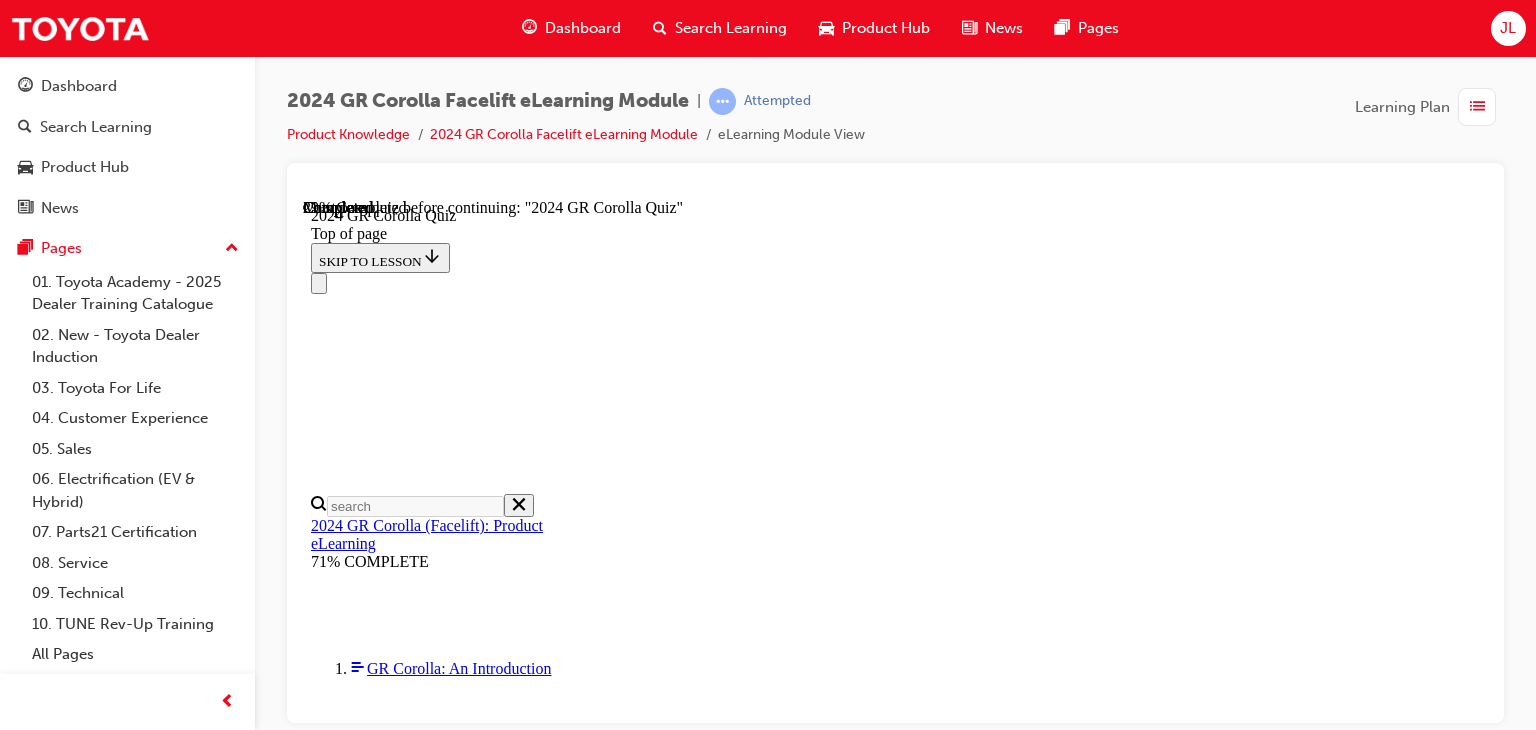 scroll, scrollTop: 400, scrollLeft: 0, axis: vertical 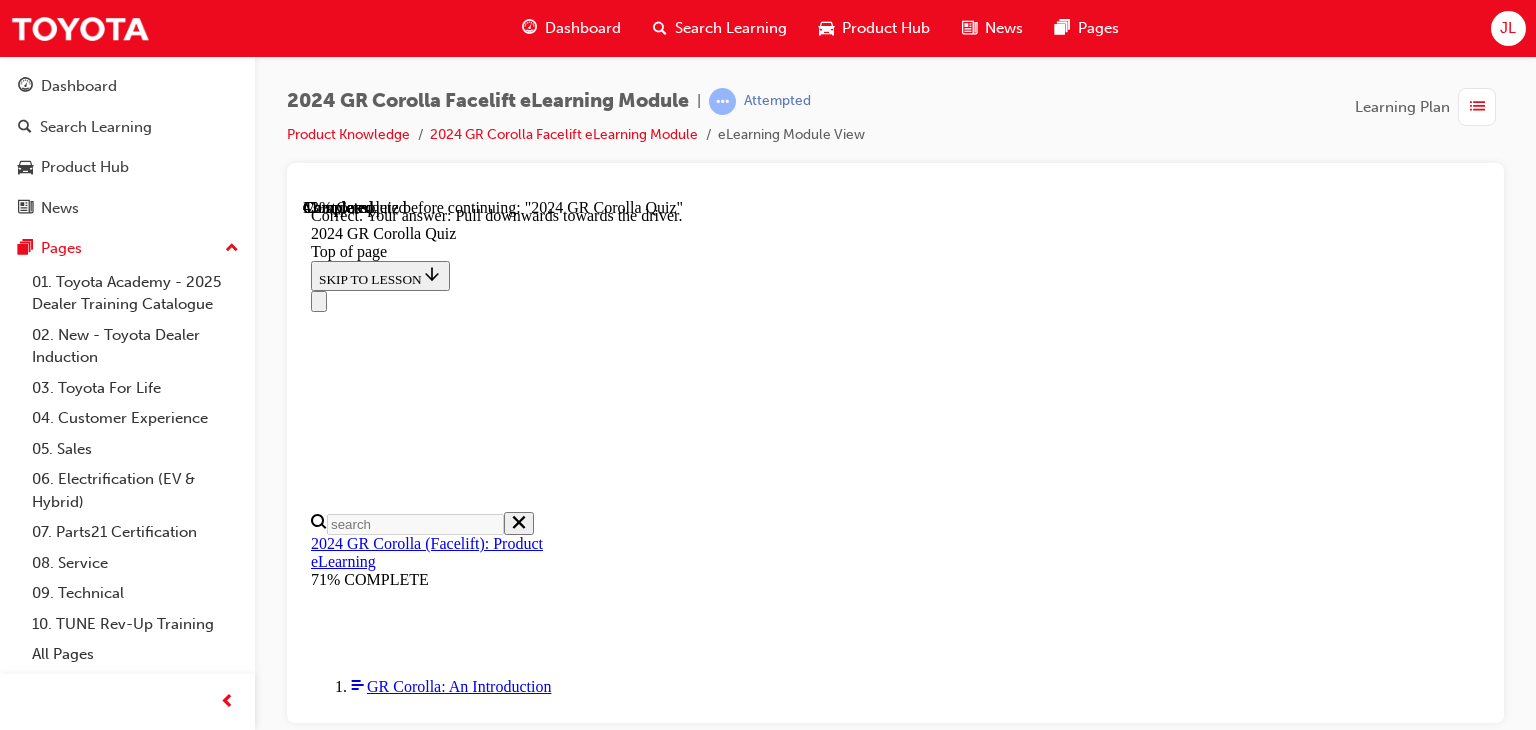 click on "NEXT" at bounding box center [337, 18715] 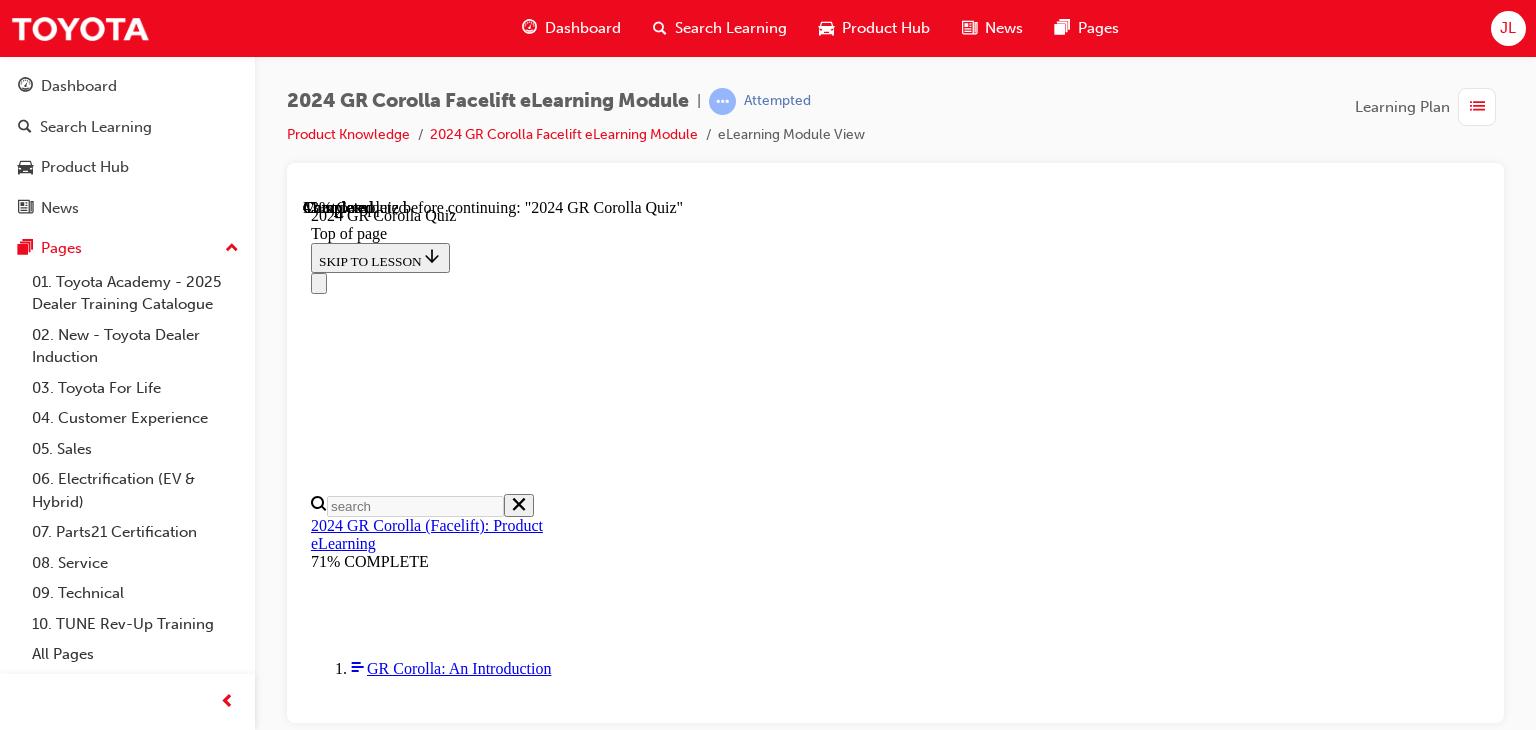 scroll, scrollTop: 700, scrollLeft: 0, axis: vertical 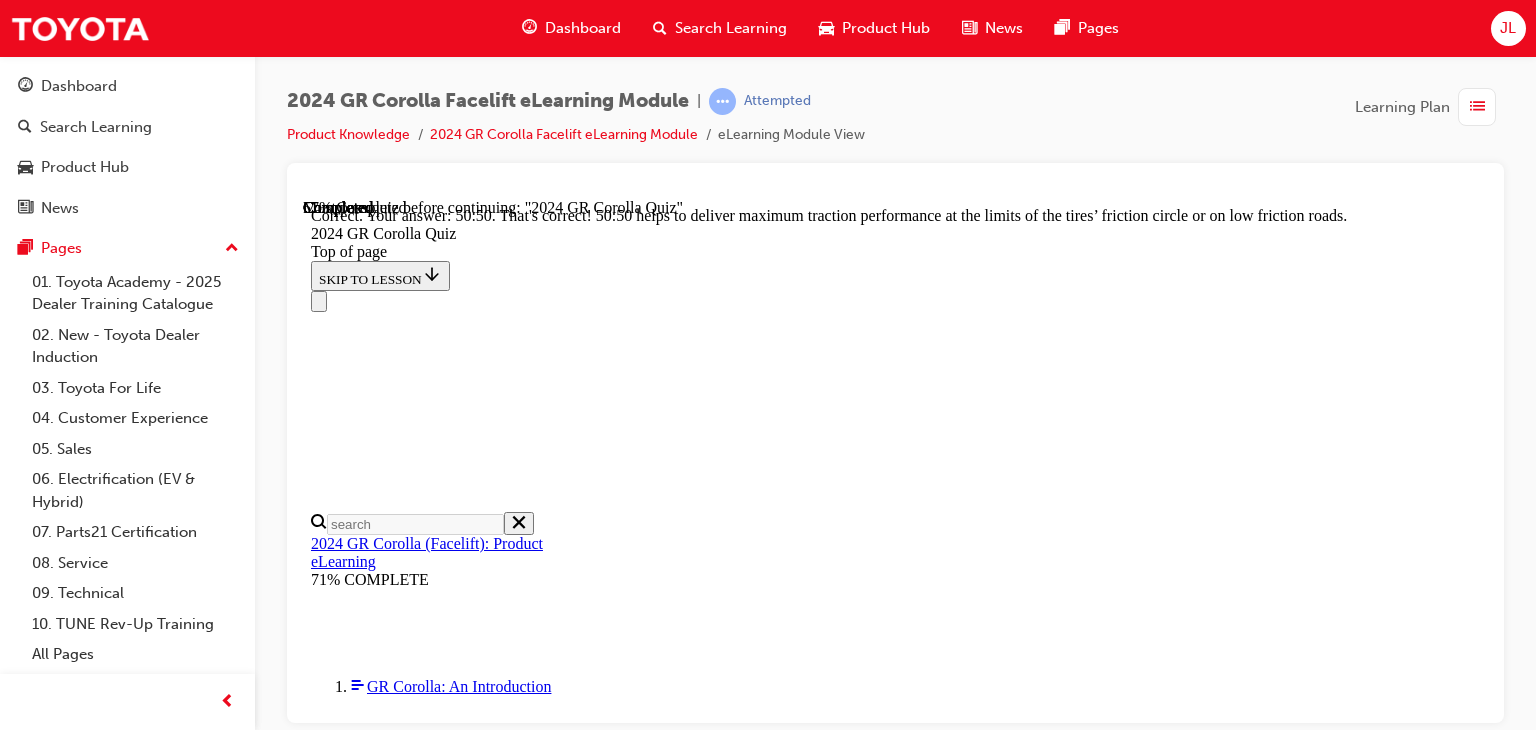 click on "NEXT" at bounding box center (337, 21870) 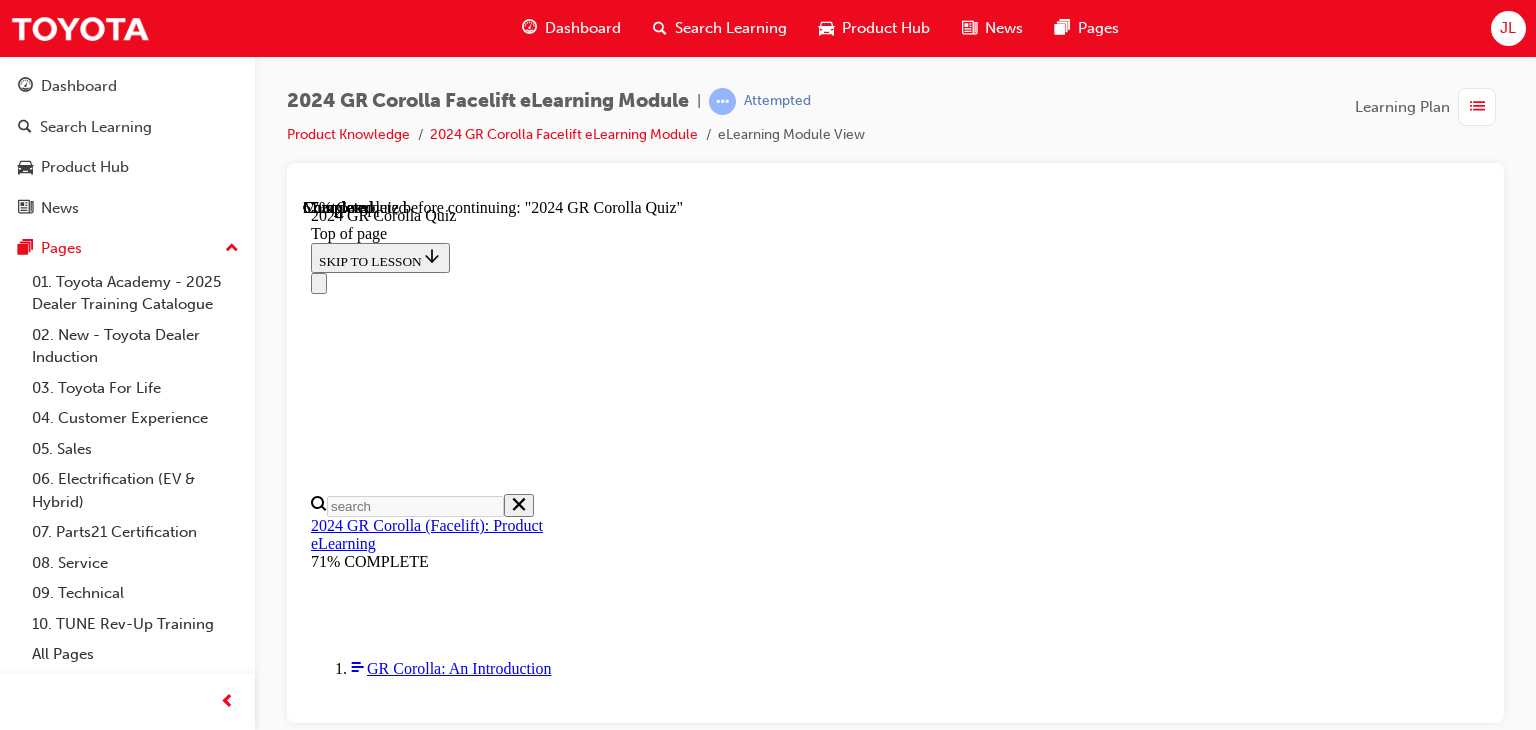 scroll, scrollTop: 700, scrollLeft: 0, axis: vertical 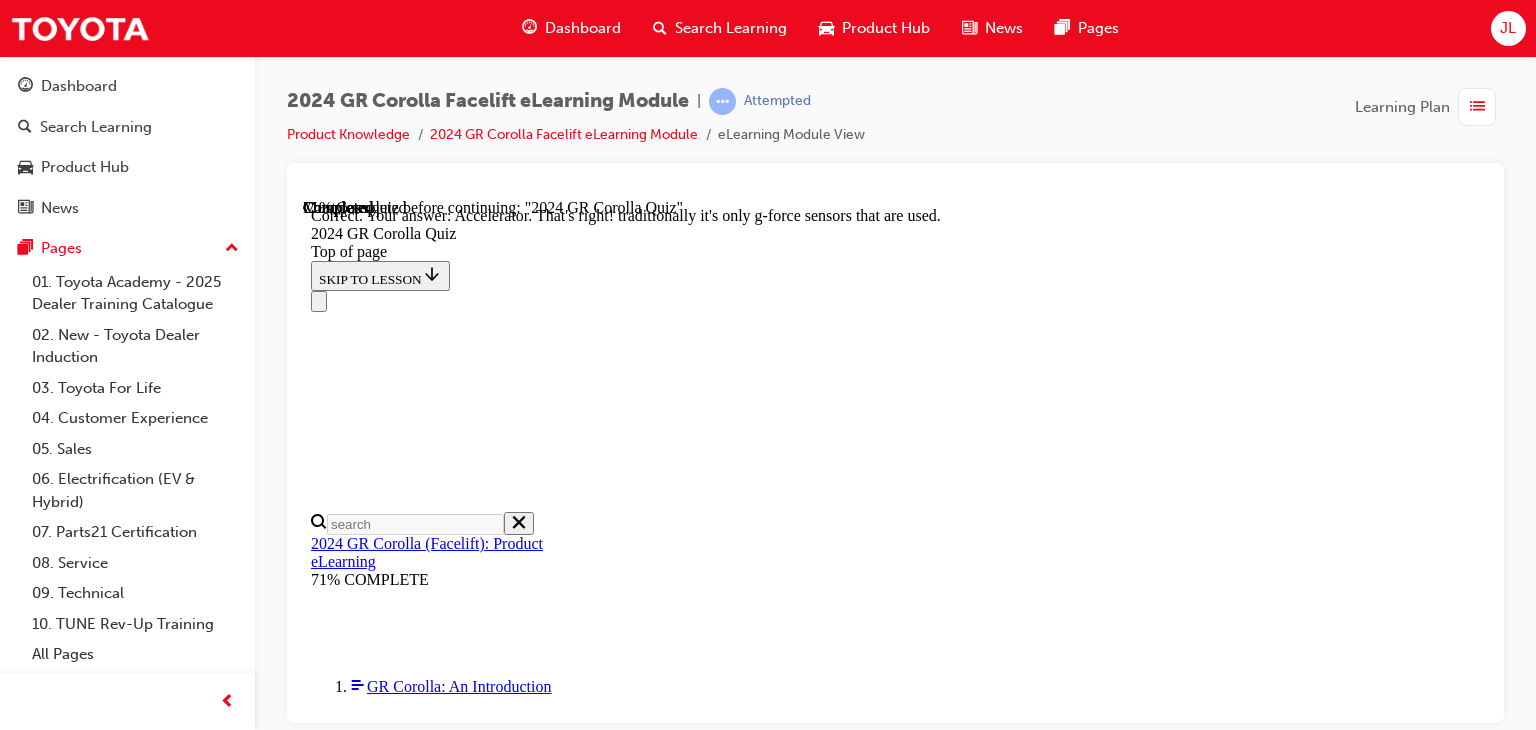 click on "NEXT" at bounding box center (337, 24309) 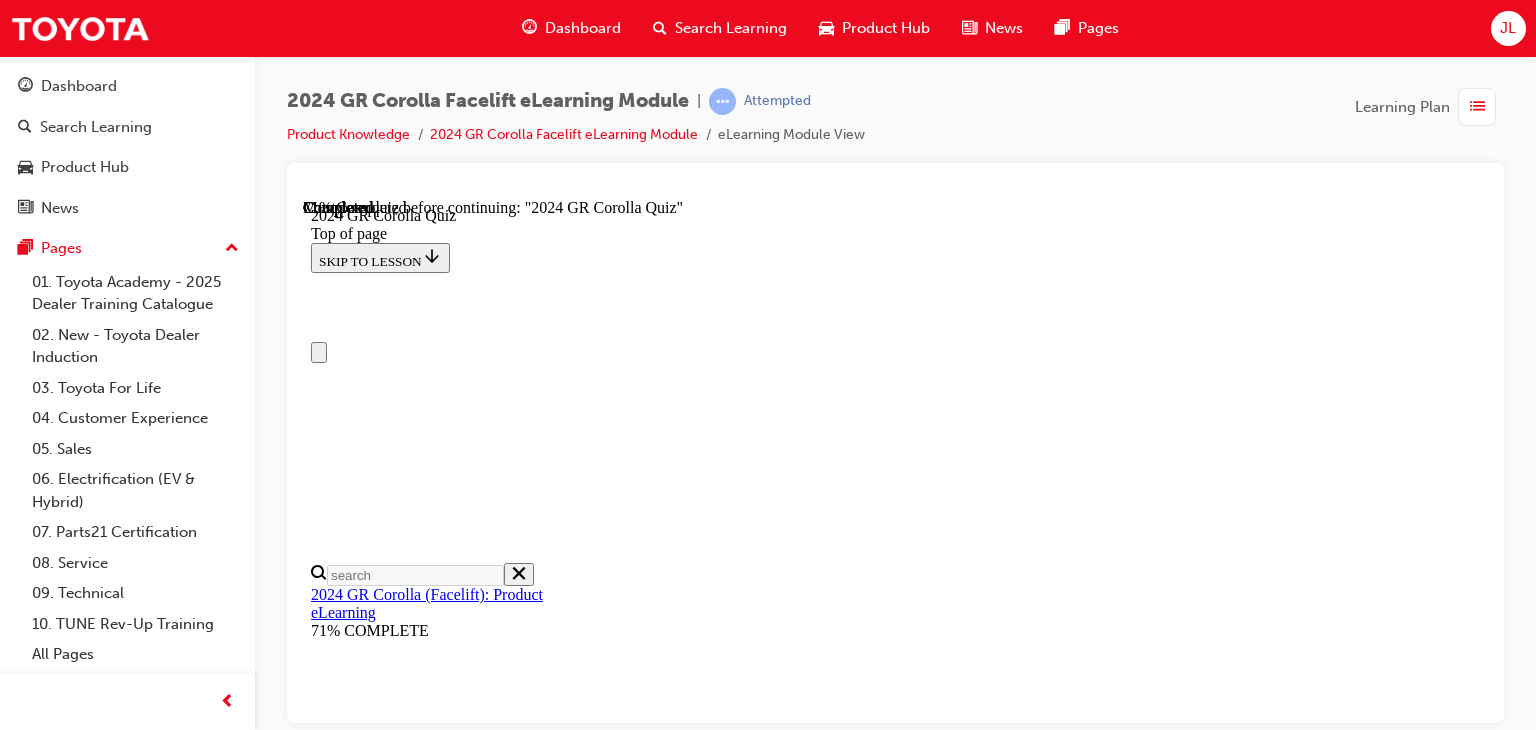 scroll, scrollTop: 200, scrollLeft: 0, axis: vertical 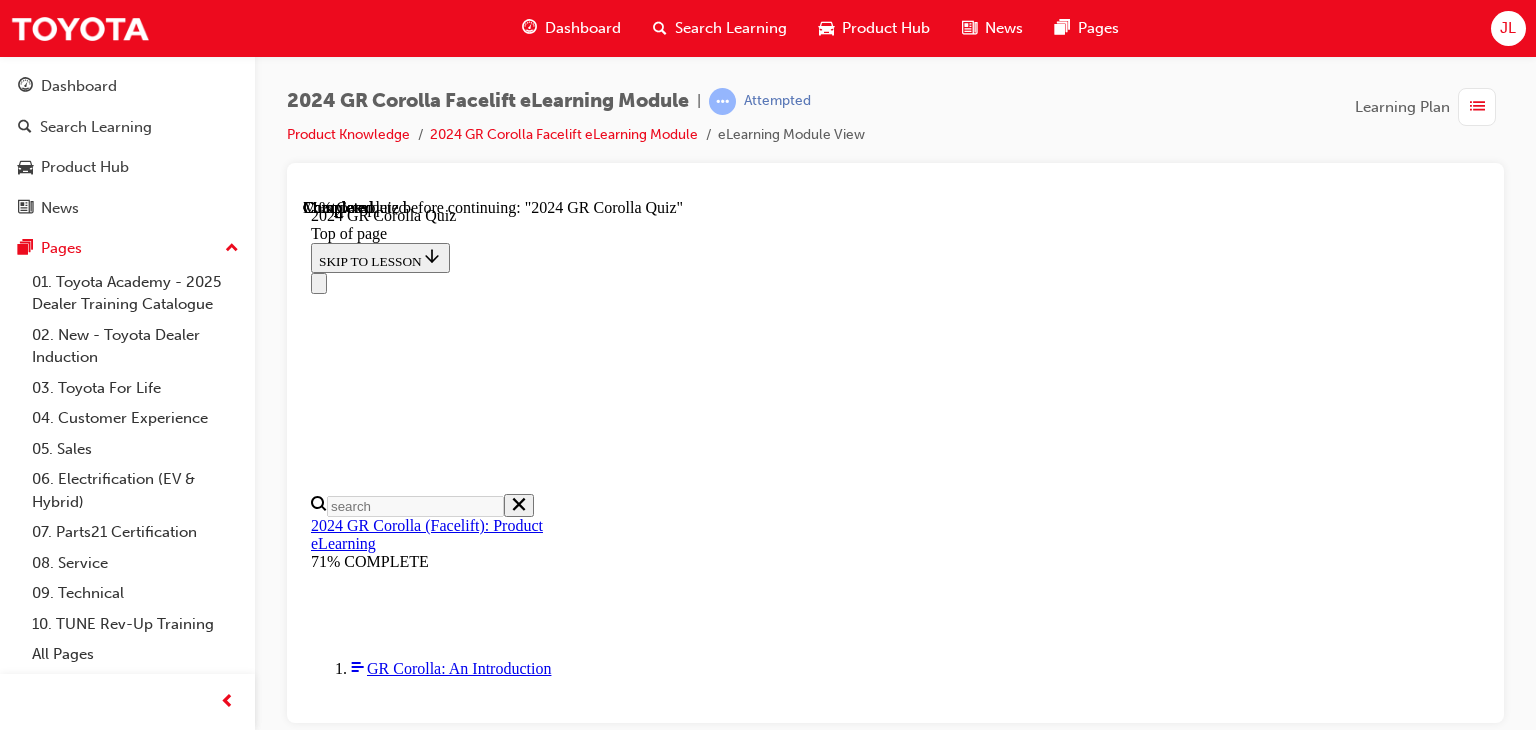click at bounding box center (895, 20278) 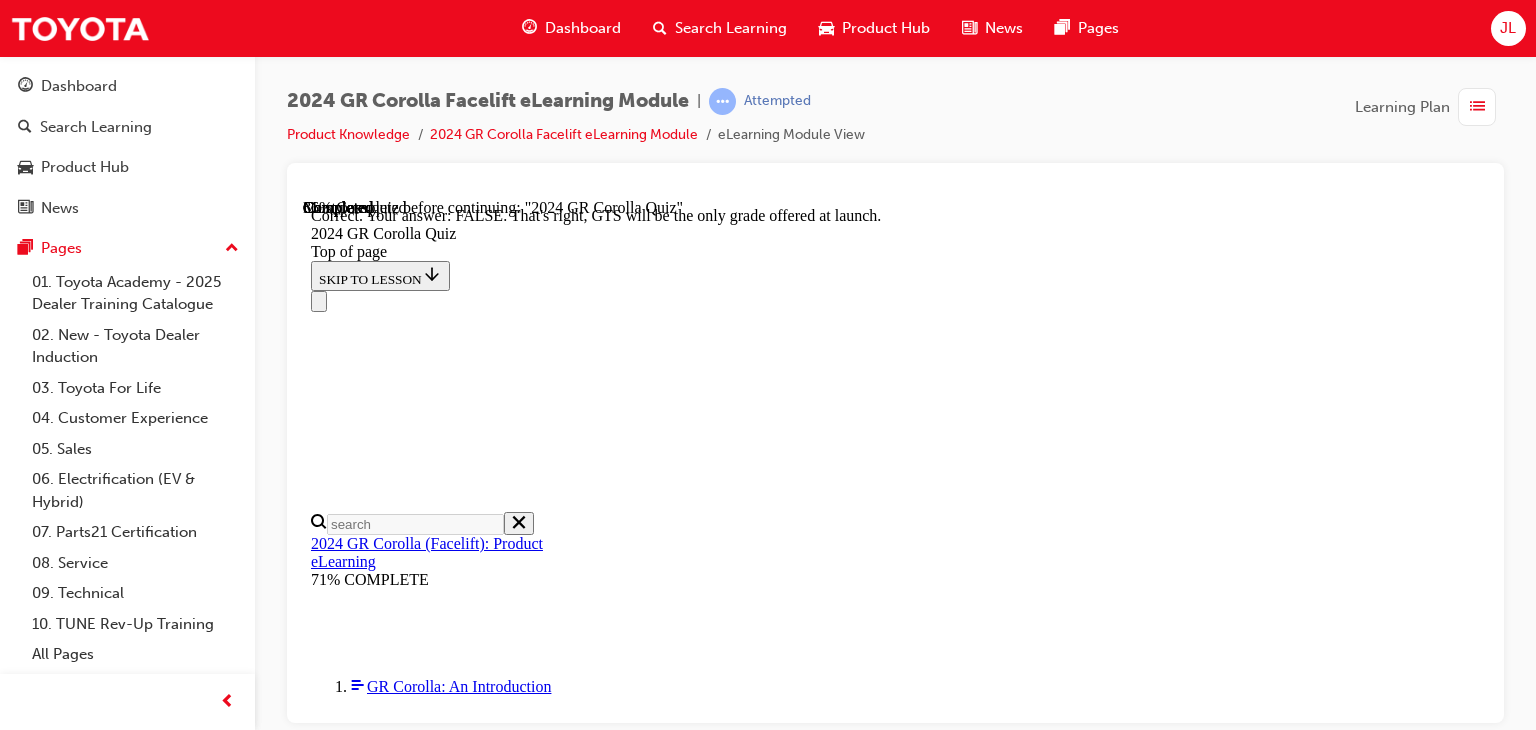 scroll, scrollTop: 528, scrollLeft: 0, axis: vertical 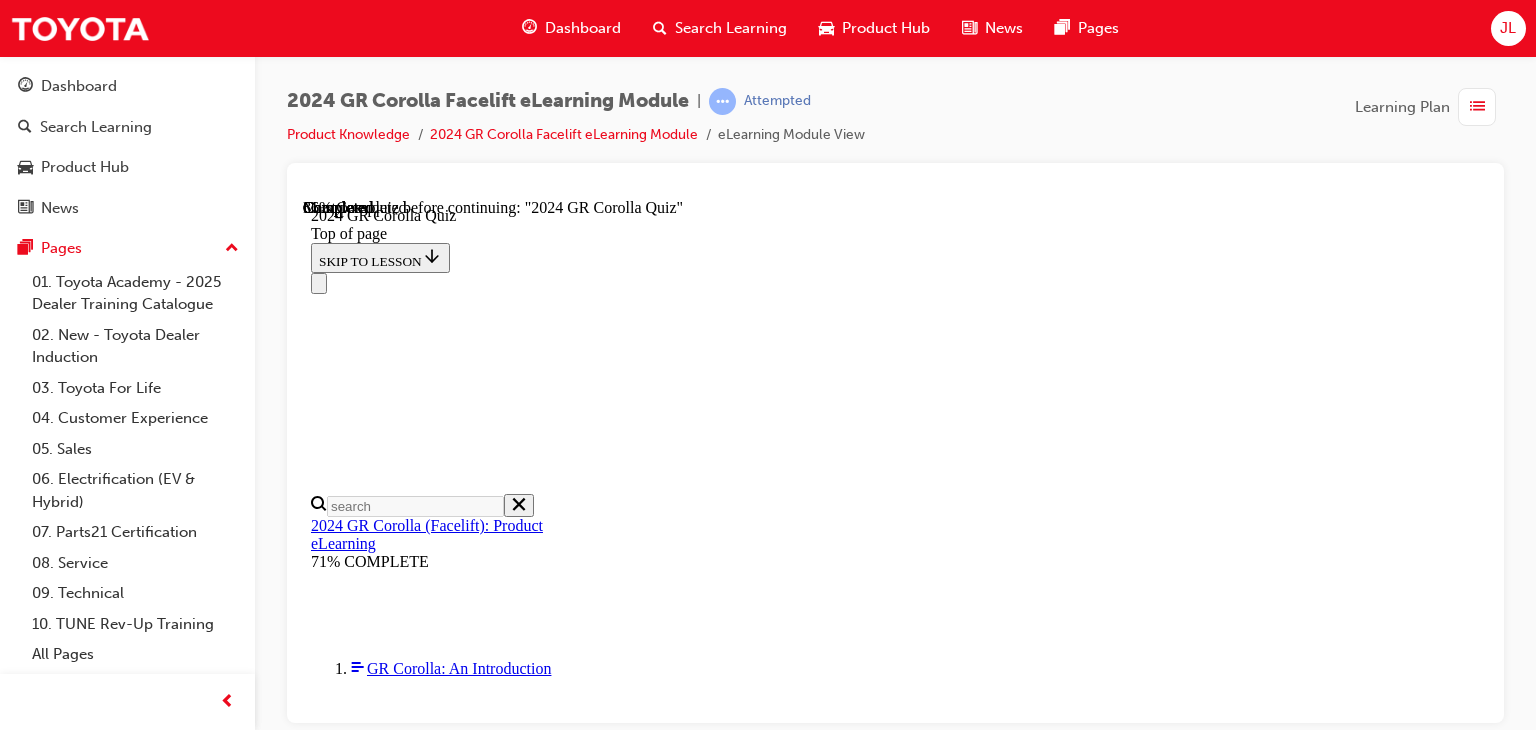 click at bounding box center (895, 17763) 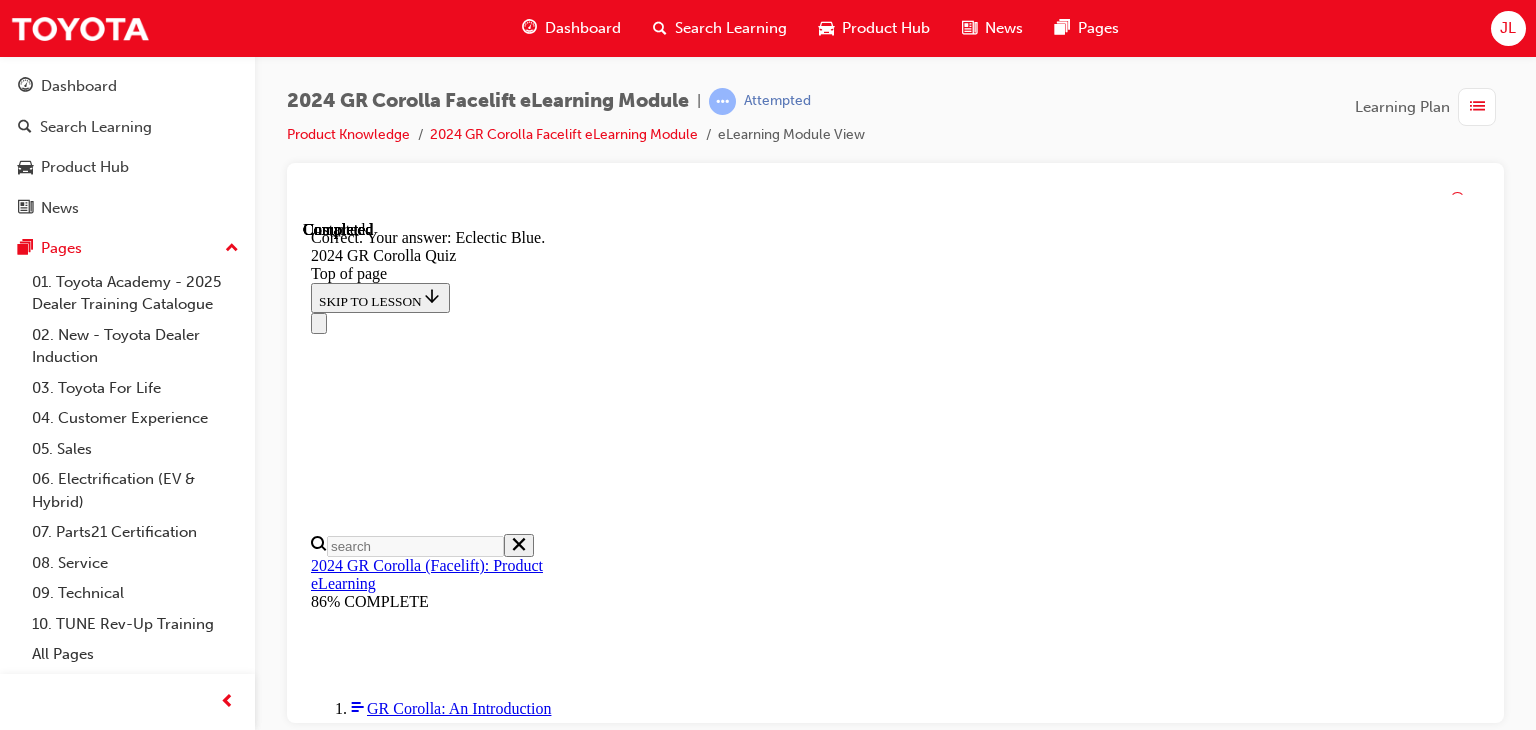 scroll, scrollTop: 556, scrollLeft: 0, axis: vertical 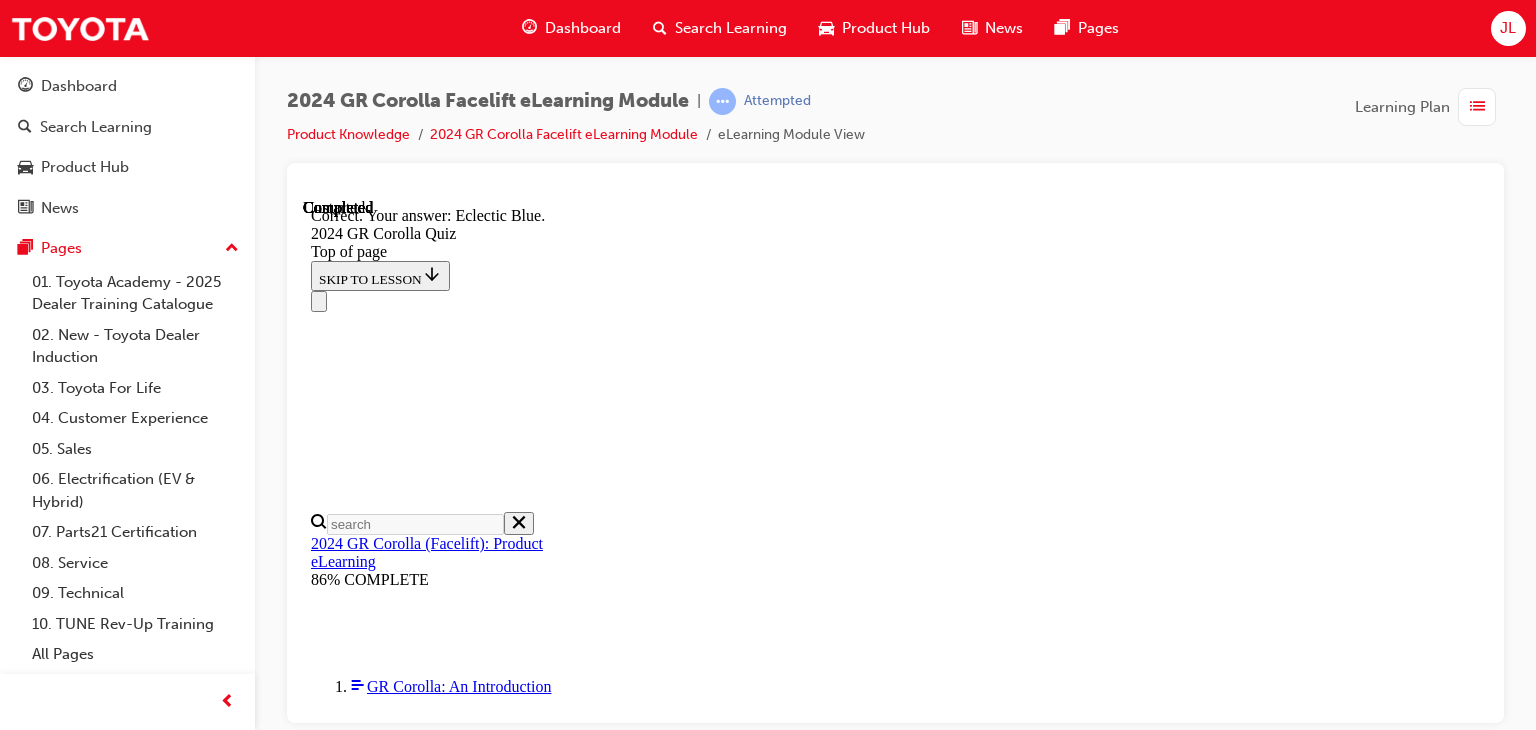 click on "NEXT" at bounding box center [337, 23150] 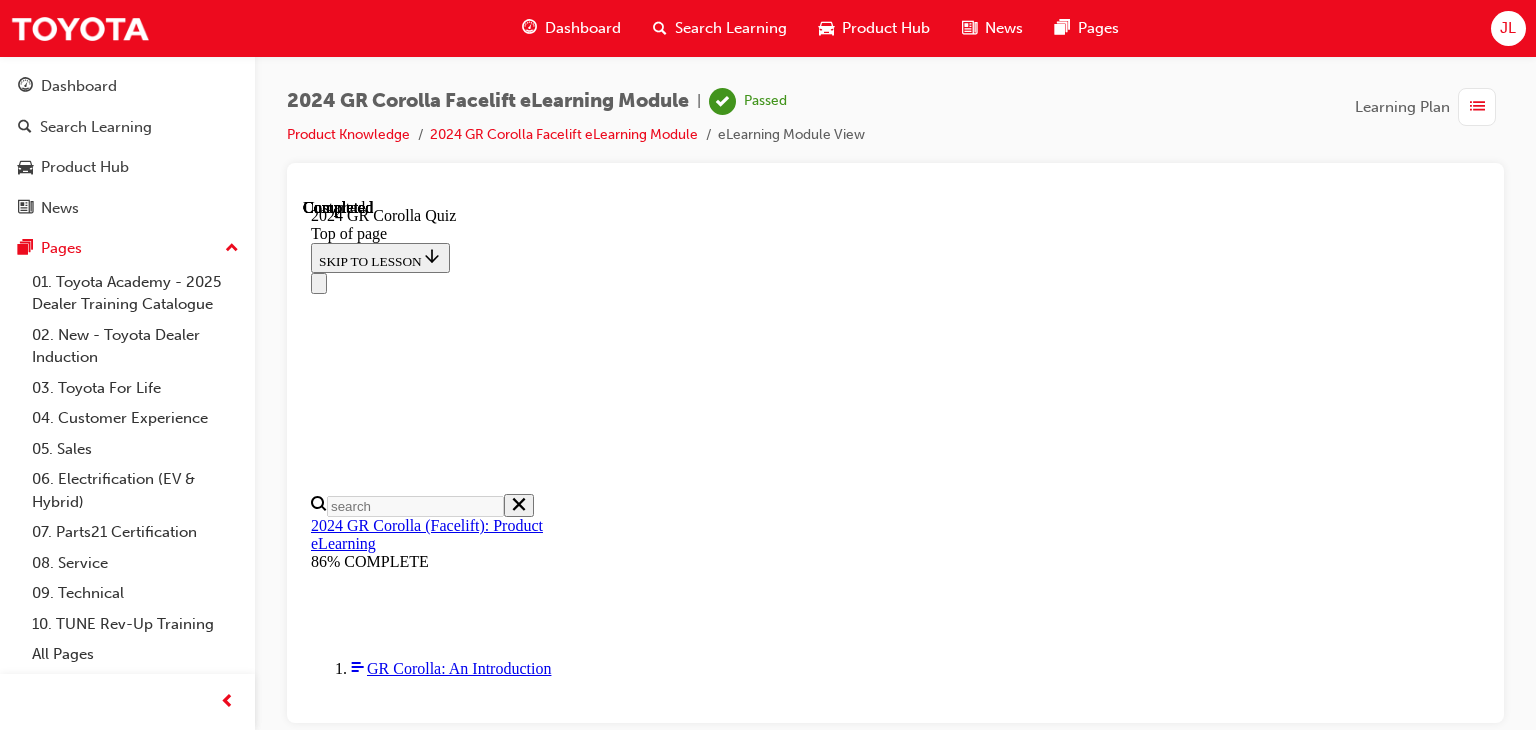 scroll, scrollTop: 572, scrollLeft: 0, axis: vertical 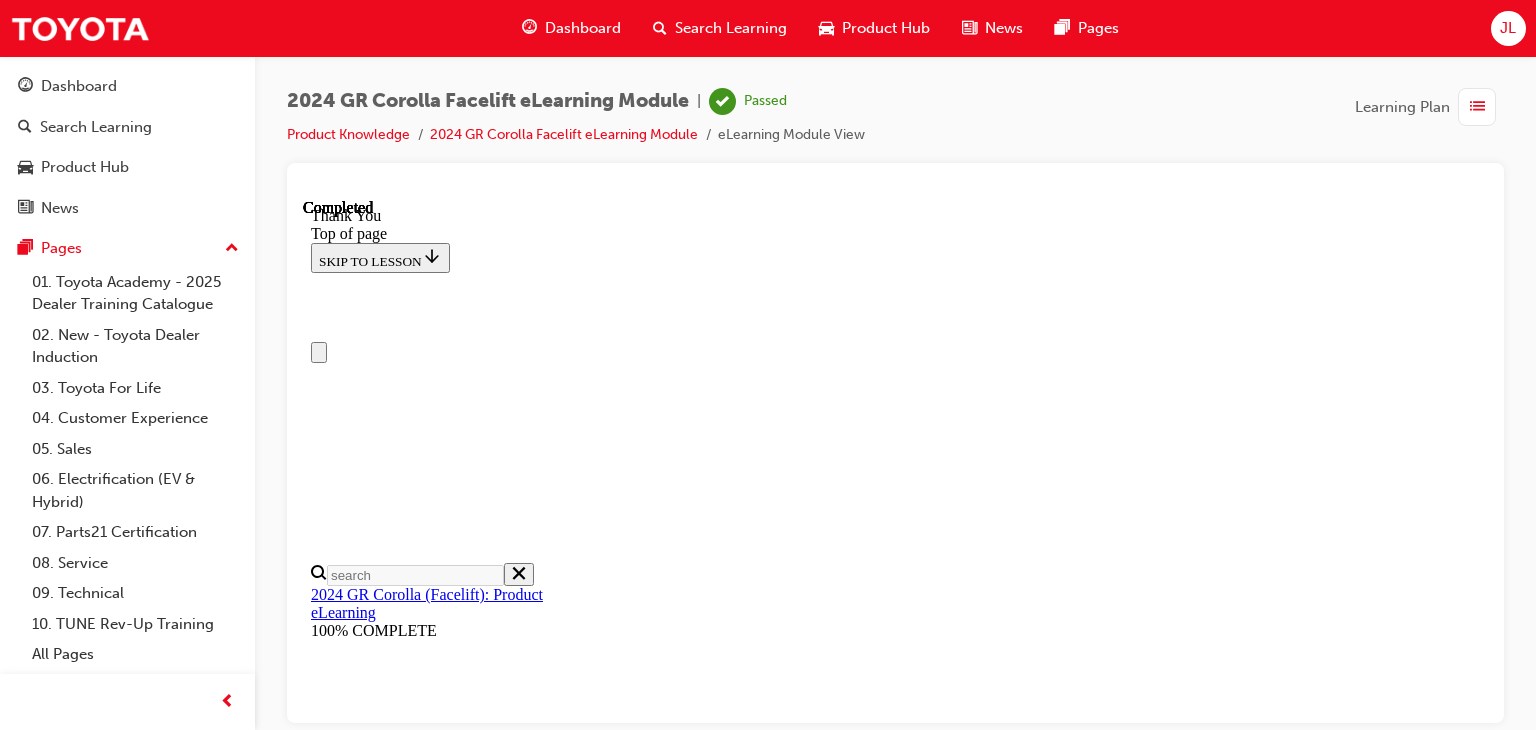 drag, startPoint x: 852, startPoint y: 385, endPoint x: 341, endPoint y: 263, distance: 525.36176 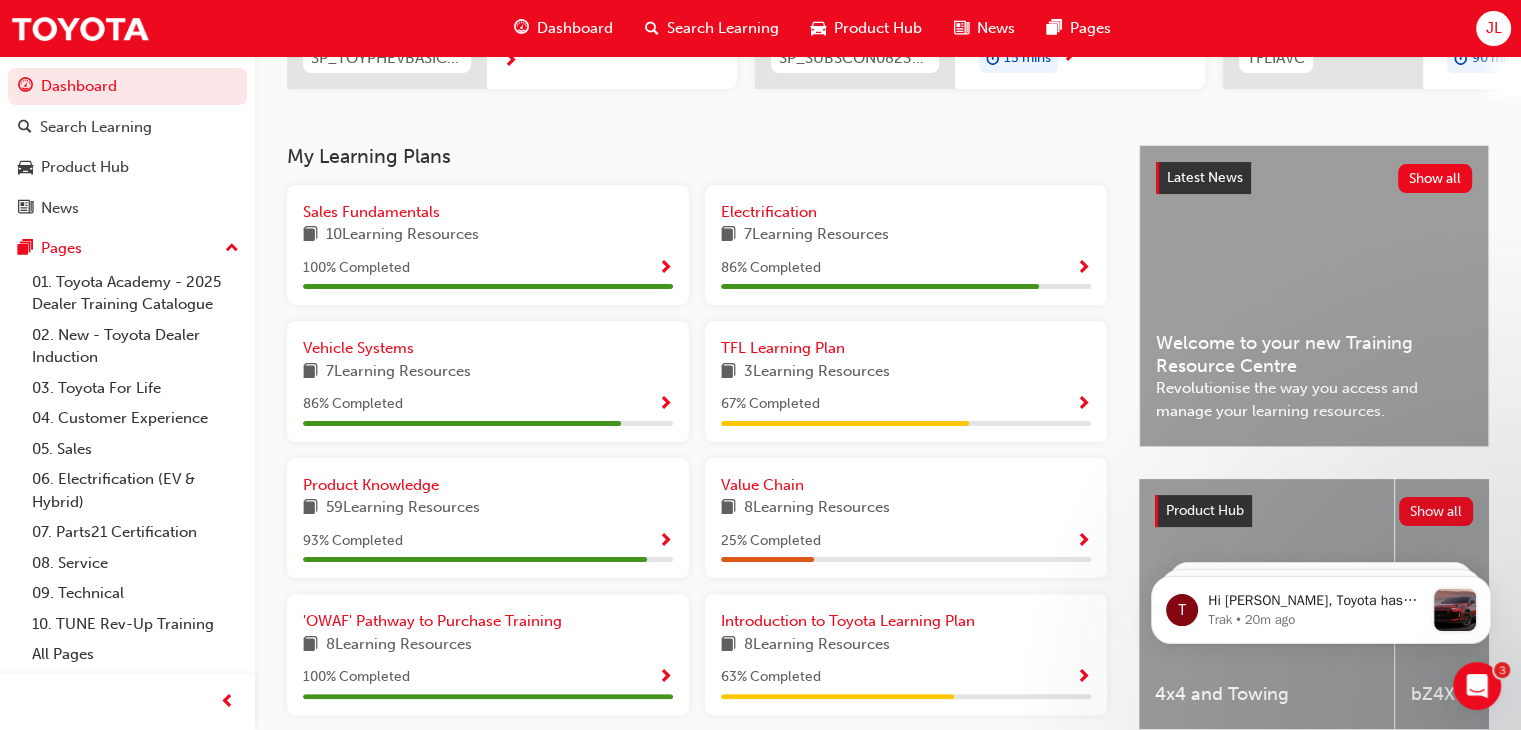 scroll, scrollTop: 400, scrollLeft: 0, axis: vertical 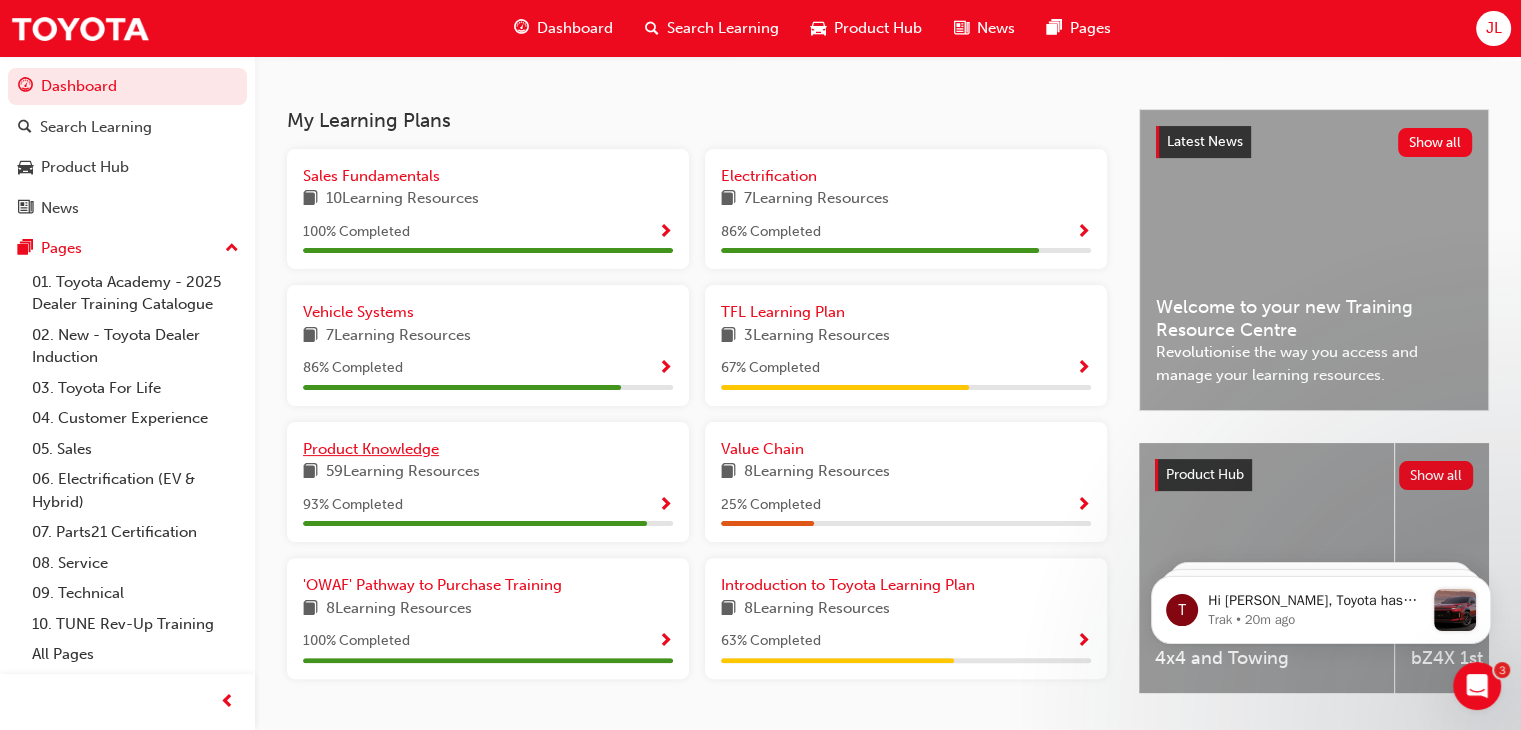 click on "Product Knowledge" at bounding box center (371, 449) 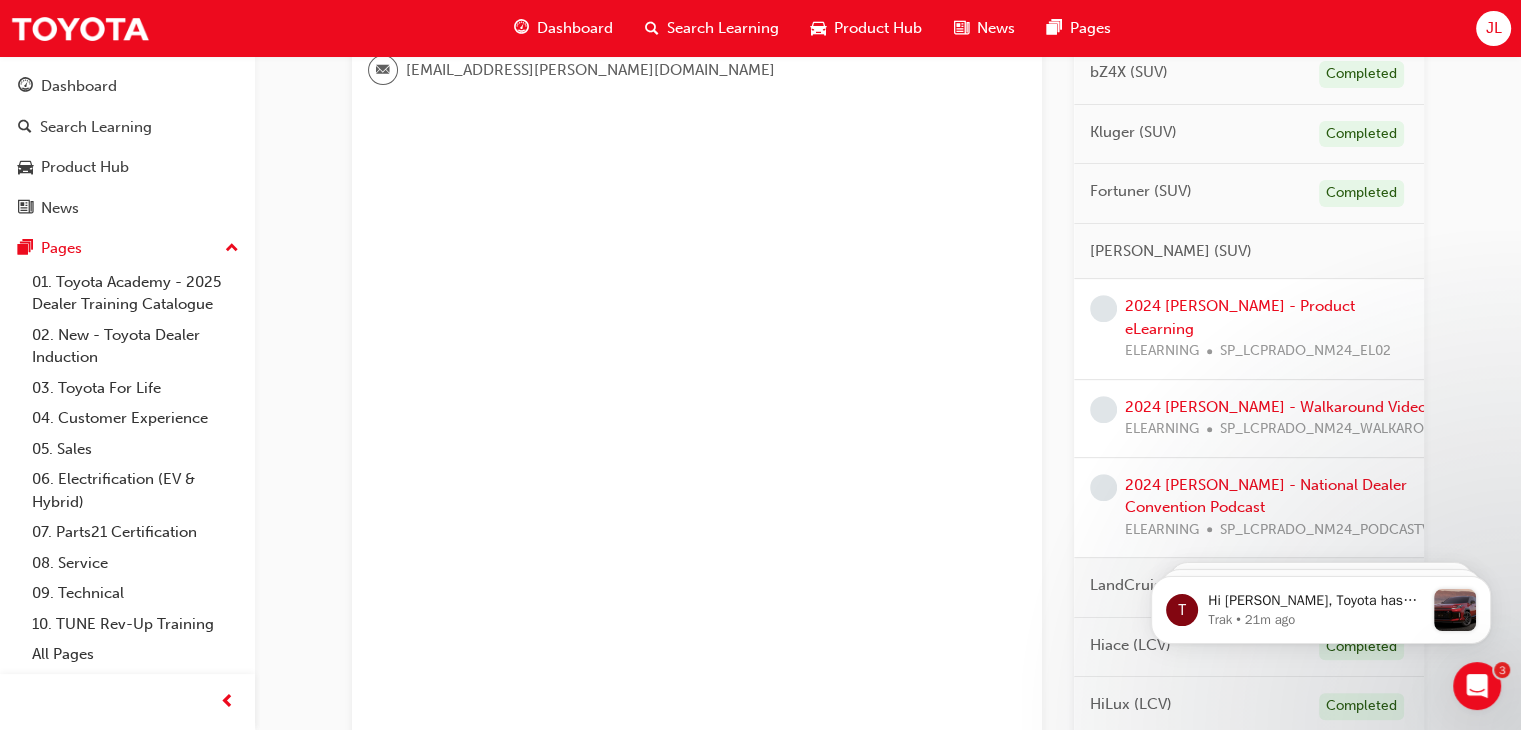 scroll, scrollTop: 700, scrollLeft: 0, axis: vertical 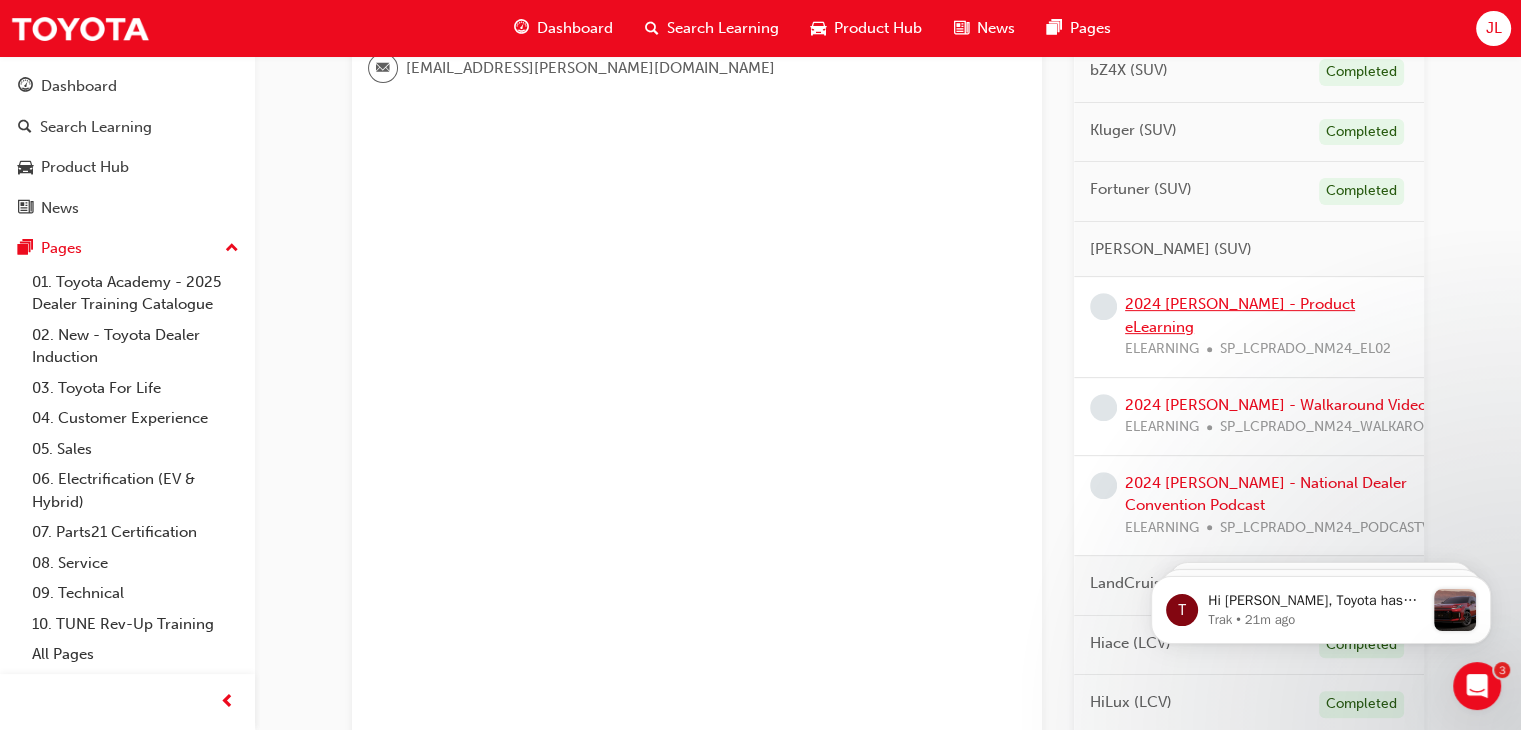 click on "2024 [PERSON_NAME] - Product eLearning" at bounding box center [1240, 315] 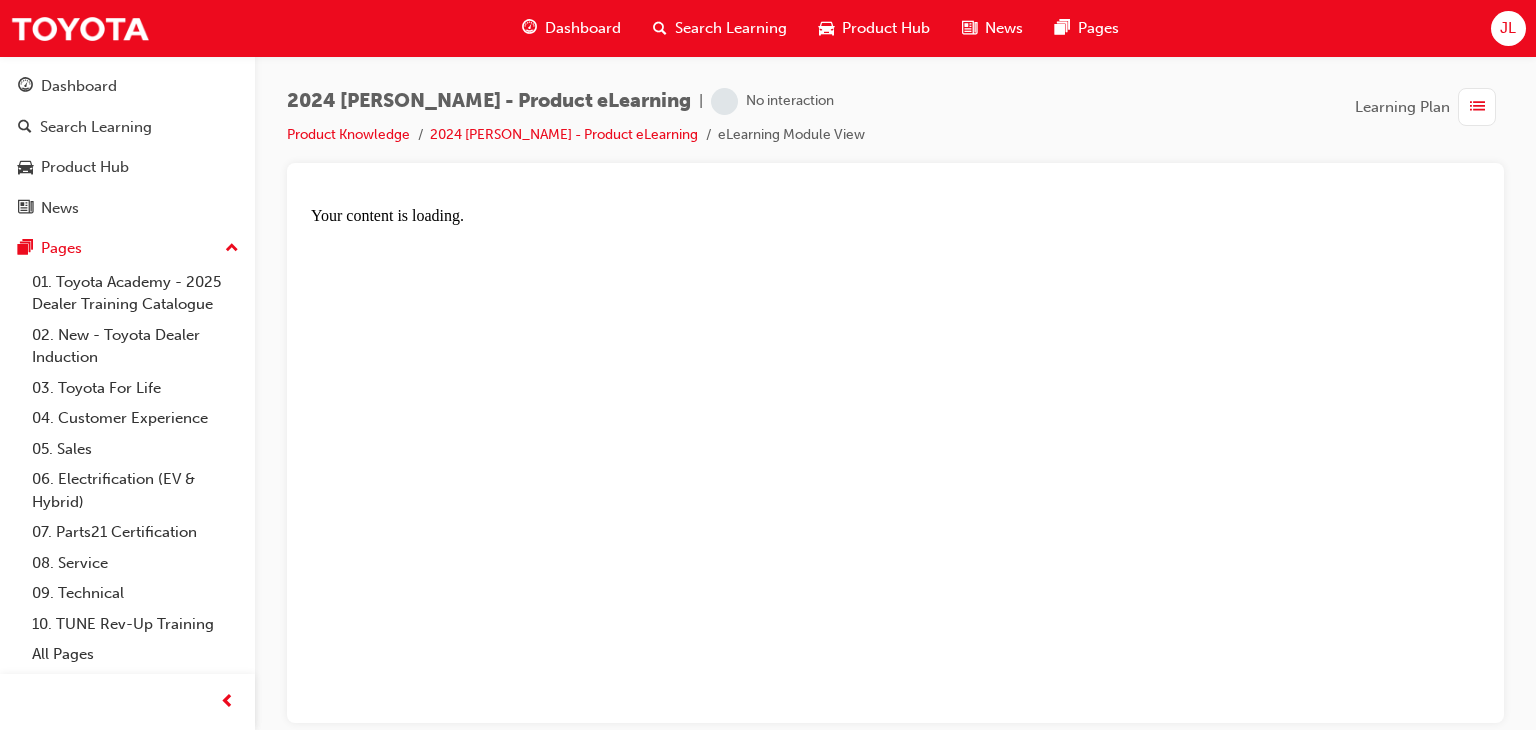 scroll, scrollTop: 0, scrollLeft: 0, axis: both 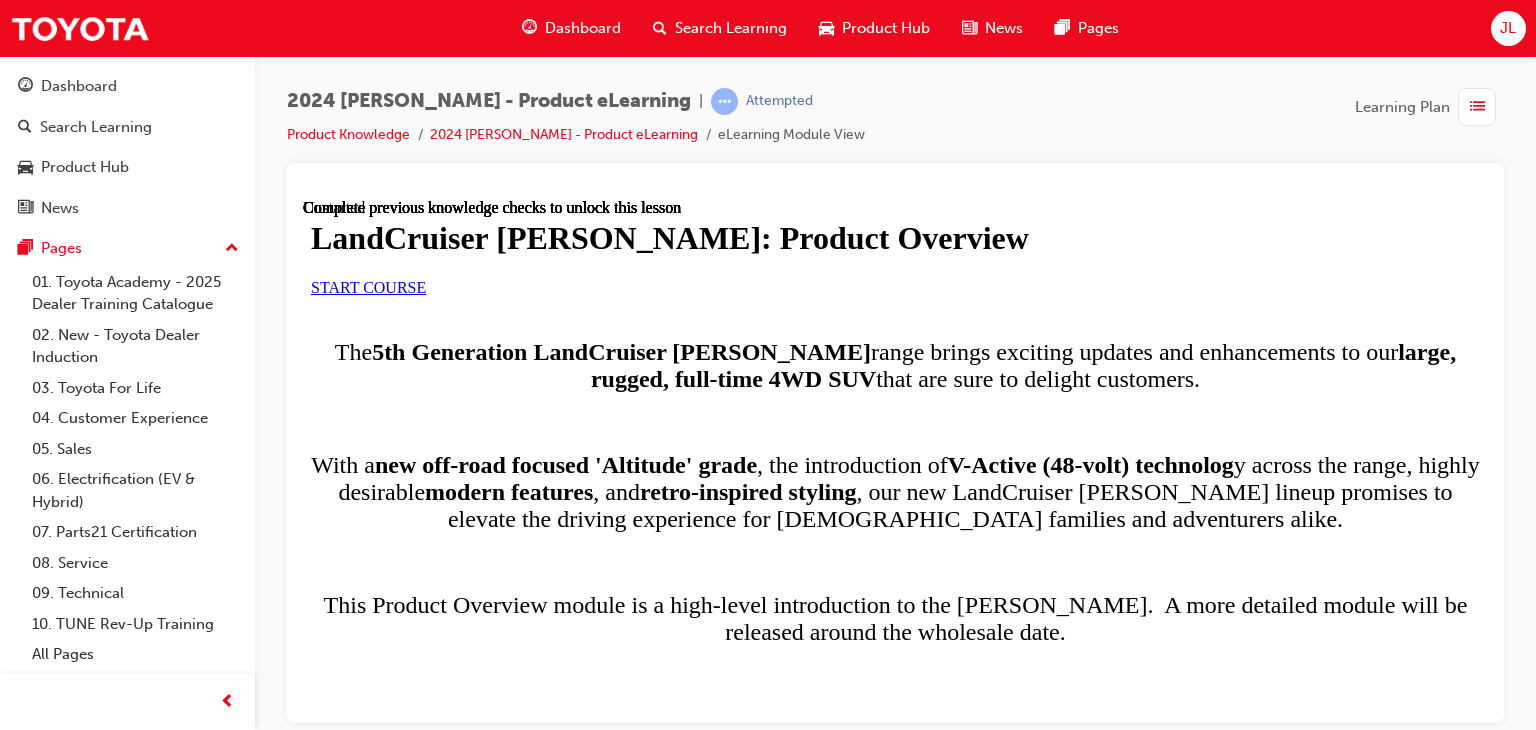 click on "START COURSE" at bounding box center [368, 286] 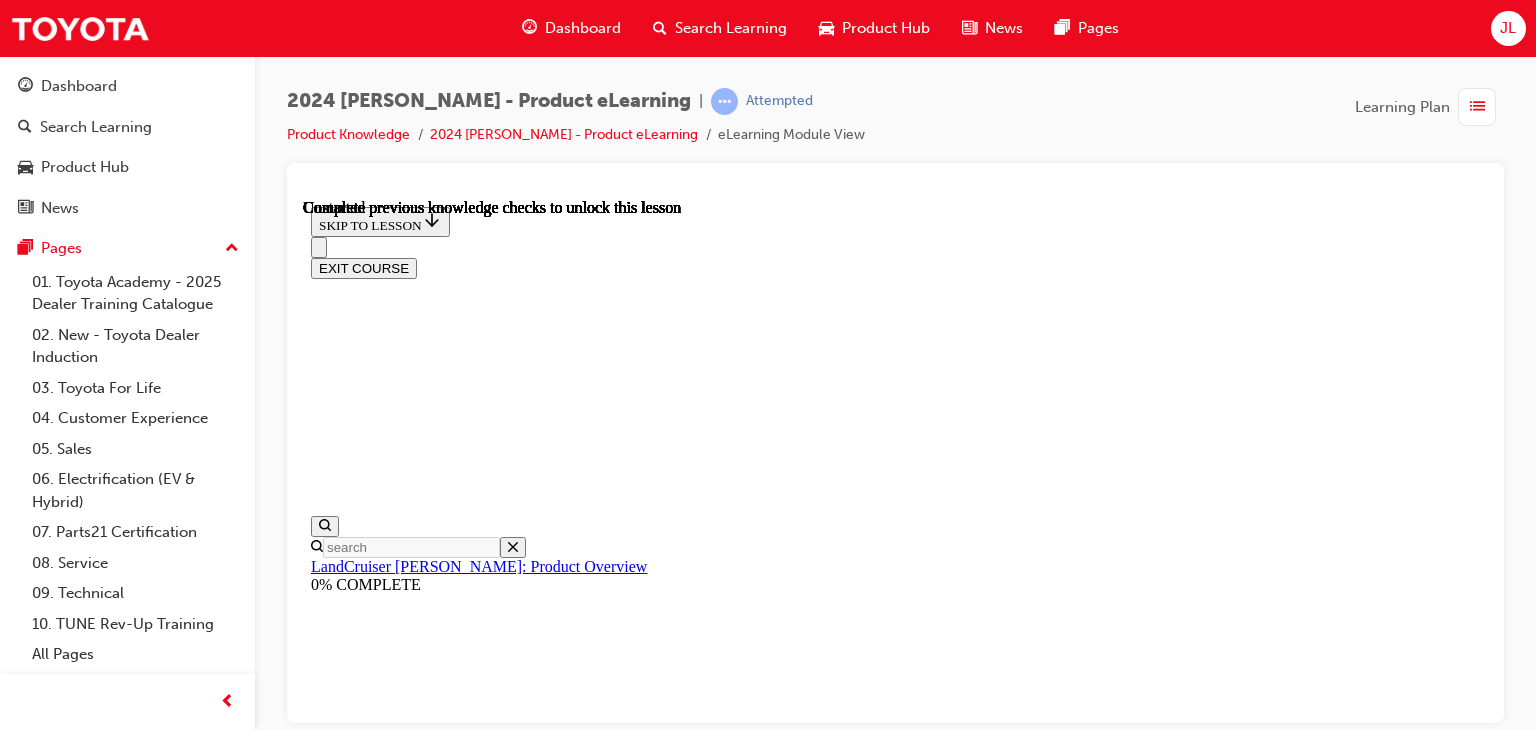 scroll, scrollTop: 2, scrollLeft: 0, axis: vertical 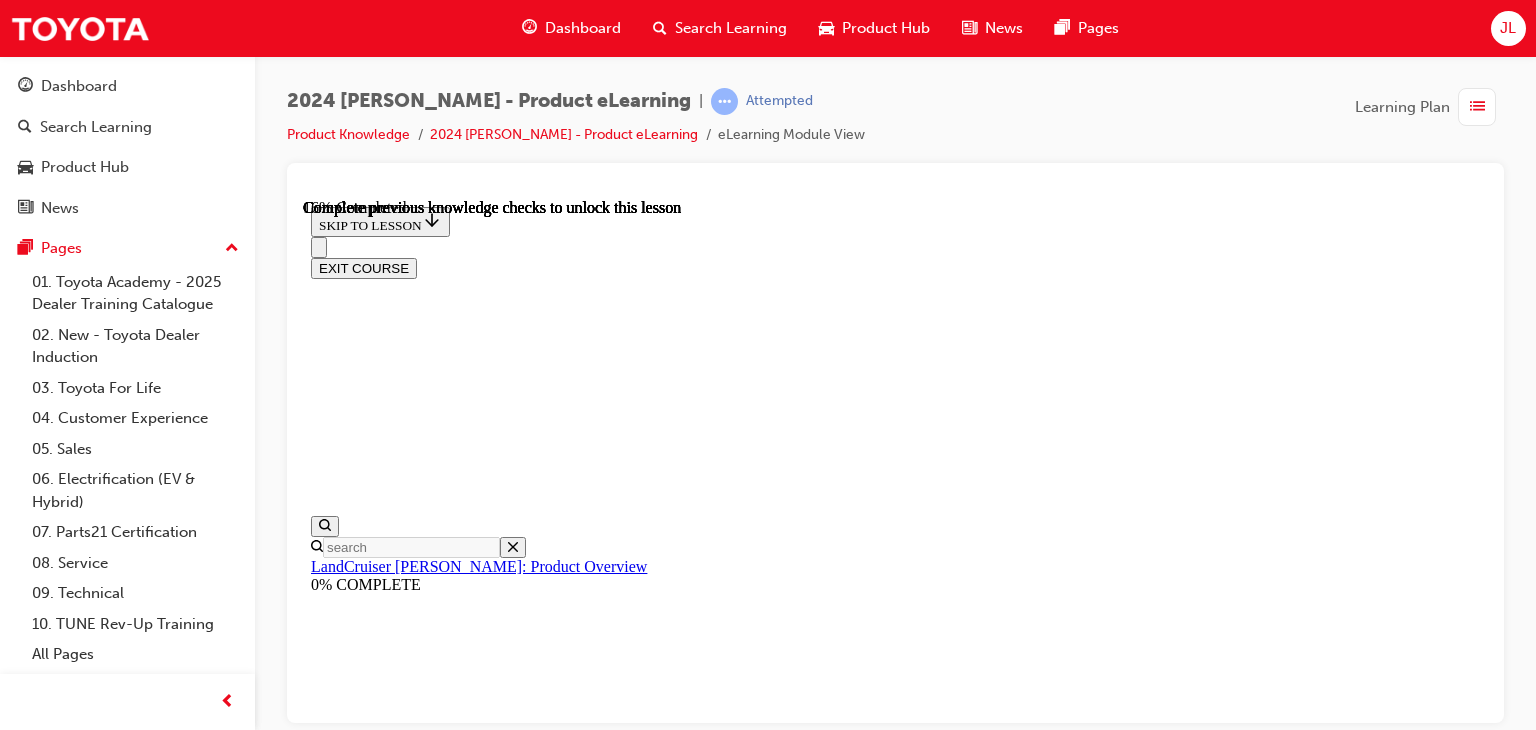 click at bounding box center (359, 10941) 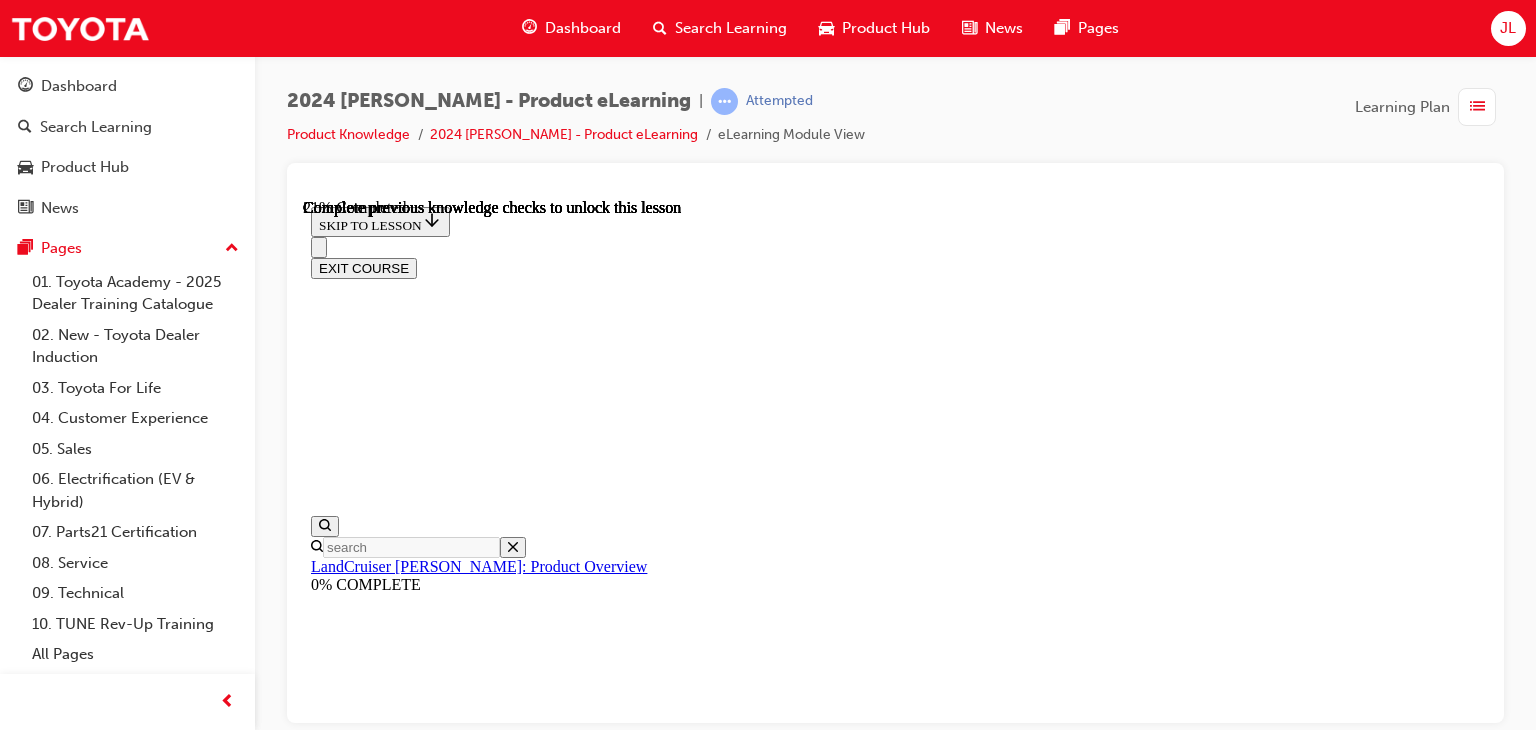 drag, startPoint x: 663, startPoint y: 687, endPoint x: 827, endPoint y: 689, distance: 164.01219 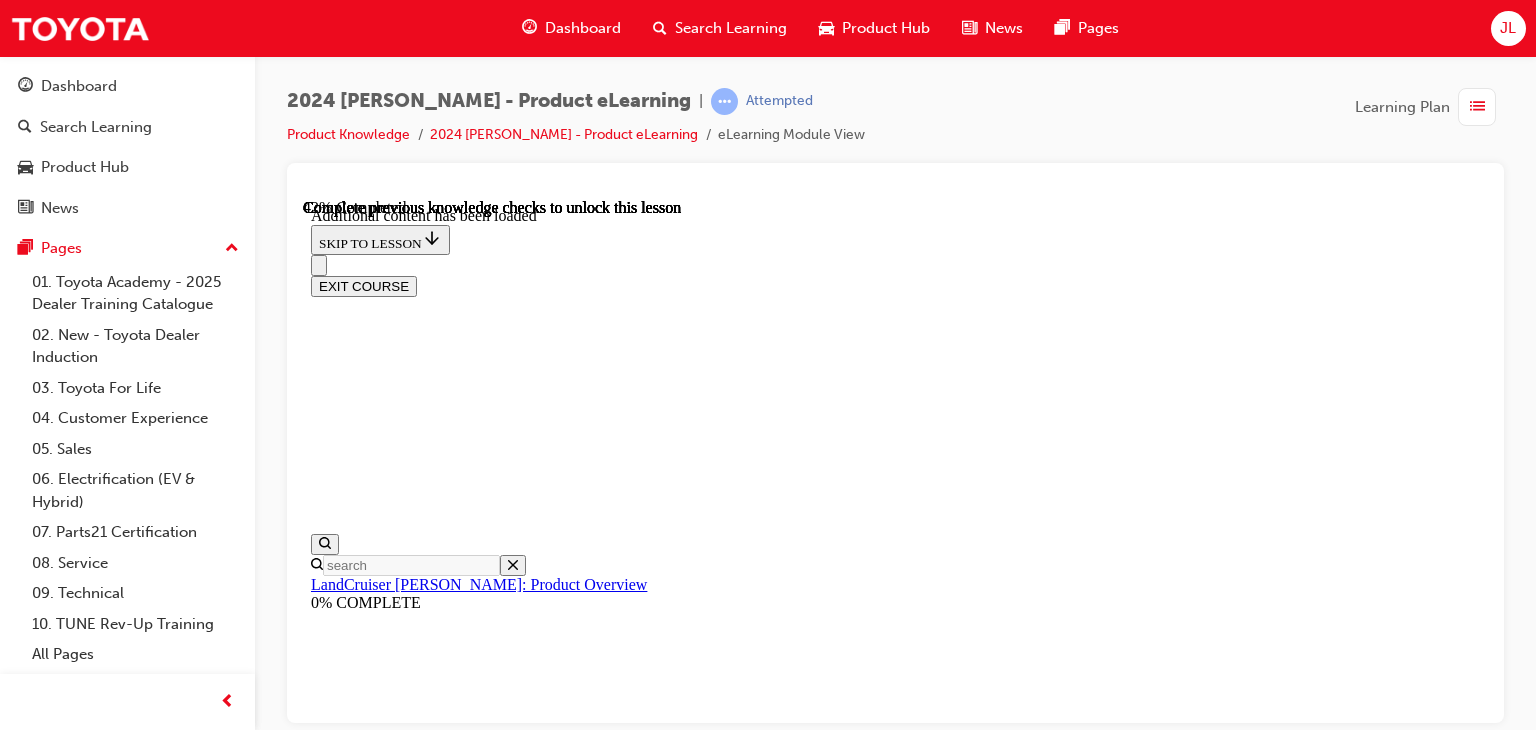 scroll, scrollTop: 2299, scrollLeft: 0, axis: vertical 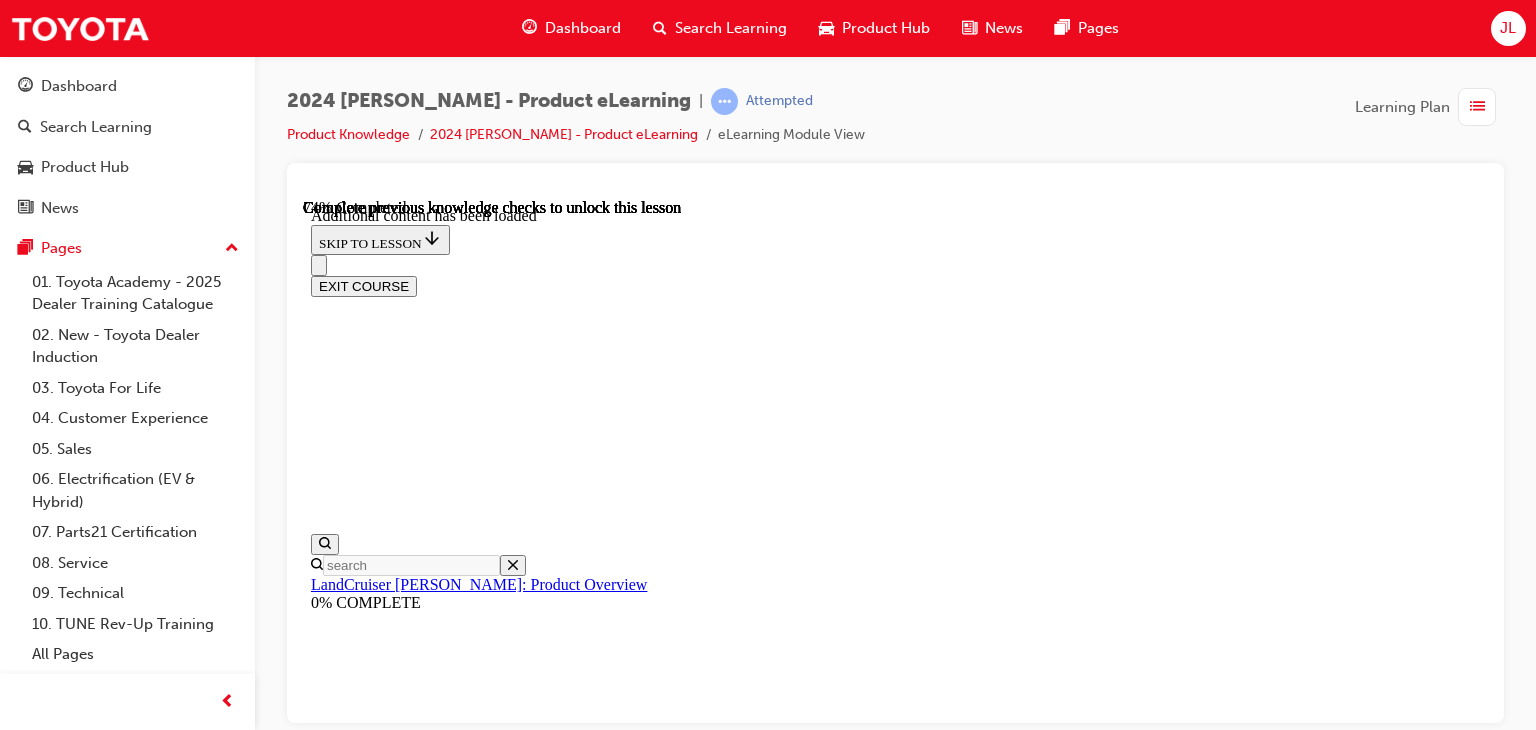click at bounding box center [385, 12550] 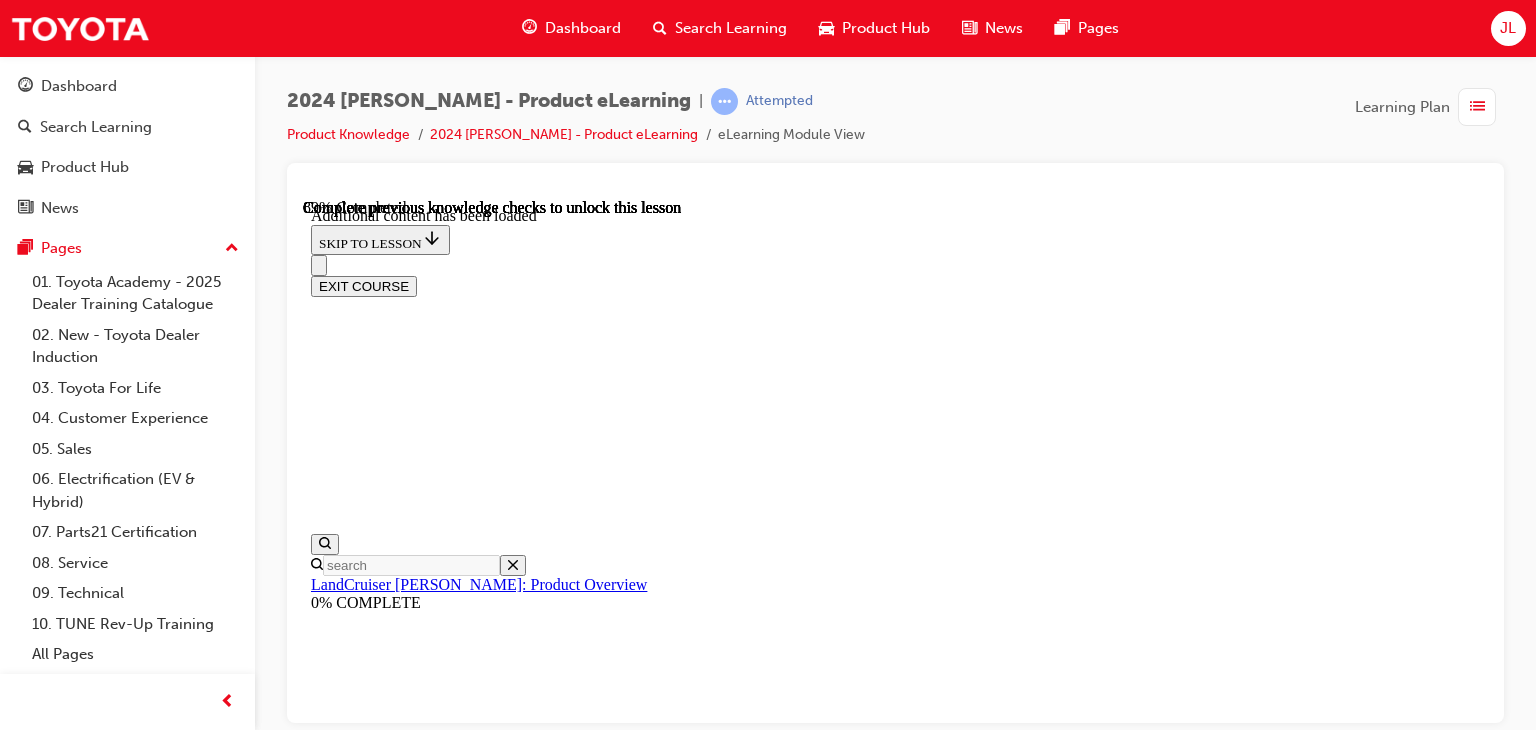 scroll, scrollTop: 3927, scrollLeft: 0, axis: vertical 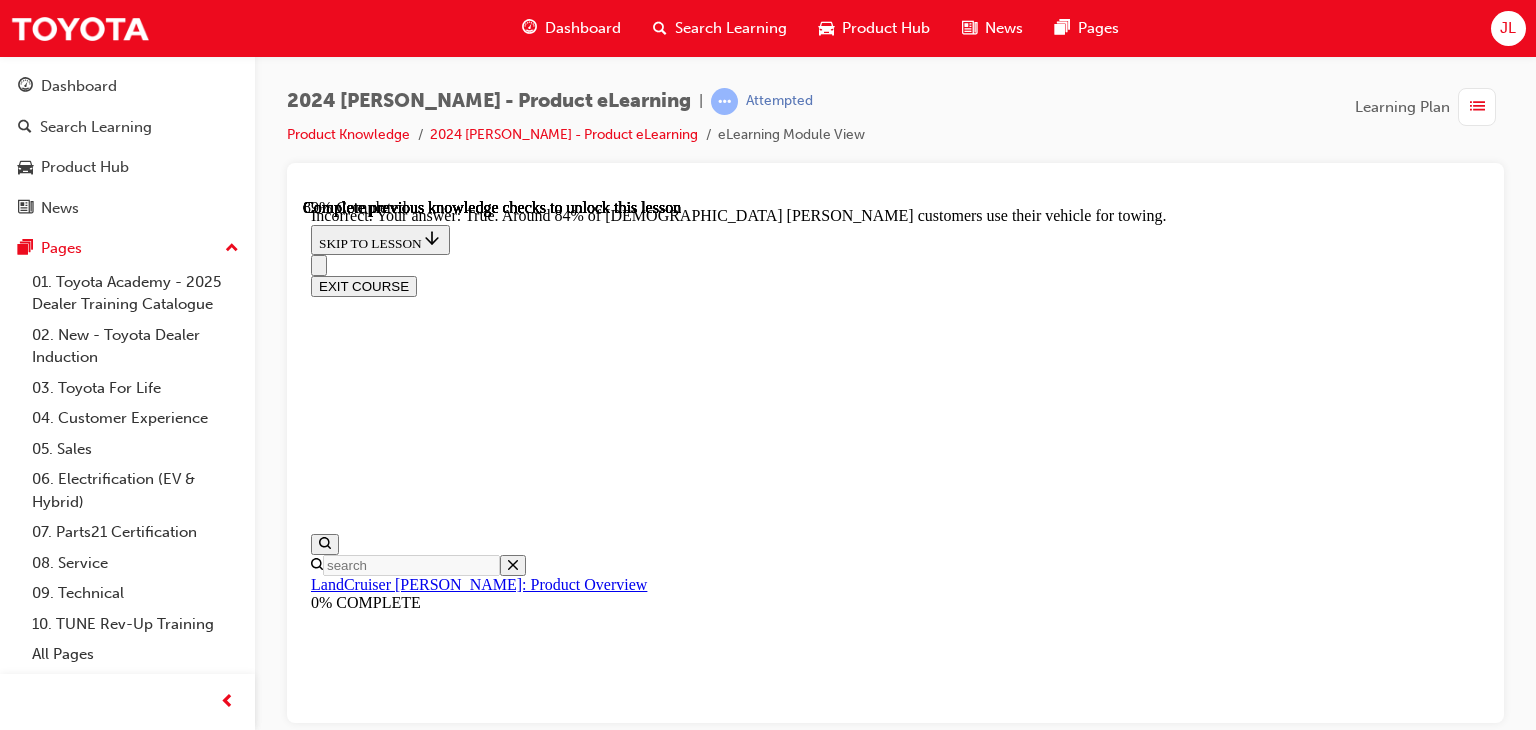 click at bounding box center [359, 18403] 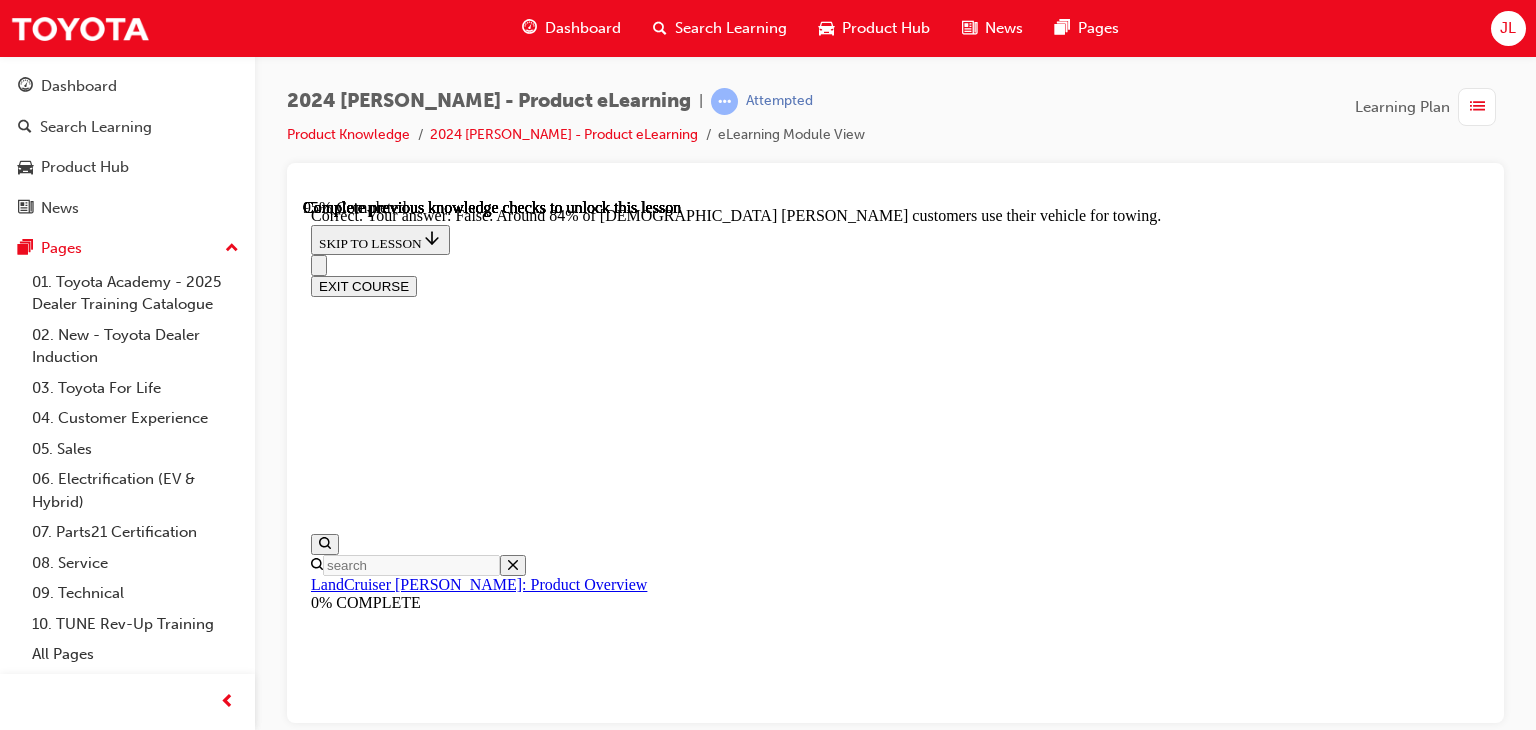 scroll, scrollTop: 4528, scrollLeft: 0, axis: vertical 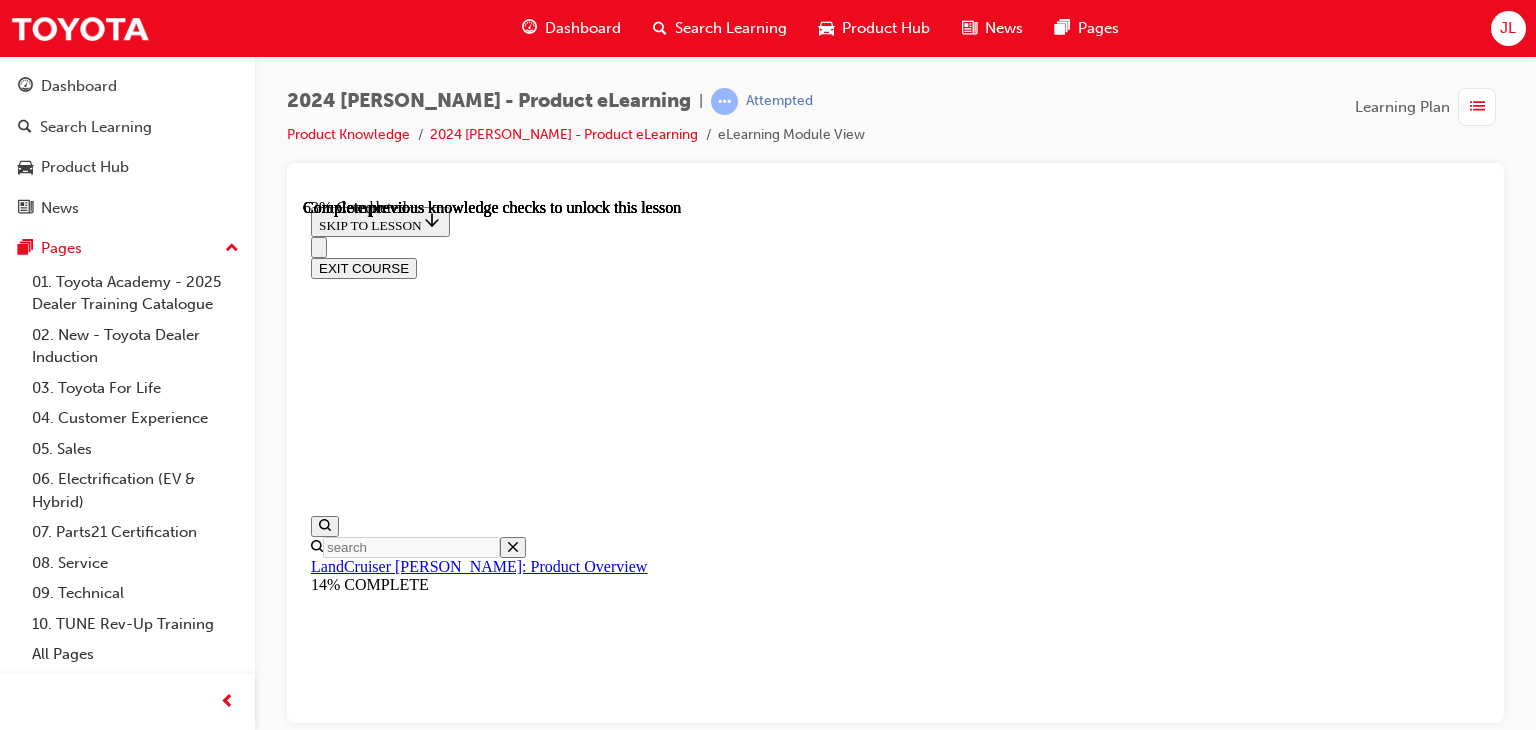 click on "KNOWLEDGE CHECK" at bounding box center [386, 14518] 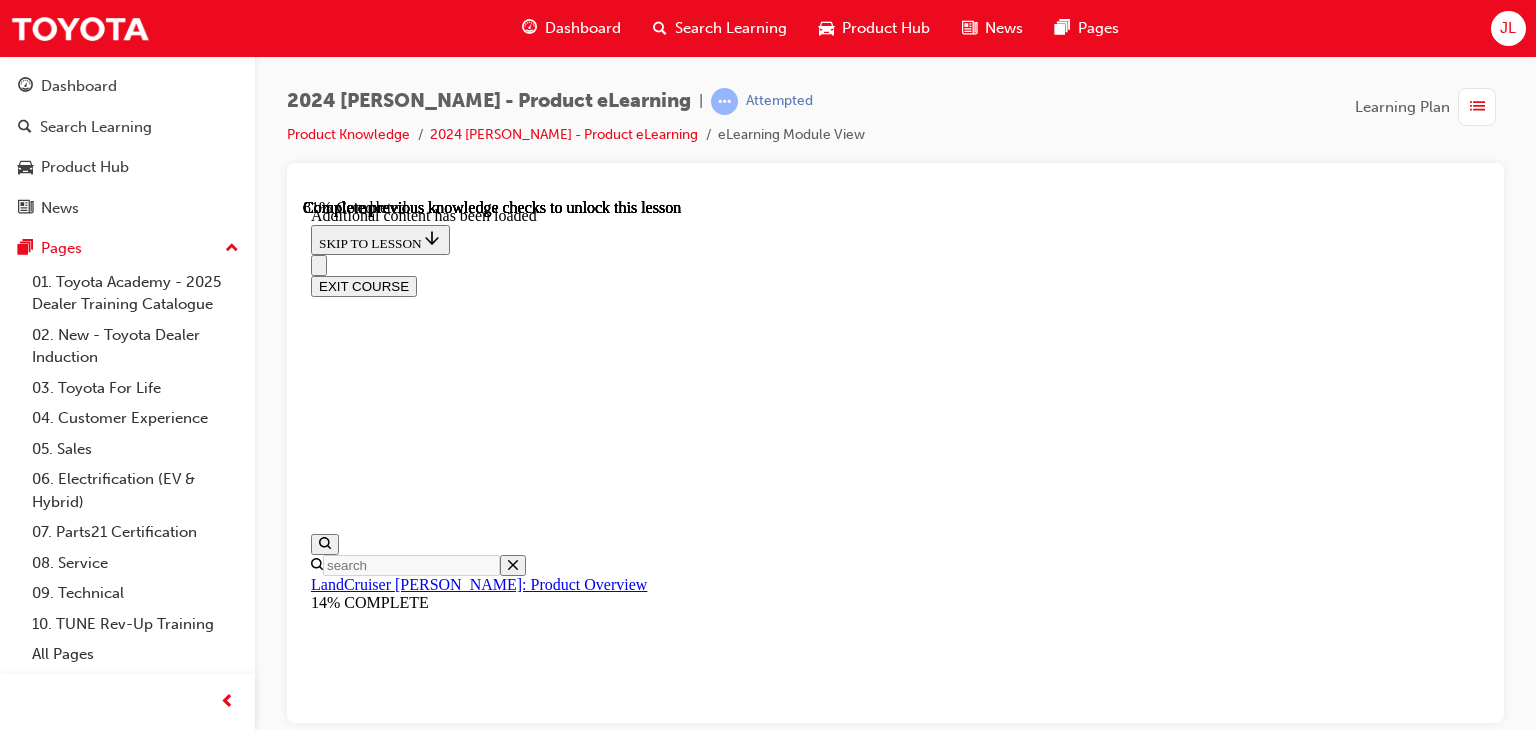 scroll, scrollTop: 3496, scrollLeft: 0, axis: vertical 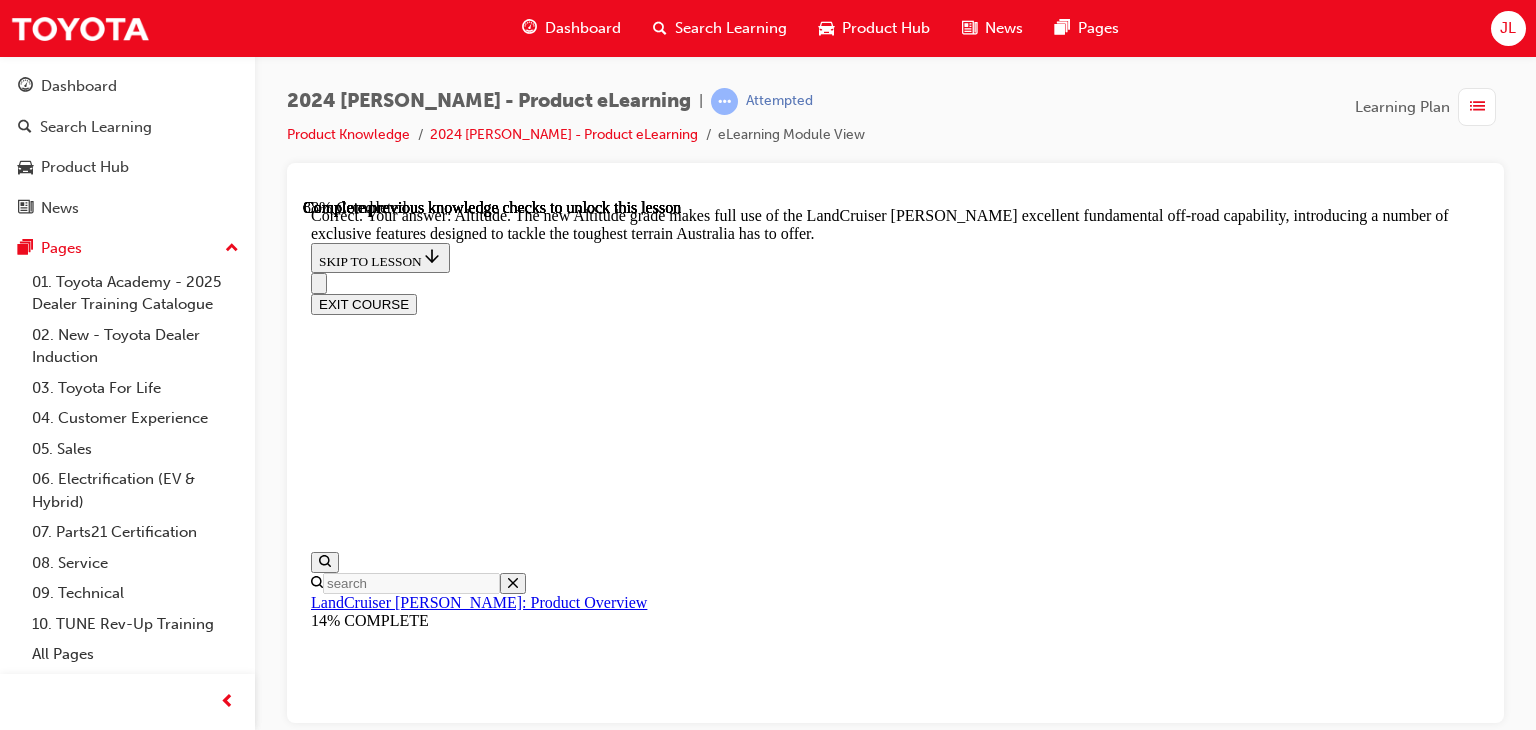click at bounding box center (915, 25057) 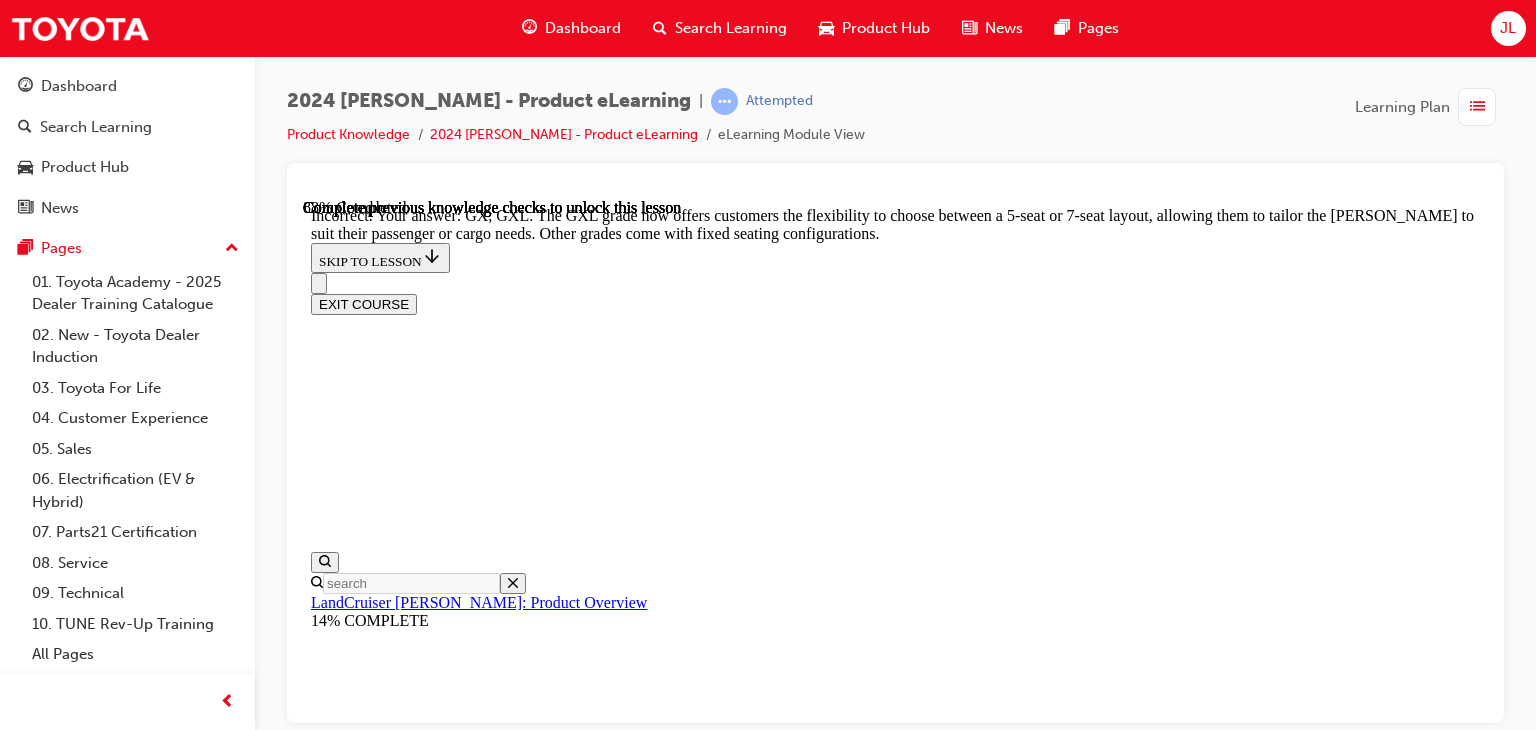 scroll, scrollTop: 5151, scrollLeft: 0, axis: vertical 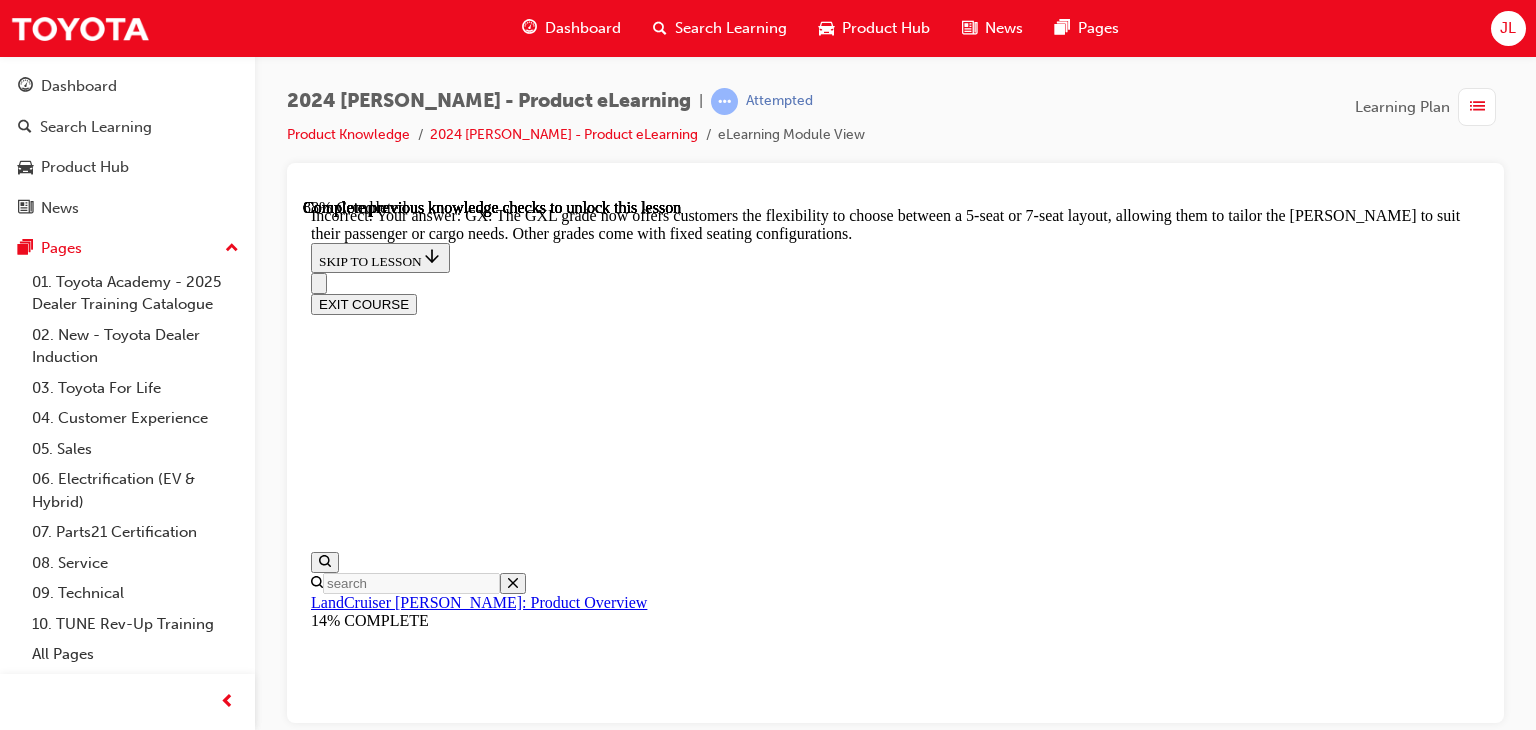 click at bounding box center (359, 28413) 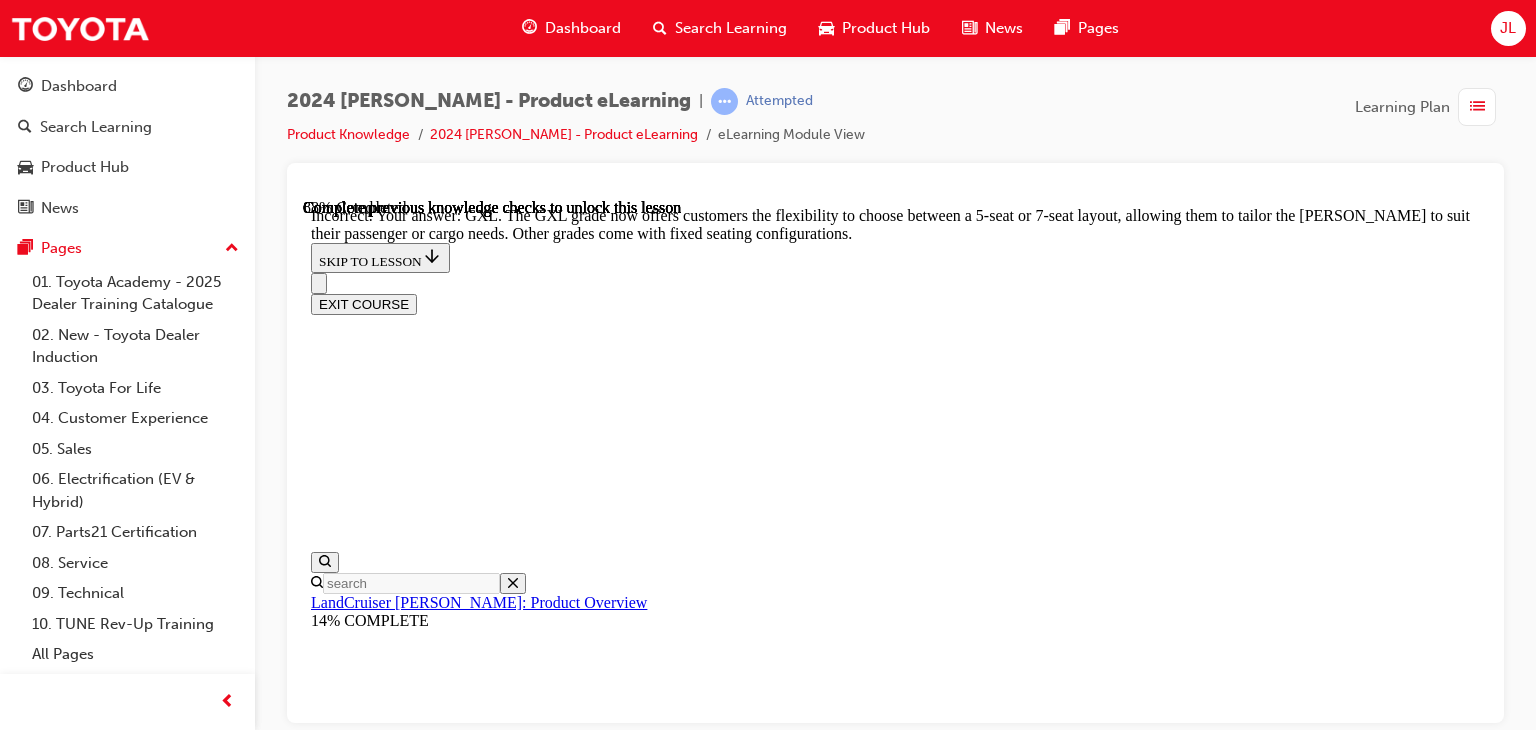 scroll, scrollTop: 5124, scrollLeft: 0, axis: vertical 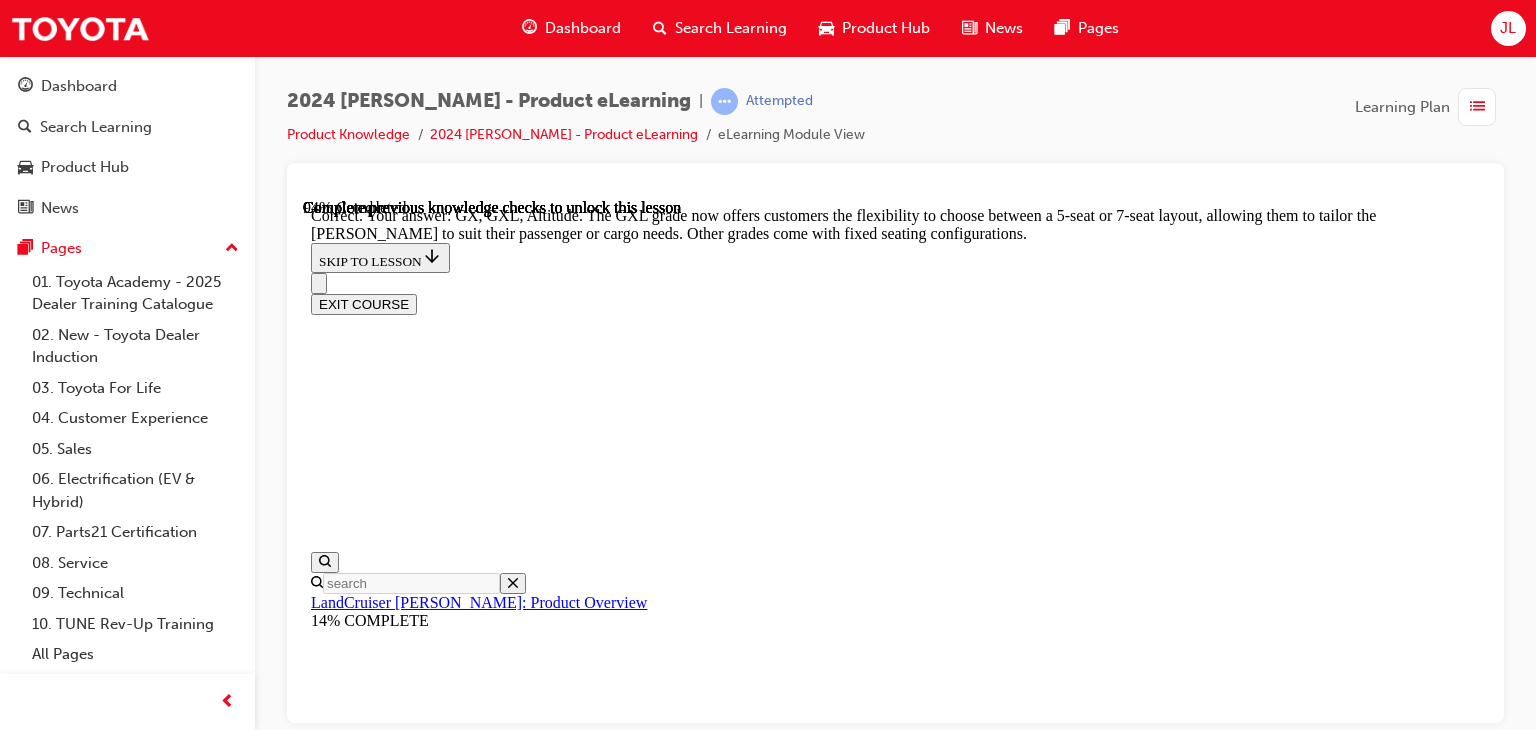 click on "NEXT LESSON" at bounding box center [363, 28483] 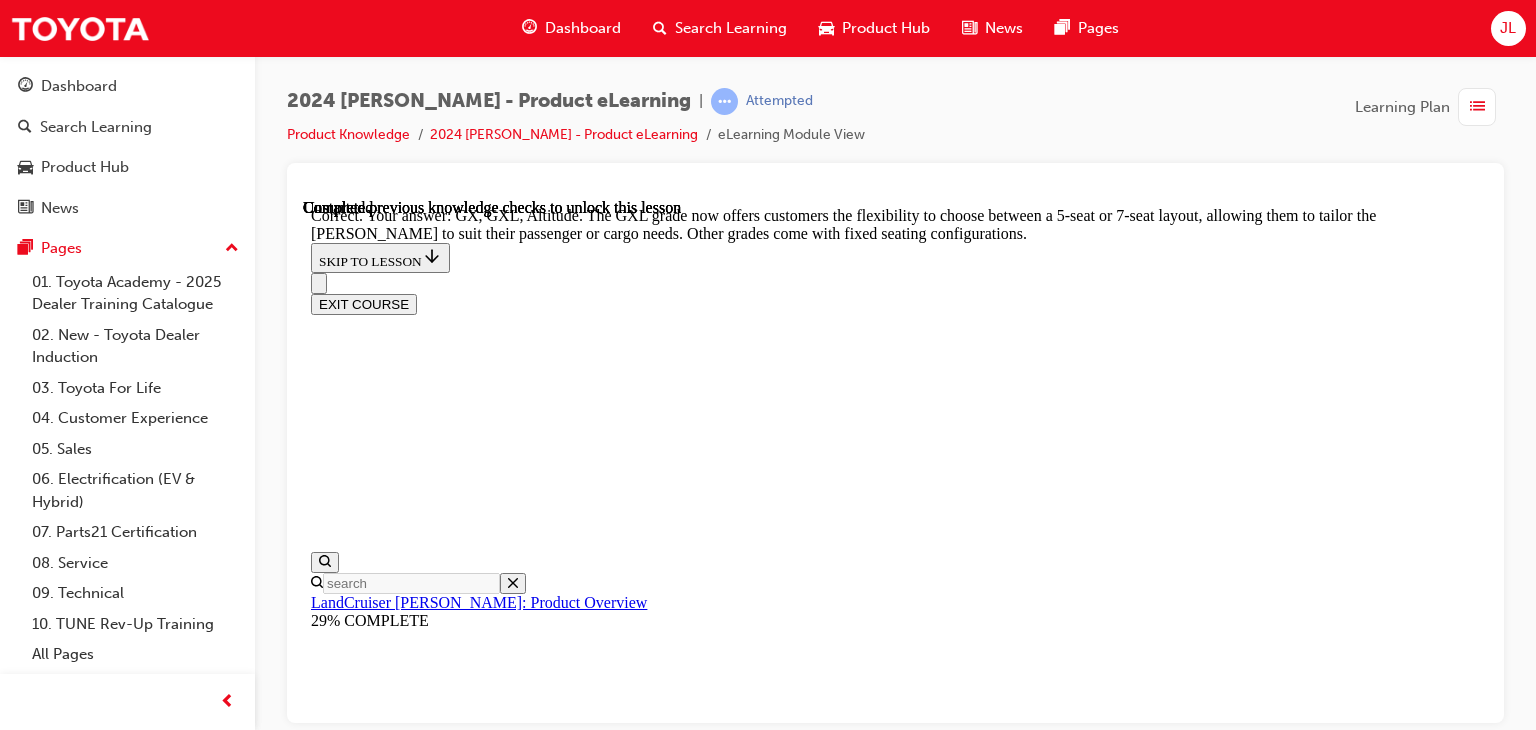 scroll, scrollTop: 0, scrollLeft: 0, axis: both 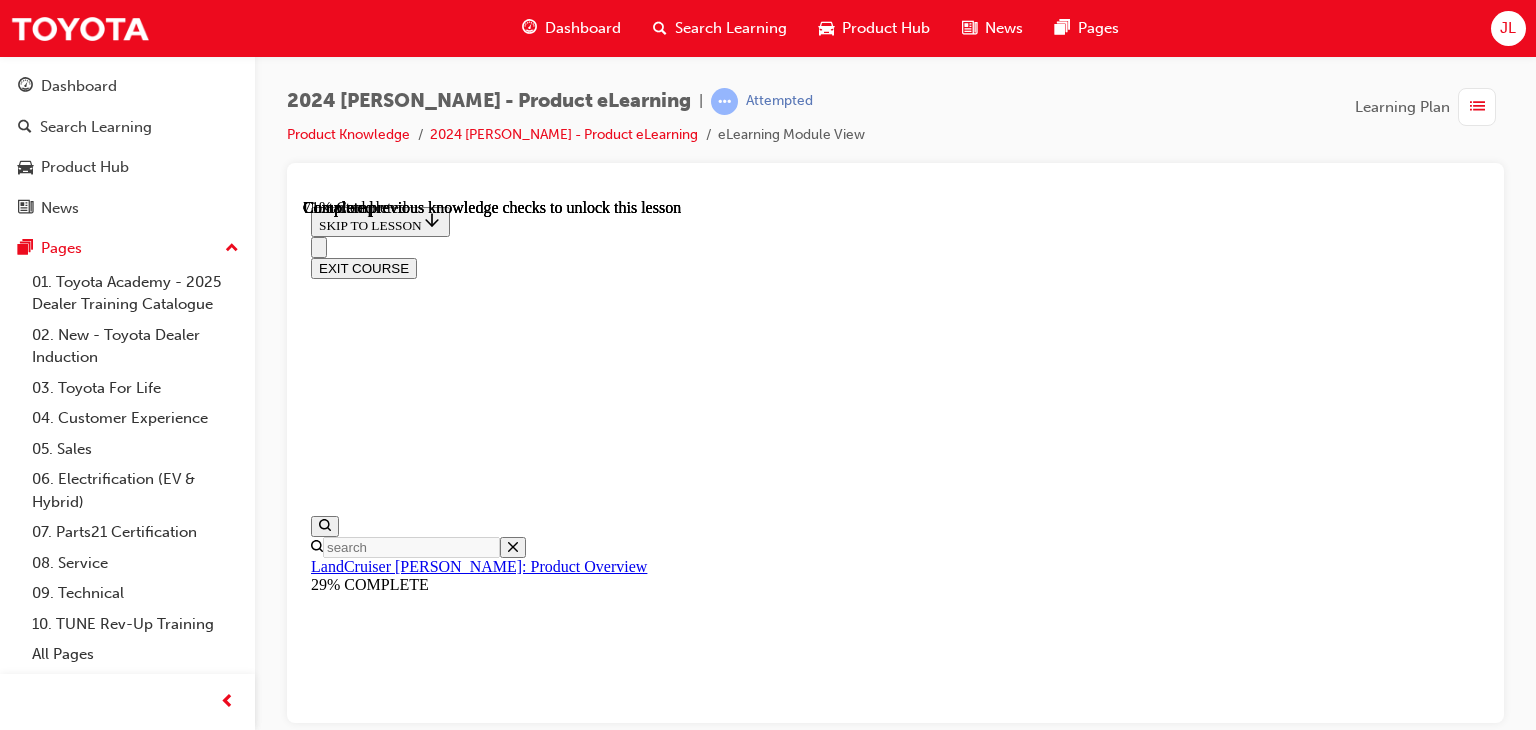 click on "KNOWLEDGE CHECK" at bounding box center (386, 17391) 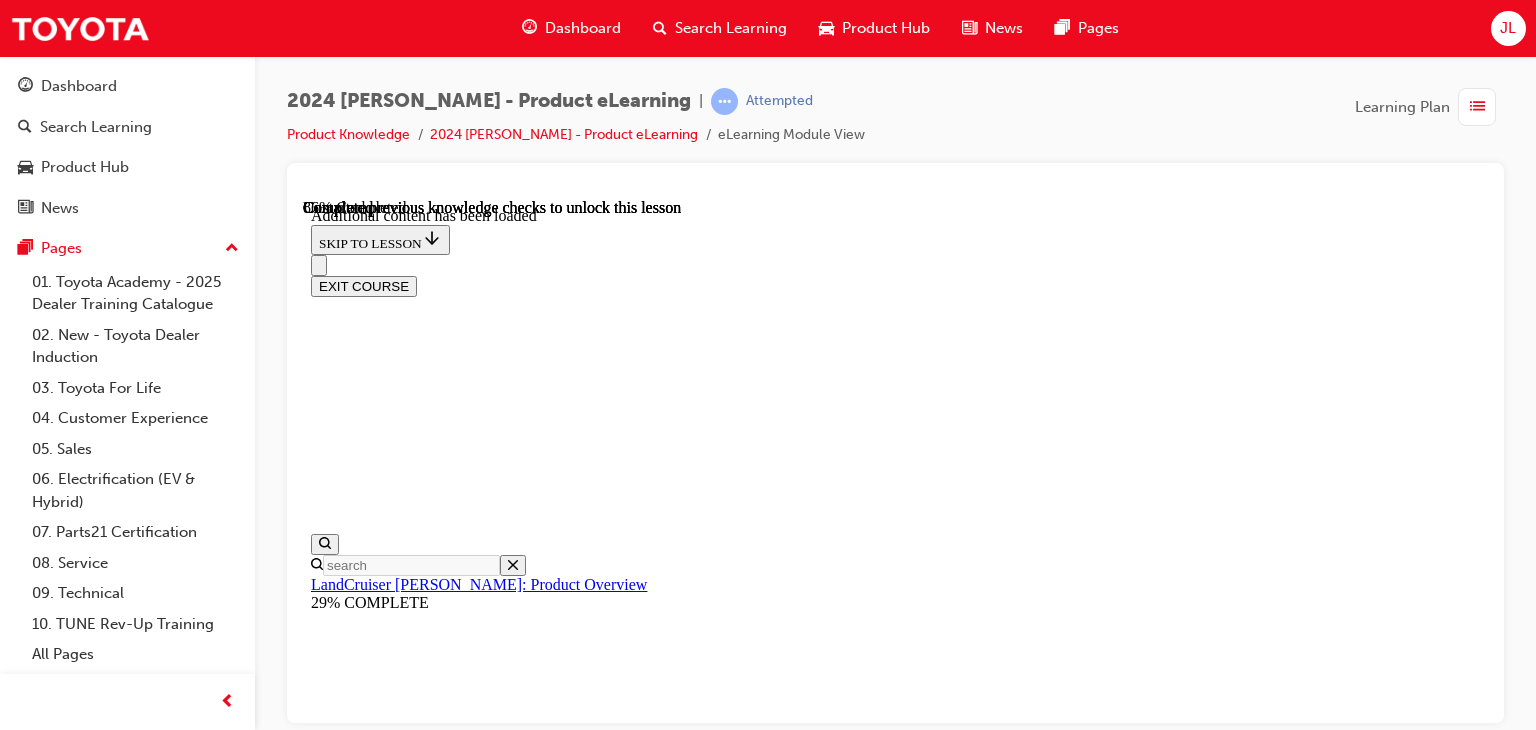 scroll, scrollTop: 4770, scrollLeft: 0, axis: vertical 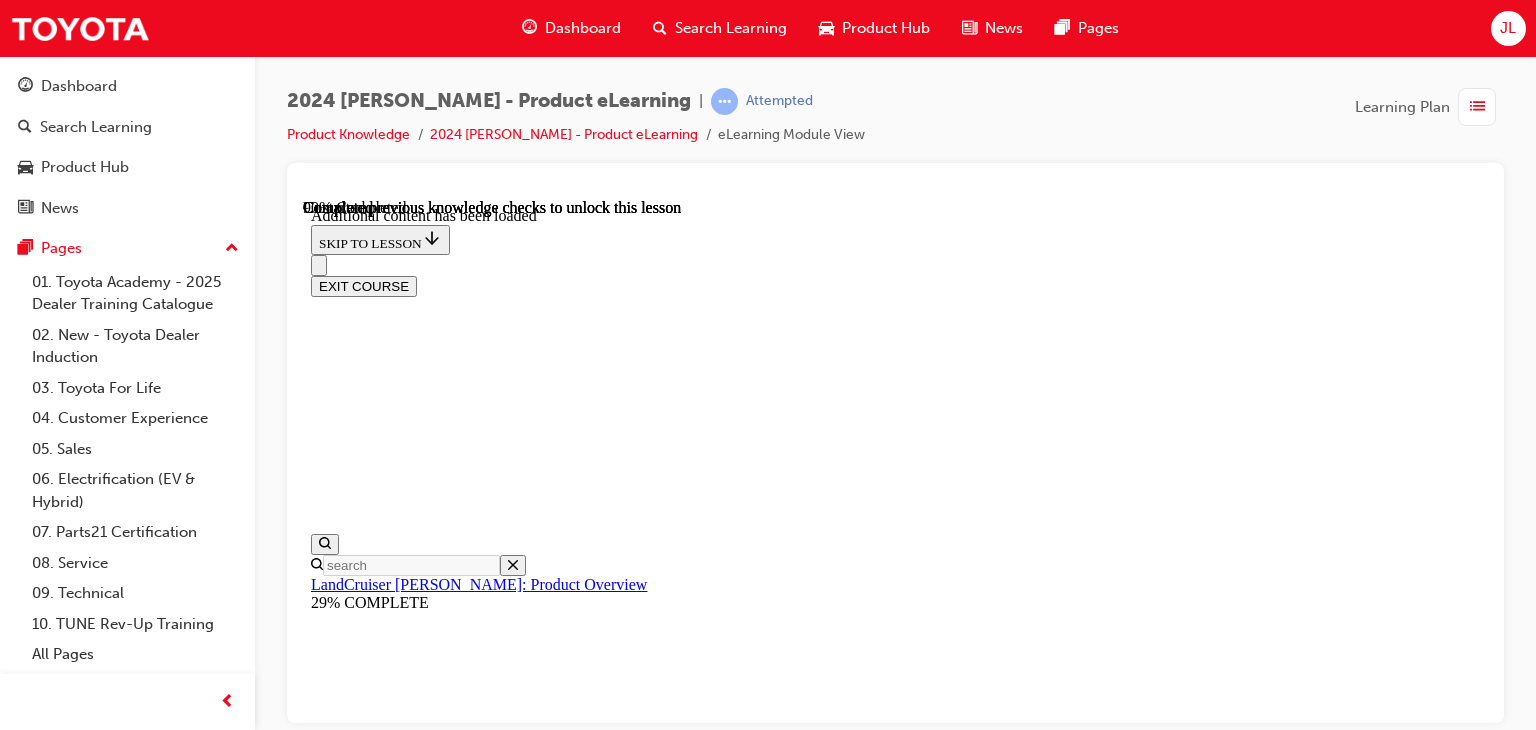 click on "SUBMIT" at bounding box center (344, 21847) 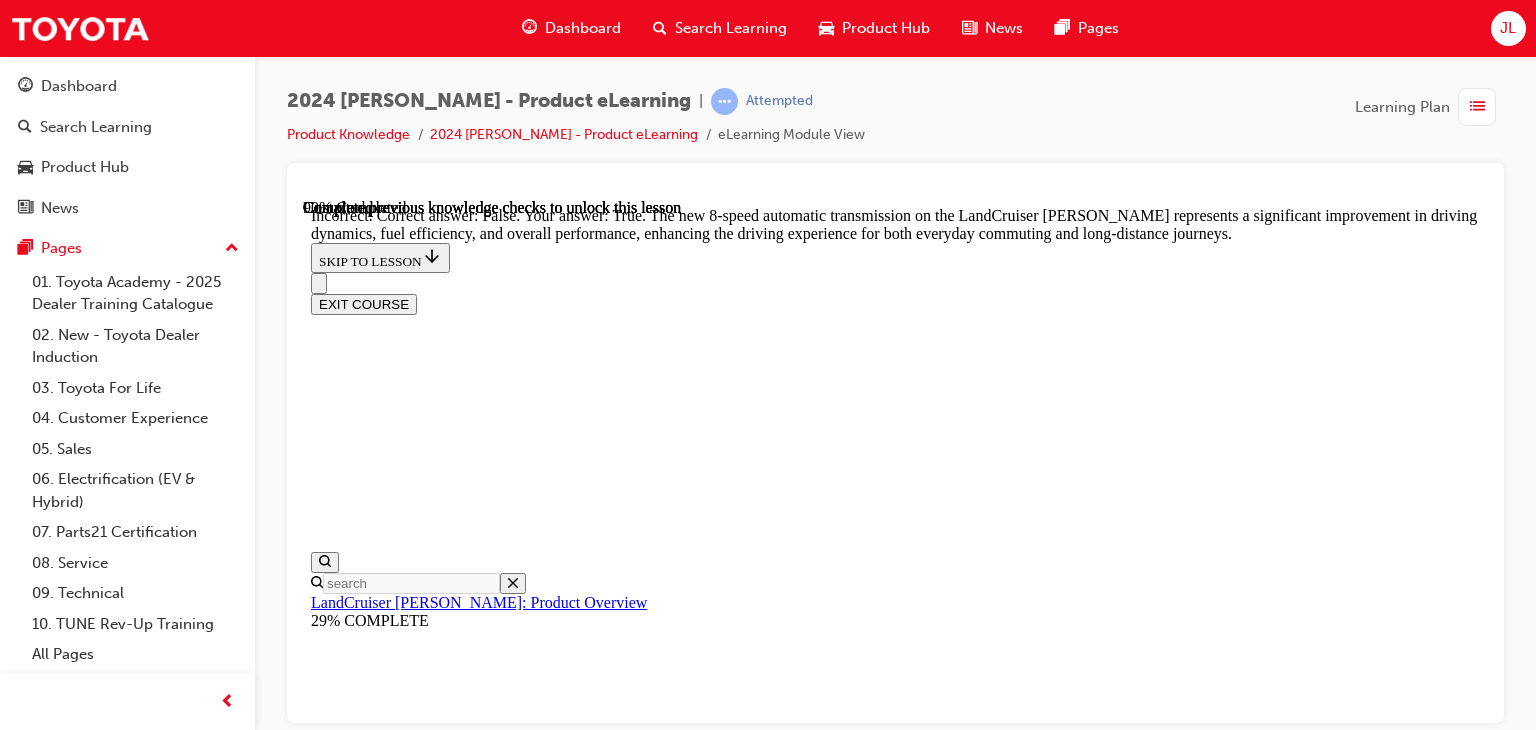 scroll, scrollTop: 5370, scrollLeft: 0, axis: vertical 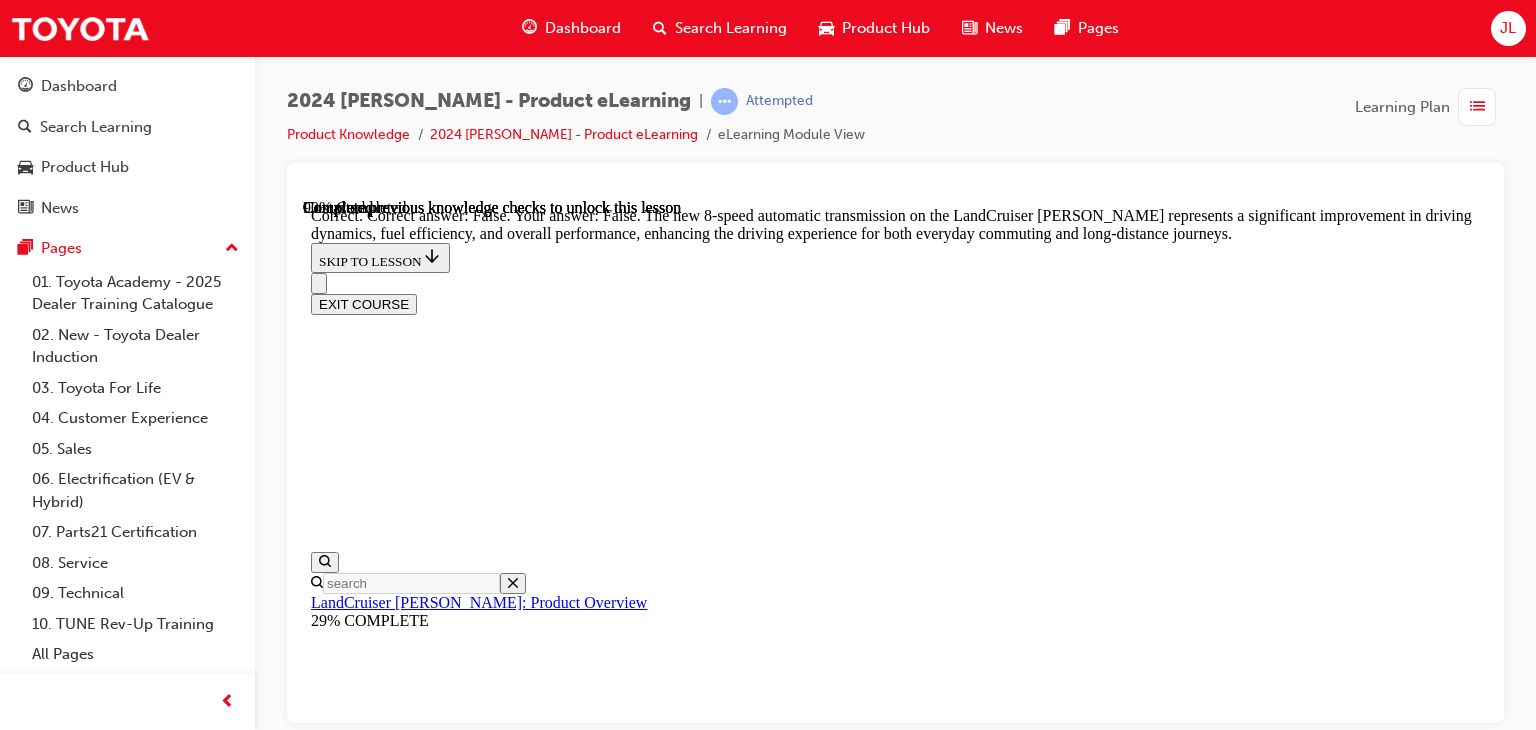 click at bounding box center [895, 23238] 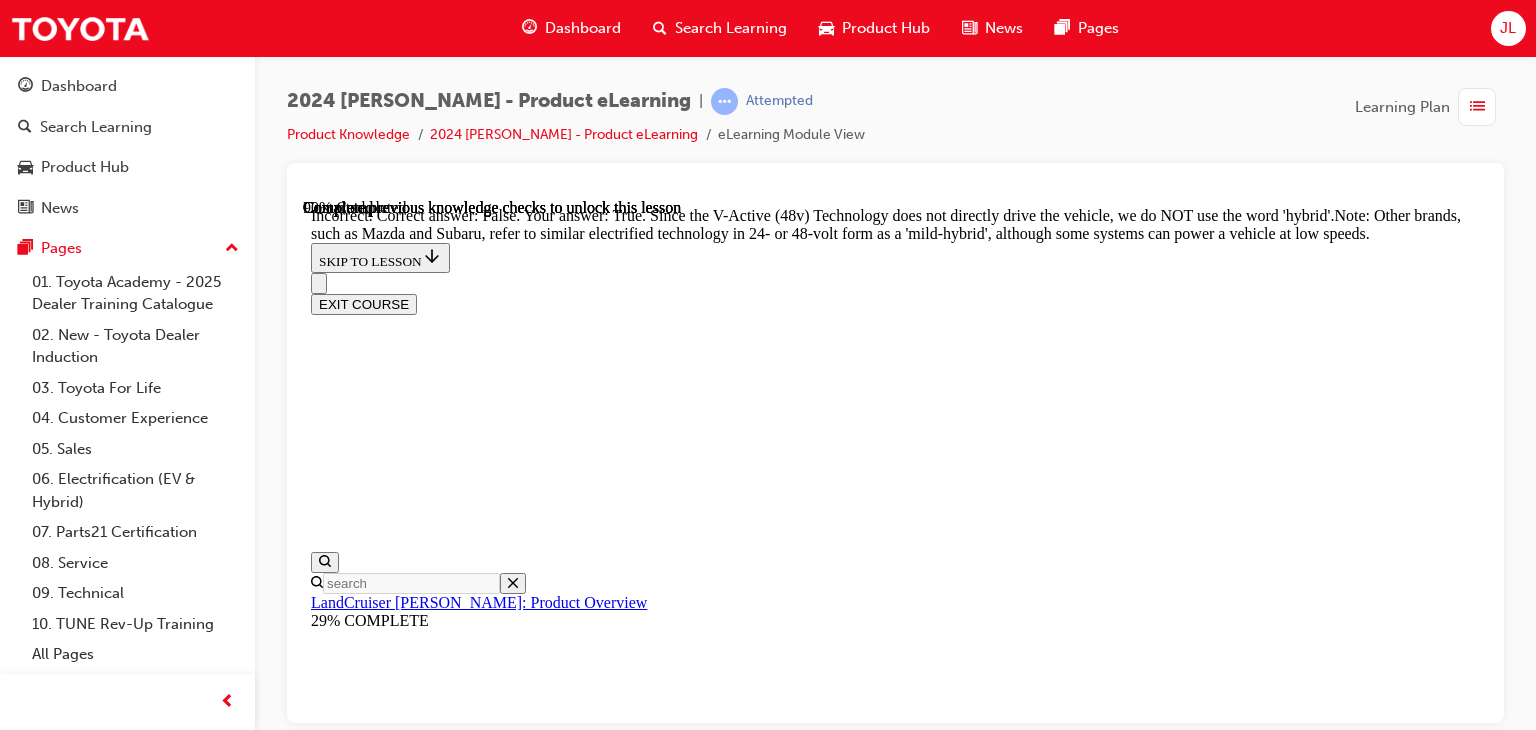 scroll, scrollTop: 6249, scrollLeft: 0, axis: vertical 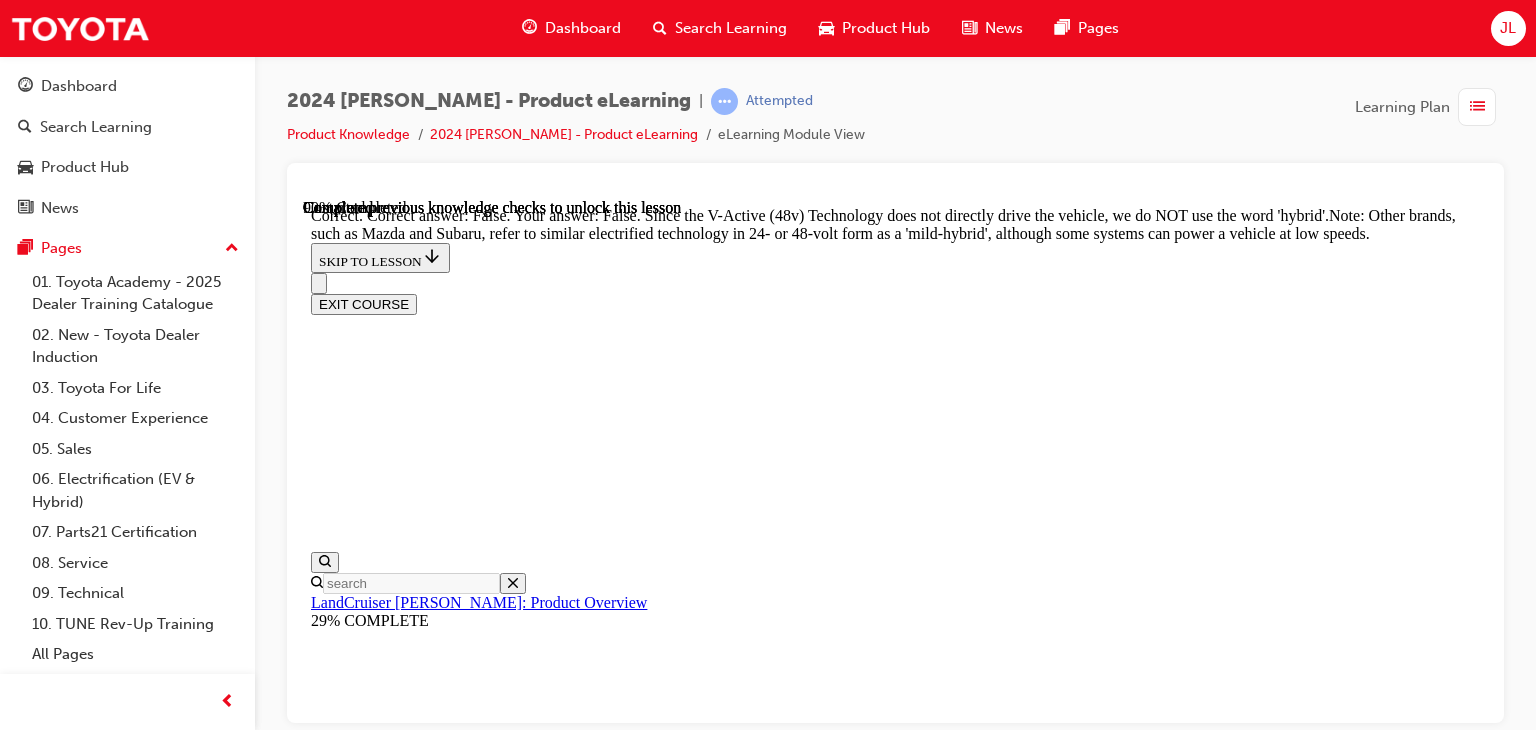 click at bounding box center [895, 29993] 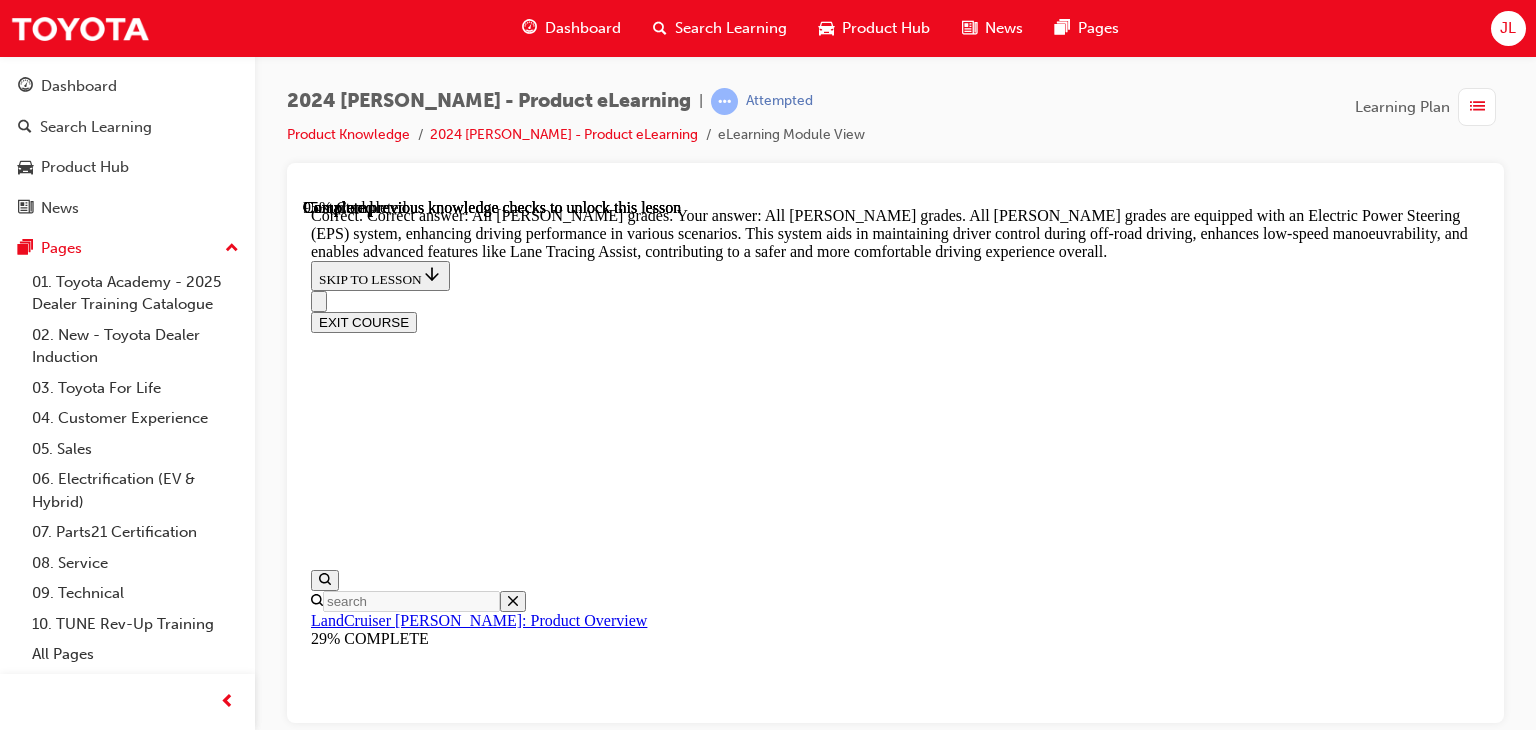 click on "NEXT LESSON" at bounding box center [363, 35722] 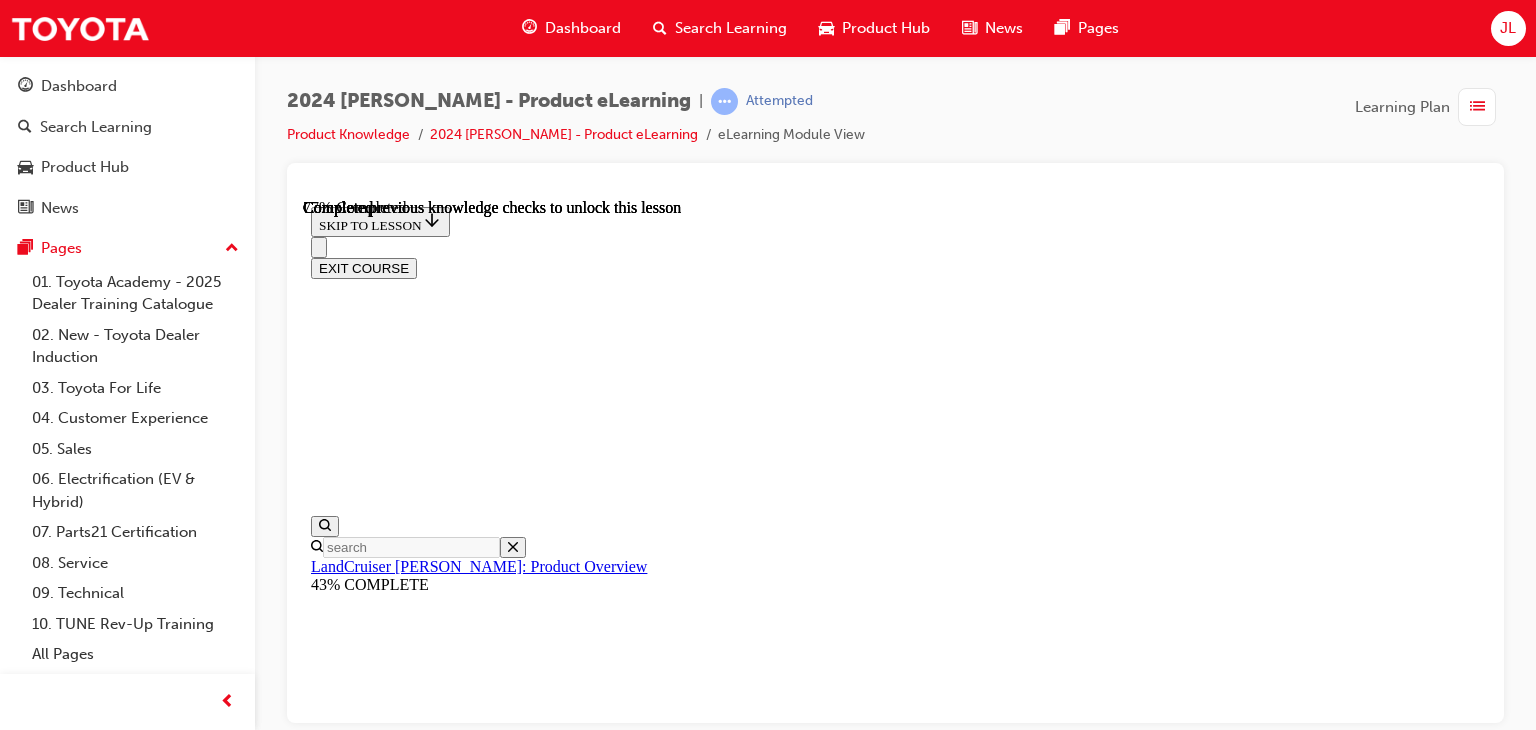 scroll, scrollTop: 6491, scrollLeft: 0, axis: vertical 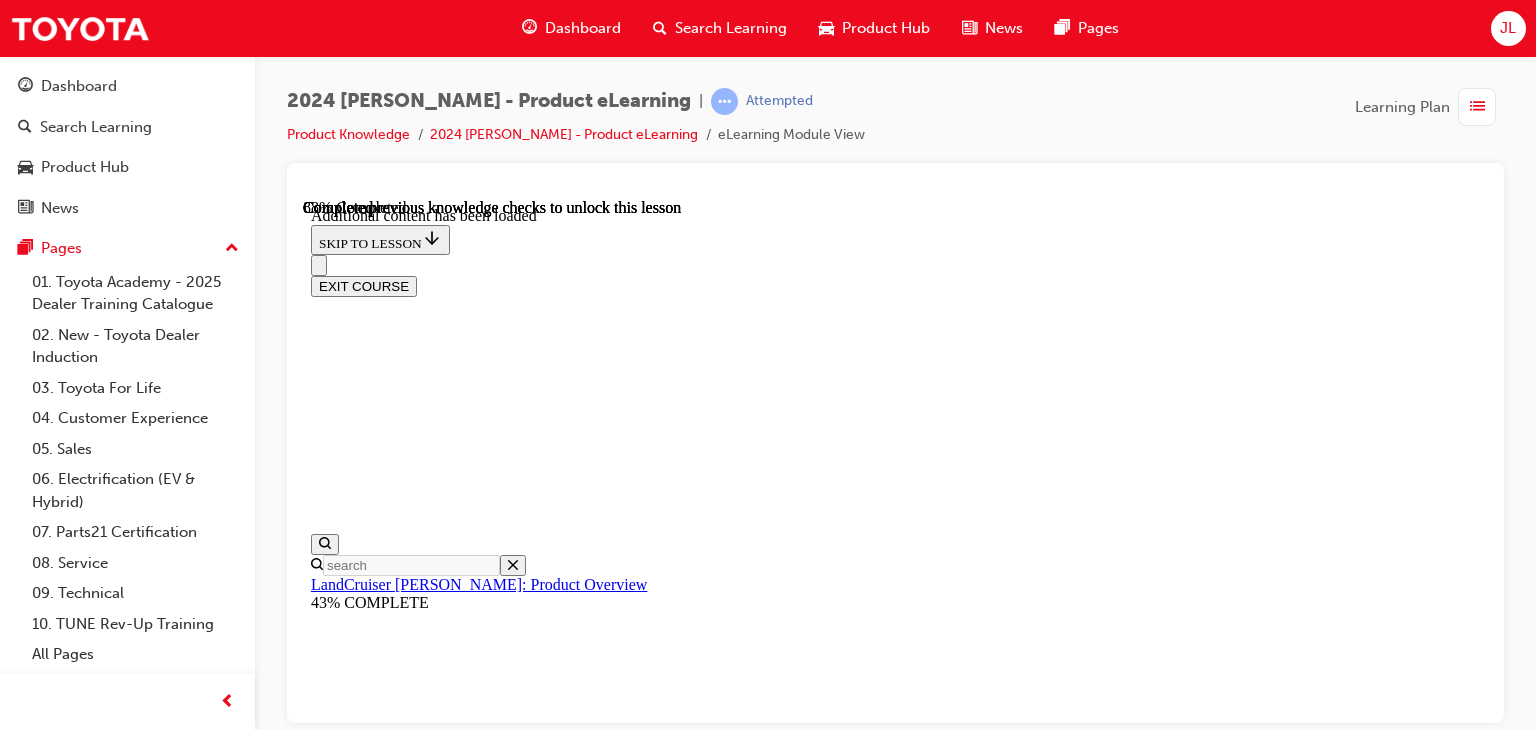 click at bounding box center [915, 22679] 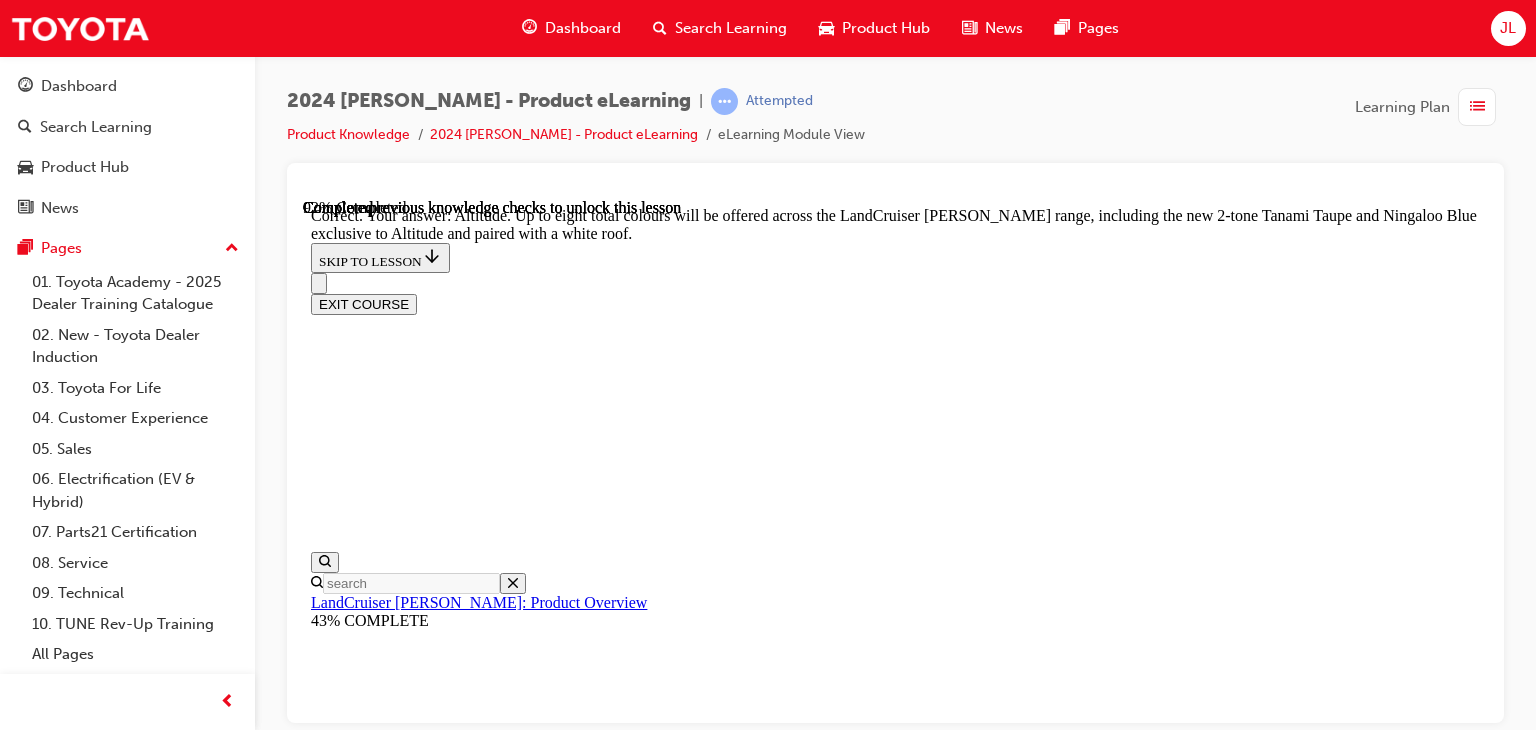 scroll, scrollTop: 7905, scrollLeft: 0, axis: vertical 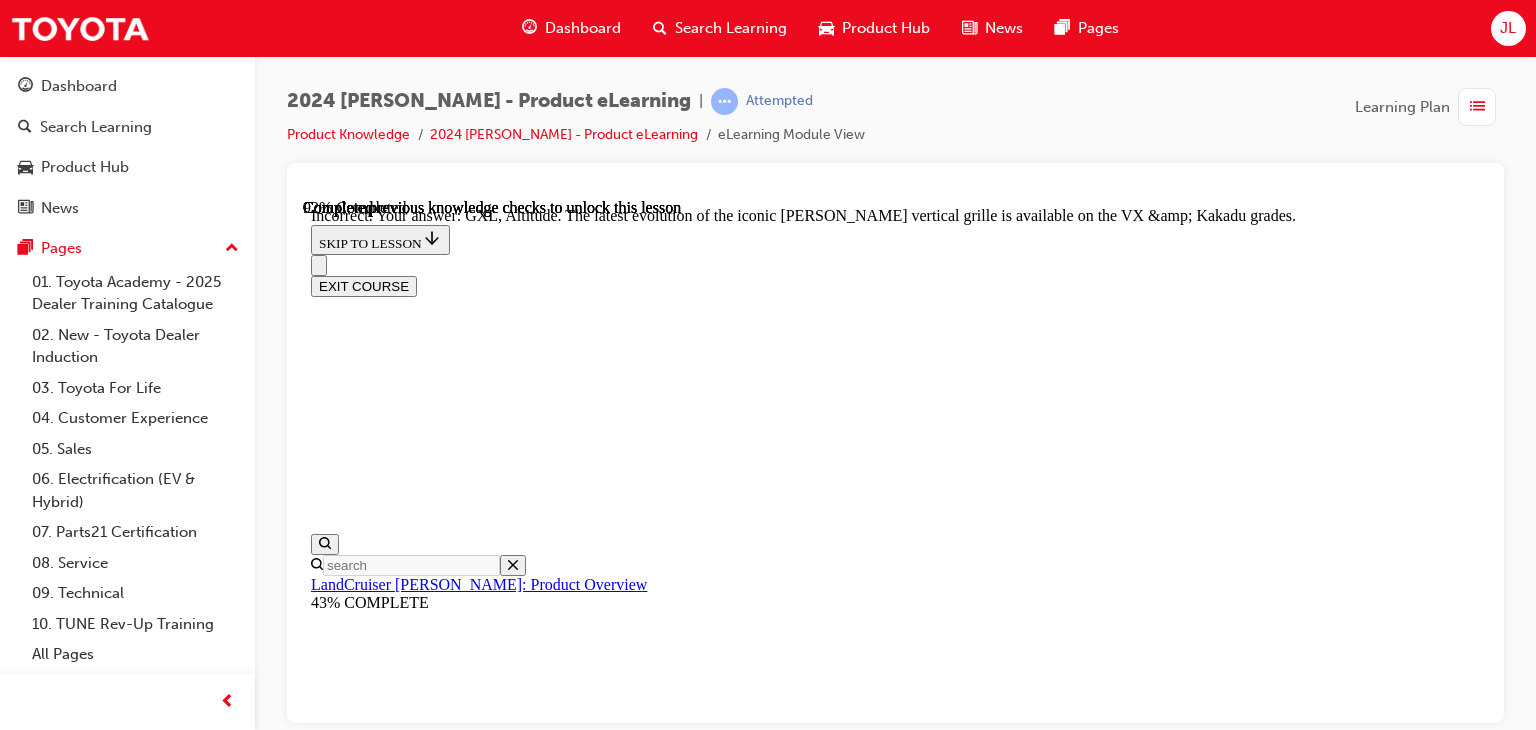 click at bounding box center [359, 30923] 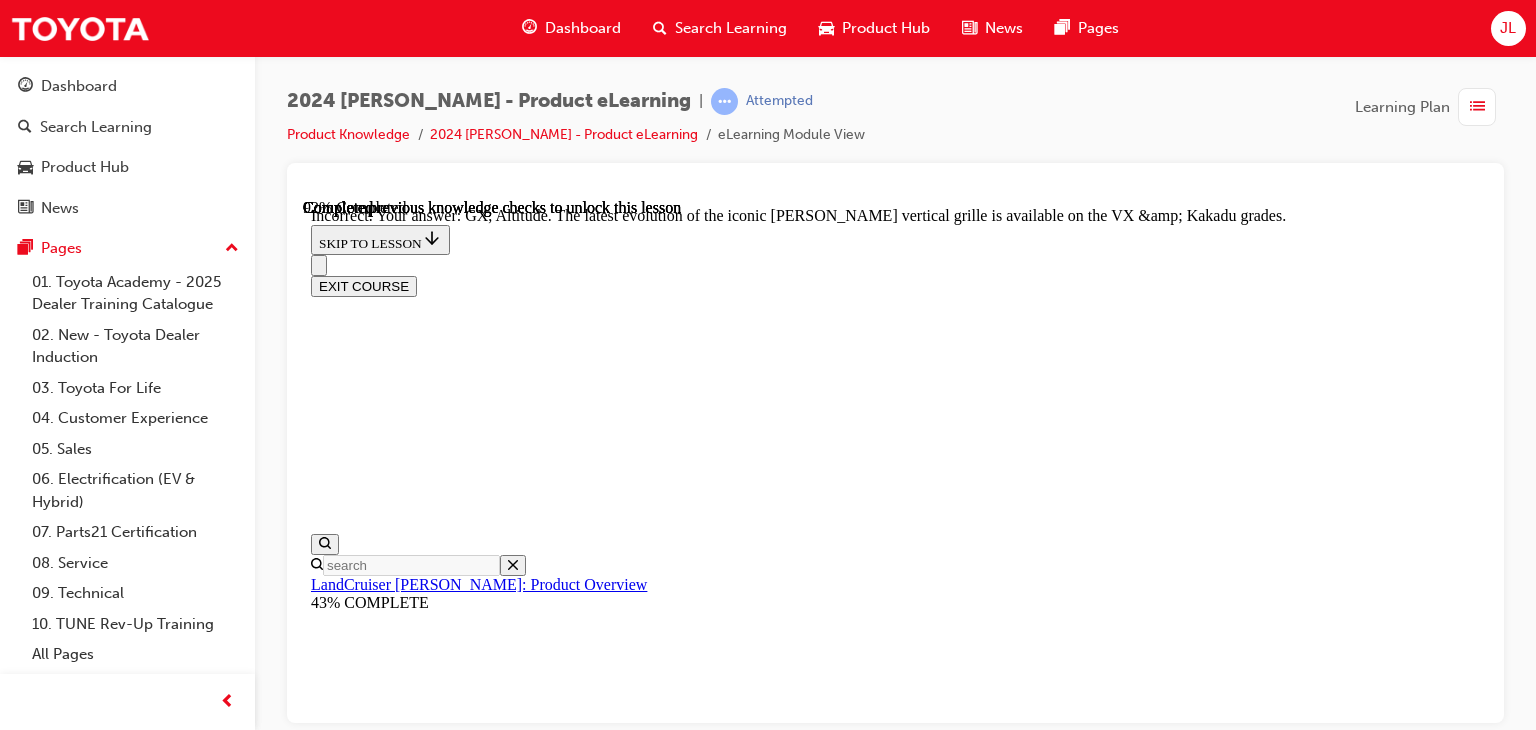 scroll, scrollTop: 8609, scrollLeft: 0, axis: vertical 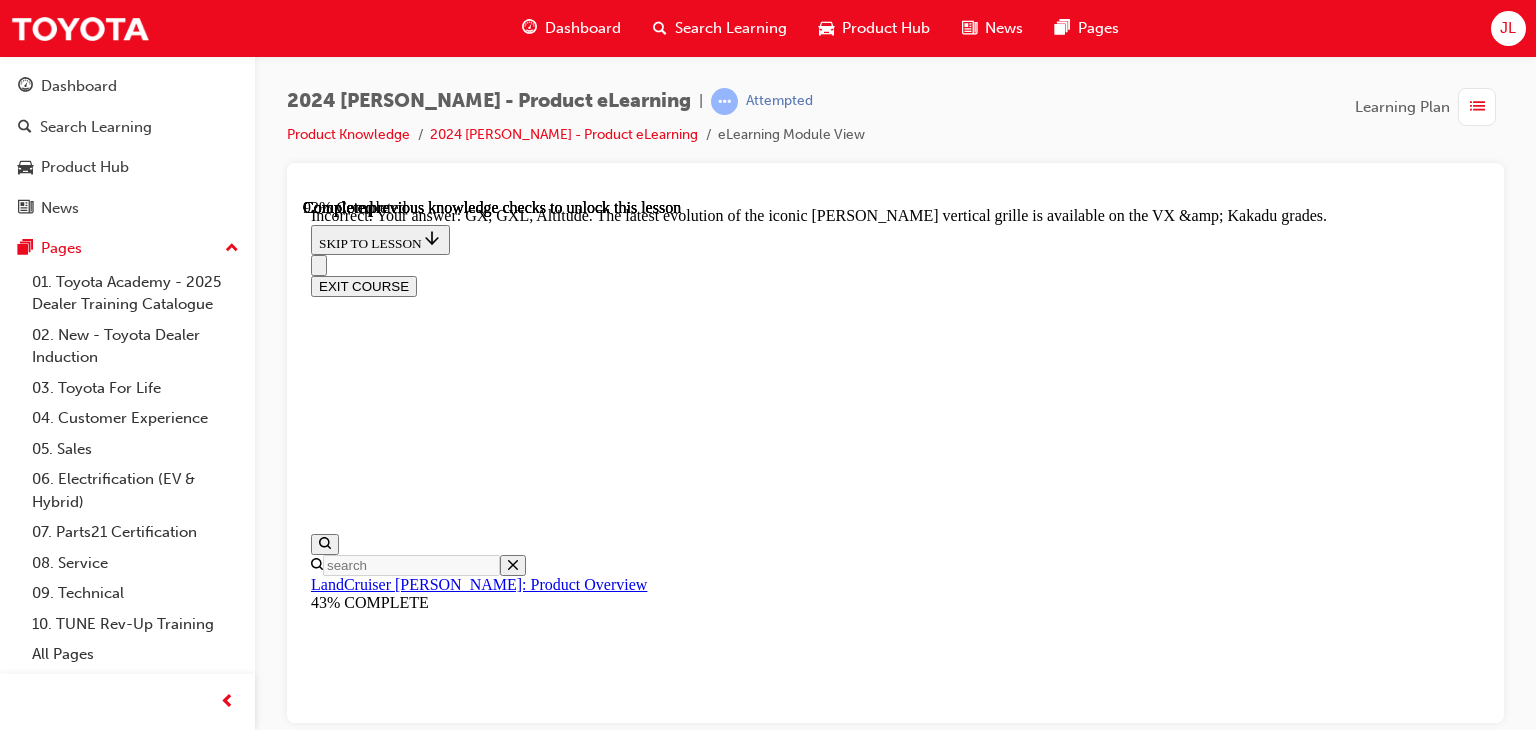 click at bounding box center [359, 30923] 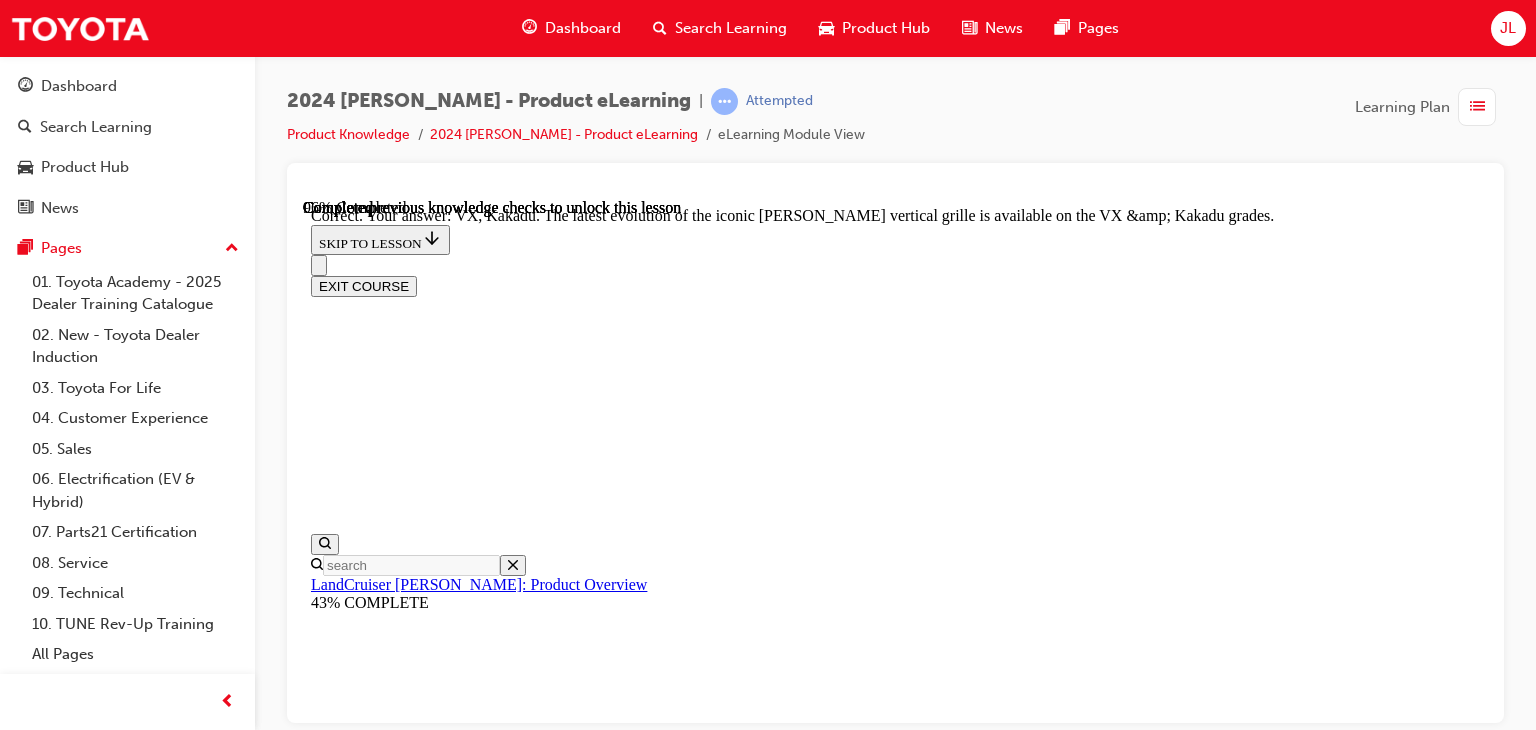 scroll, scrollTop: 8787, scrollLeft: 0, axis: vertical 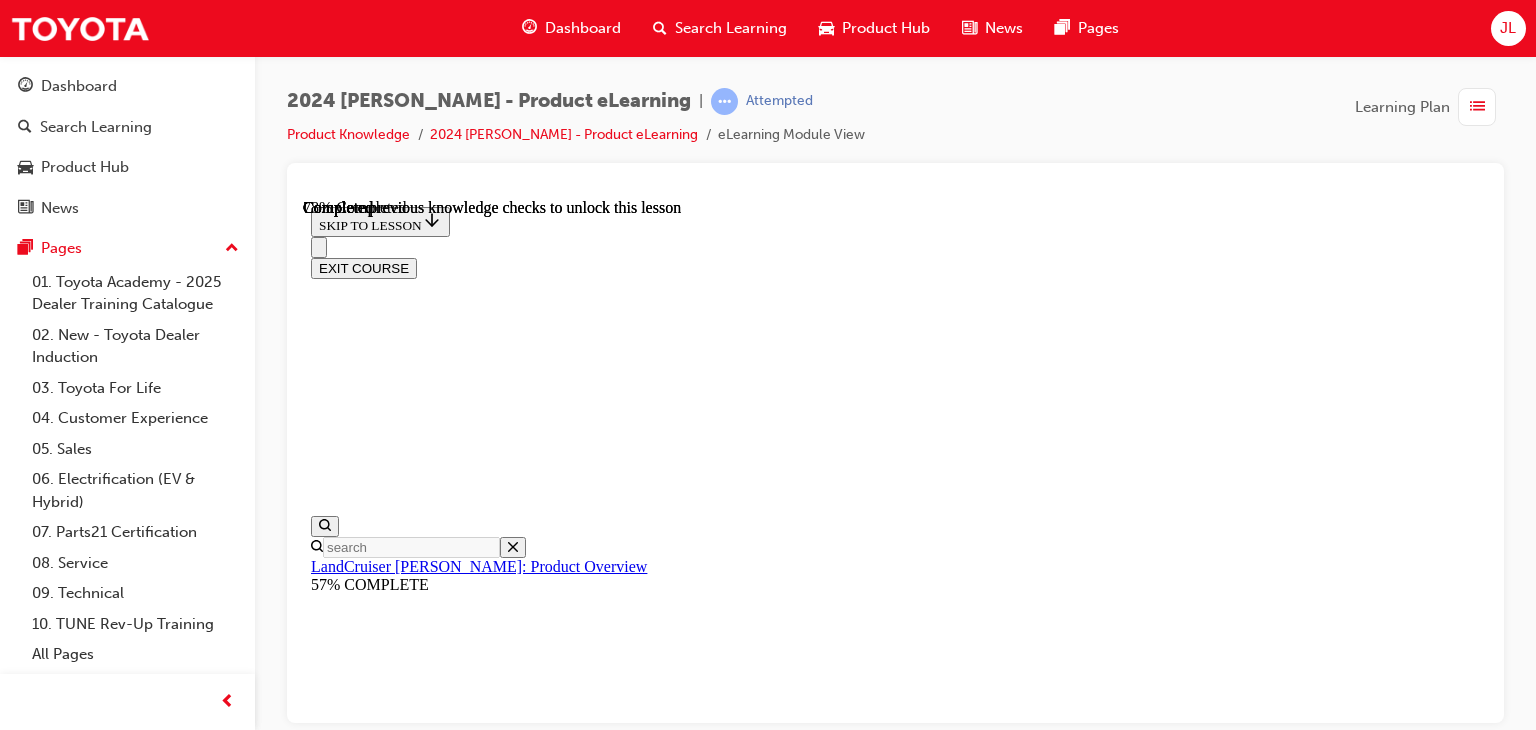 click on "KNOWLEDGE CHECK" at bounding box center [386, 16398] 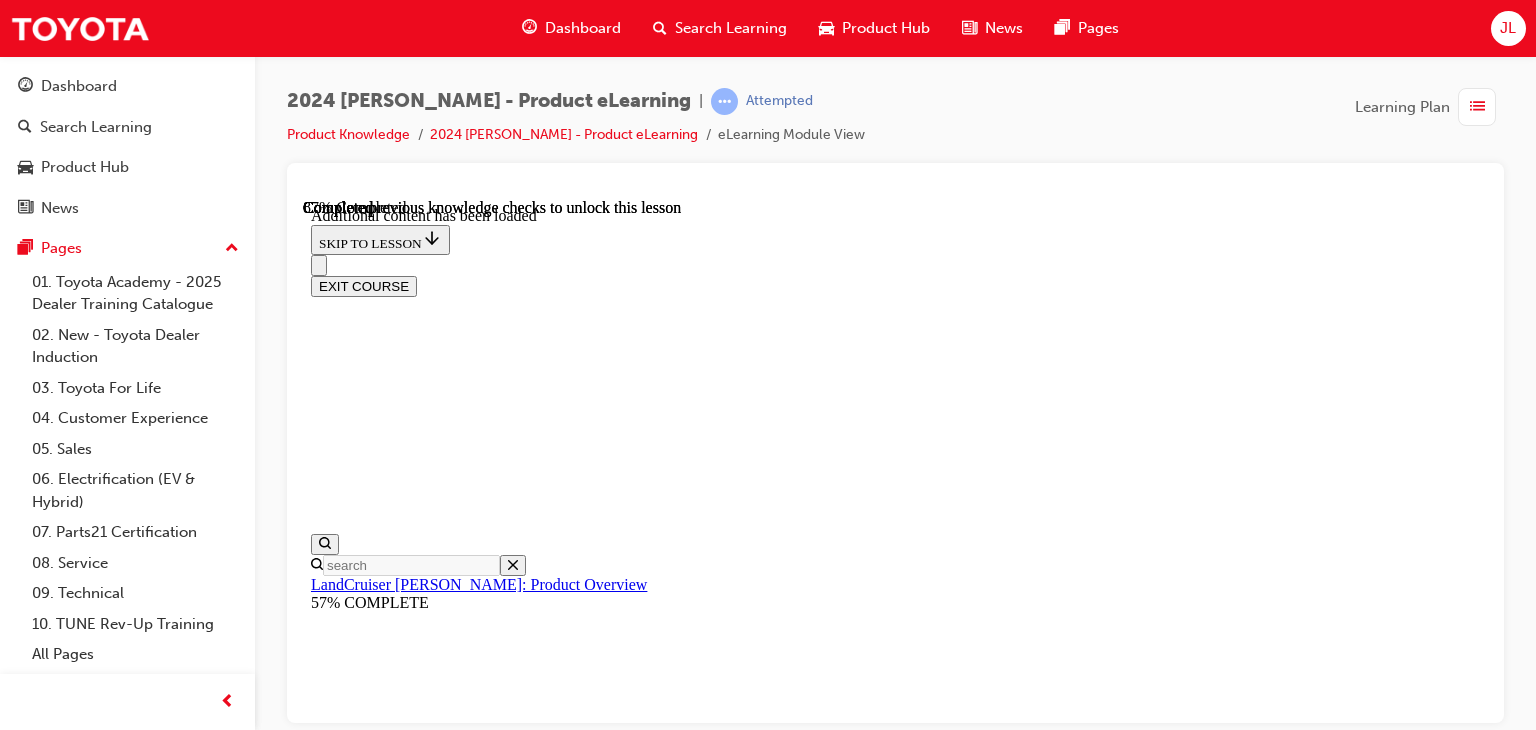 scroll, scrollTop: 5115, scrollLeft: 0, axis: vertical 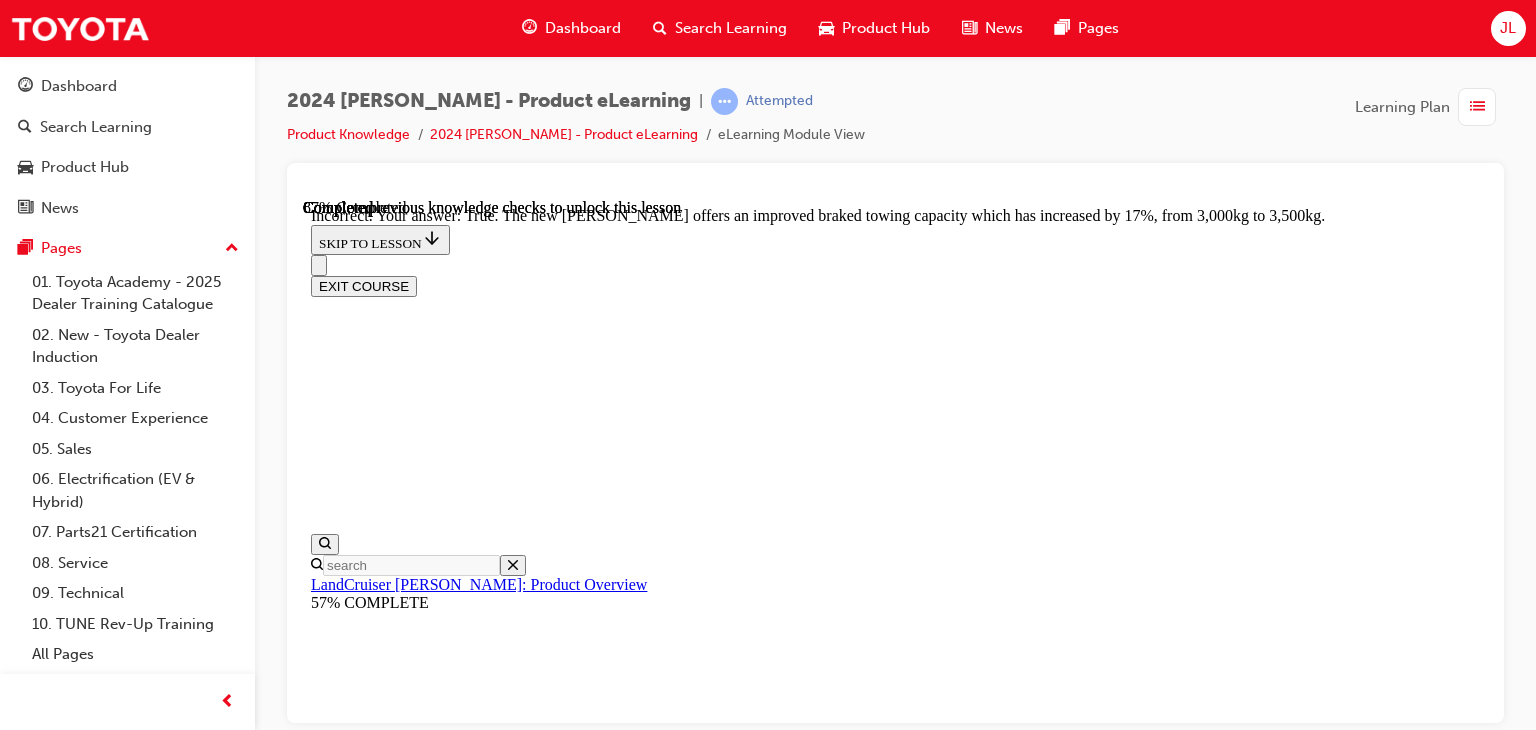click at bounding box center [359, 21039] 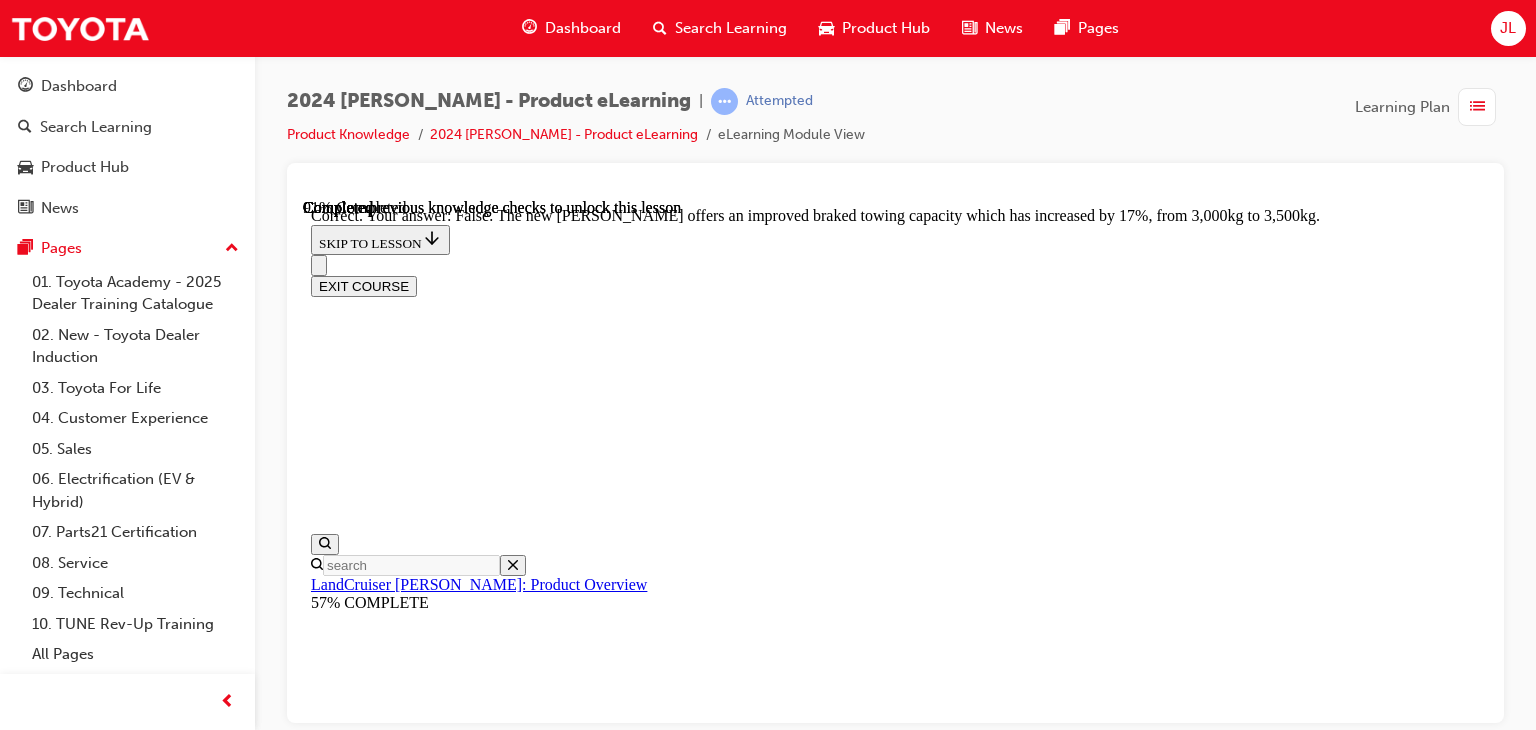 scroll, scrollTop: 5980, scrollLeft: 0, axis: vertical 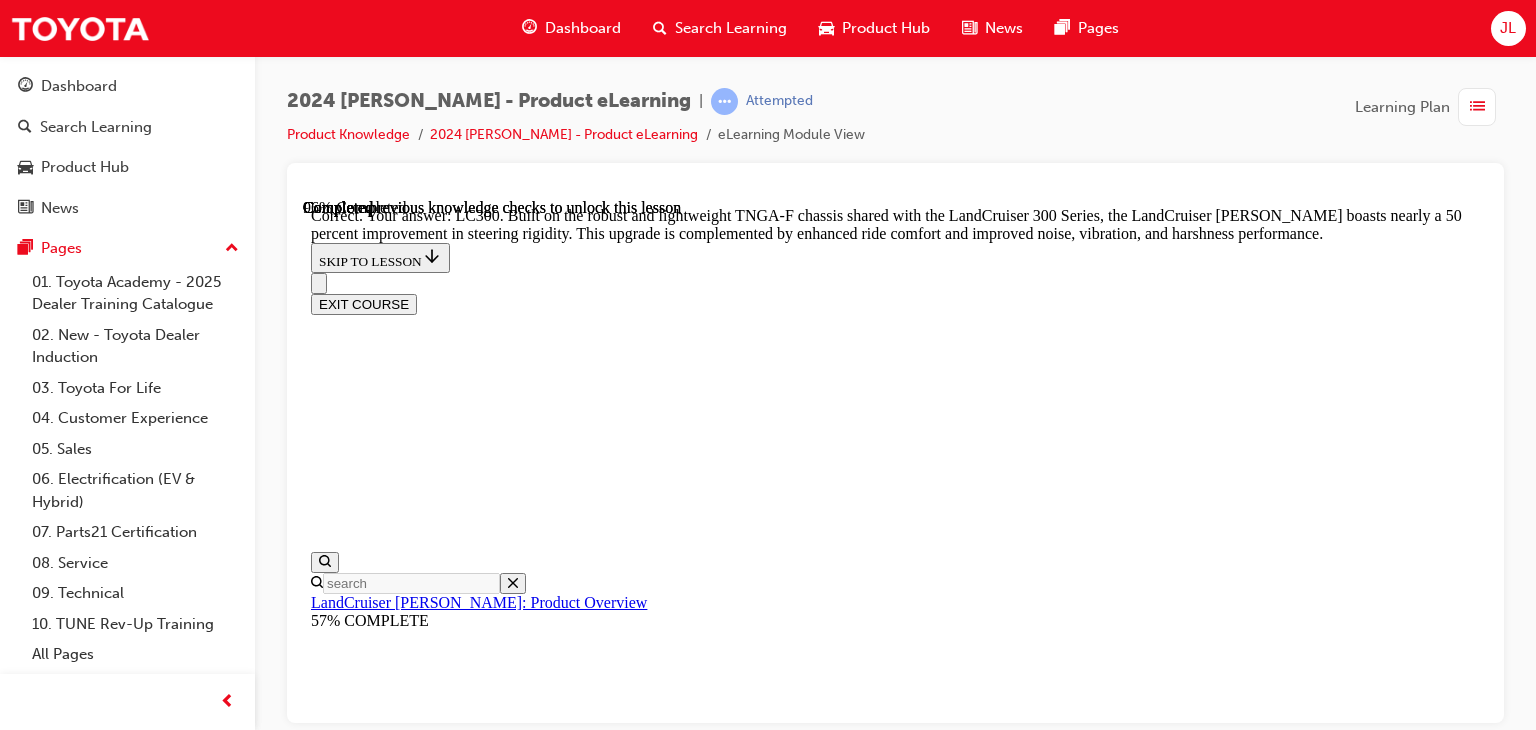 click on "NEXT LESSON" at bounding box center (363, 27869) 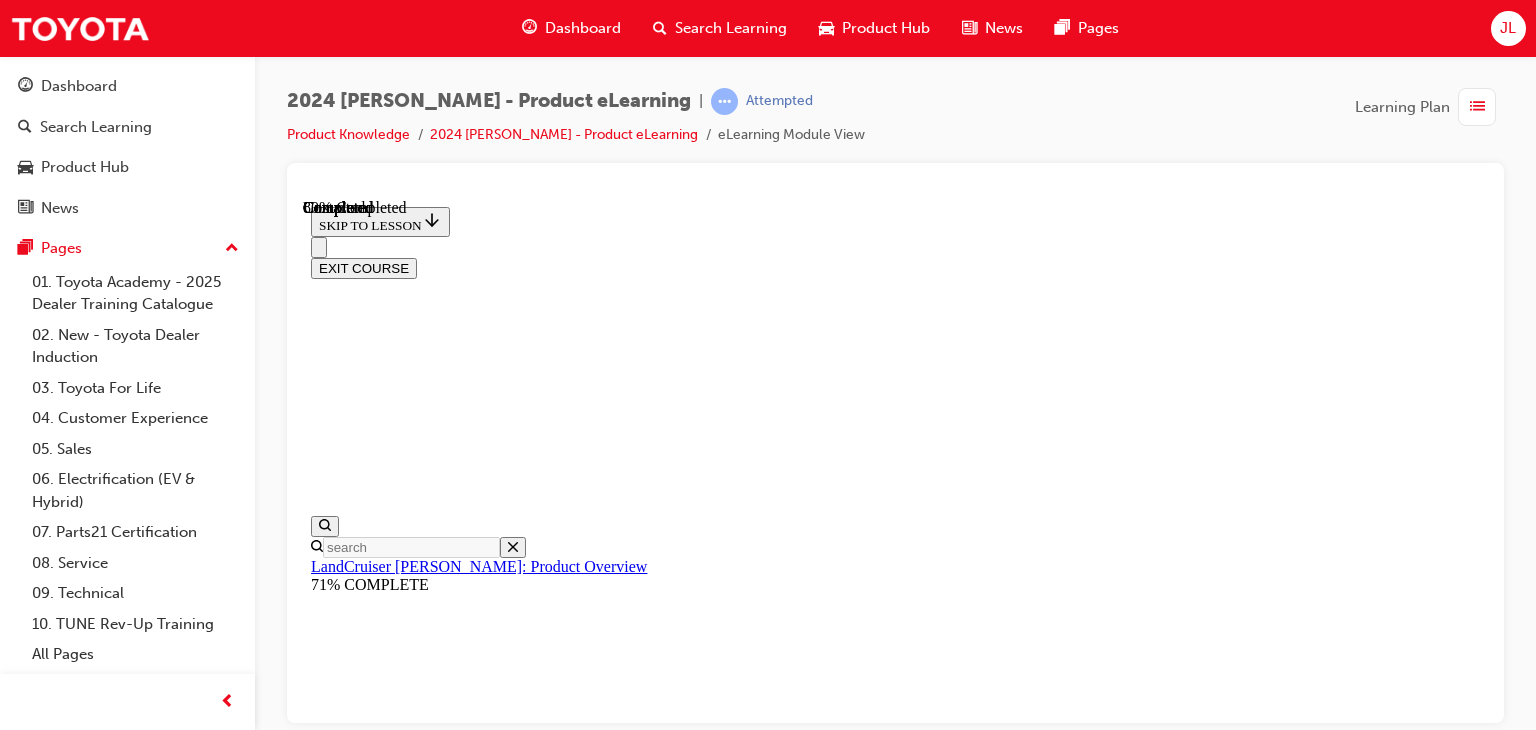 scroll, scrollTop: 2338, scrollLeft: 0, axis: vertical 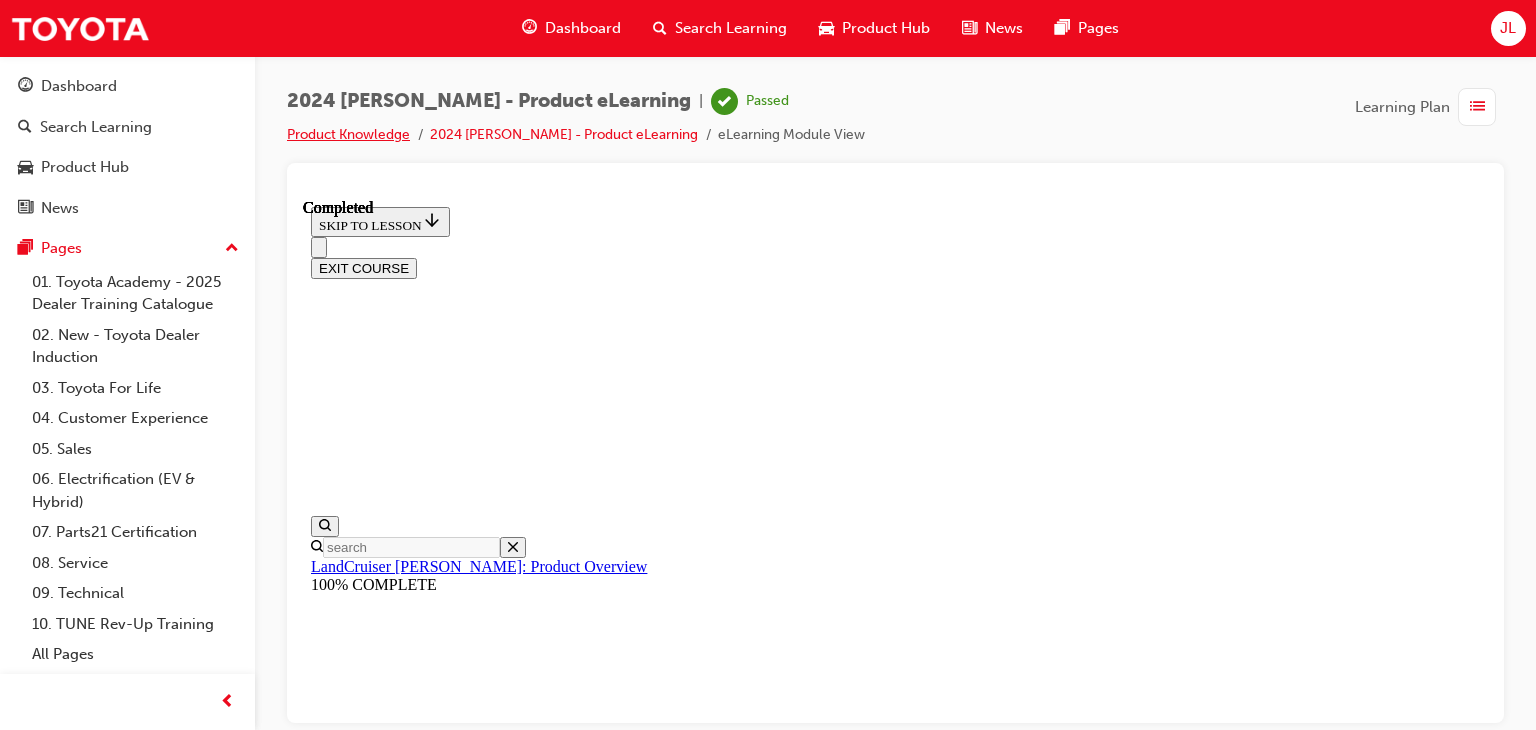click on "Product Knowledge" at bounding box center [348, 134] 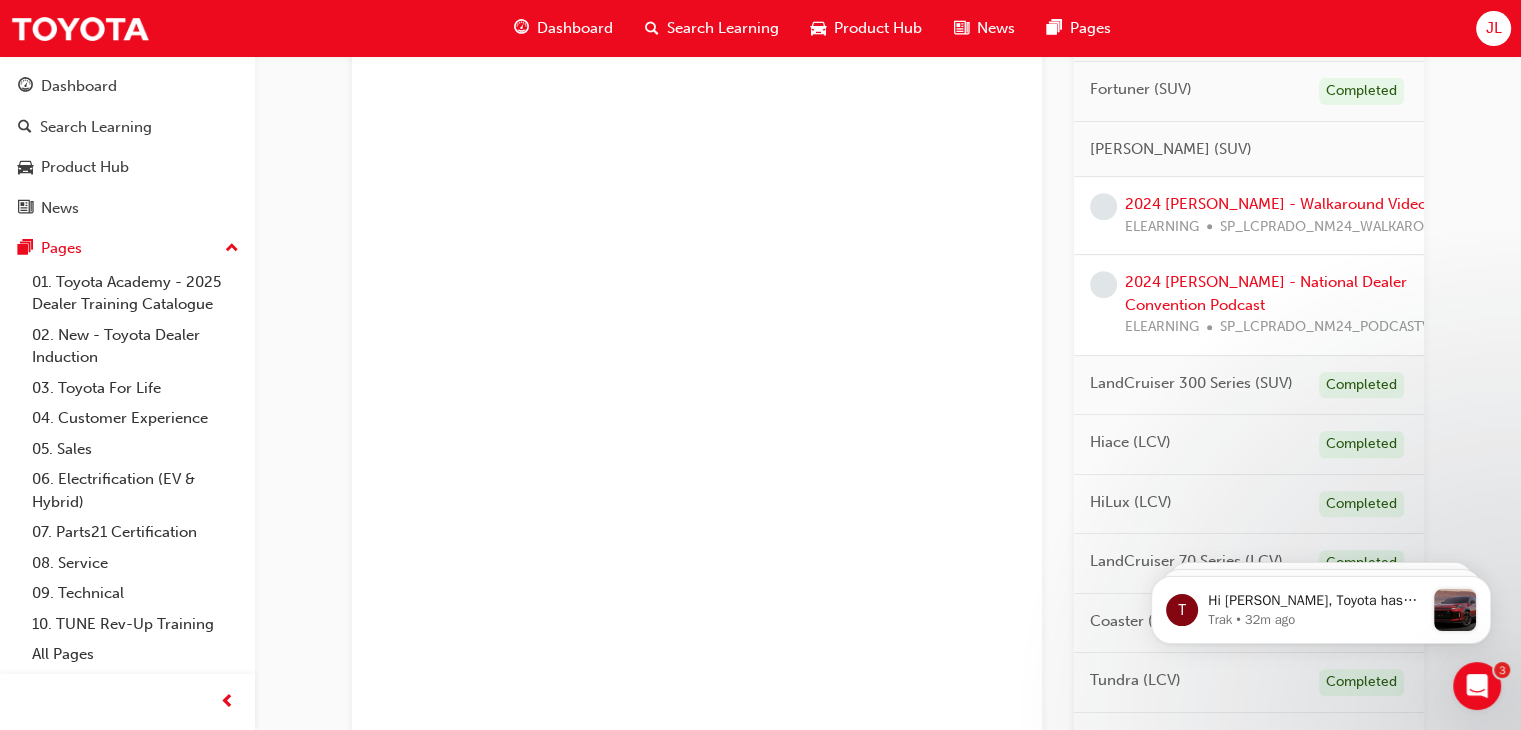 scroll, scrollTop: 700, scrollLeft: 0, axis: vertical 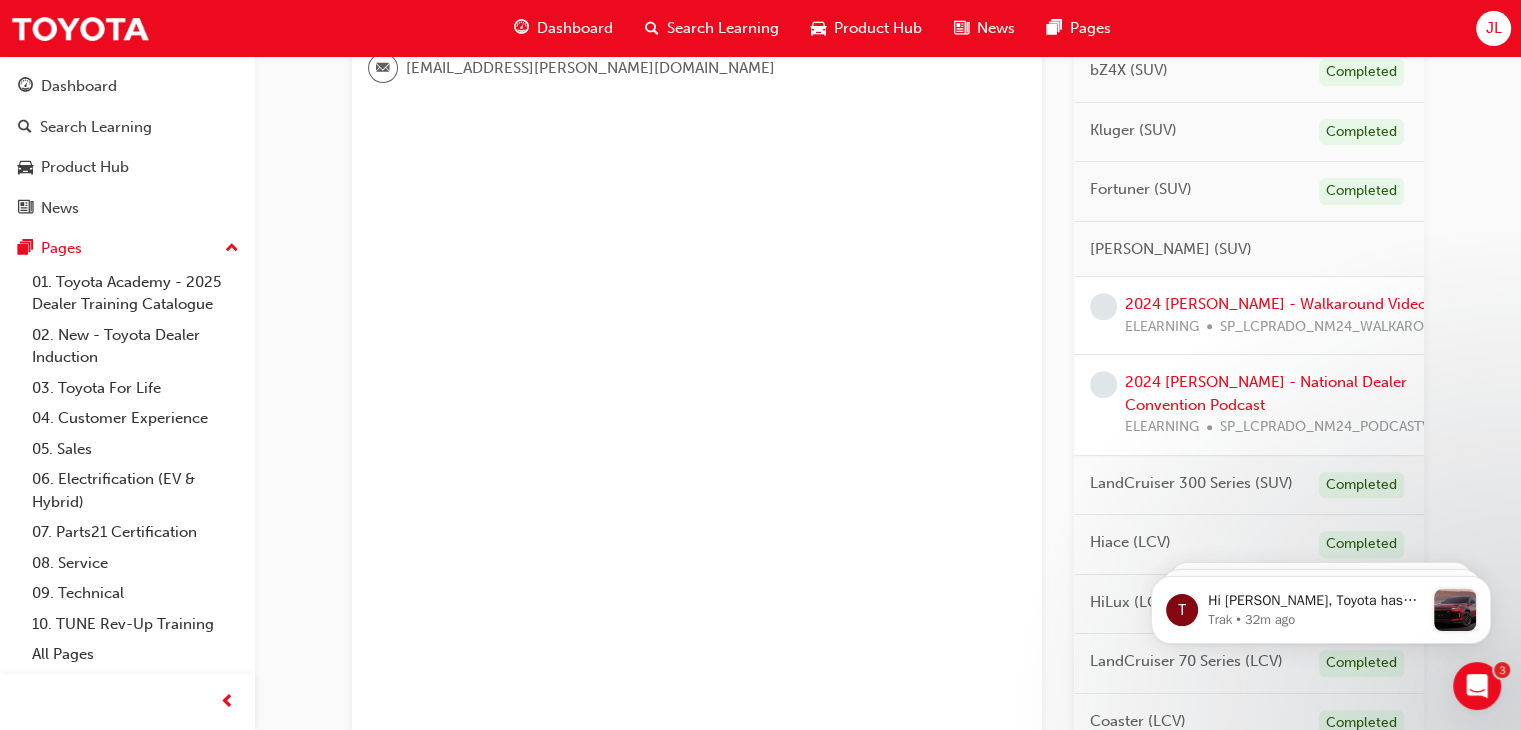 click on "SP_LCPRADO_NM24_WALKAROUNDVID" at bounding box center (1348, 327) 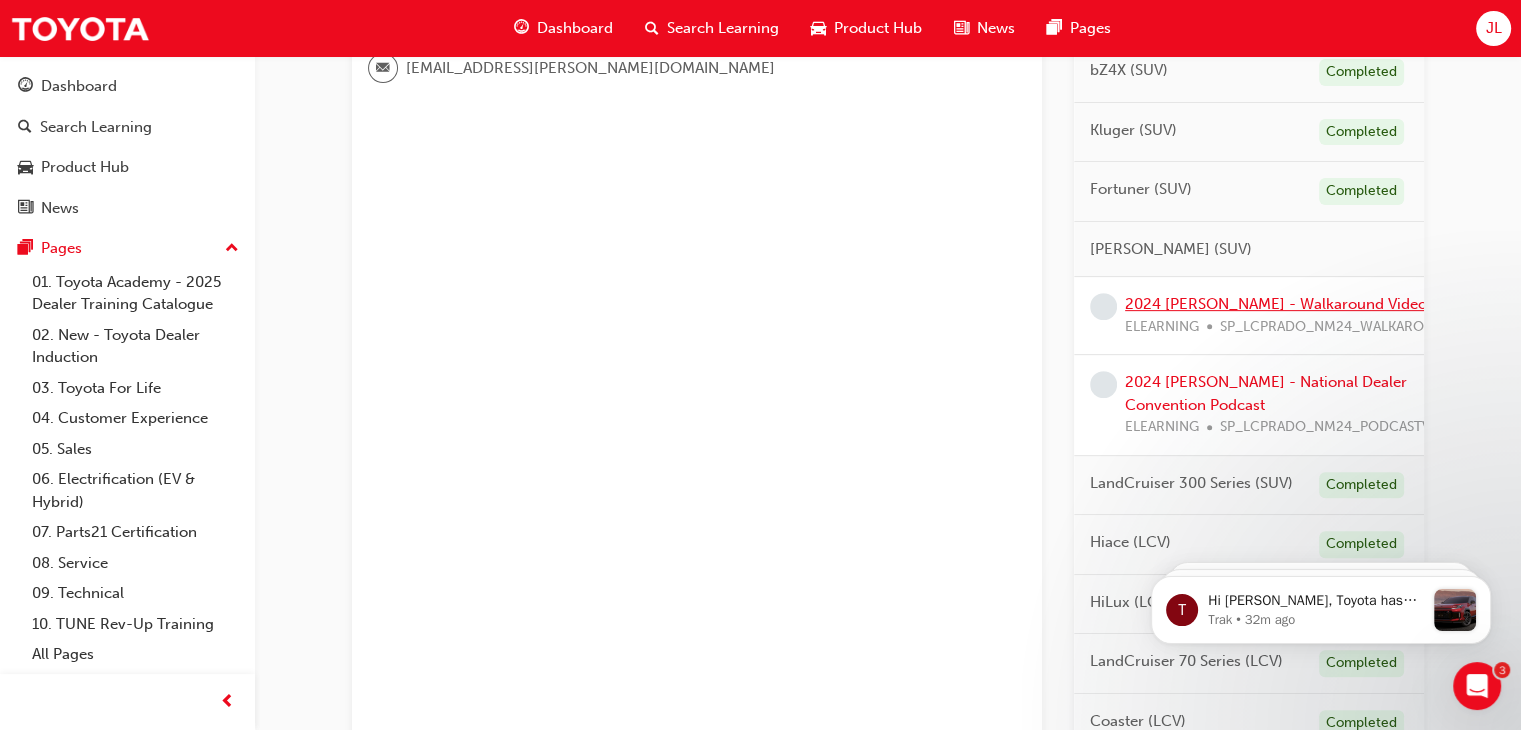 click on "2024 [PERSON_NAME] - Walkaround Video" at bounding box center (1276, 304) 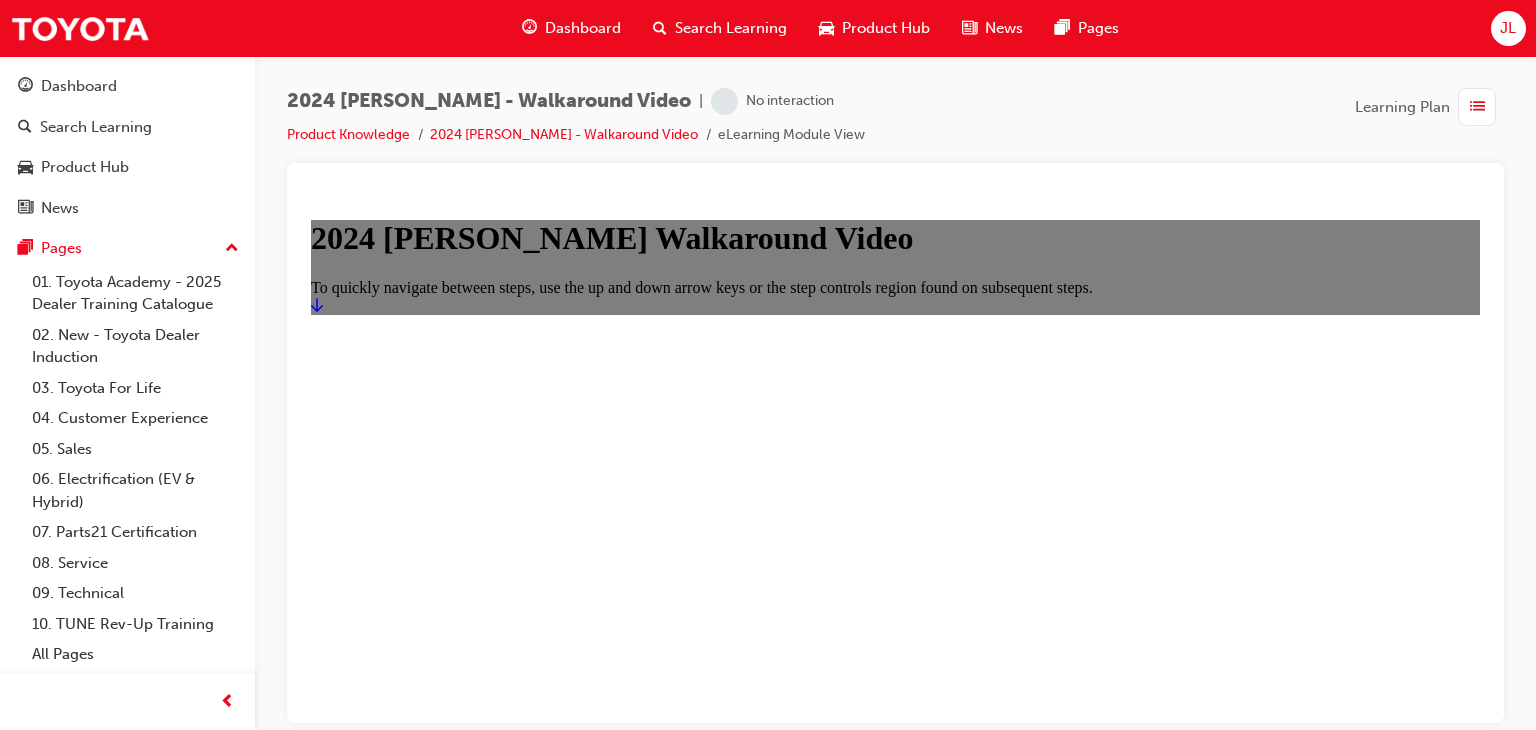 scroll, scrollTop: 0, scrollLeft: 0, axis: both 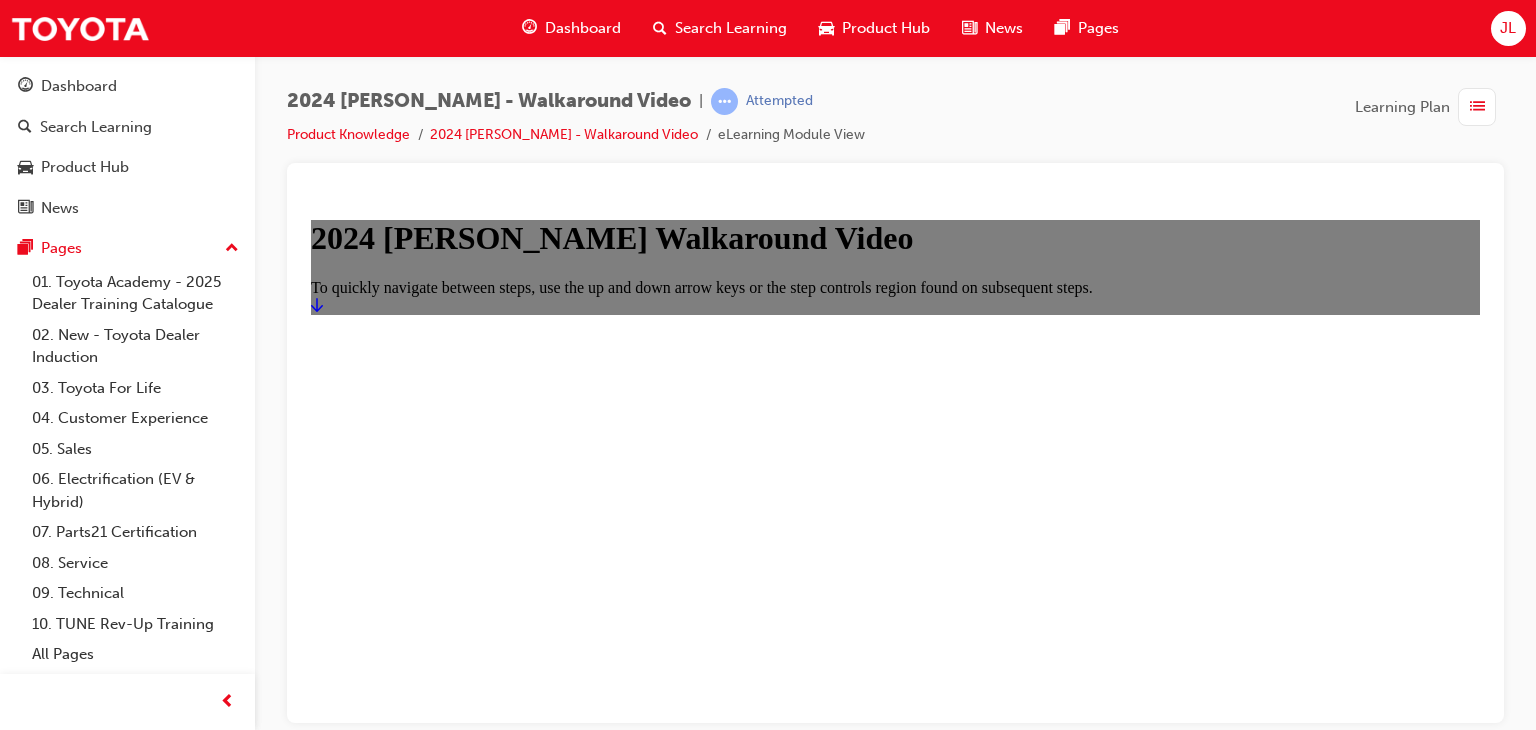click 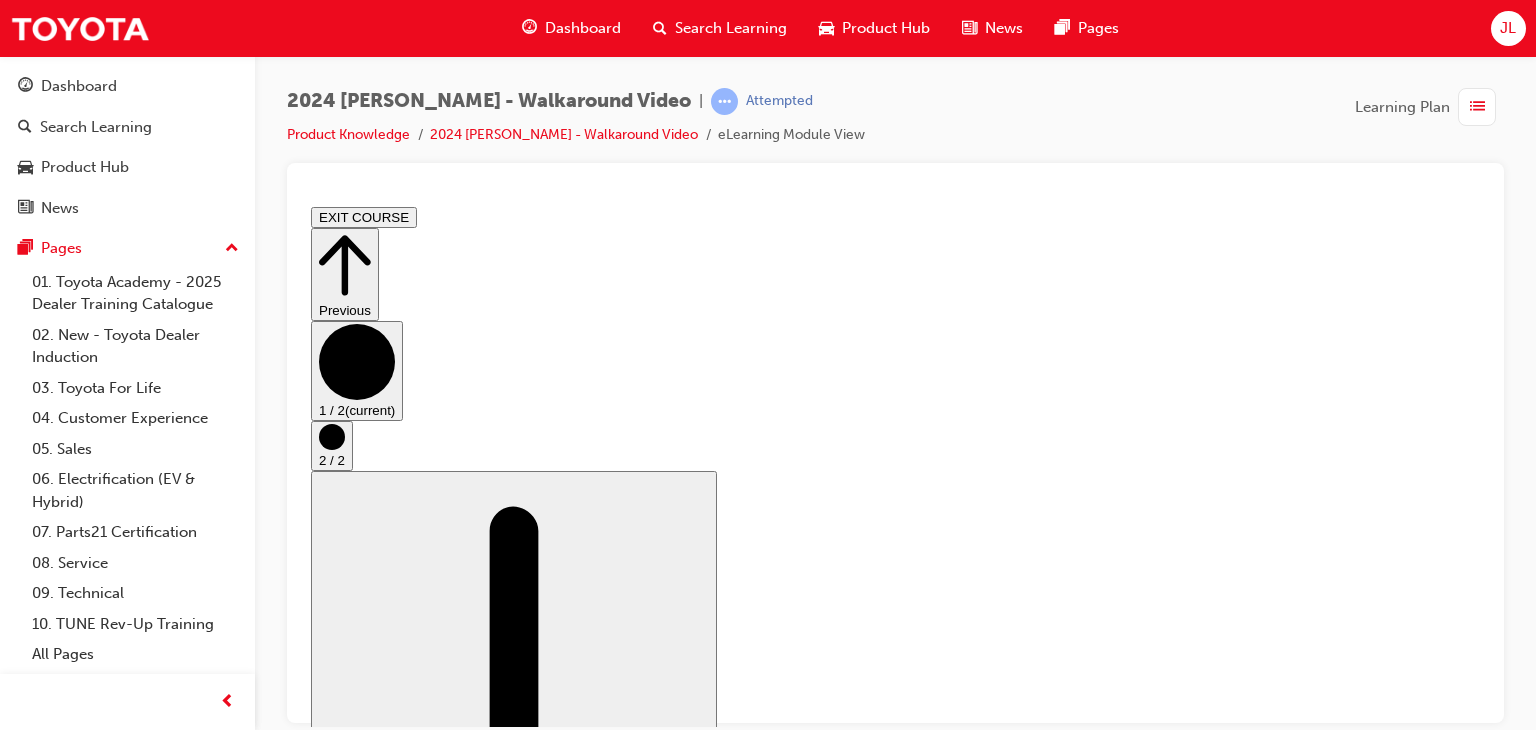 click at bounding box center (359, 1296) 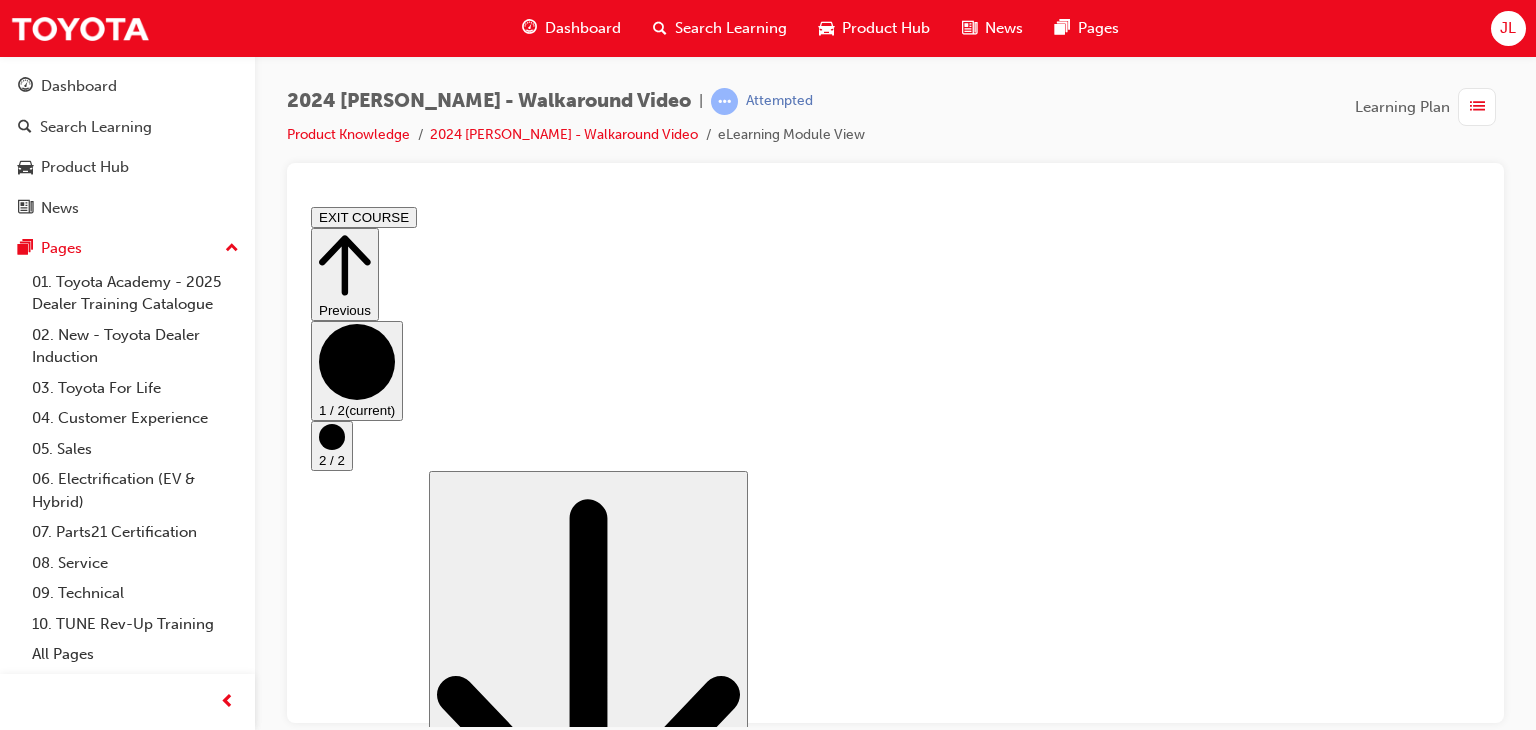drag, startPoint x: 421, startPoint y: 690, endPoint x: 1155, endPoint y: 687, distance: 734.0061 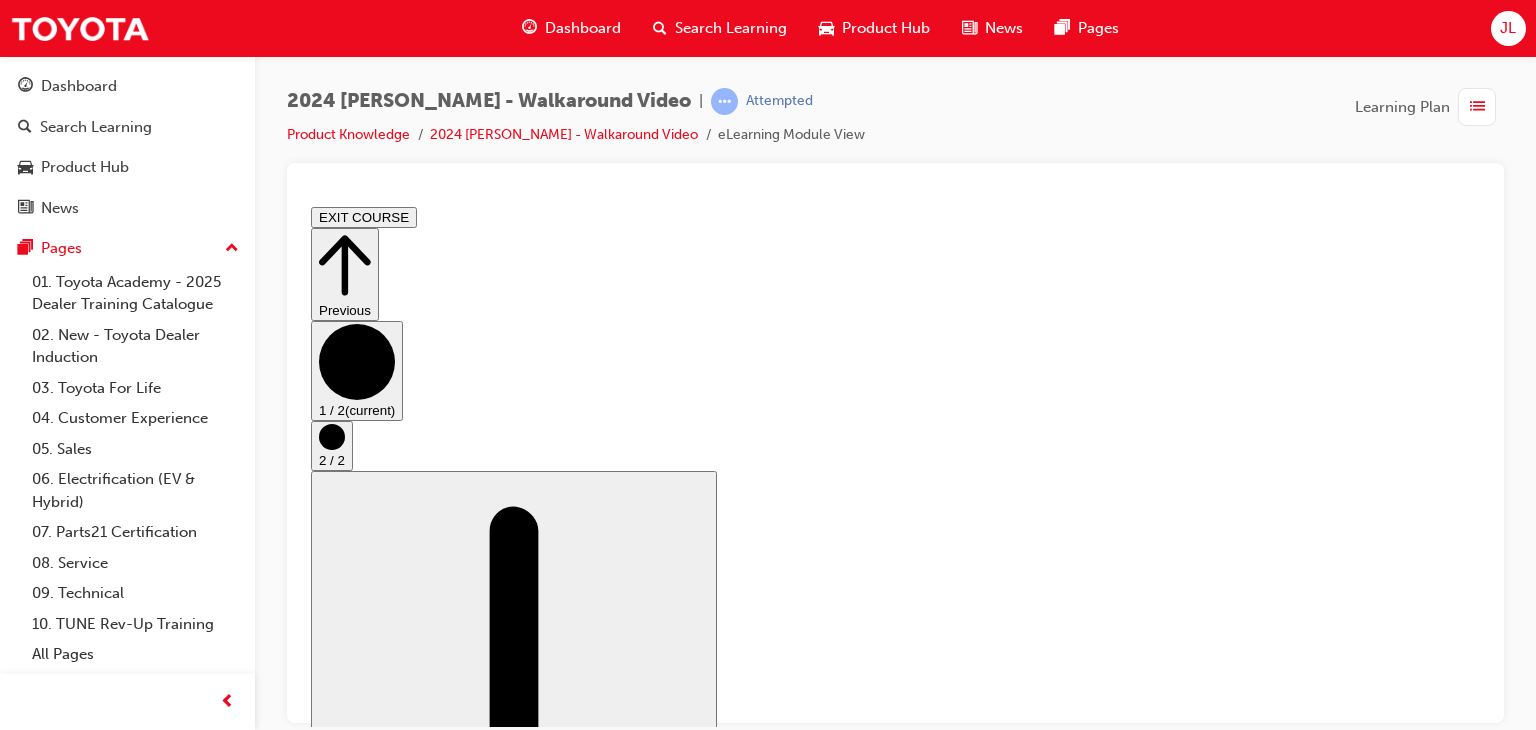 click on "Loaded :  1.39% 7:18 7:18" at bounding box center (1311, 1355) 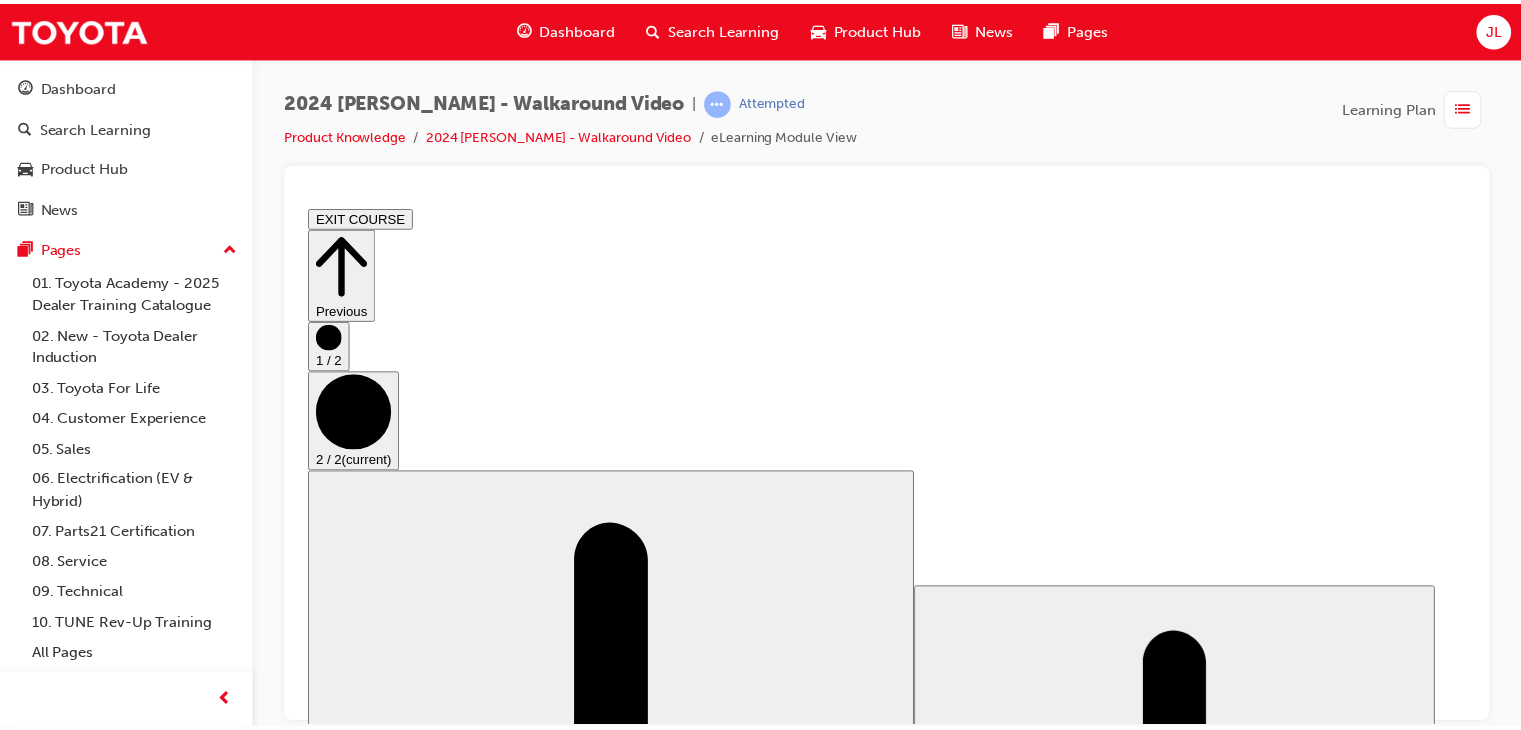 scroll, scrollTop: 0, scrollLeft: 0, axis: both 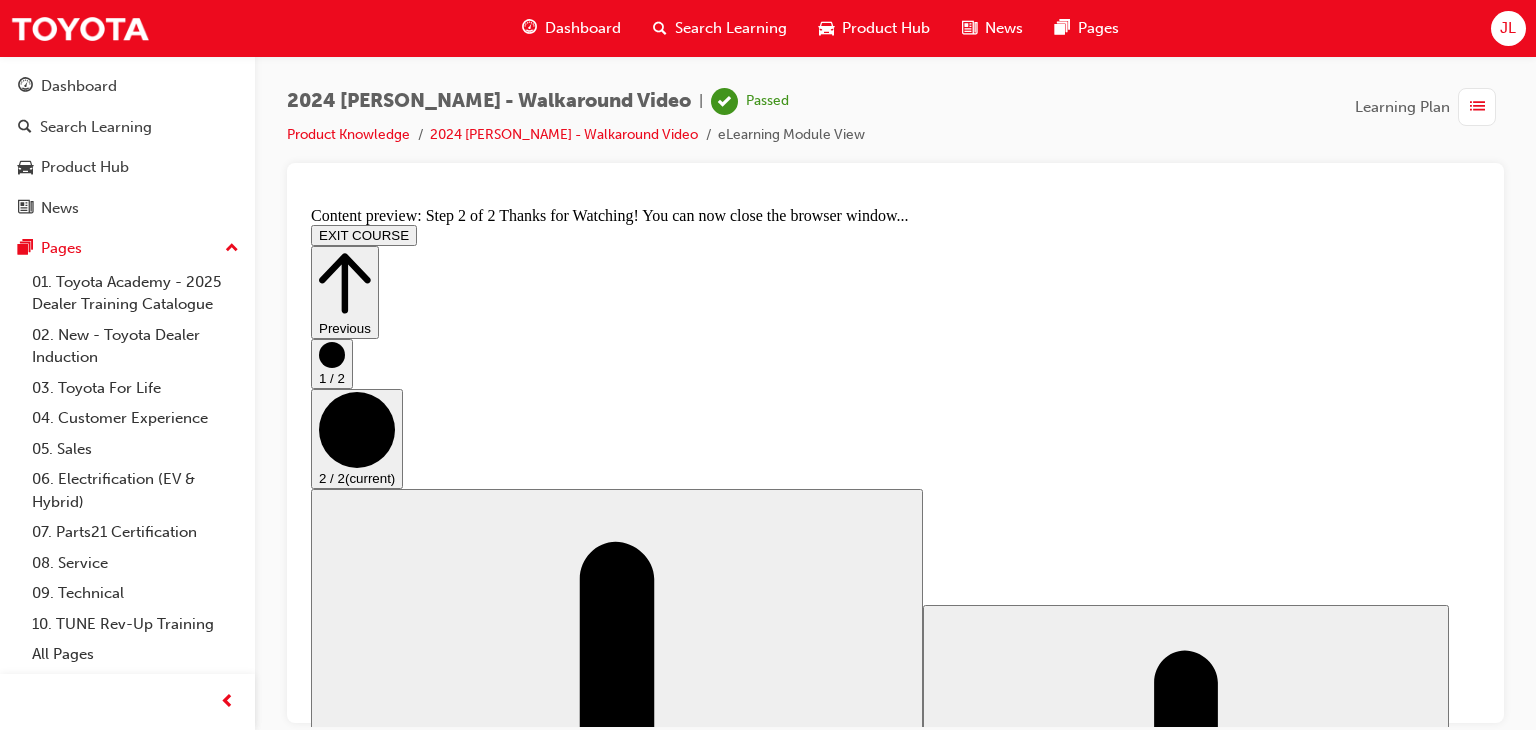 click 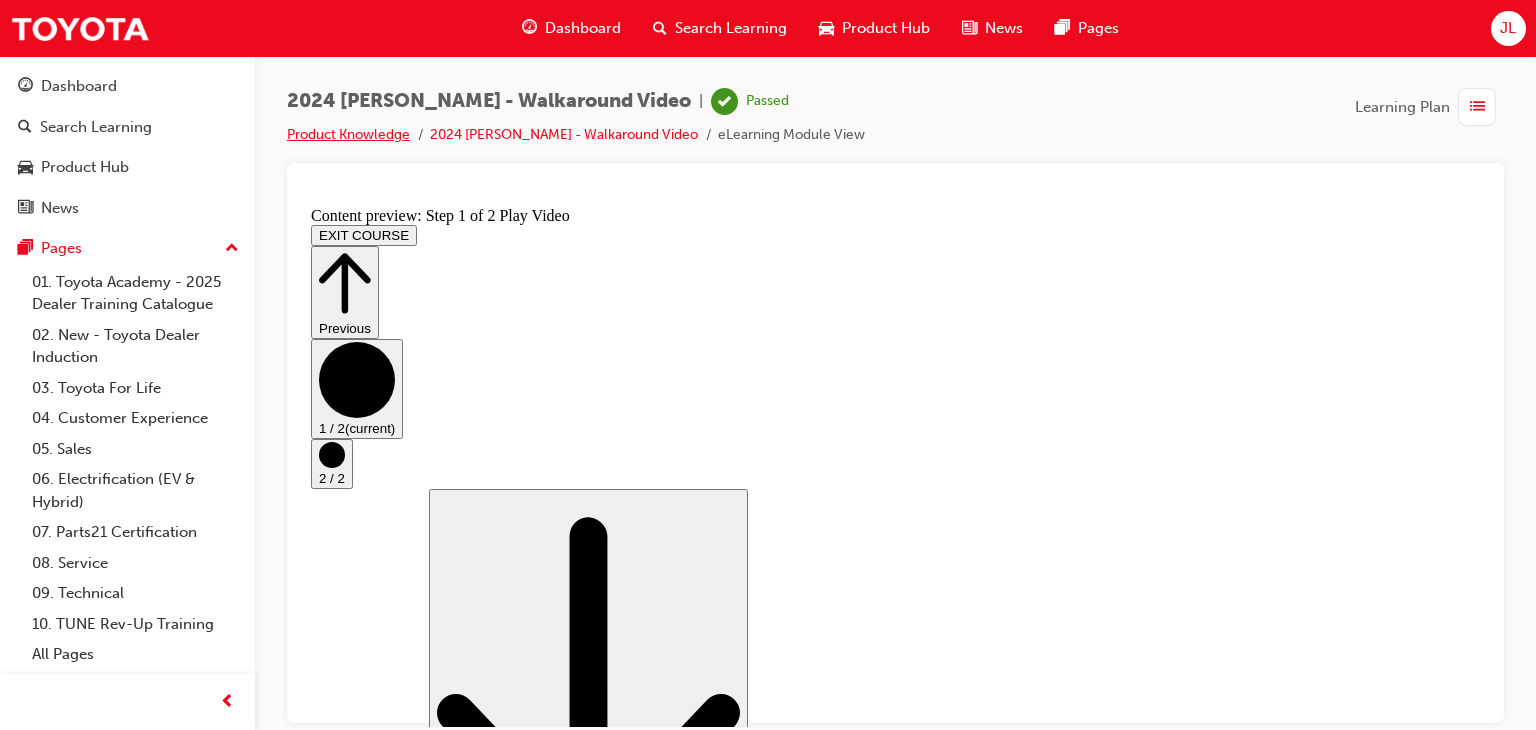 click on "Product Knowledge" at bounding box center [348, 134] 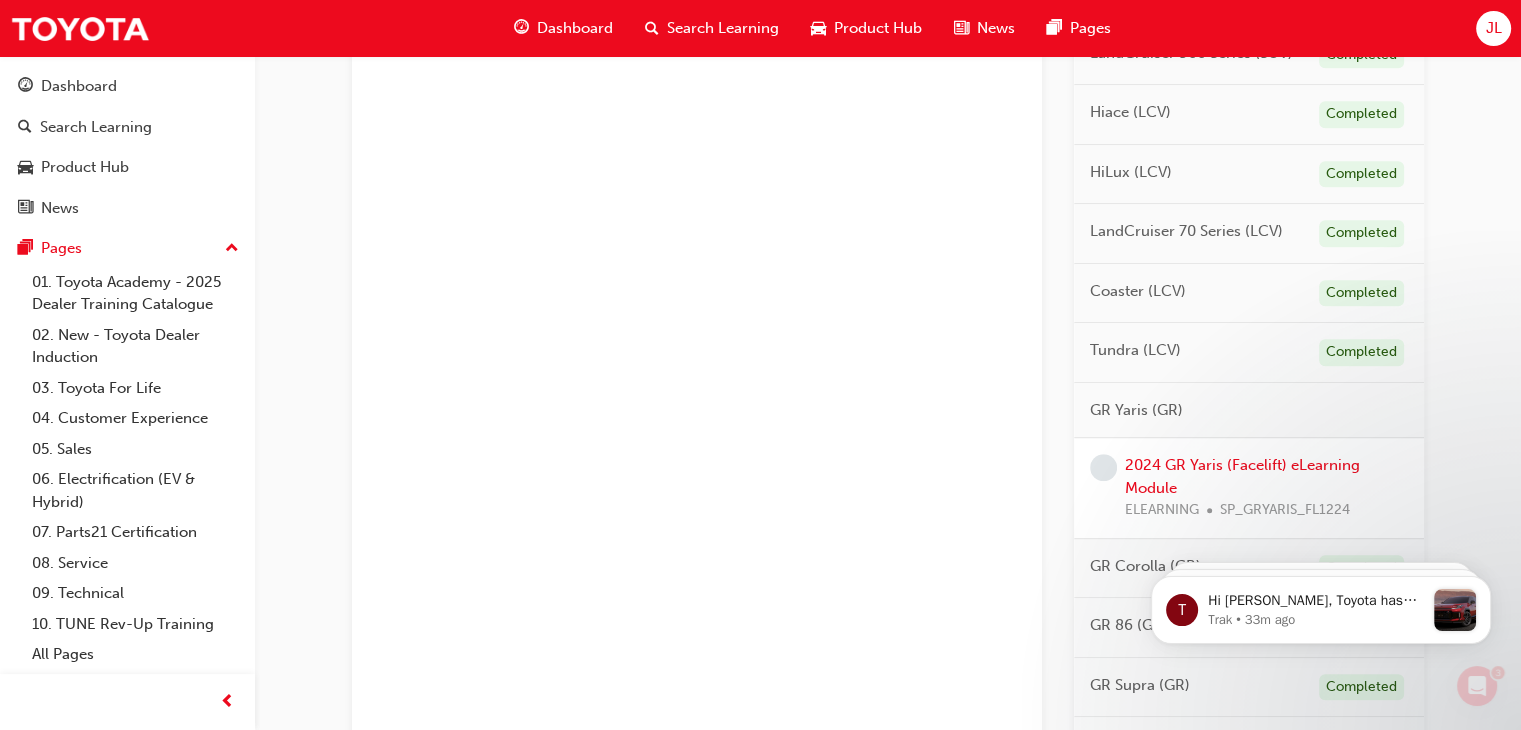 scroll, scrollTop: 1200, scrollLeft: 0, axis: vertical 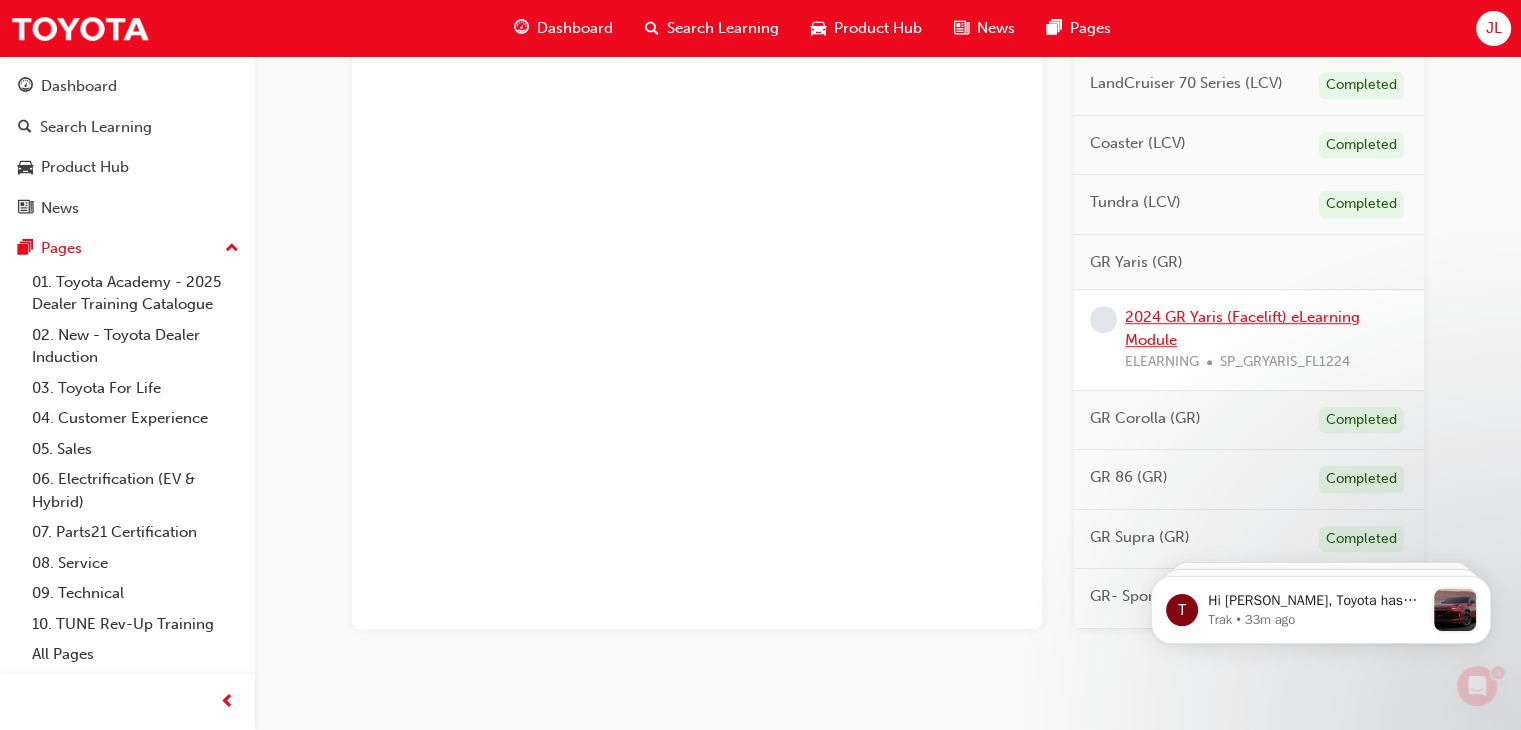 click on "2024 GR Yaris (Facelift) eLearning Module" at bounding box center [1242, 328] 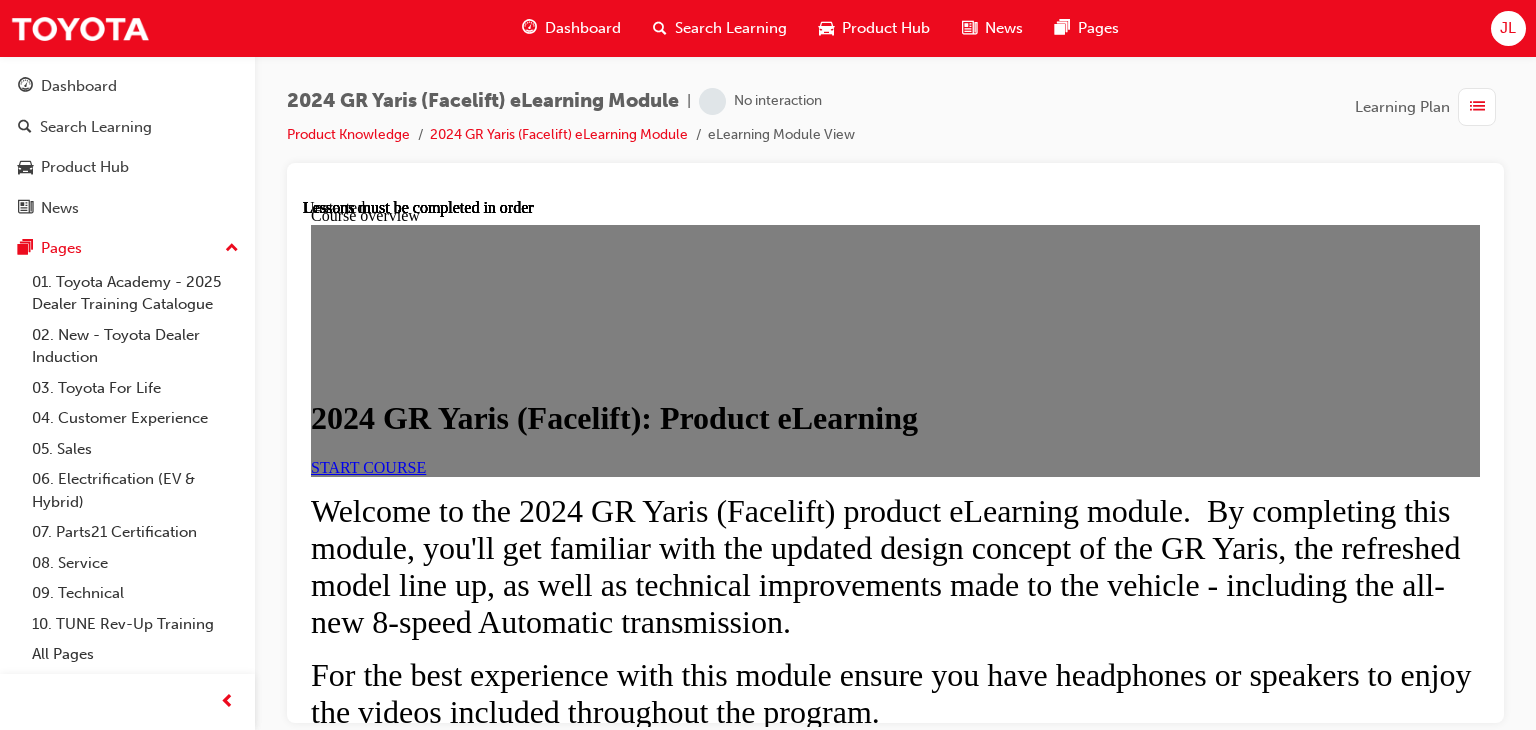 scroll, scrollTop: 0, scrollLeft: 0, axis: both 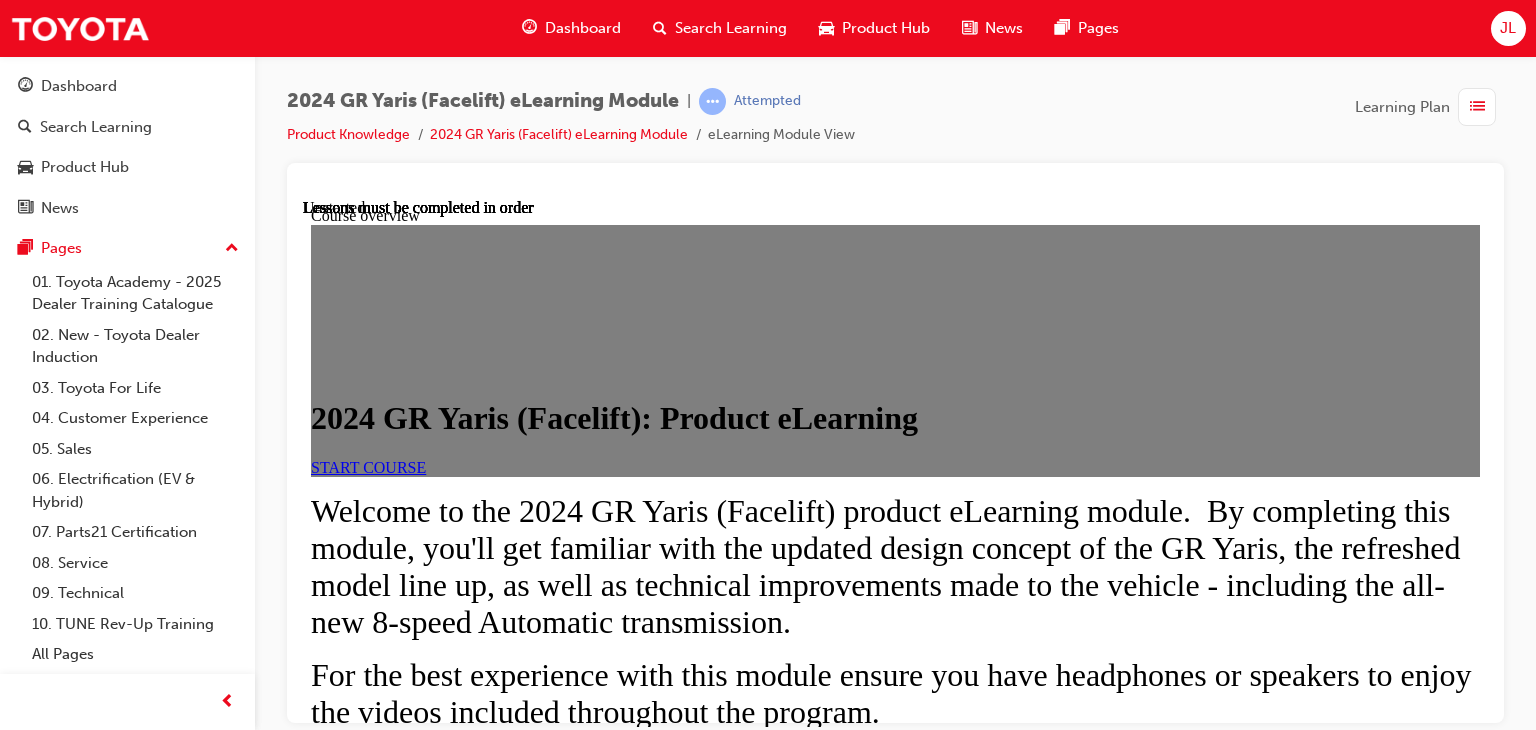 click on "START COURSE" at bounding box center (368, 466) 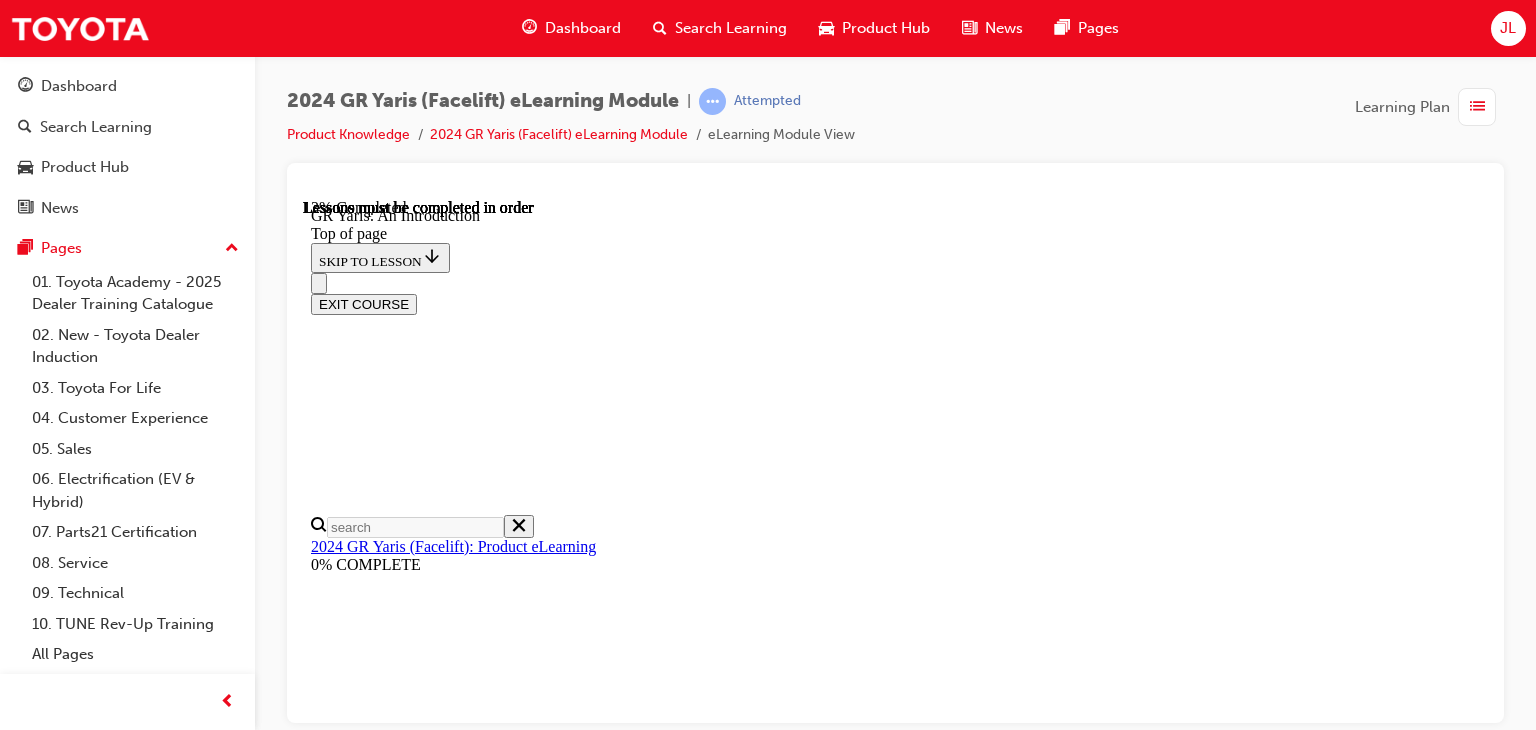 scroll, scrollTop: 370, scrollLeft: 0, axis: vertical 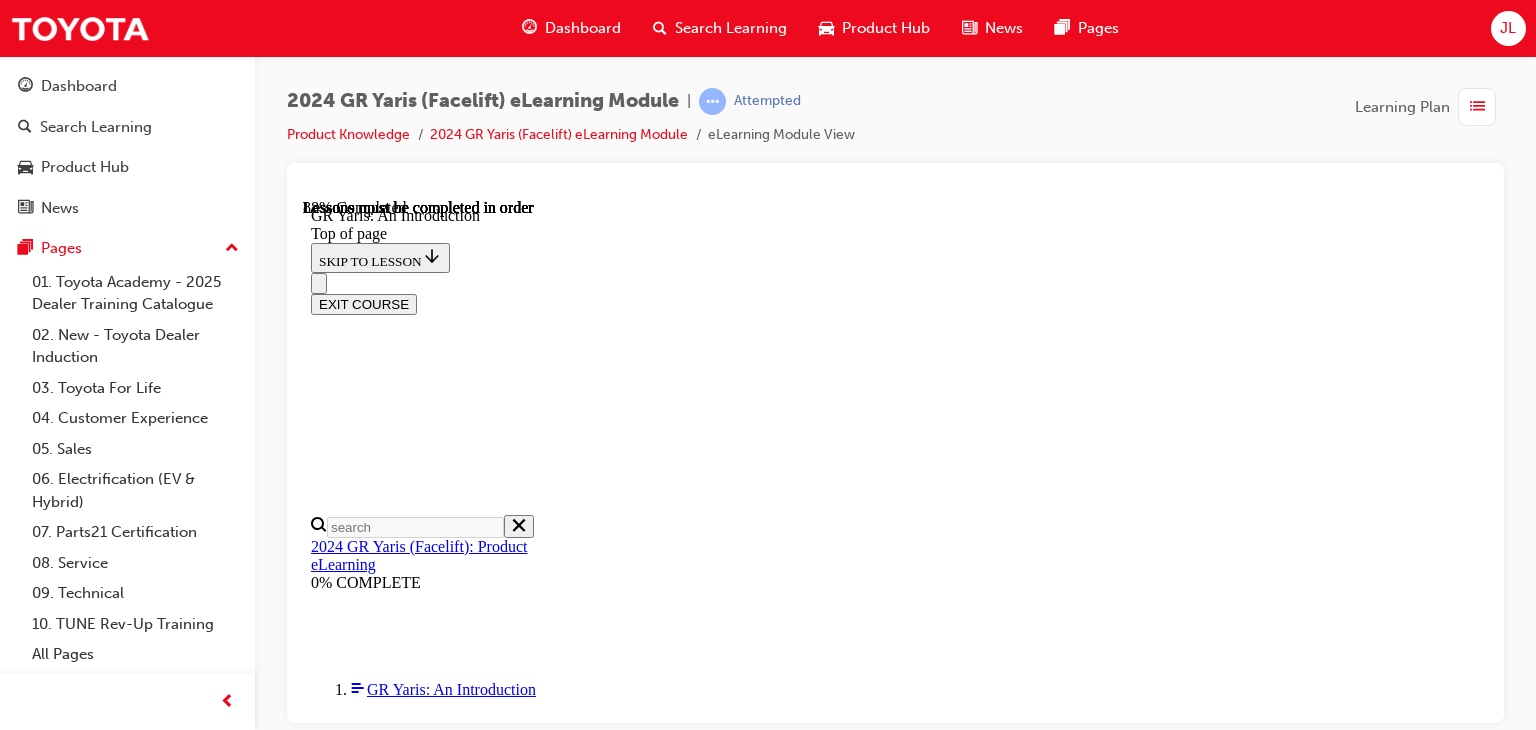 click on "CONTINUE" at bounding box center [353, 16377] 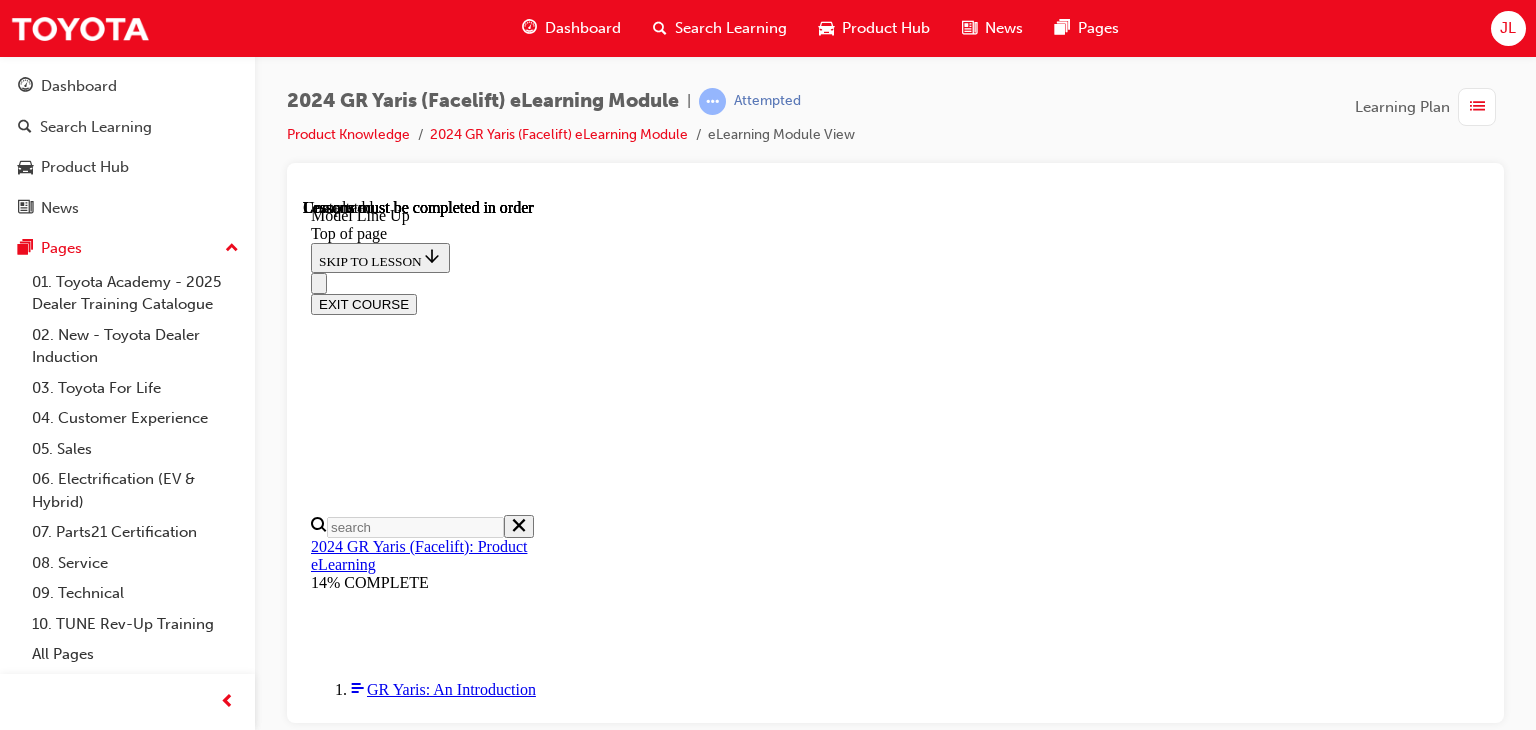 scroll, scrollTop: 0, scrollLeft: 0, axis: both 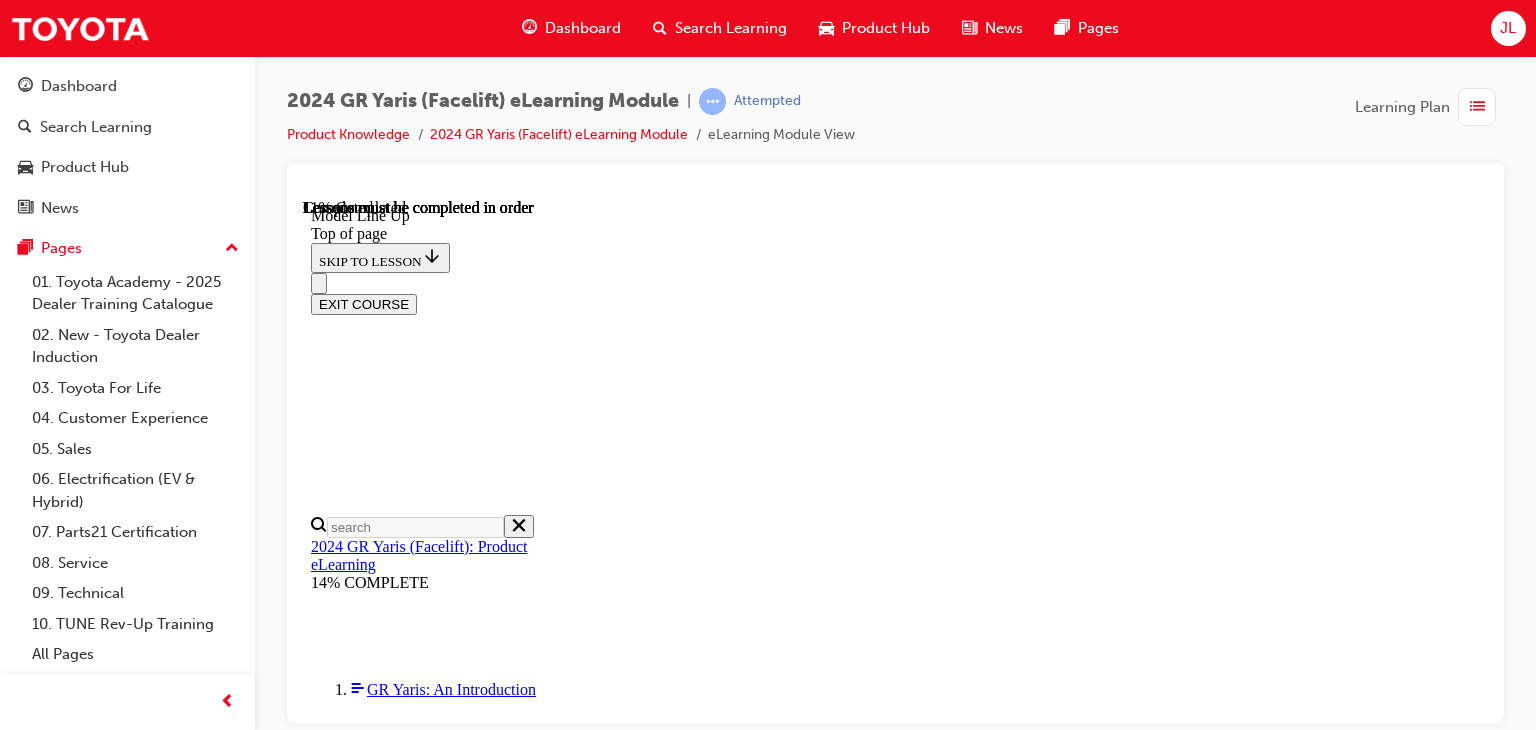 click on "OK" at bounding box center (328, 10457) 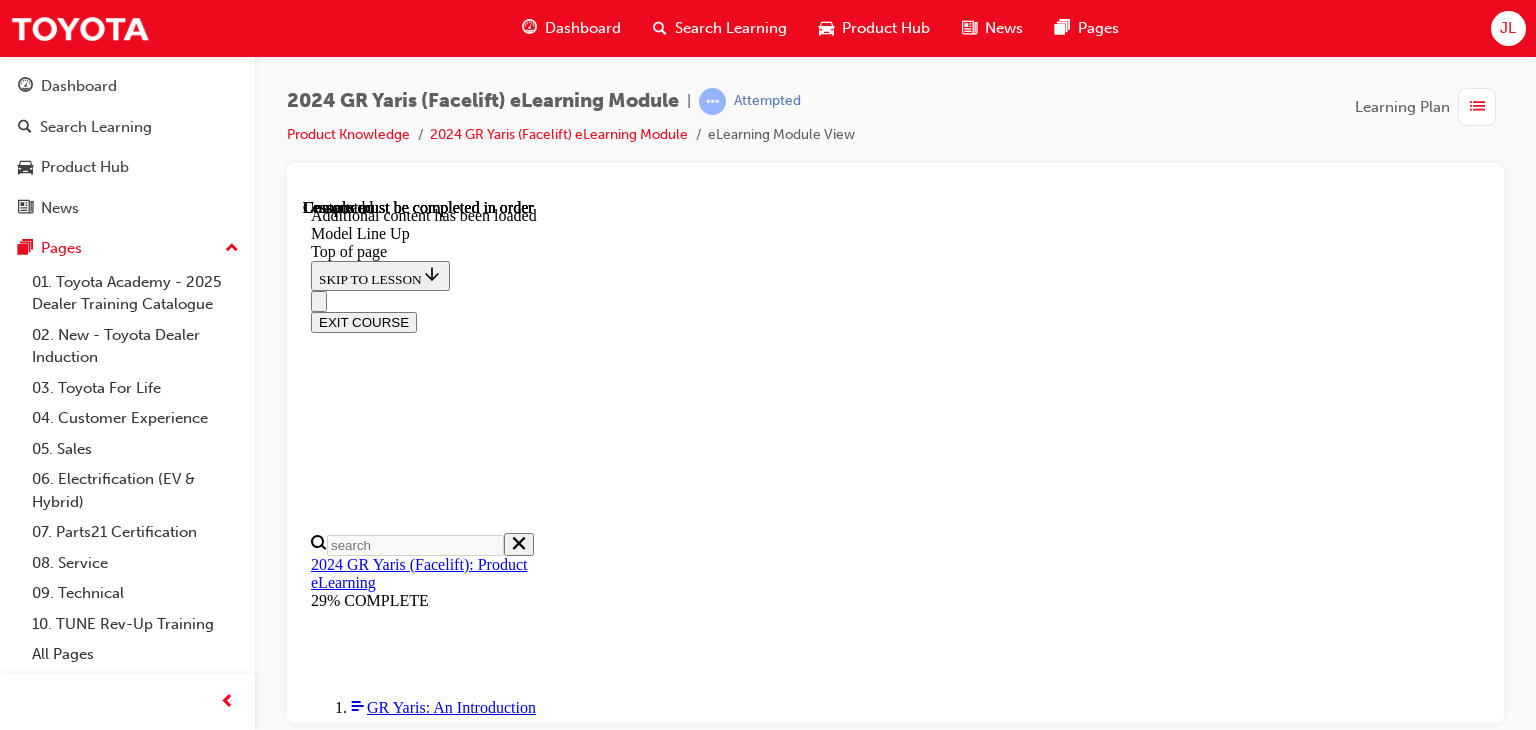 scroll, scrollTop: 3428, scrollLeft: 0, axis: vertical 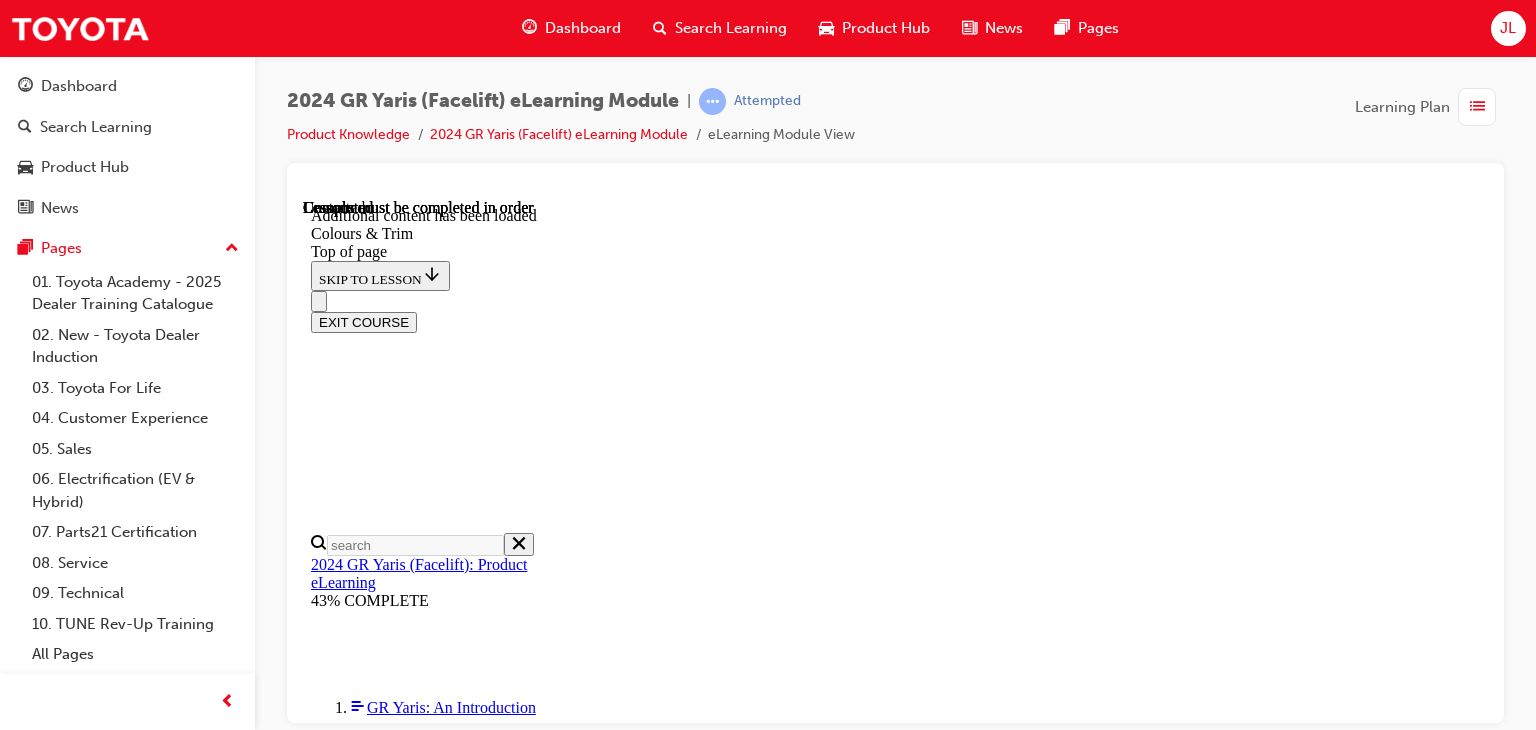 click on "4 of 7 — Exterior Talking Points" at bounding box center [433, 12139] 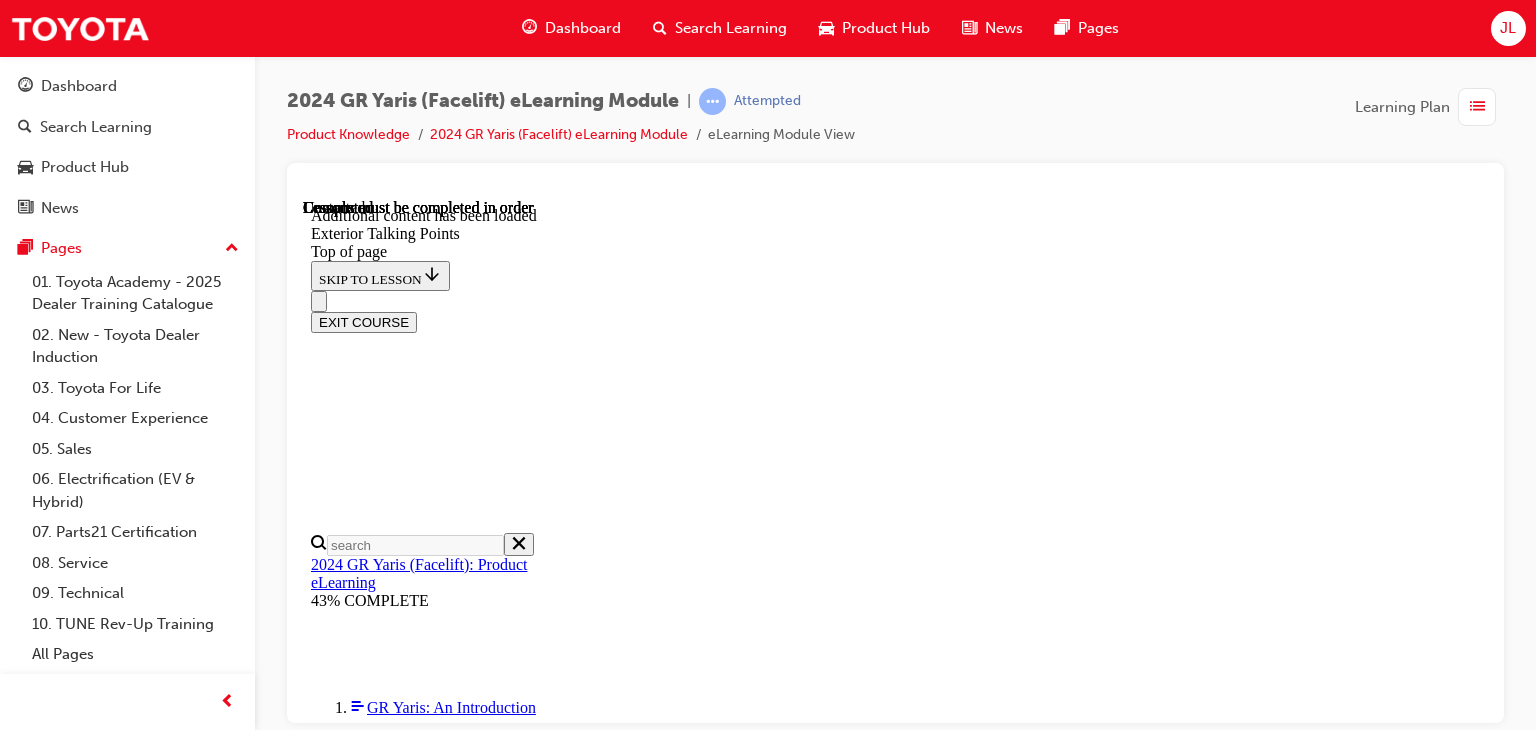 scroll, scrollTop: 0, scrollLeft: 0, axis: both 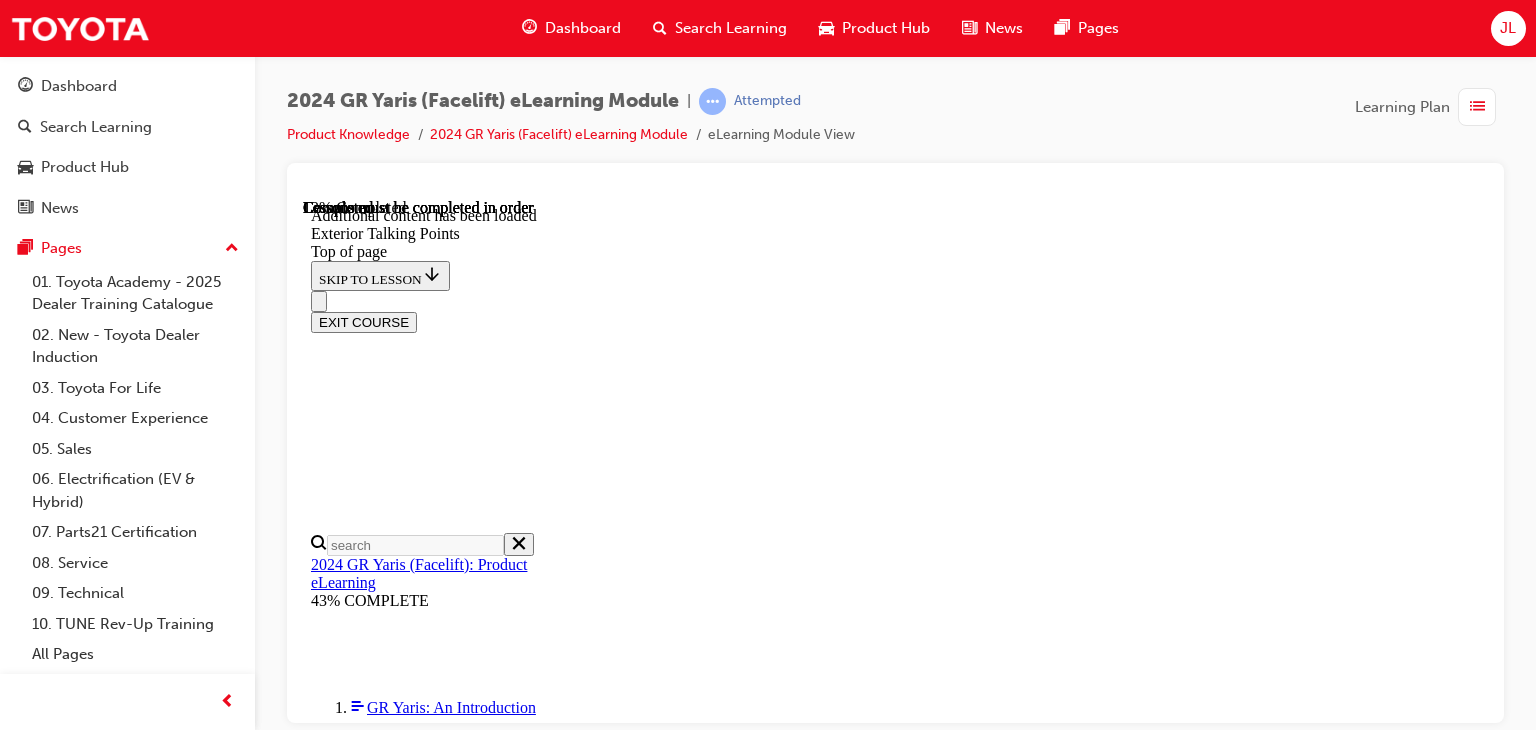 click at bounding box center (399, 10400) 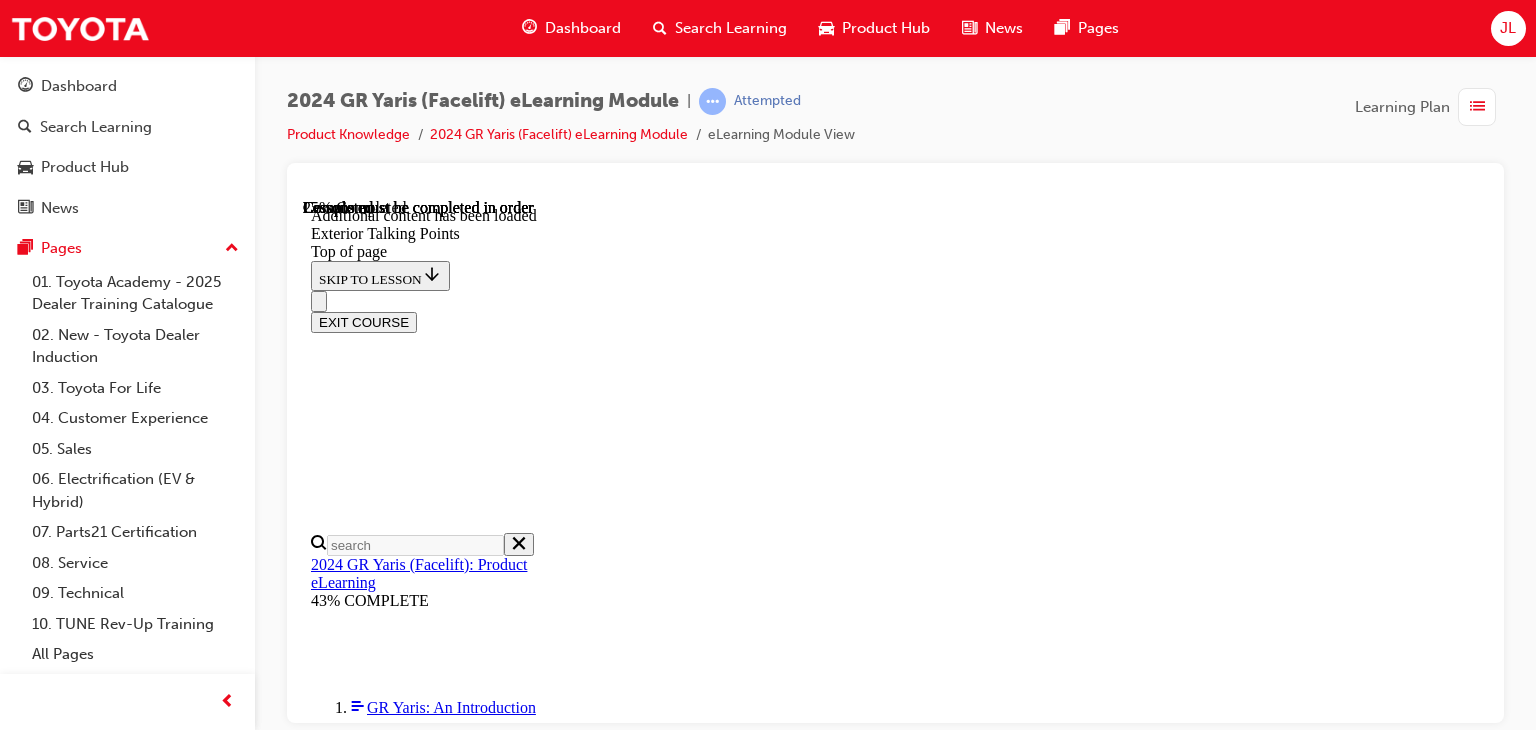 click at bounding box center (399, 10580) 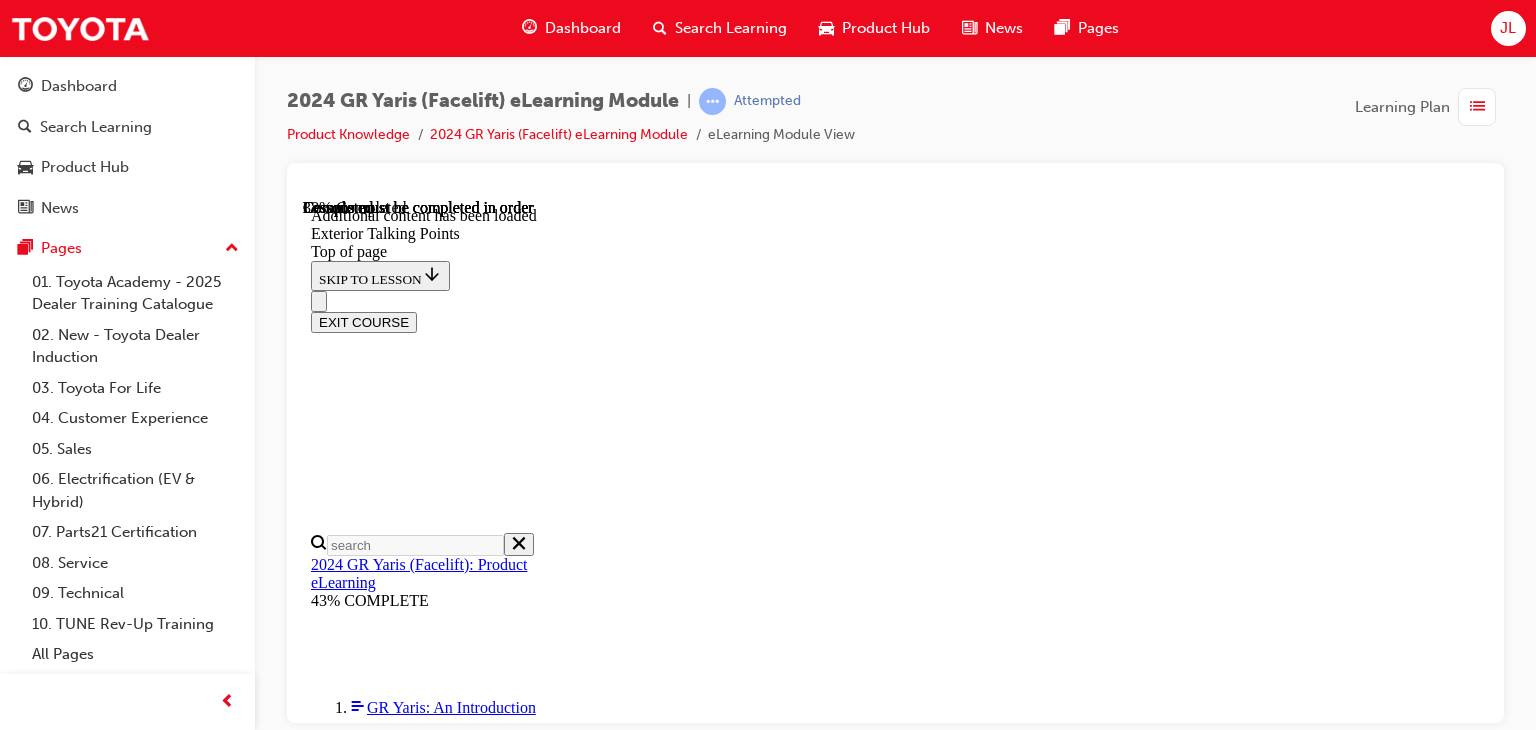 scroll, scrollTop: 1788, scrollLeft: 0, axis: vertical 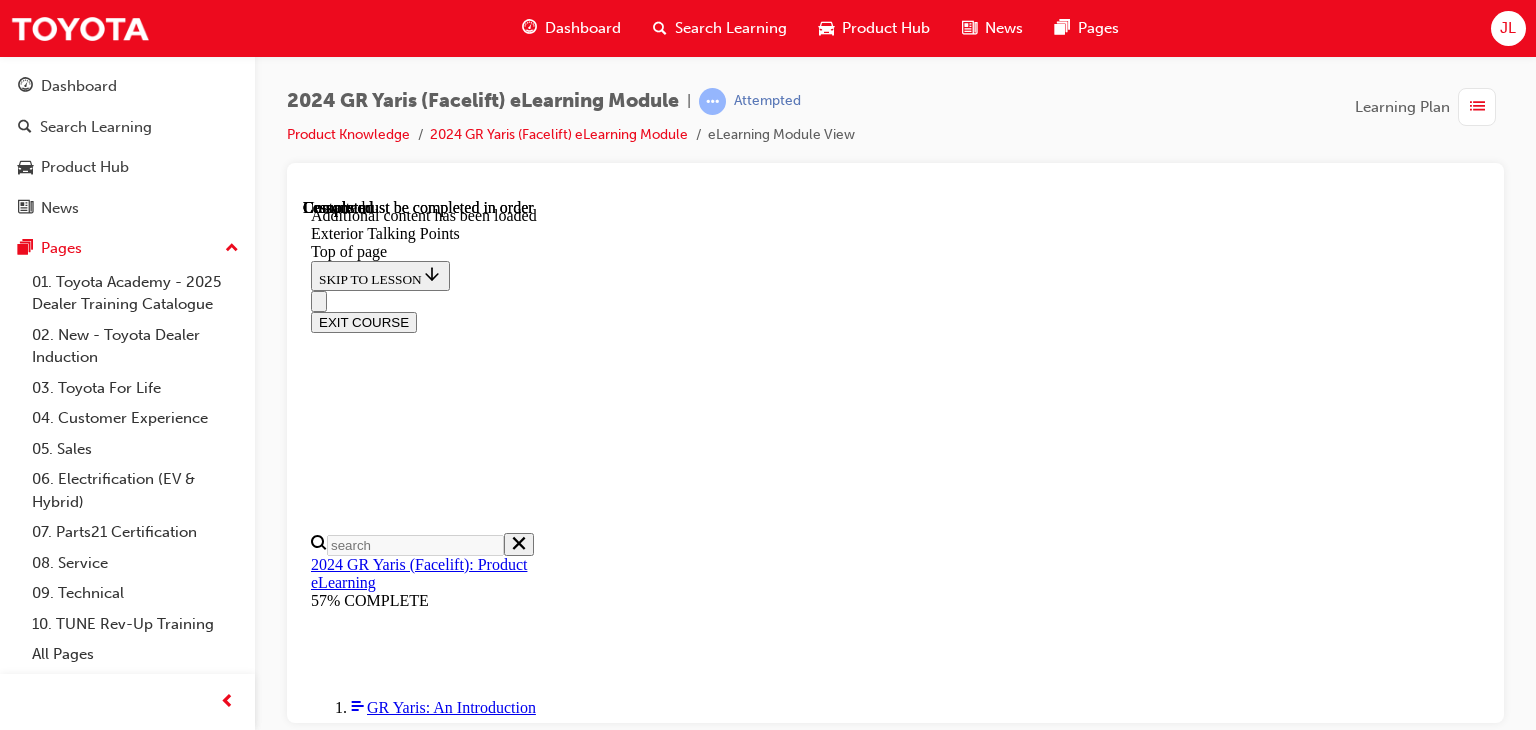 click on "GRAVEL Mode" at bounding box center [474, 12219] 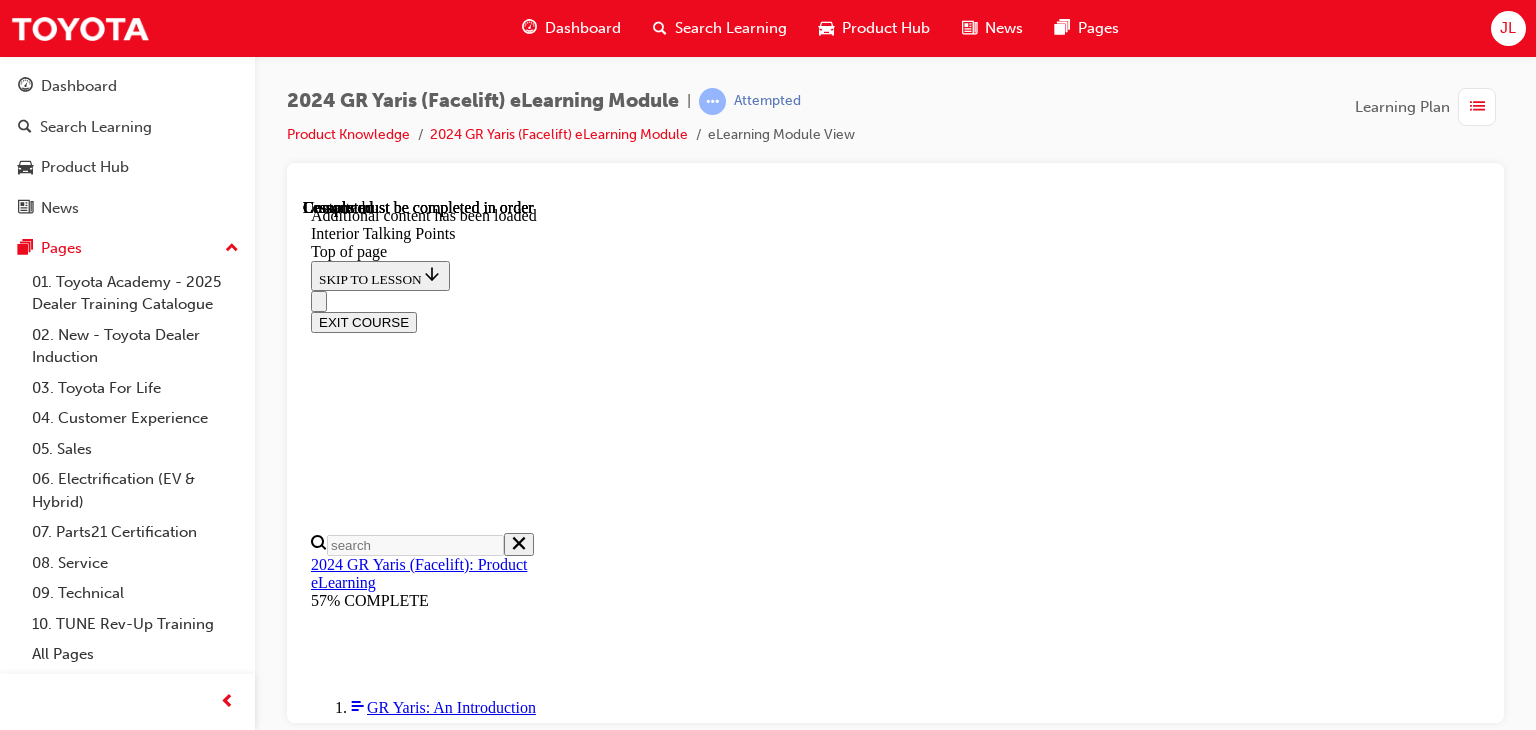 scroll, scrollTop: 270, scrollLeft: 0, axis: vertical 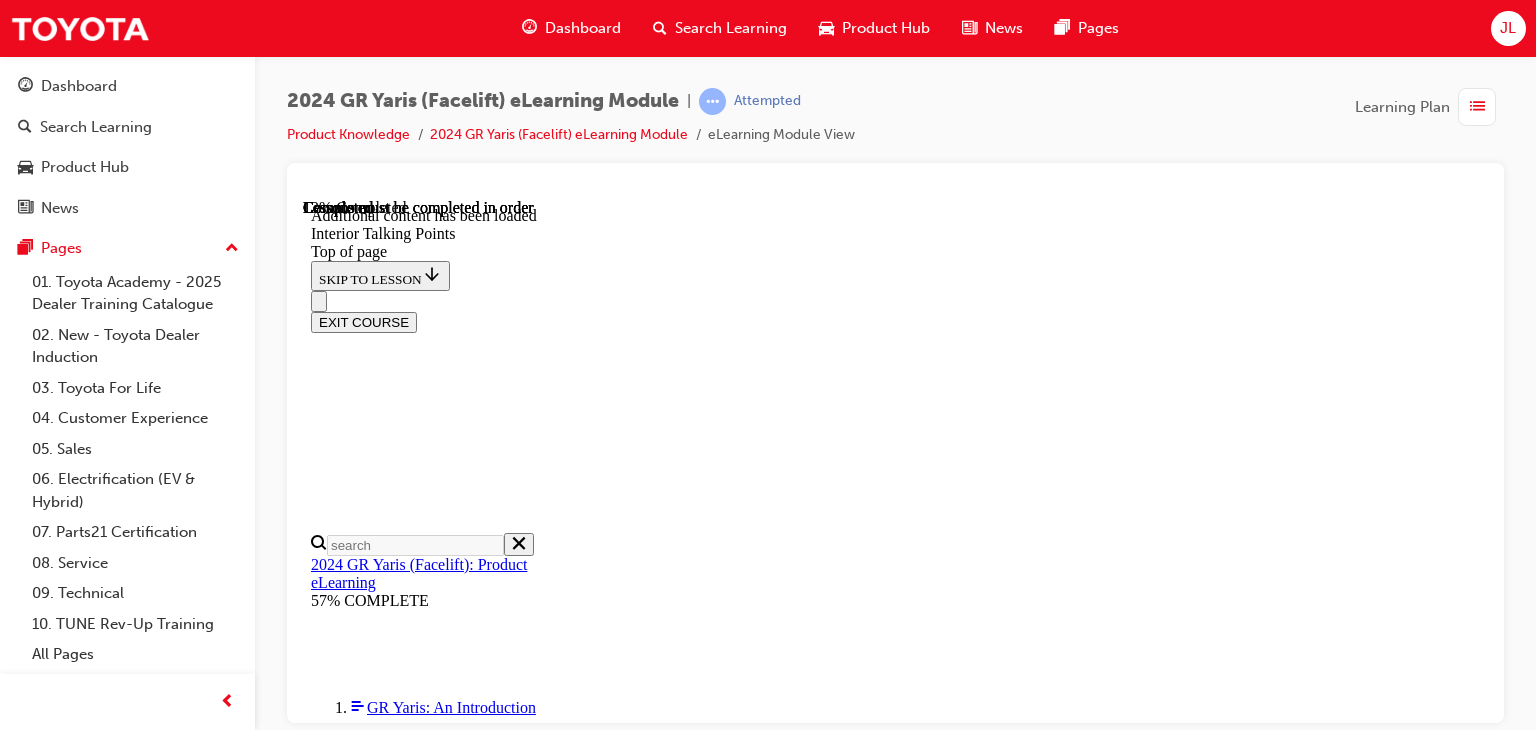 click at bounding box center [399, 10400] 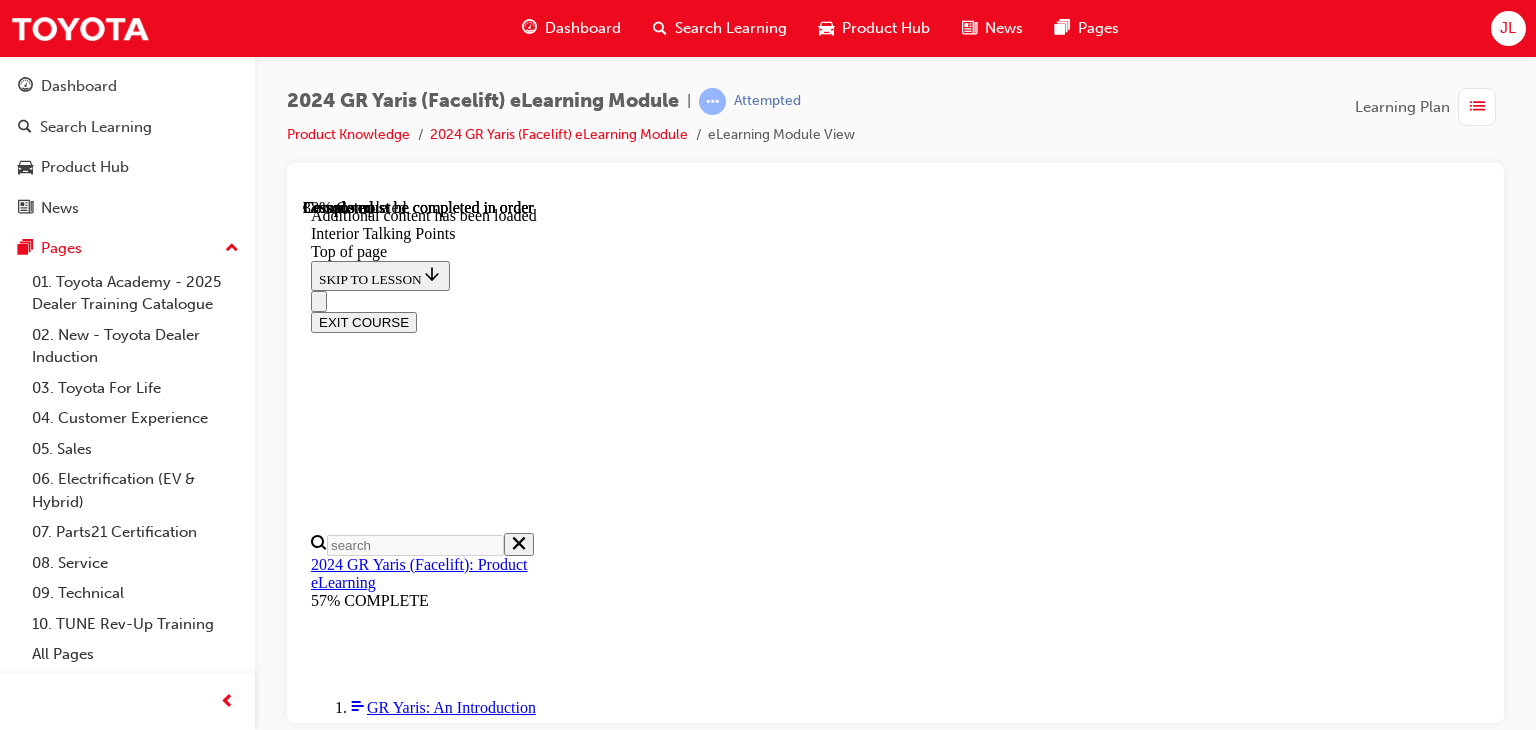 scroll, scrollTop: 1070, scrollLeft: 0, axis: vertical 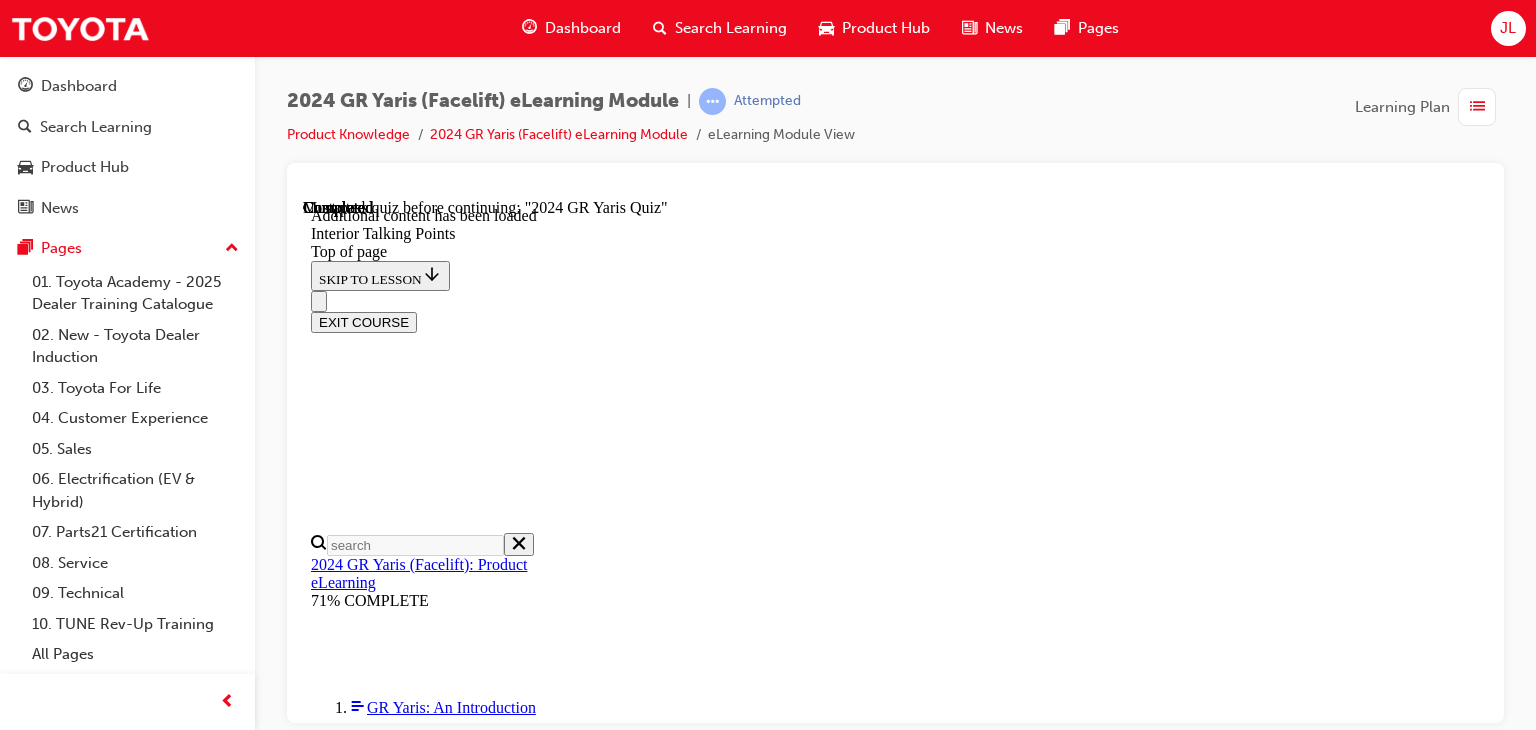 click on "6 of 7 — 2024 GR [PERSON_NAME]" at bounding box center [453, 13244] 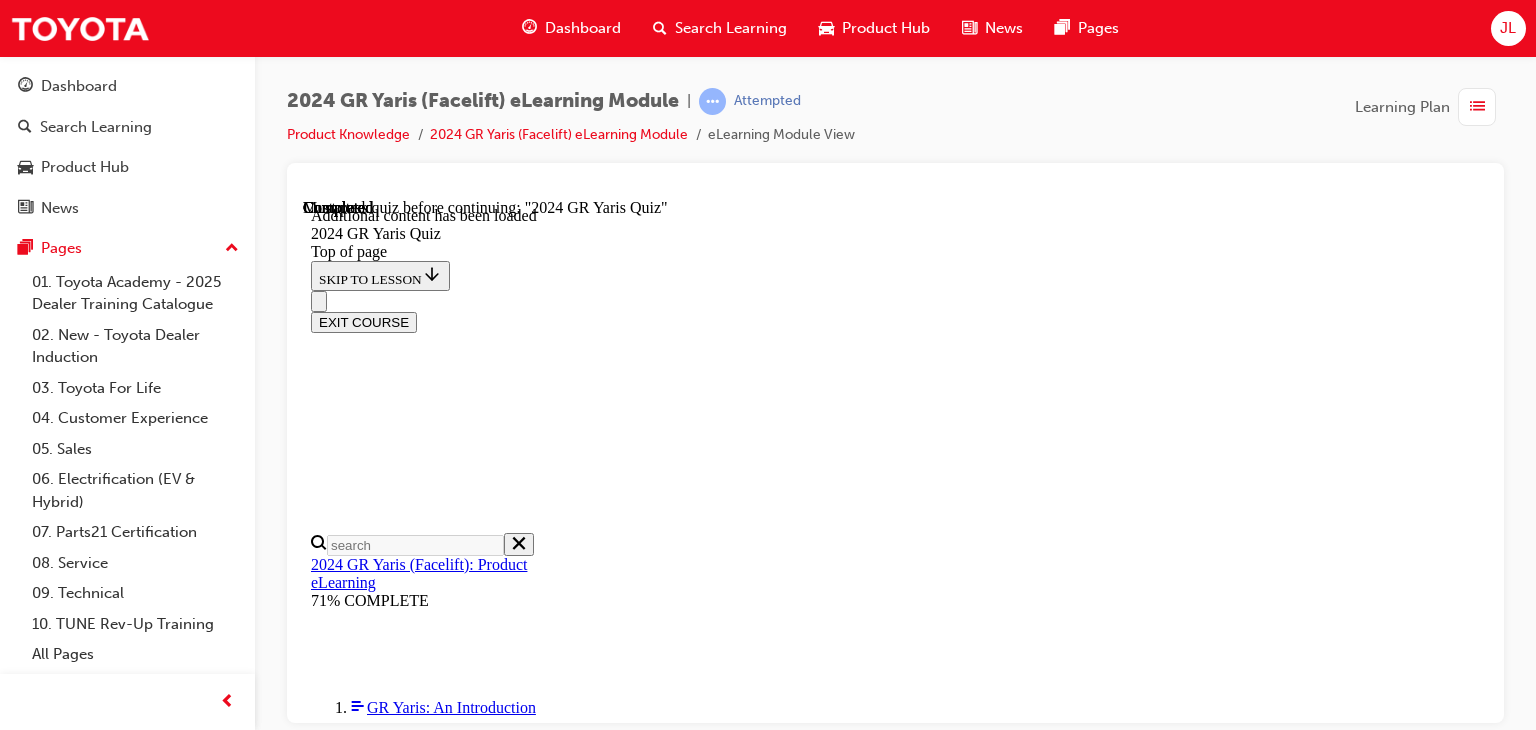scroll, scrollTop: 0, scrollLeft: 0, axis: both 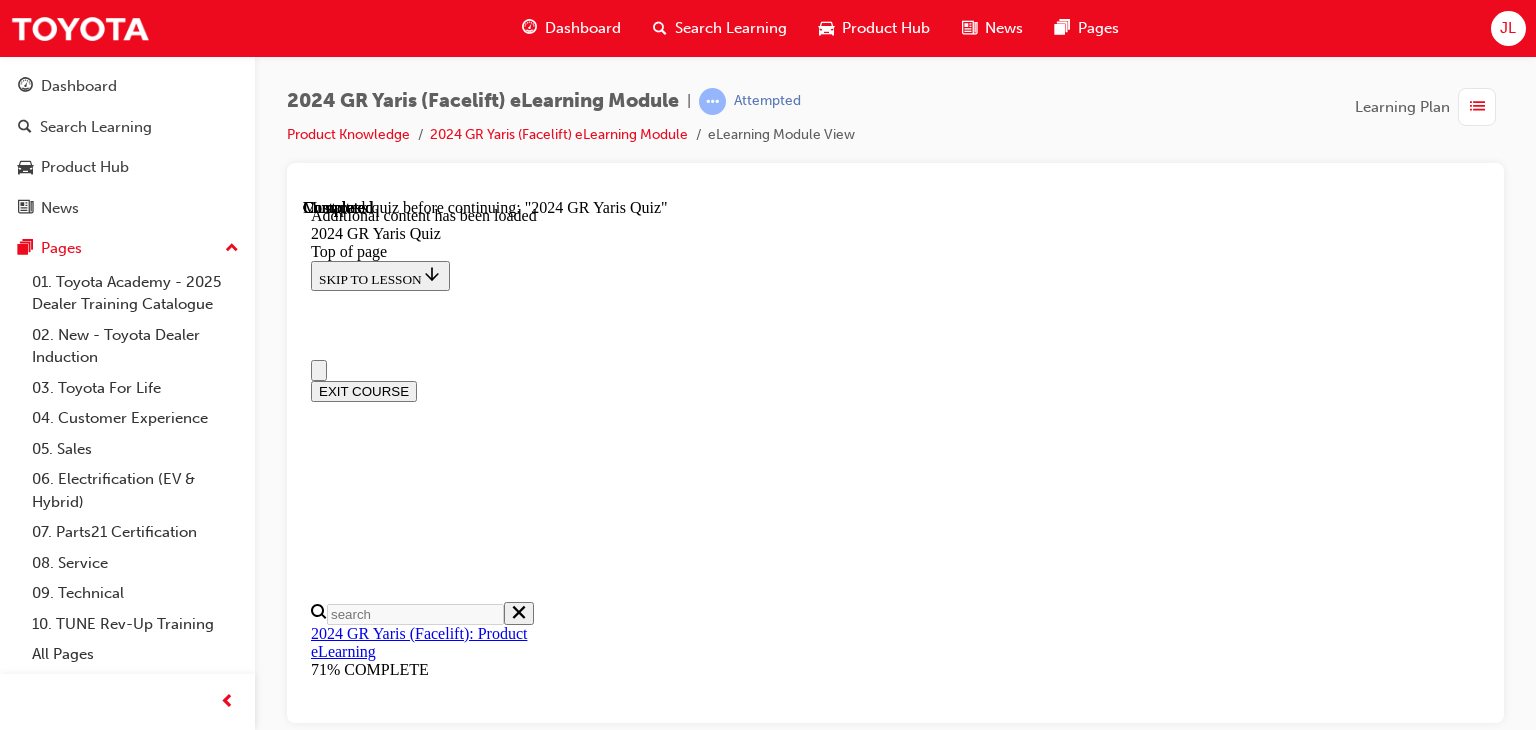 click on "5 of 7 — Interior Talking Points" at bounding box center (414, 10064) 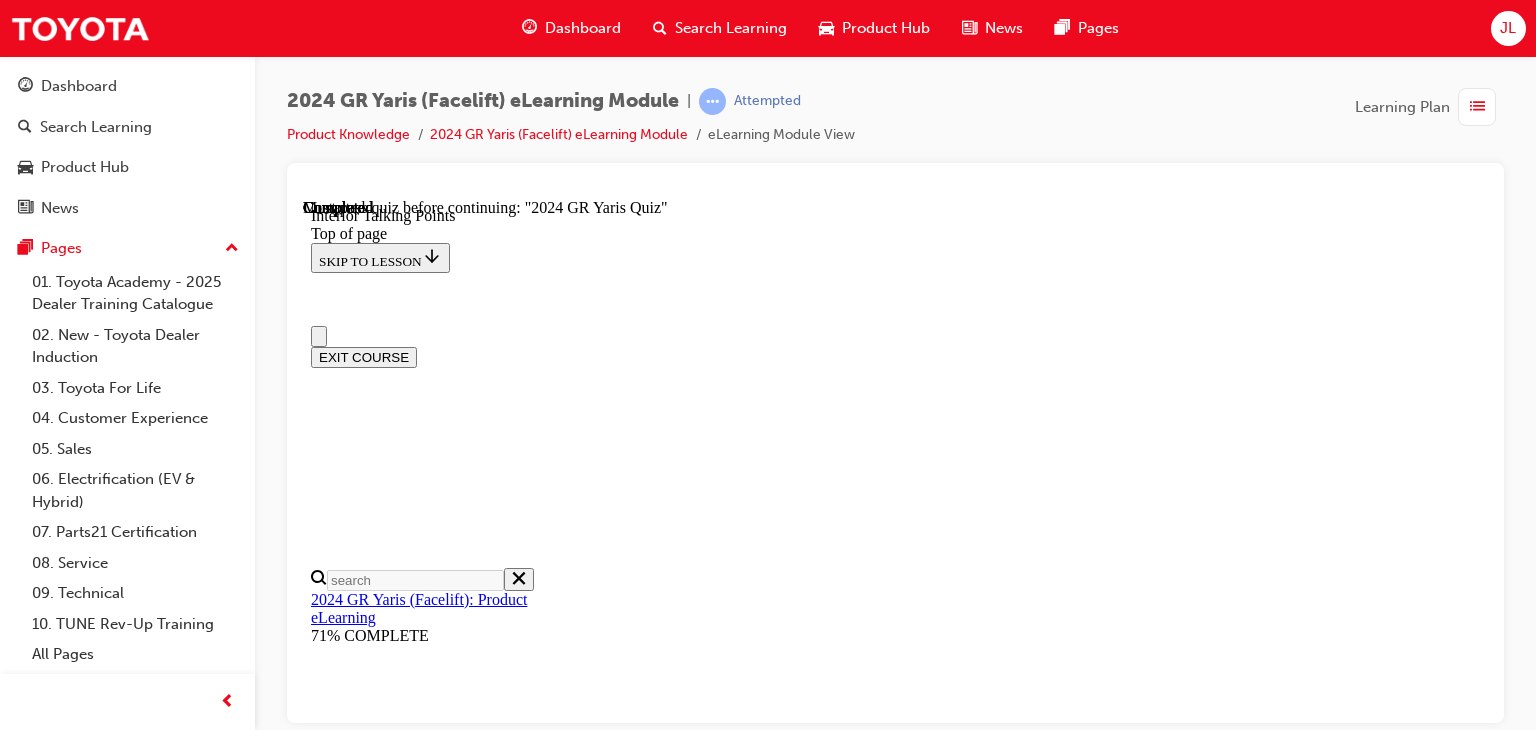 scroll, scrollTop: 0, scrollLeft: 0, axis: both 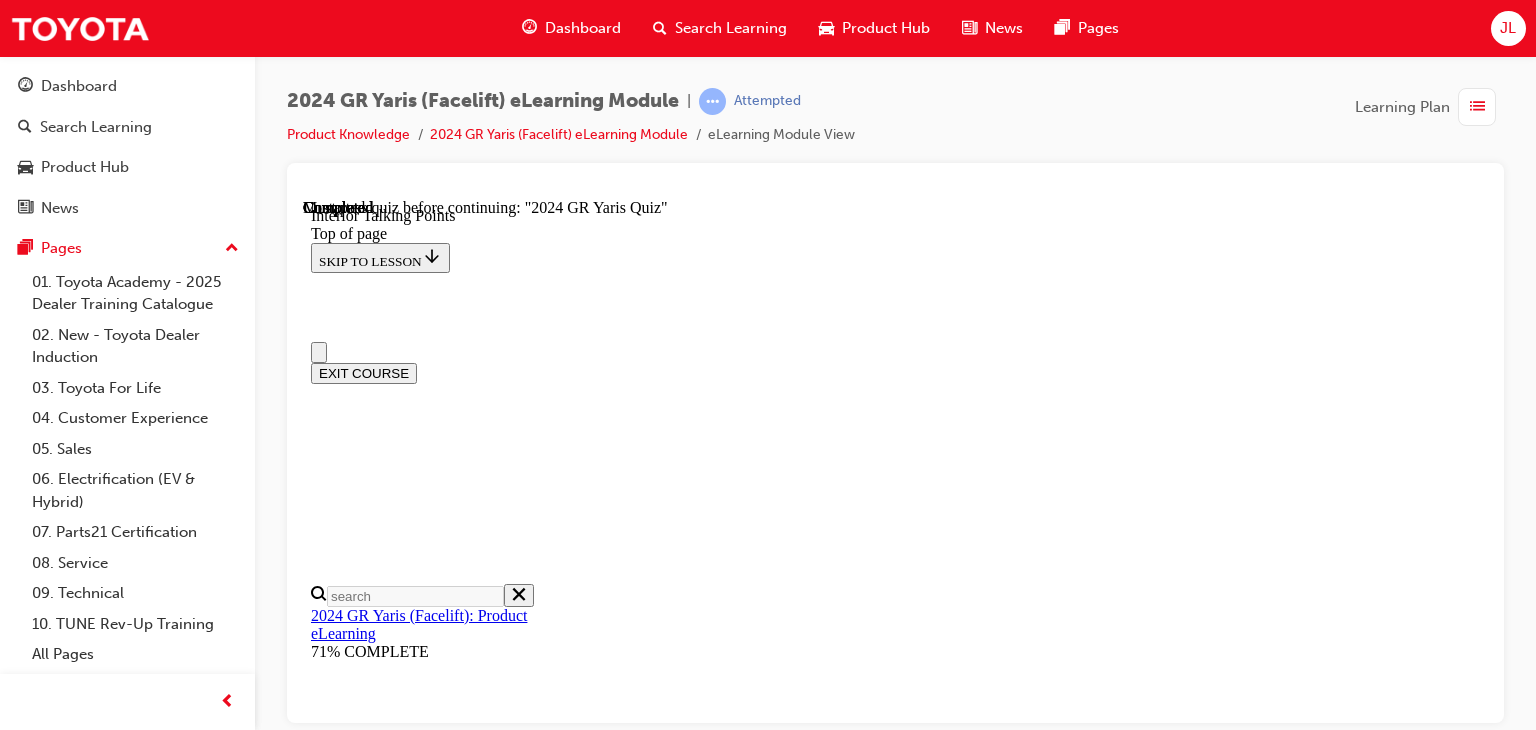 click on "4 of 7 — Exterior Talking Points" at bounding box center (416, 10046) 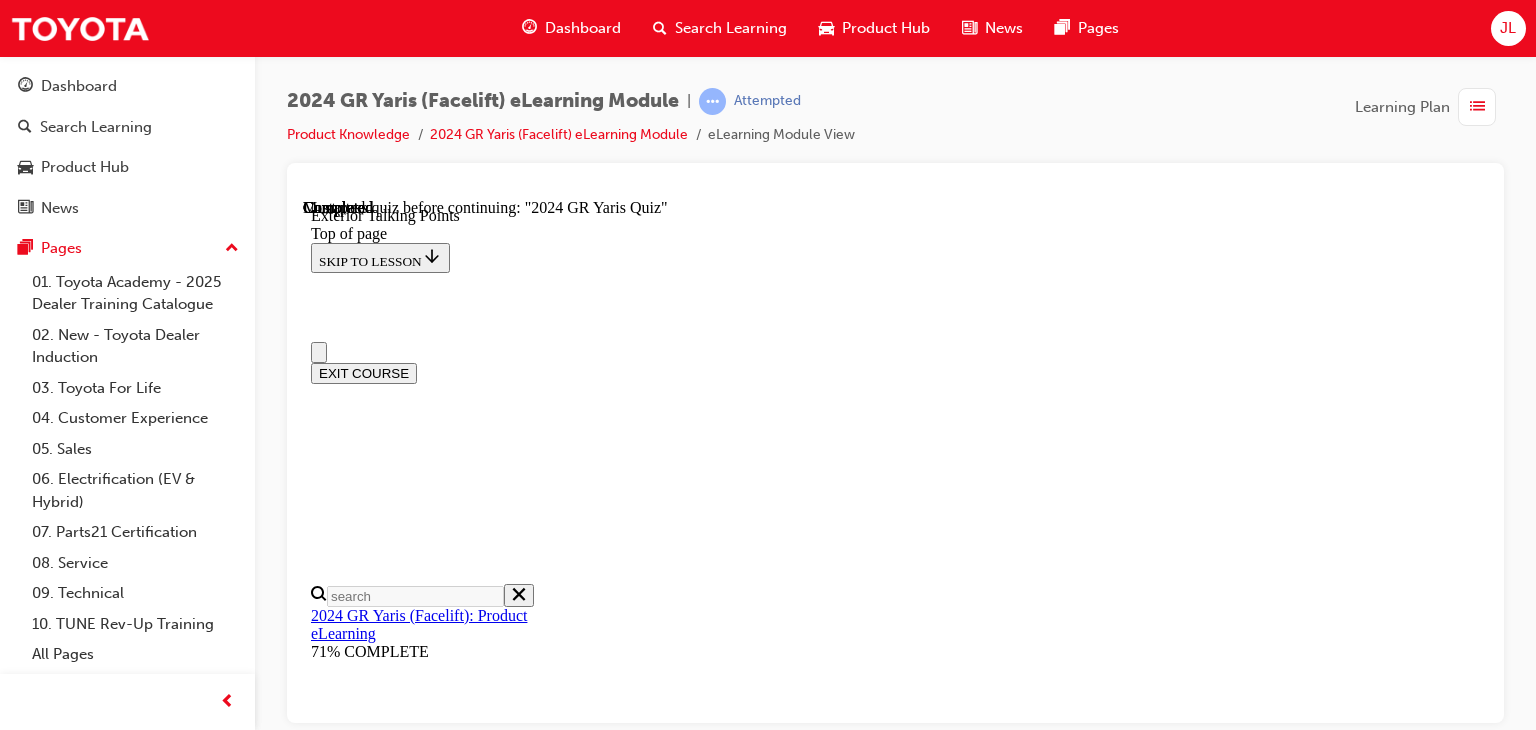 scroll, scrollTop: 0, scrollLeft: 0, axis: both 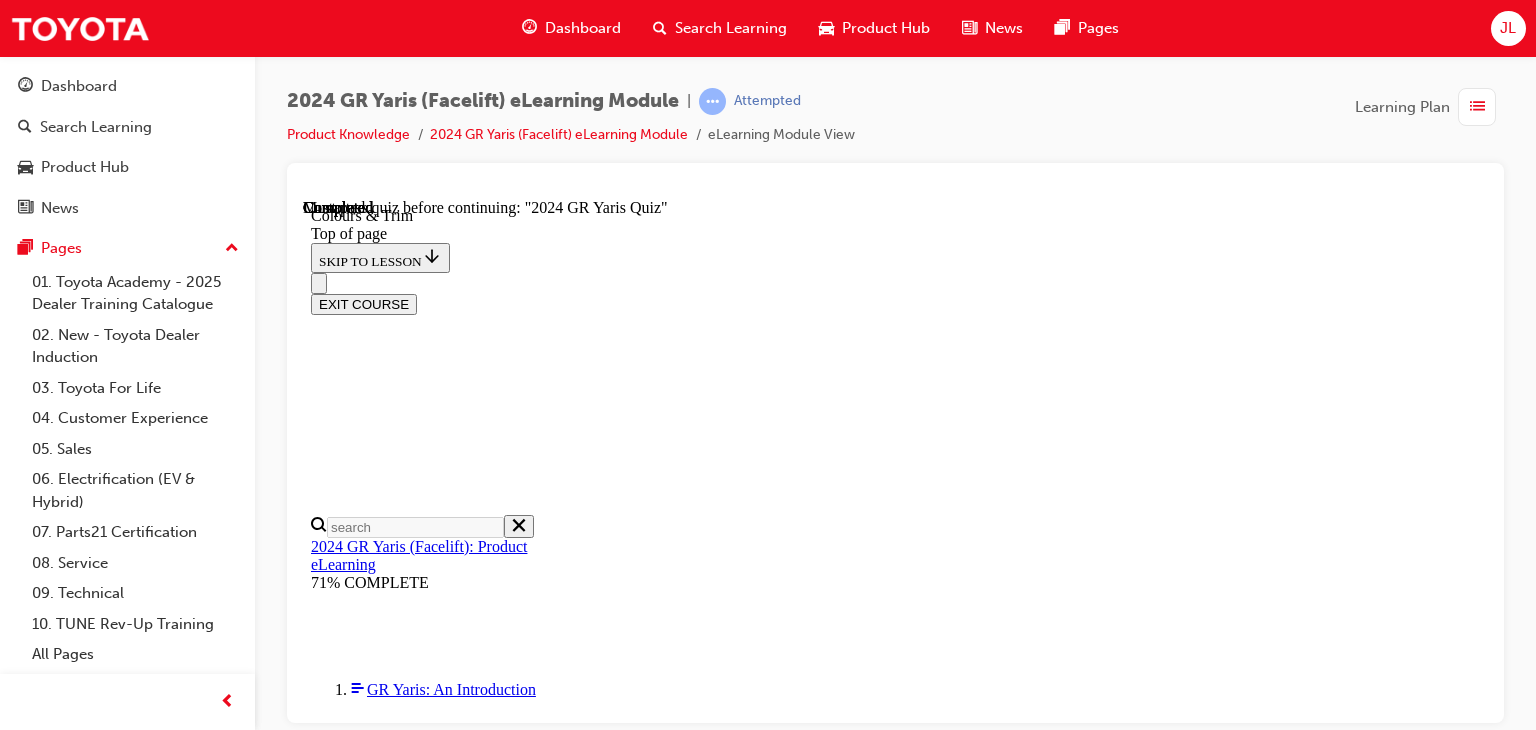 click on "4 of 7 — Exterior Talking Points" at bounding box center (433, 12049) 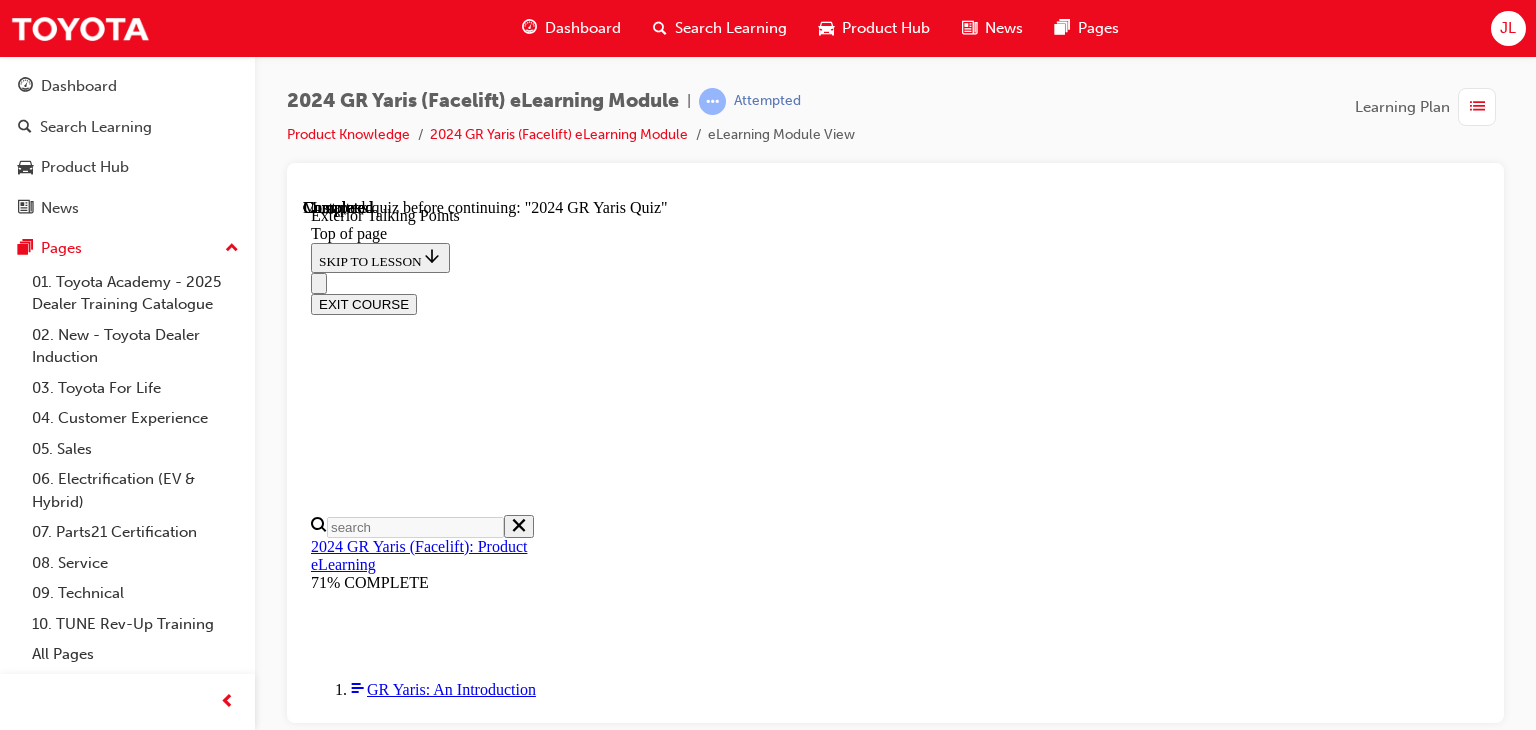 scroll, scrollTop: 4368, scrollLeft: 0, axis: vertical 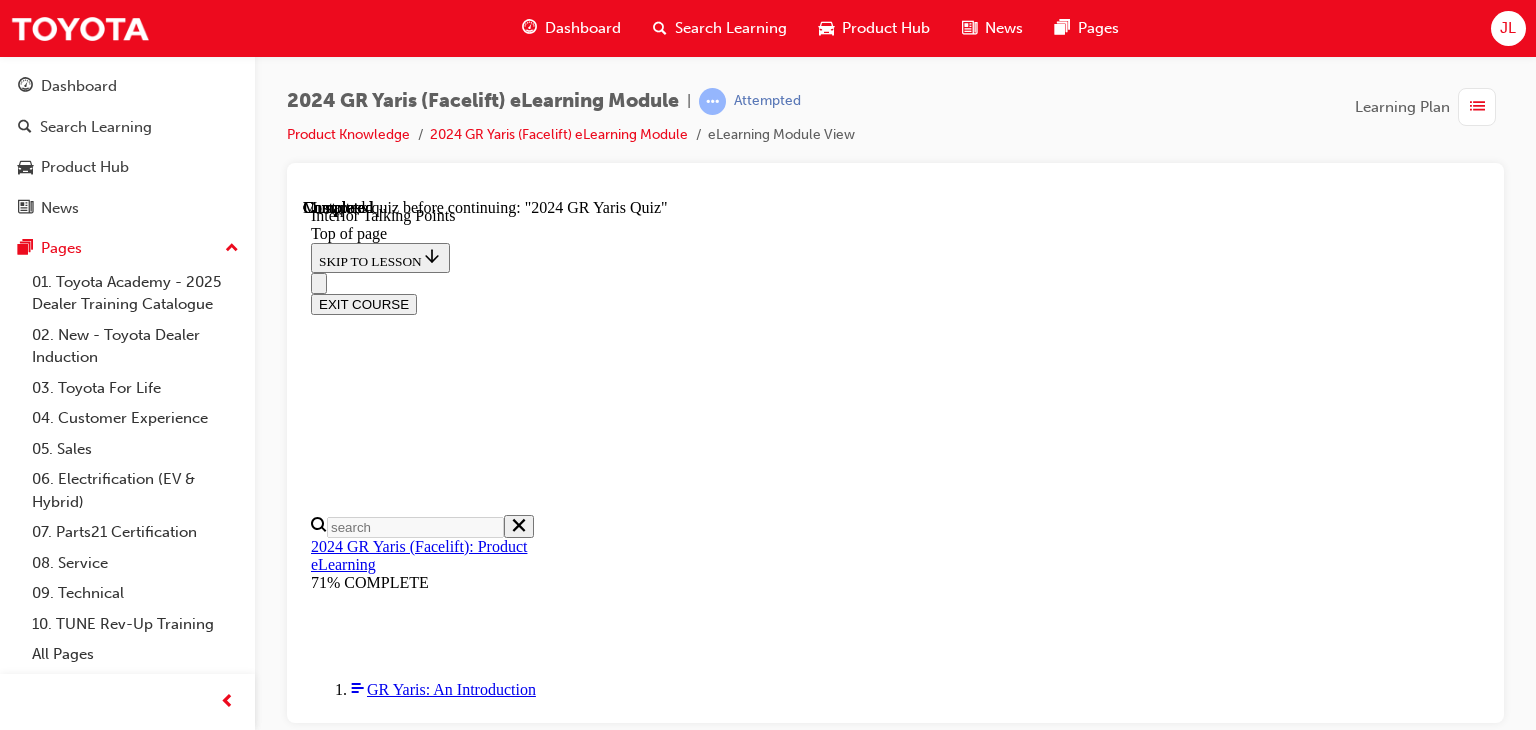click on "6 of 7 — 2024 GR [PERSON_NAME]" at bounding box center [453, 13226] 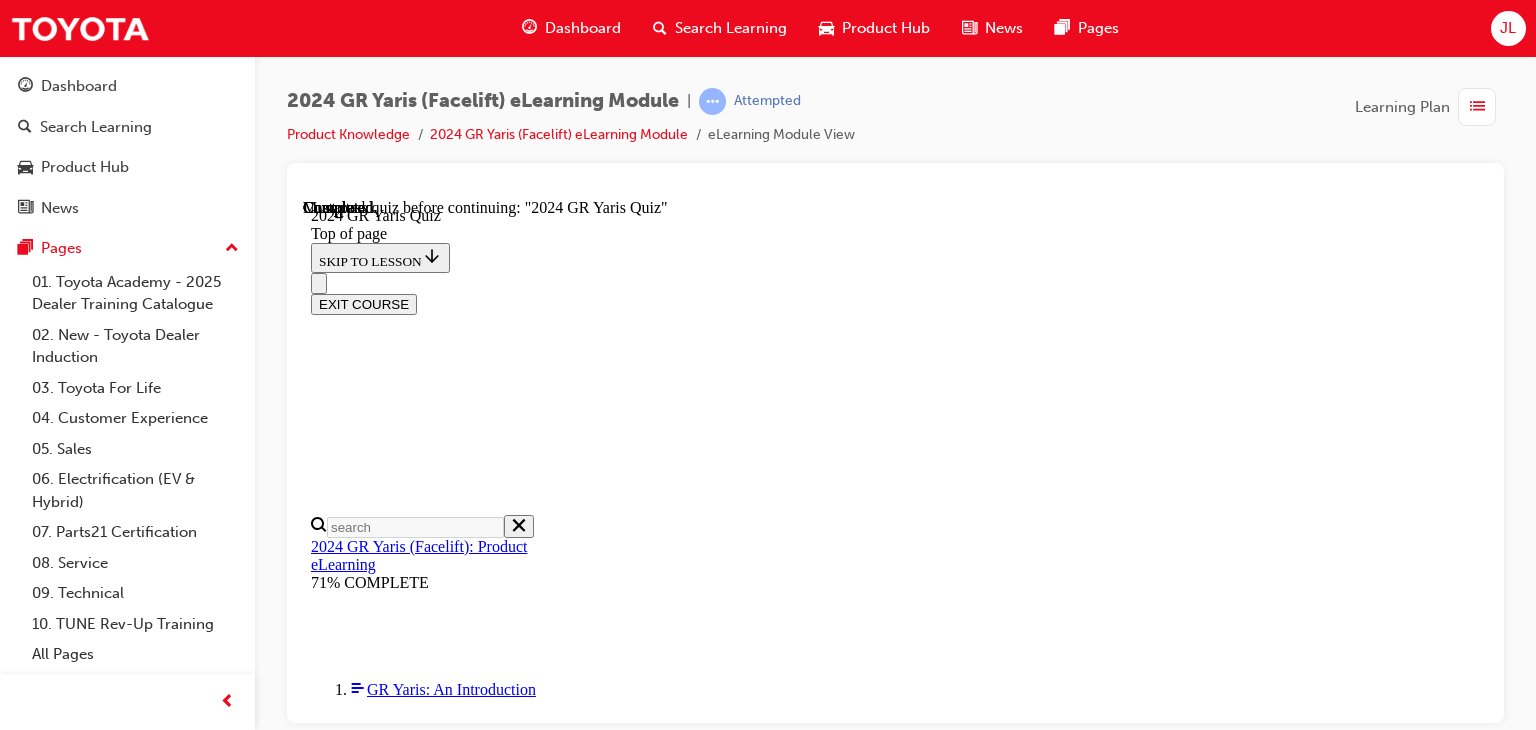 scroll, scrollTop: 0, scrollLeft: 0, axis: both 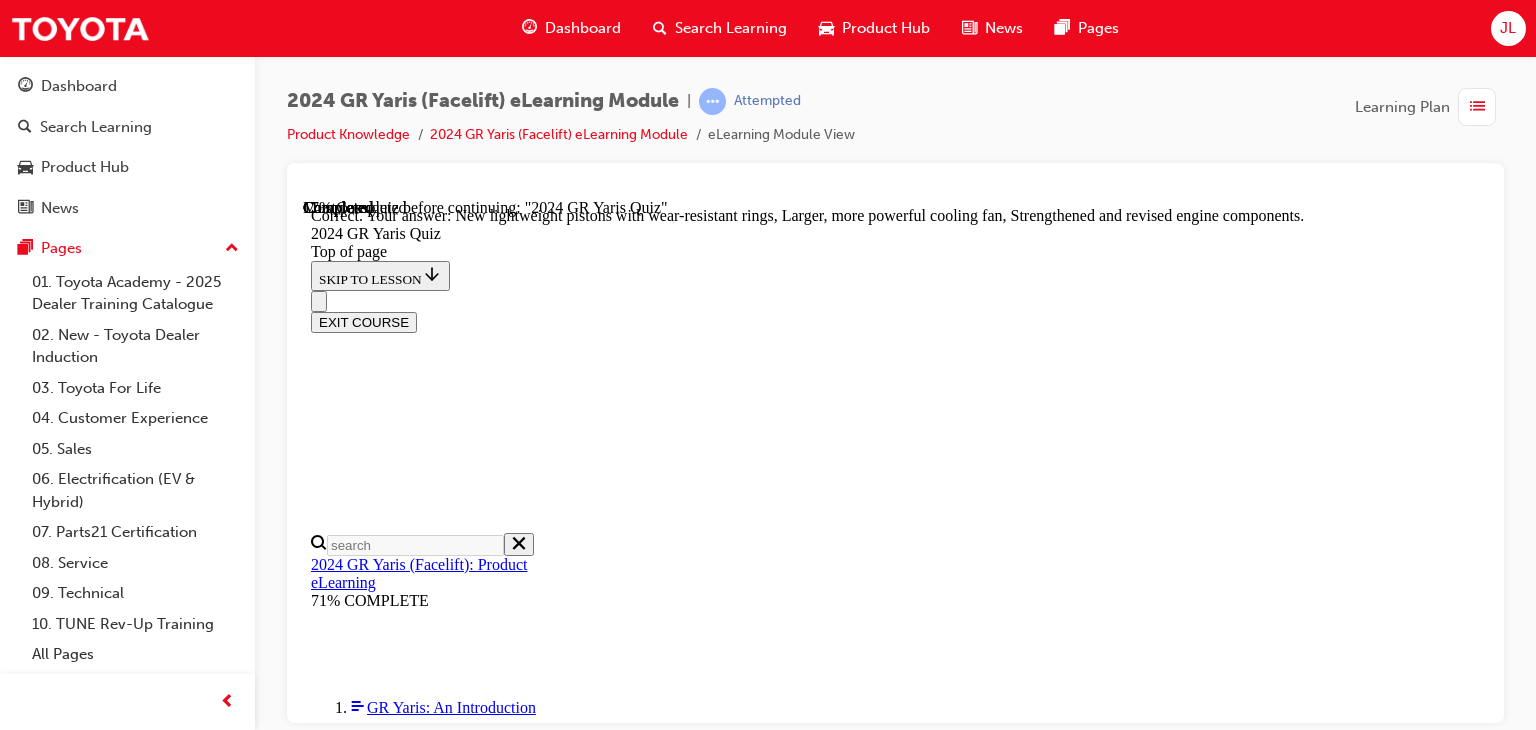 click on "NEXT" at bounding box center (337, 14358) 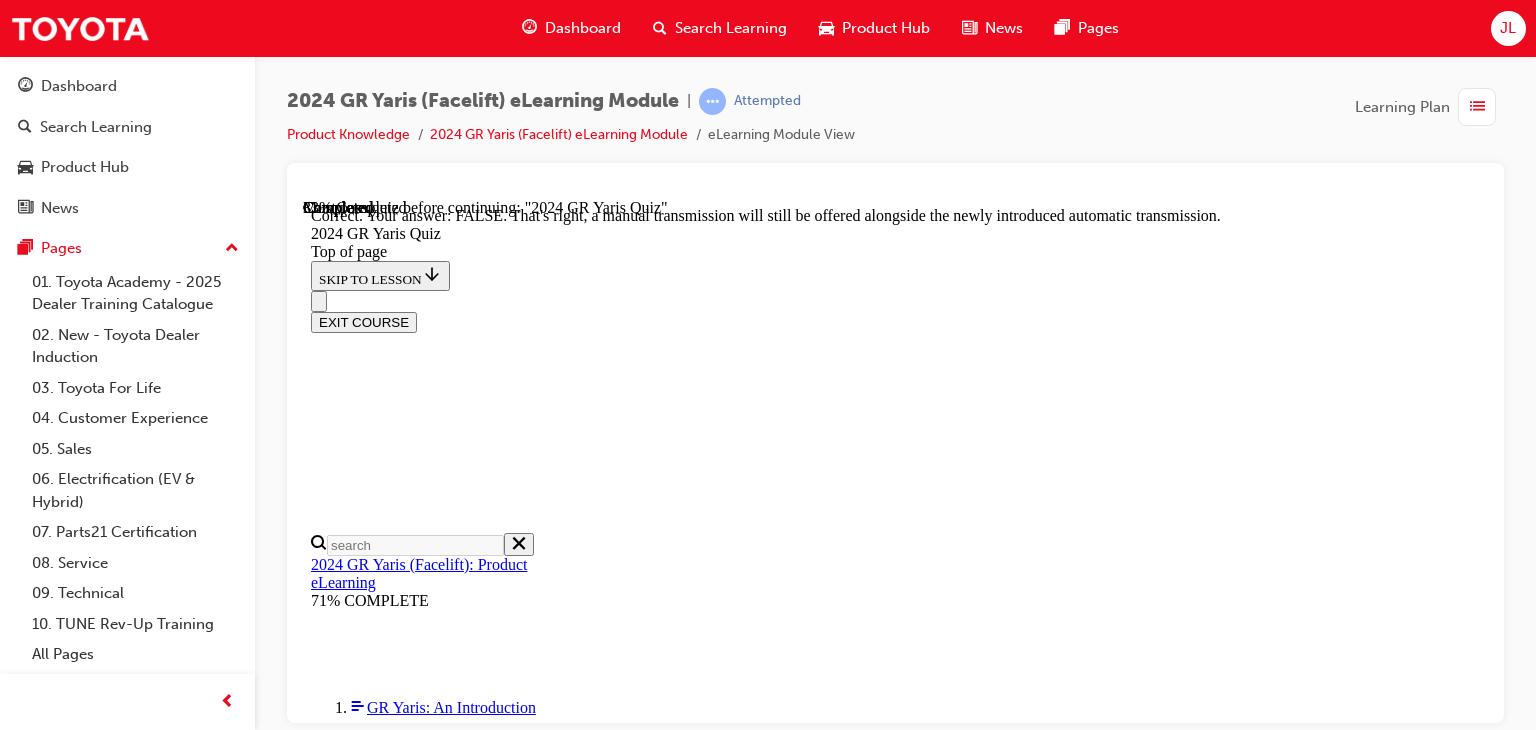 scroll, scrollTop: 838, scrollLeft: 0, axis: vertical 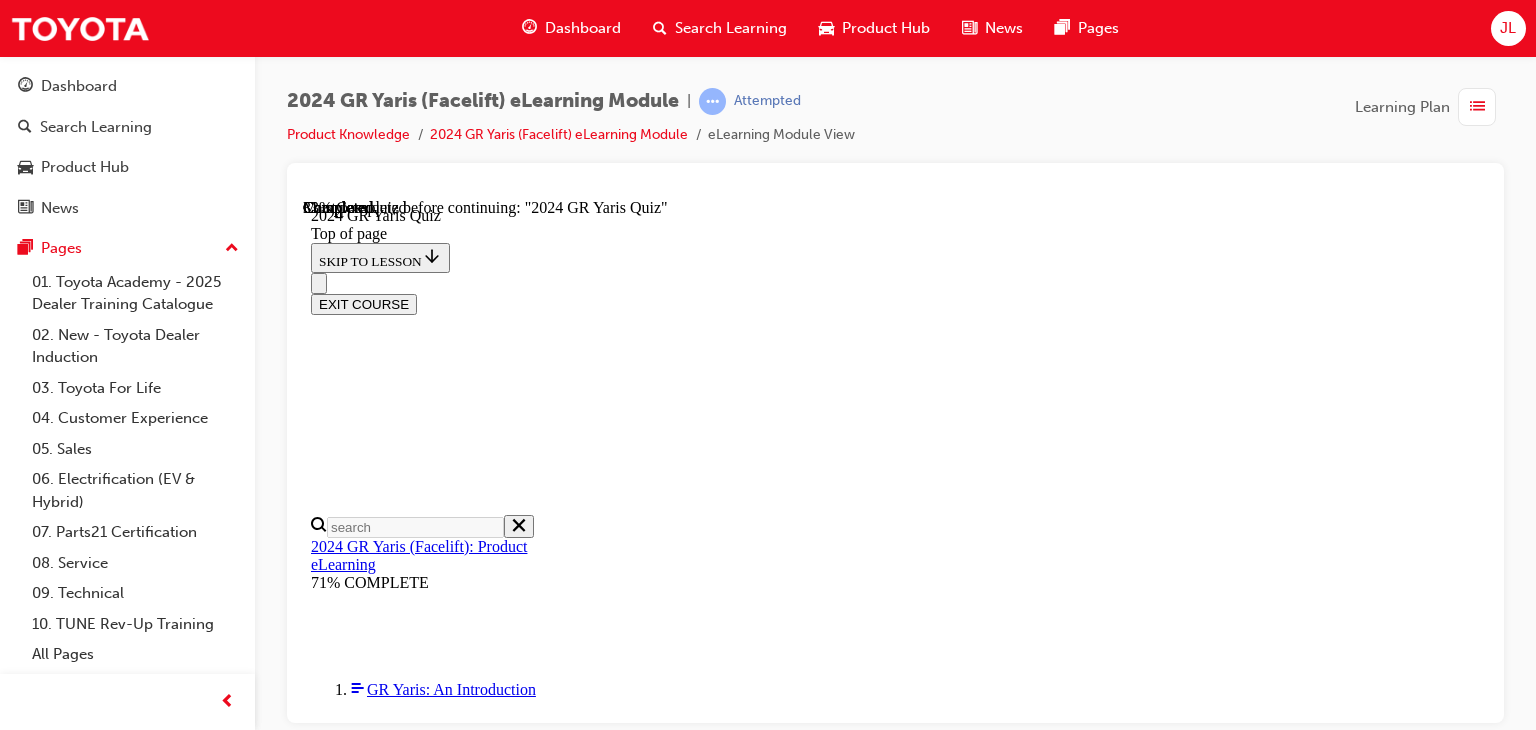 click at bounding box center [895, 20202] 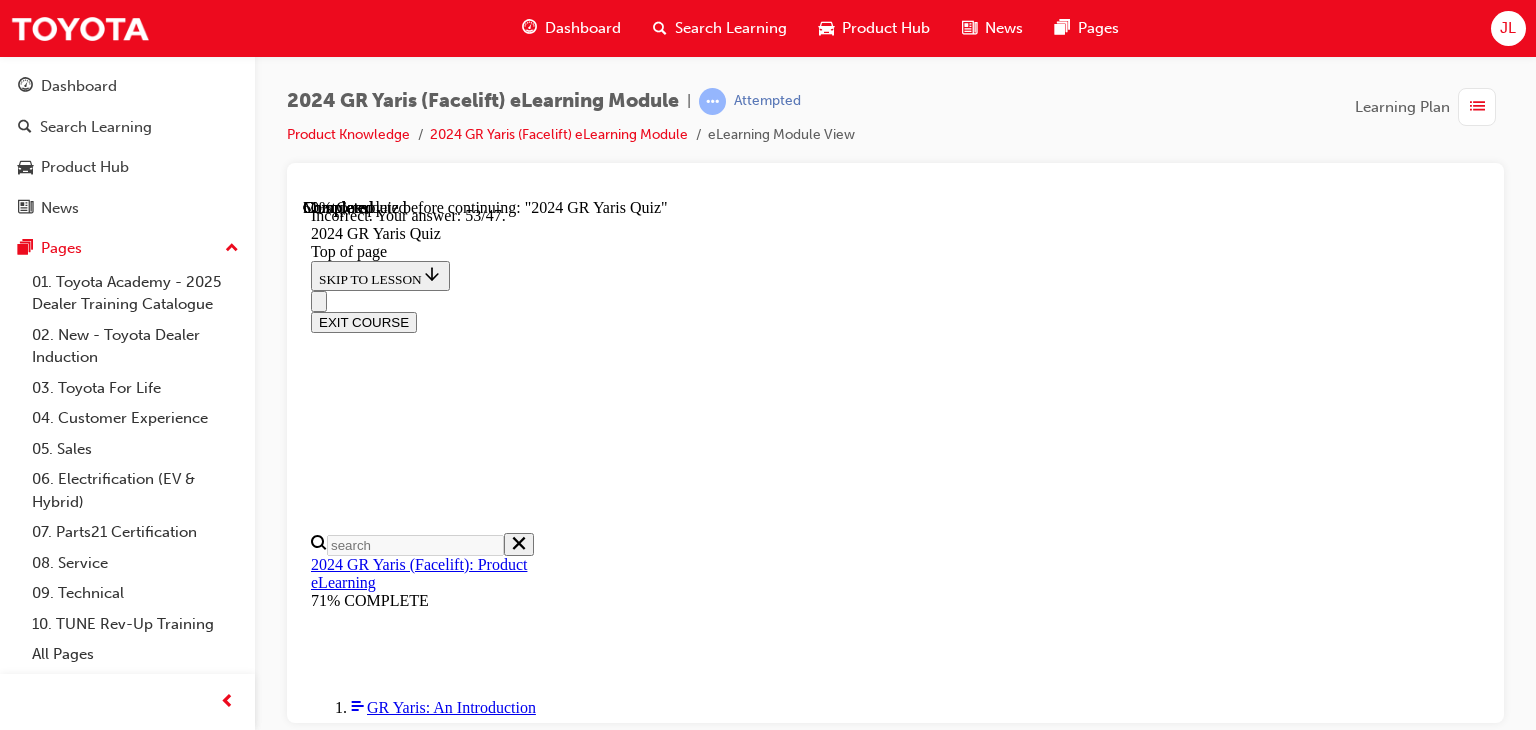 scroll, scrollTop: 912, scrollLeft: 0, axis: vertical 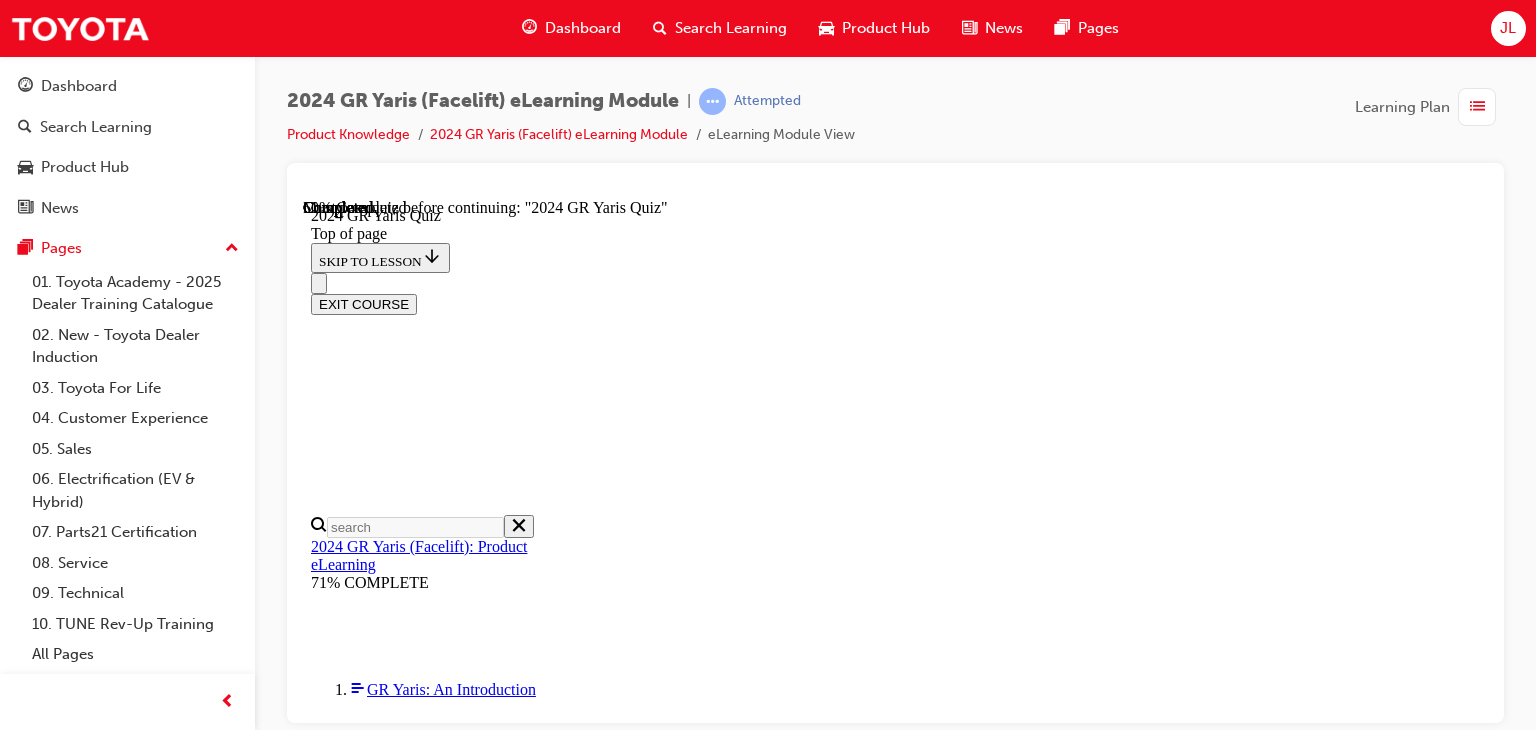 click at bounding box center (895, 20245) 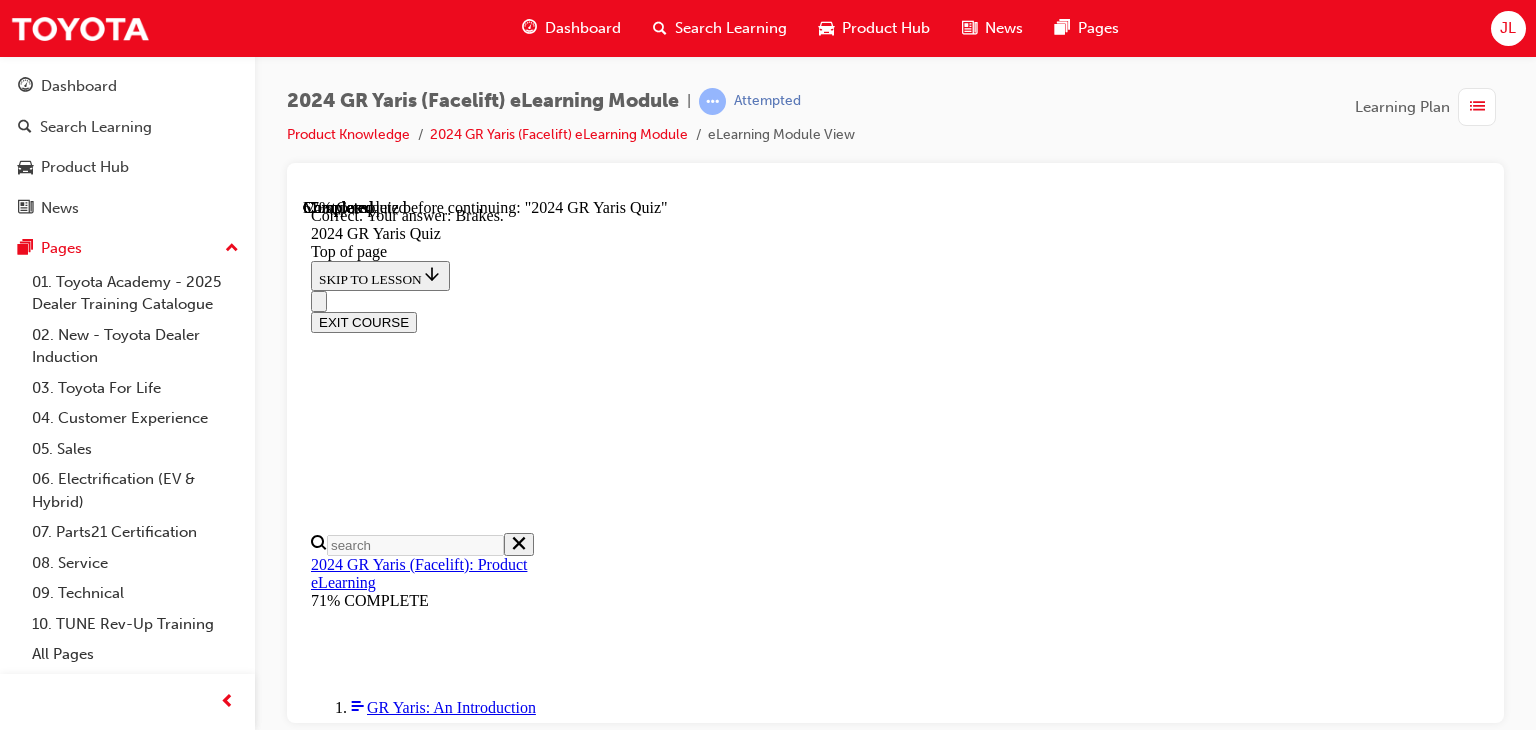 scroll, scrollTop: 972, scrollLeft: 0, axis: vertical 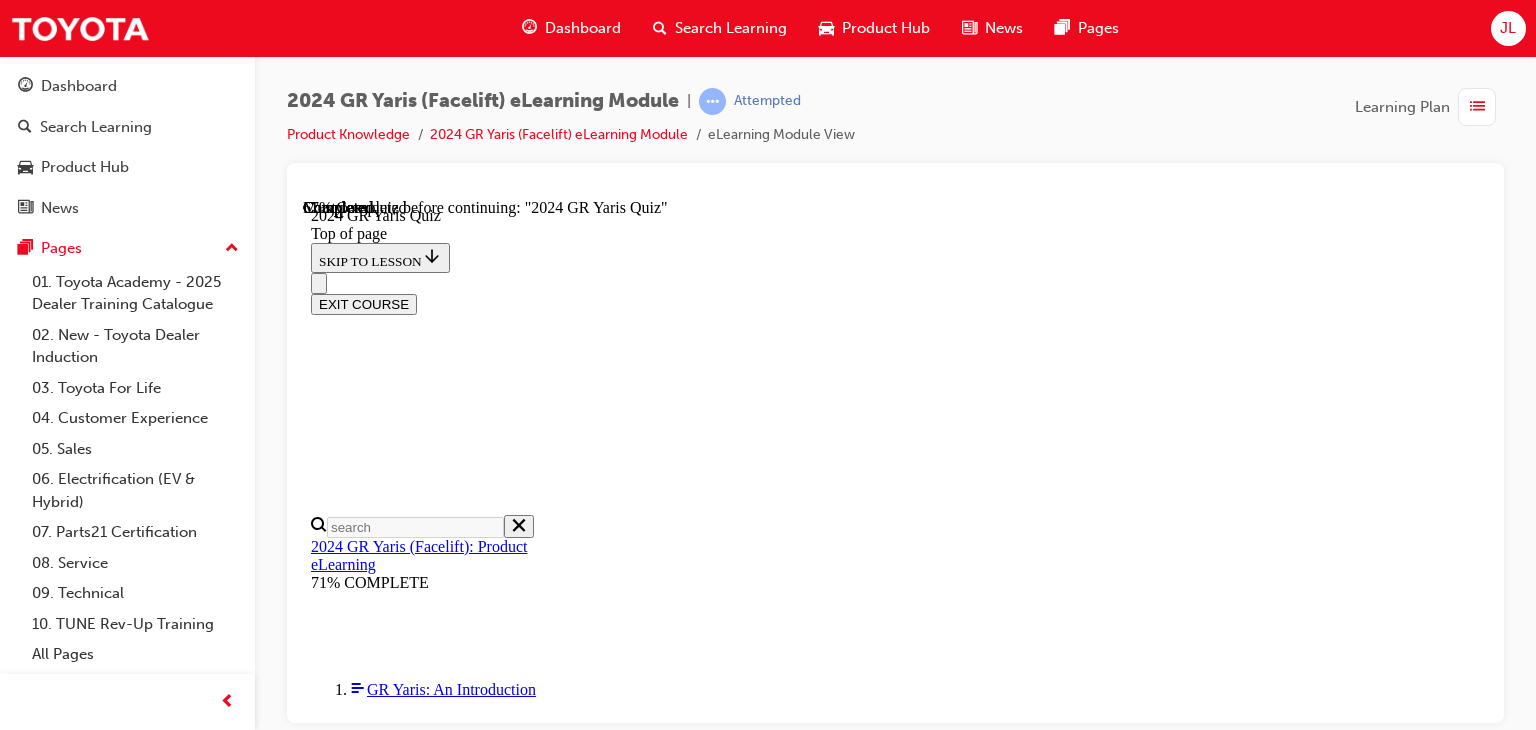 click at bounding box center [895, 20241] 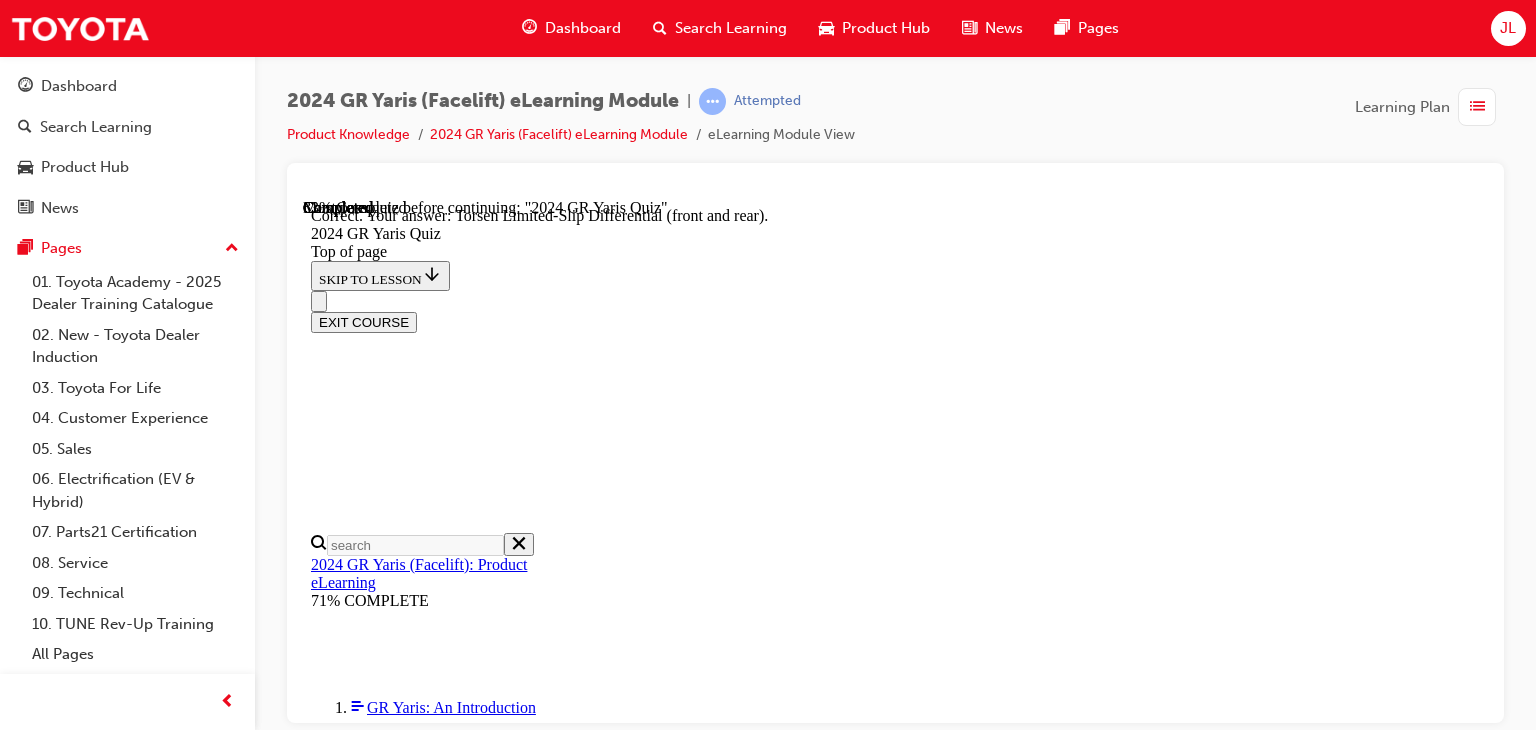 scroll, scrollTop: 979, scrollLeft: 0, axis: vertical 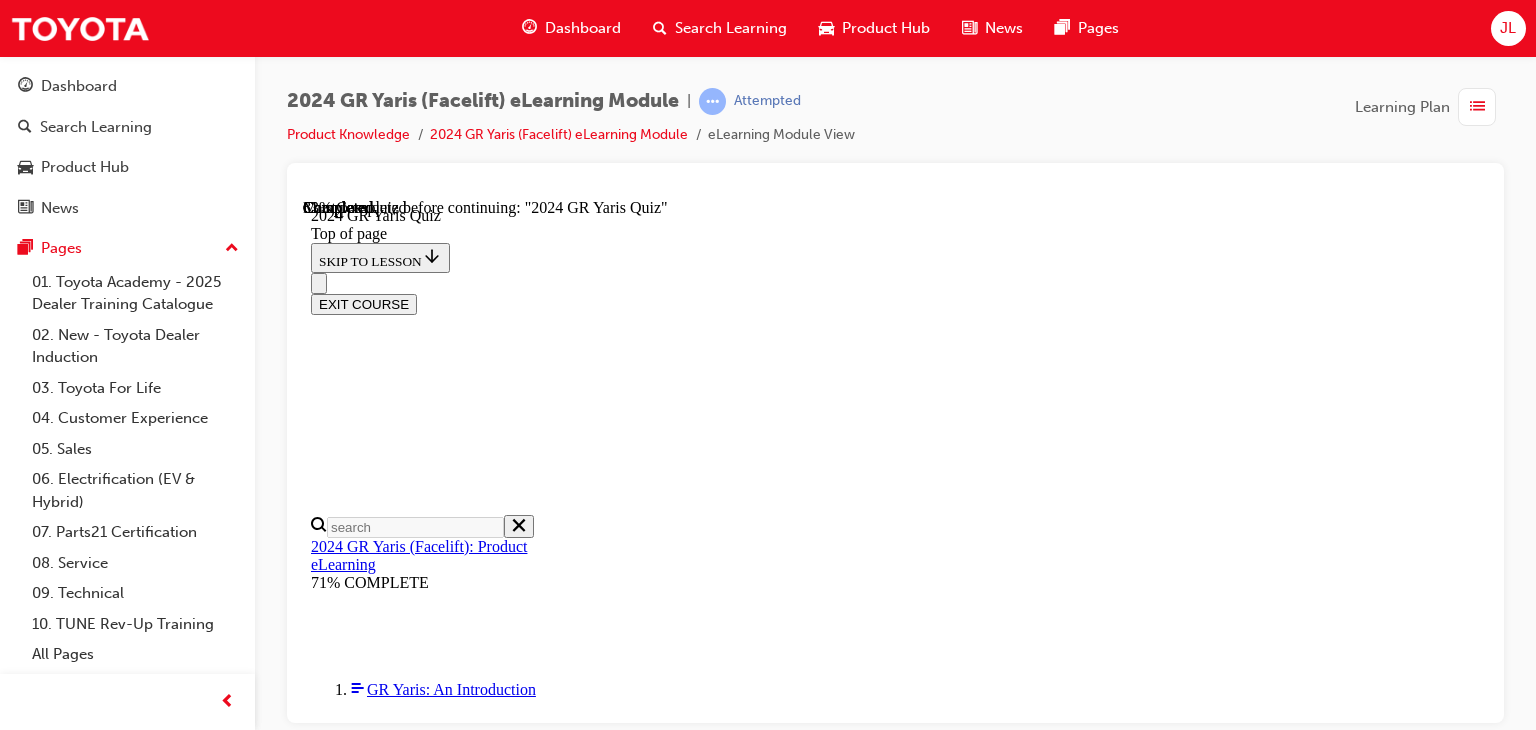 click at bounding box center (895, 21978) 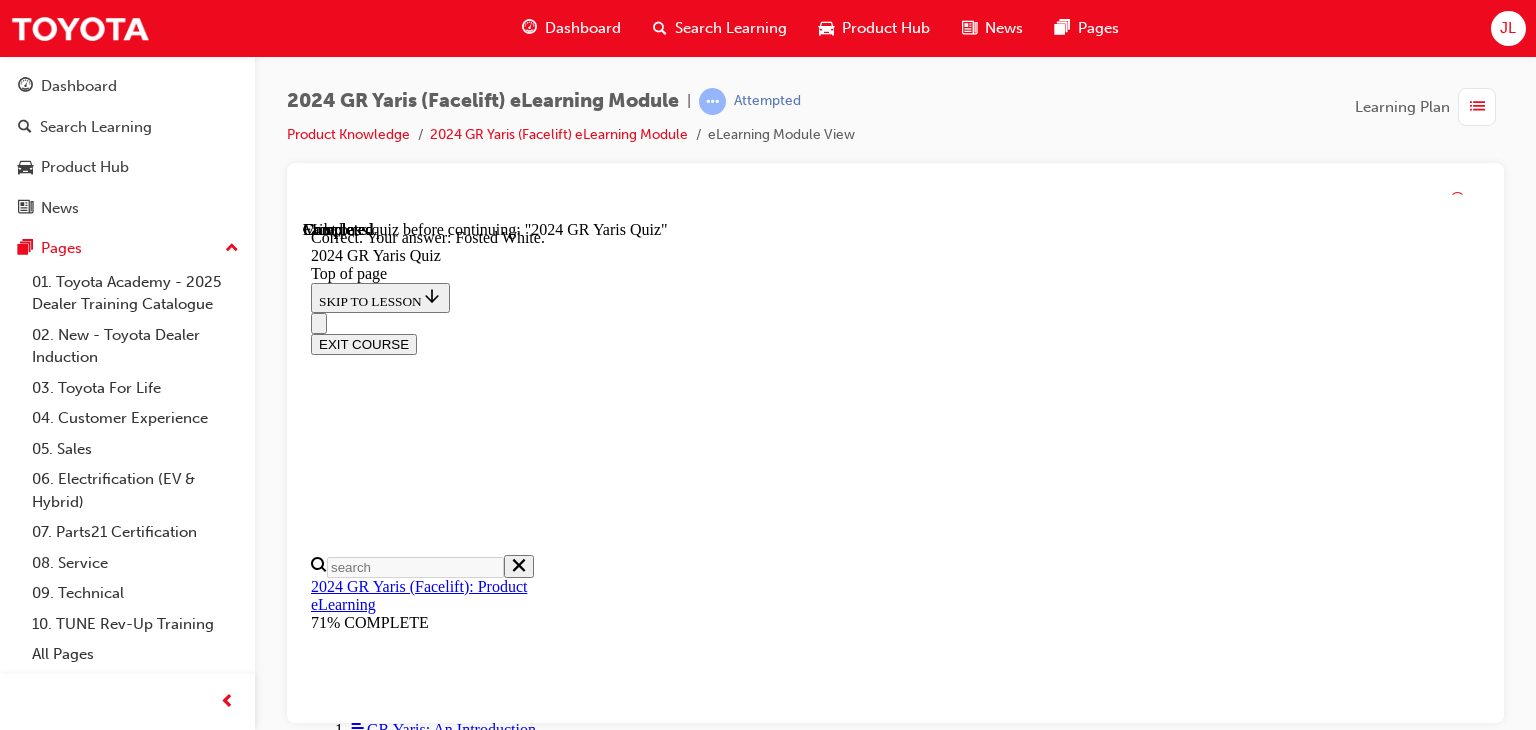 scroll, scrollTop: 636, scrollLeft: 0, axis: vertical 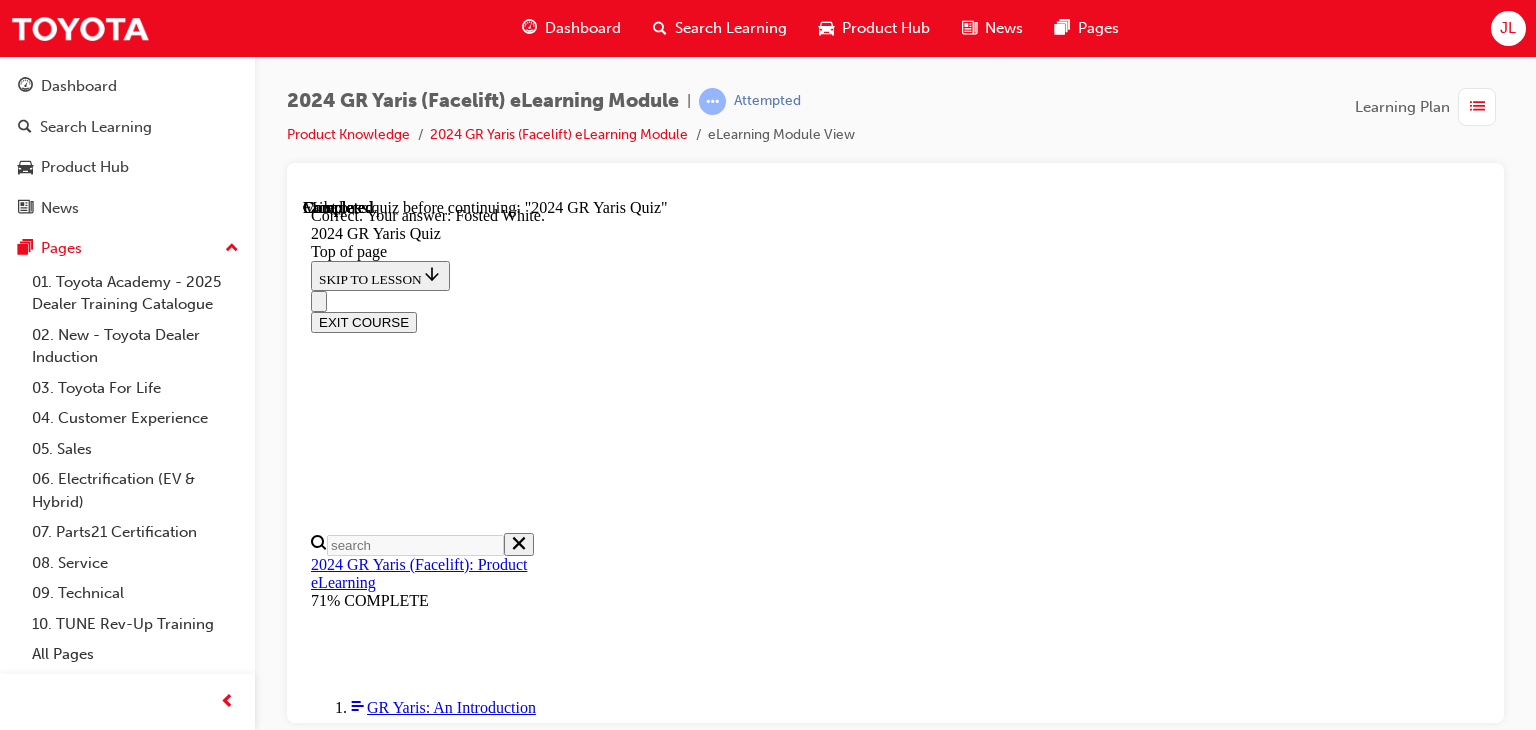 click on "NEXT" at bounding box center (337, 29514) 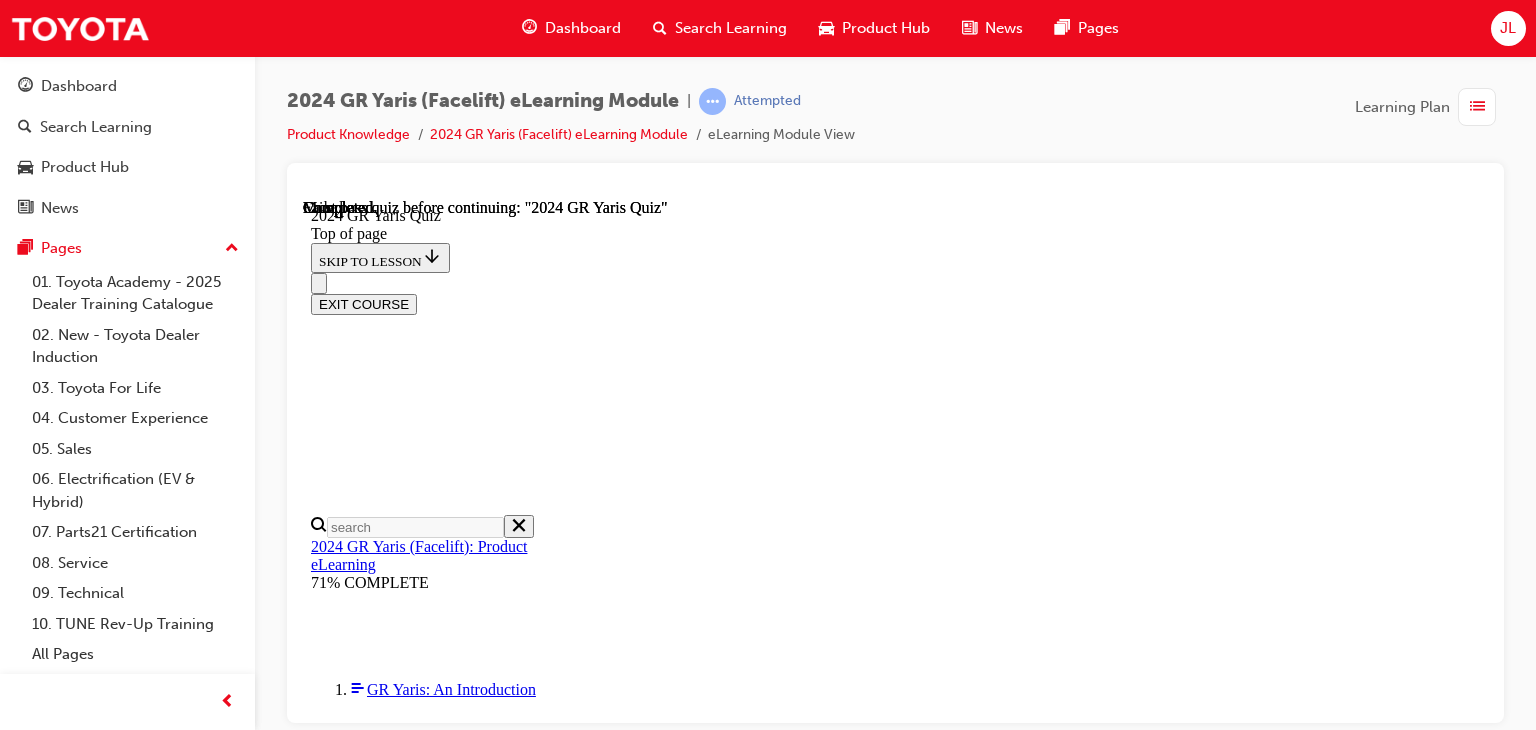 scroll, scrollTop: 572, scrollLeft: 0, axis: vertical 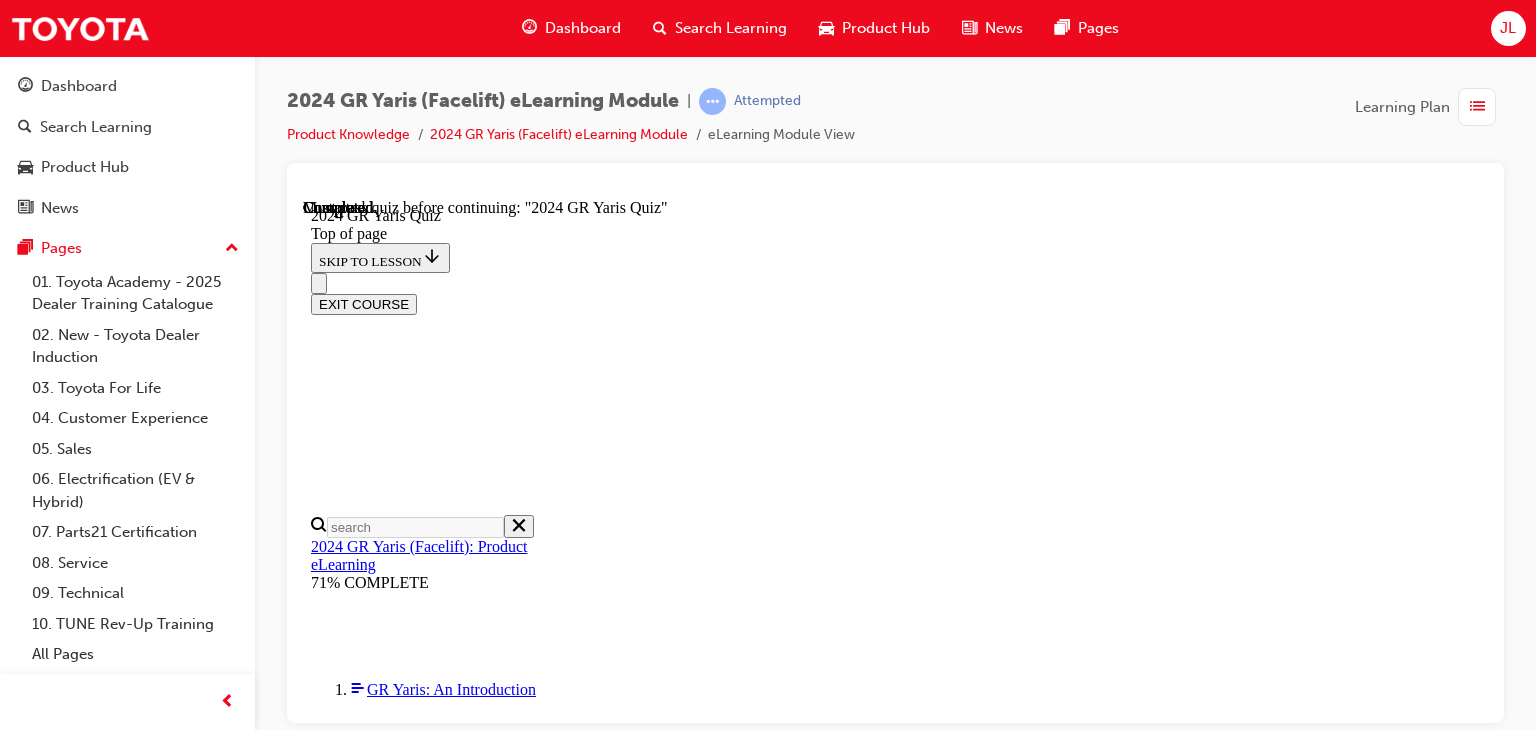 click on "TAKE AGAIN" at bounding box center [359, 10134] 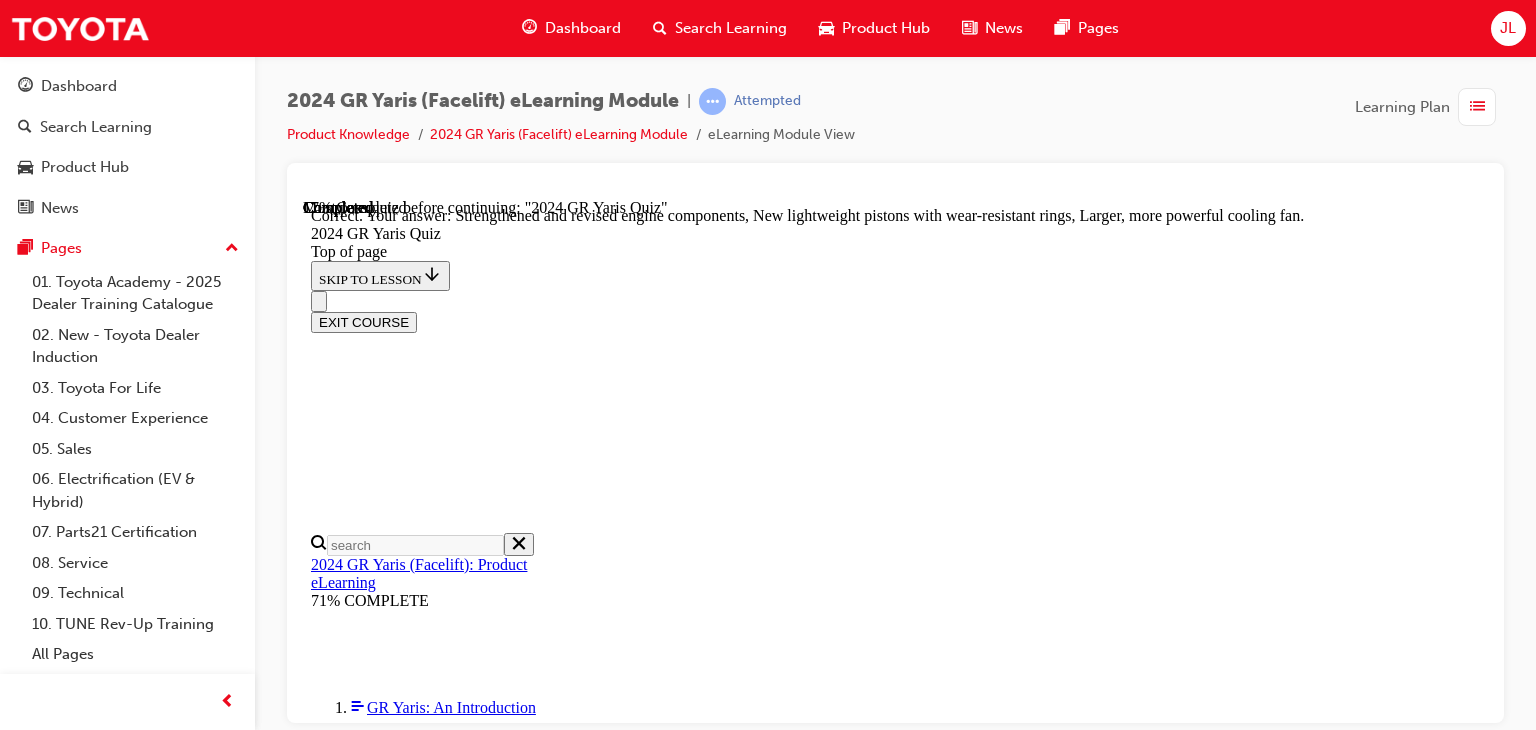 scroll, scrollTop: 967, scrollLeft: 0, axis: vertical 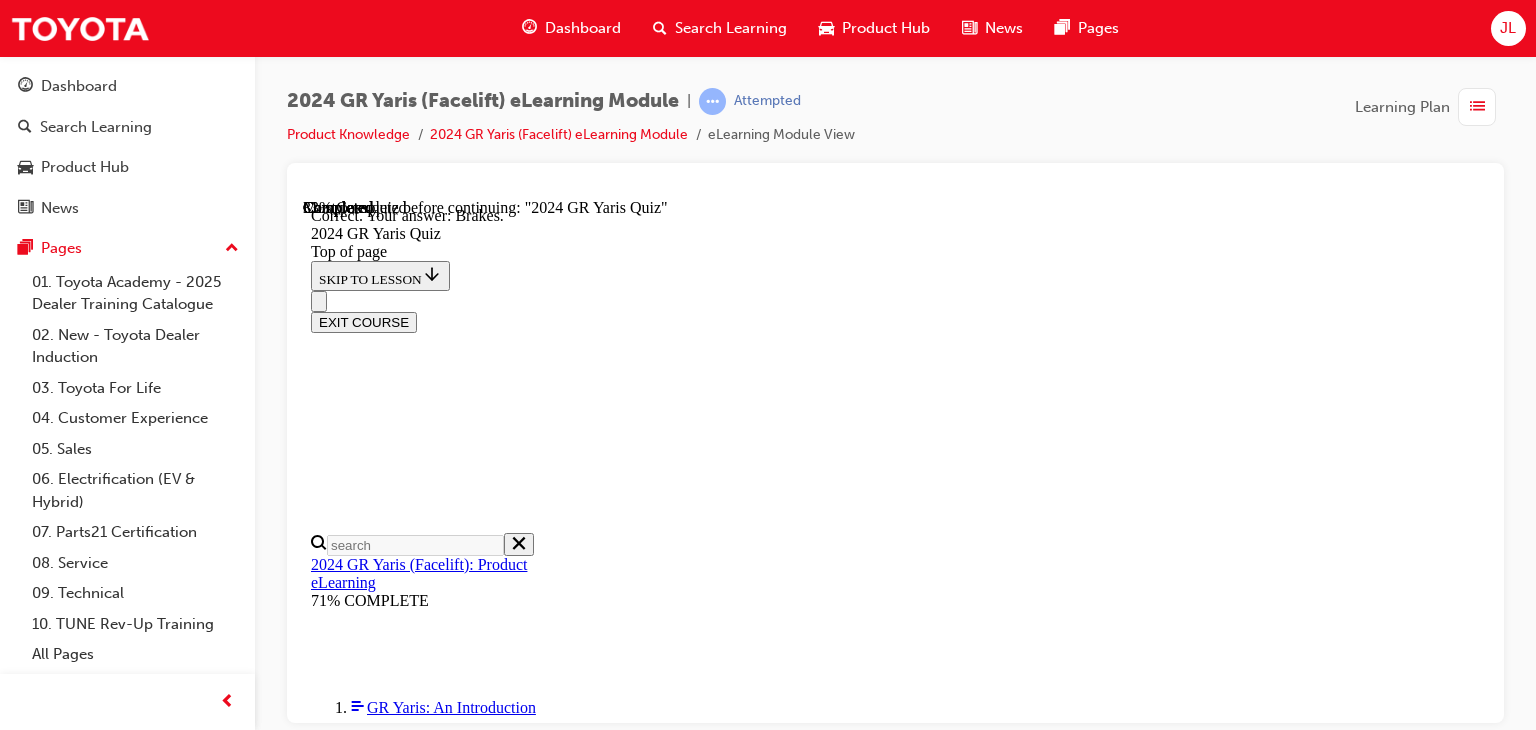 click on "NEXT" at bounding box center [337, 20865] 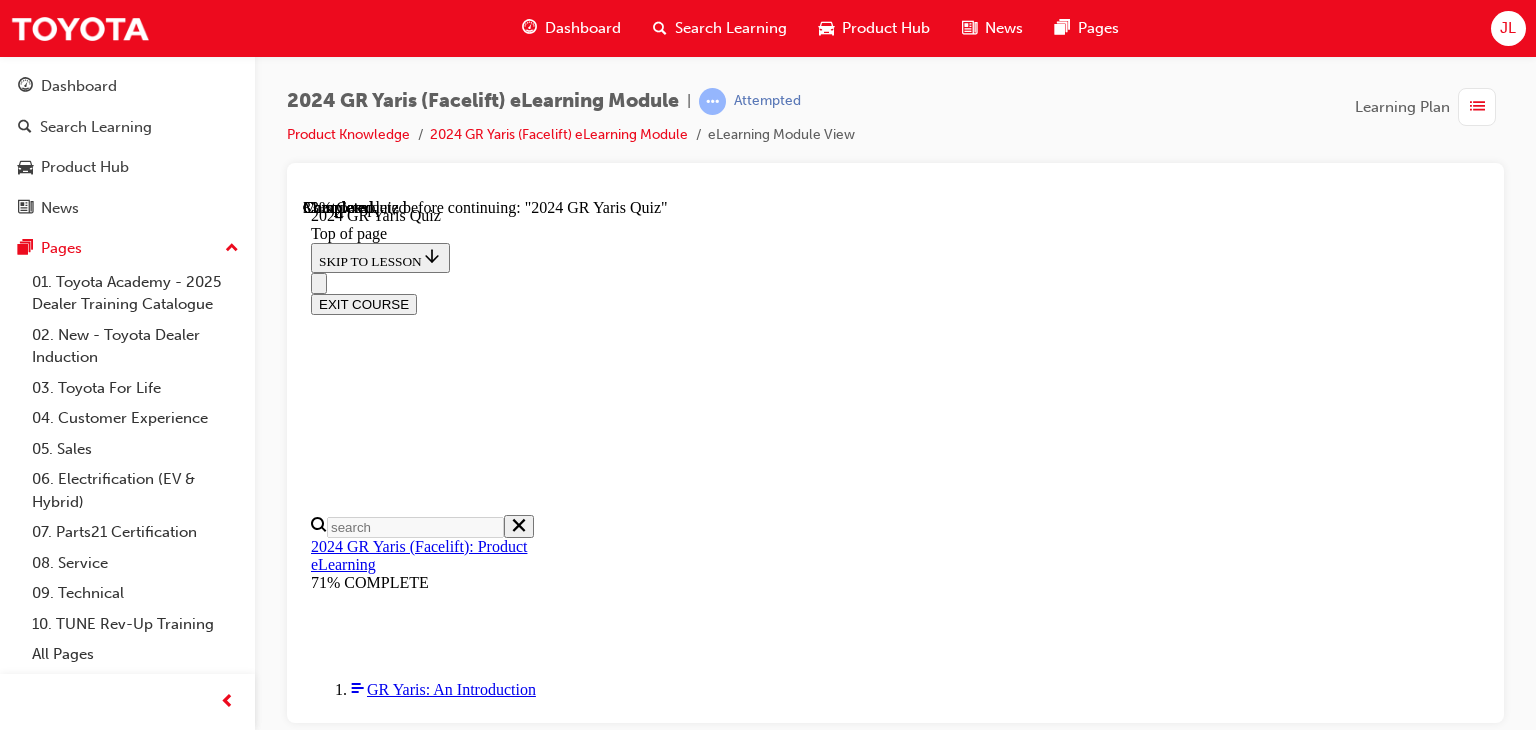 scroll, scrollTop: 800, scrollLeft: 0, axis: vertical 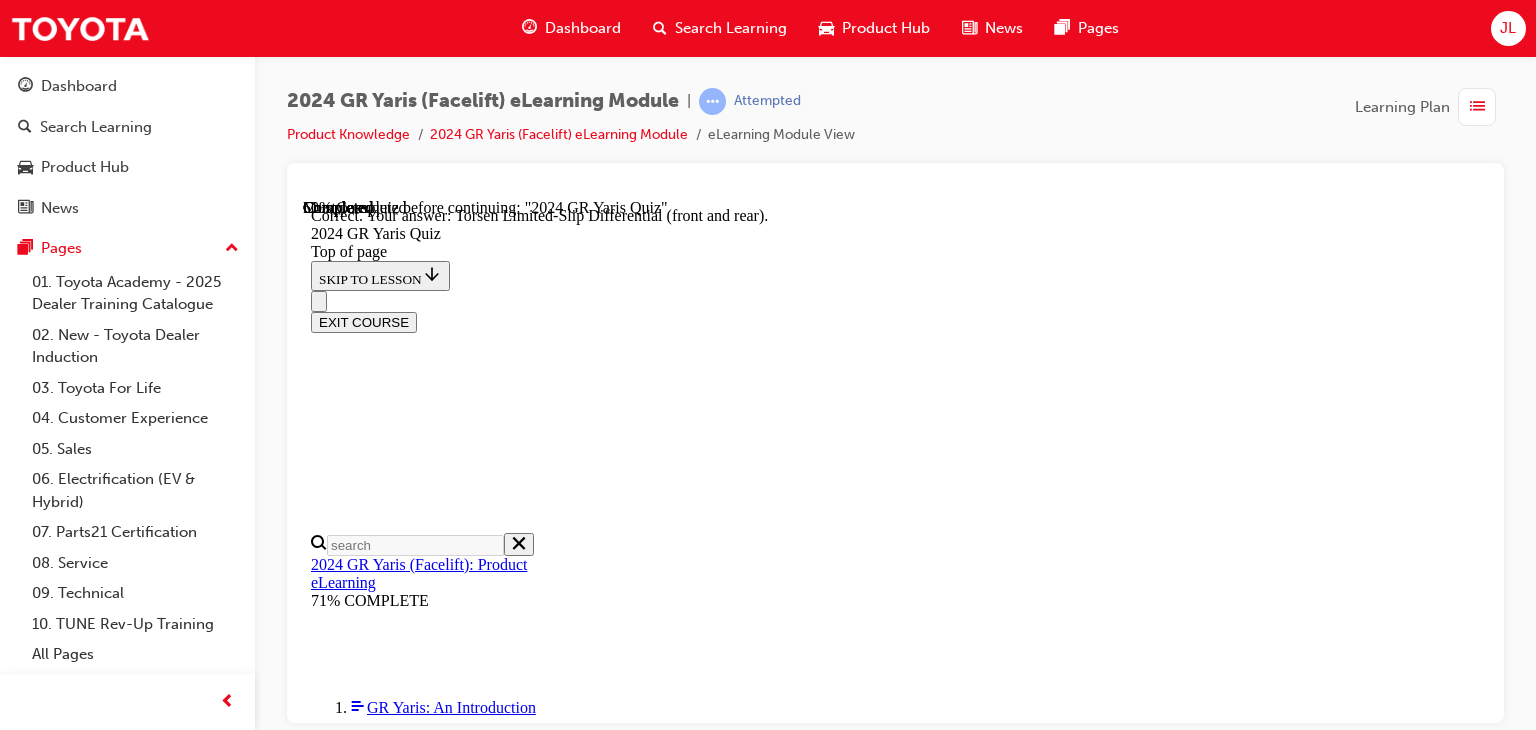 click on "NEXT" at bounding box center [337, 25664] 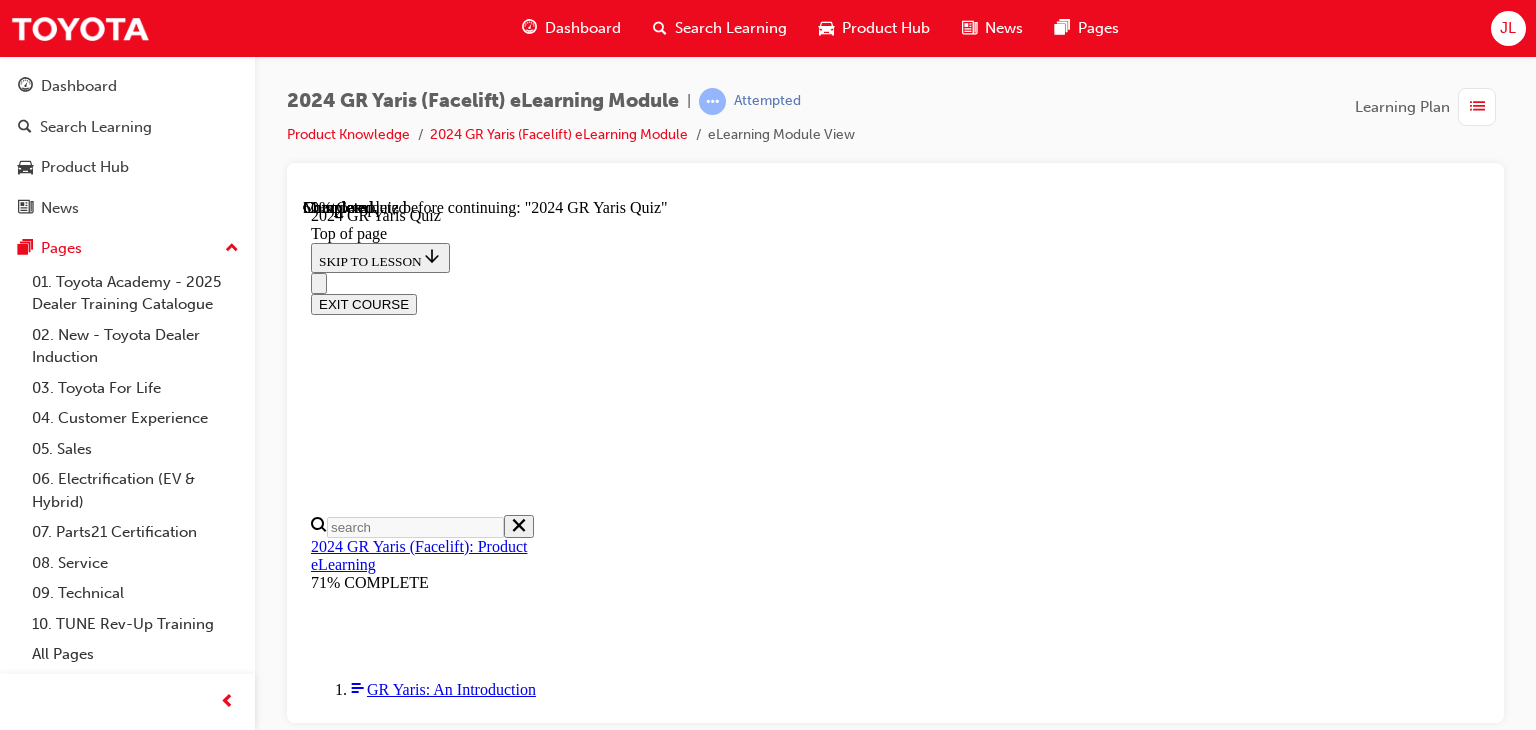 scroll, scrollTop: 400, scrollLeft: 0, axis: vertical 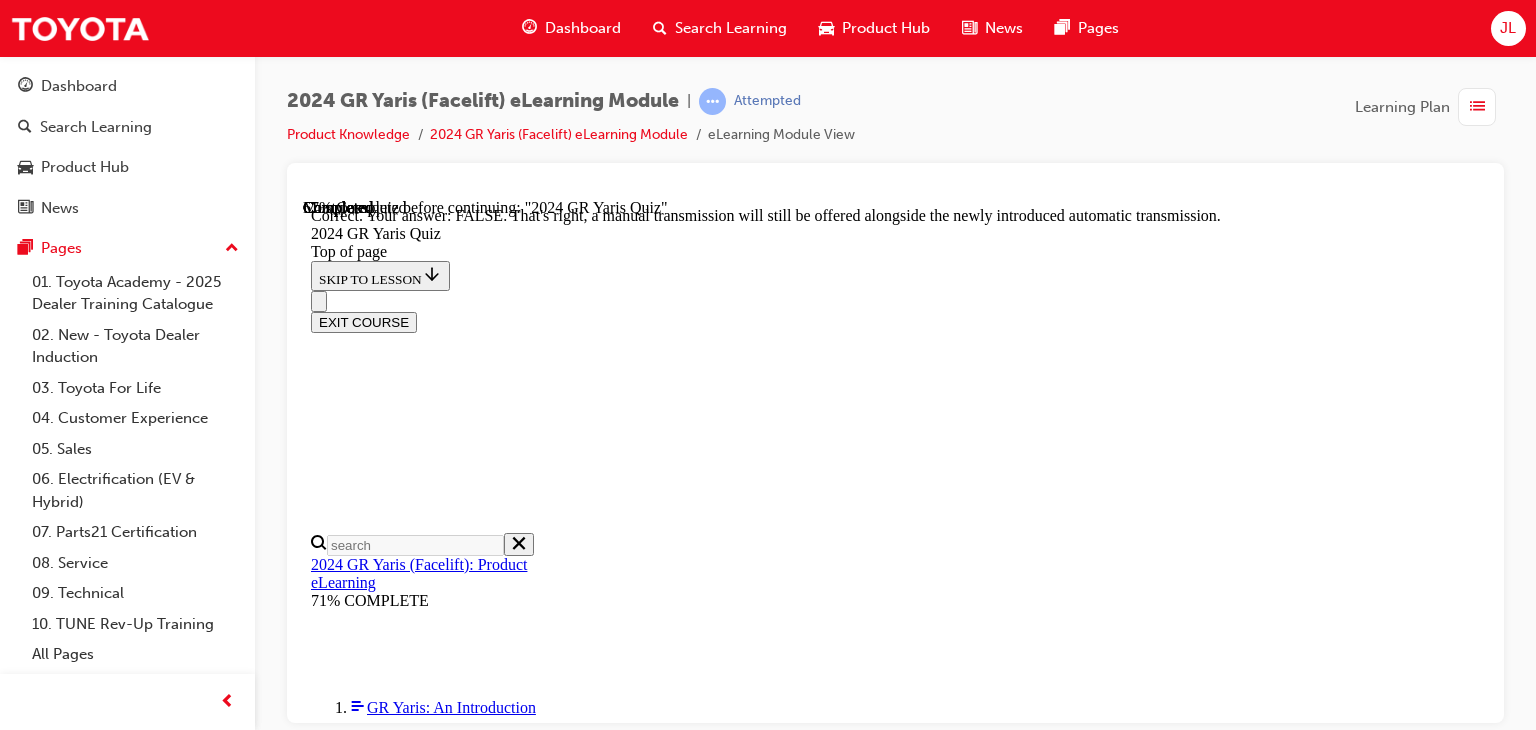 click on "NEXT" at bounding box center (337, 23514) 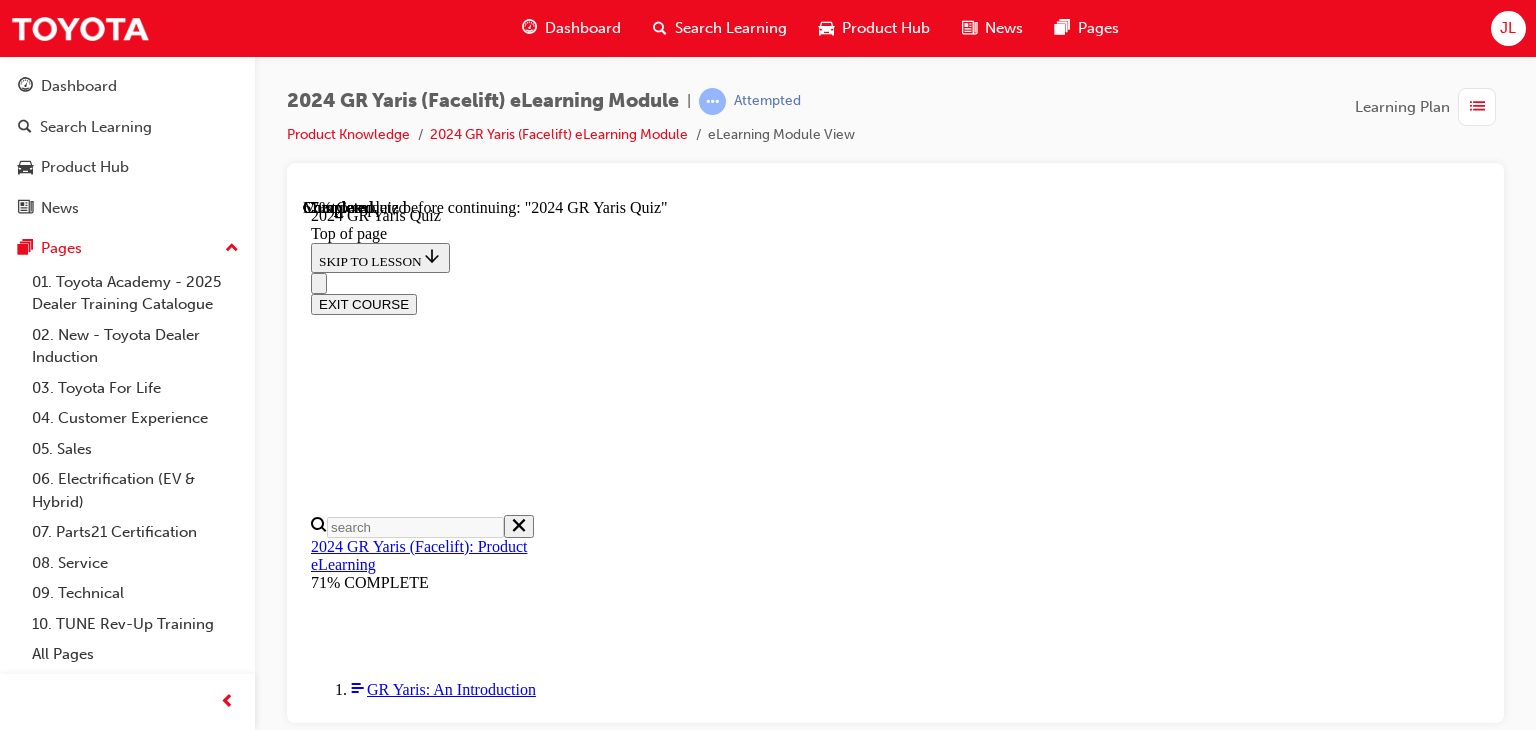 scroll, scrollTop: 300, scrollLeft: 0, axis: vertical 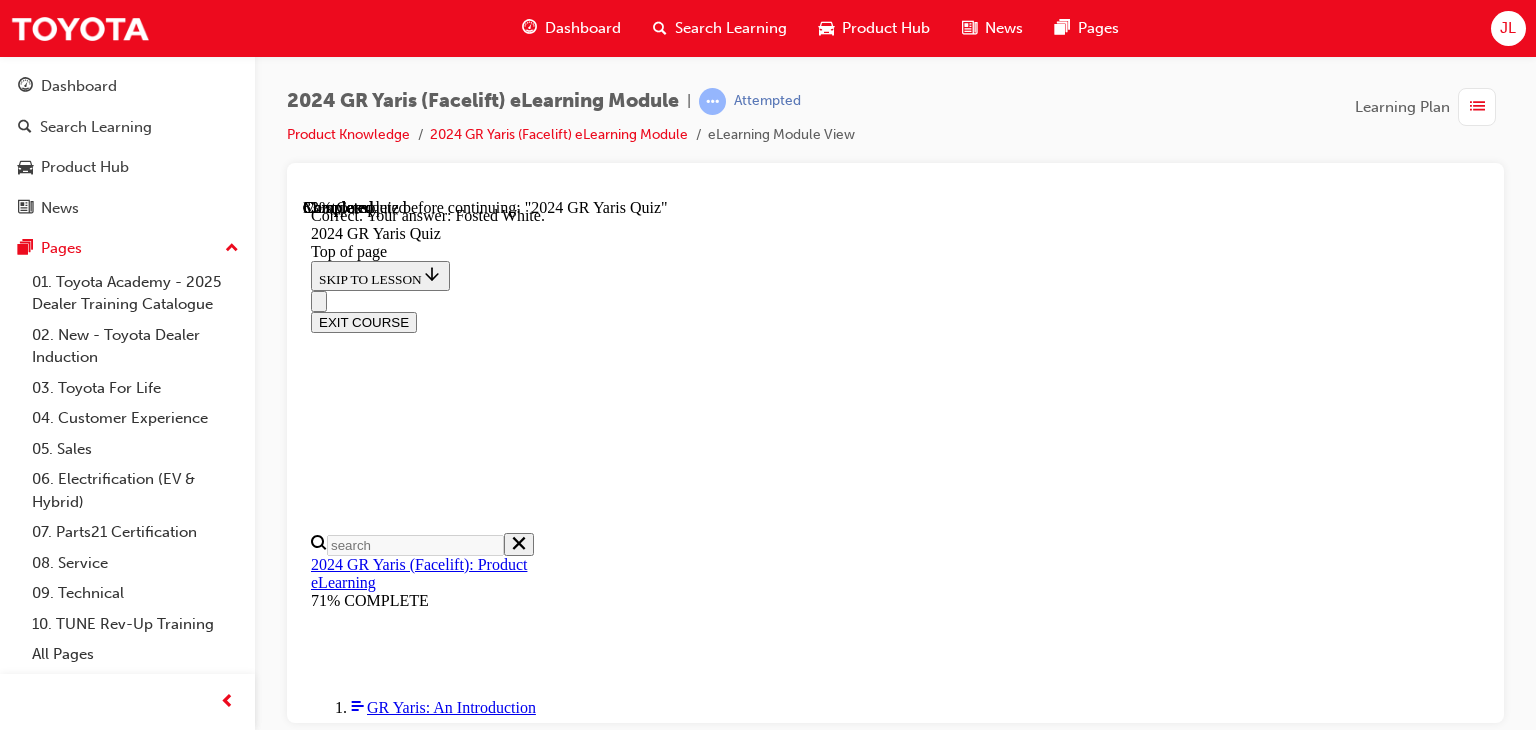 click on "NEXT" at bounding box center [337, 25338] 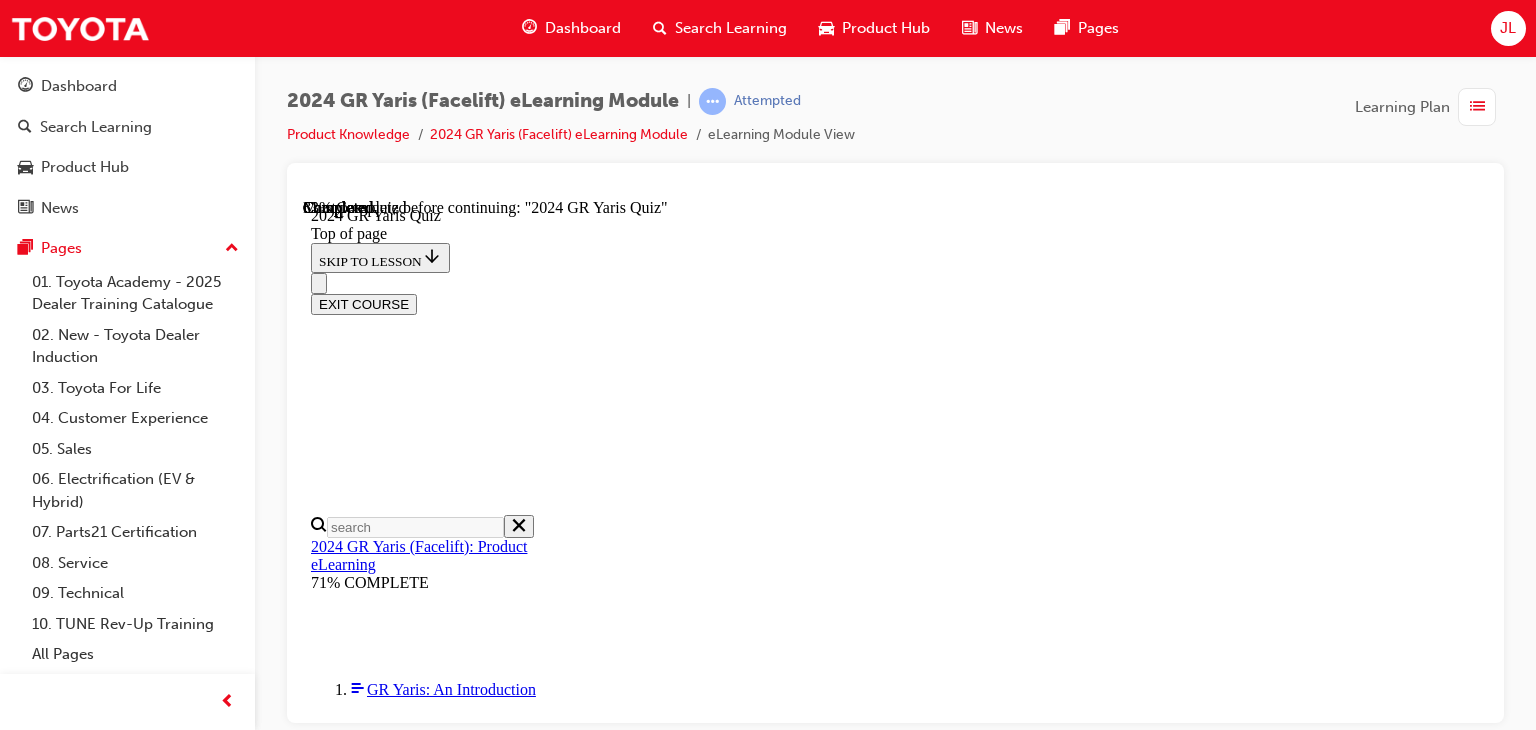 scroll, scrollTop: 700, scrollLeft: 0, axis: vertical 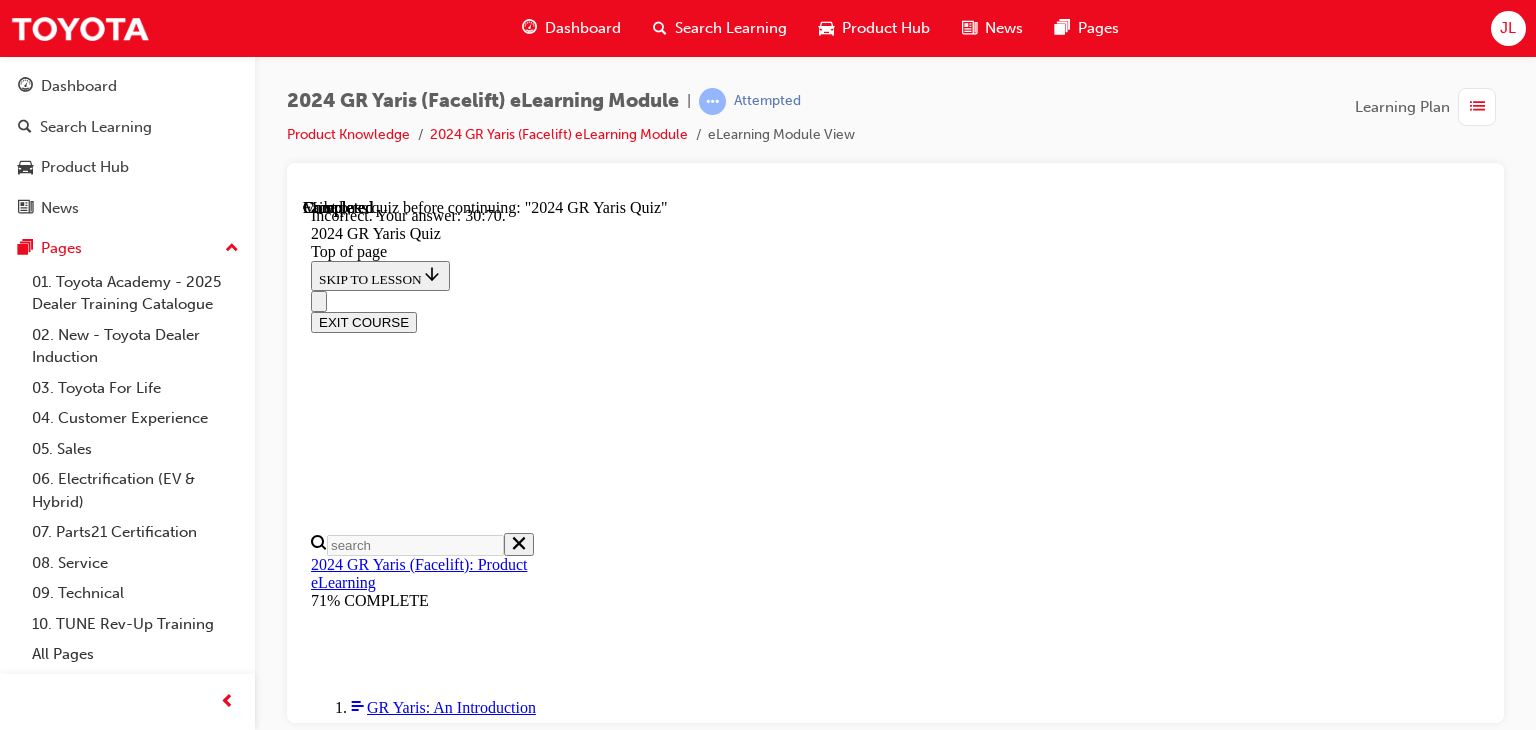 click on "NEXT" at bounding box center [337, 29747] 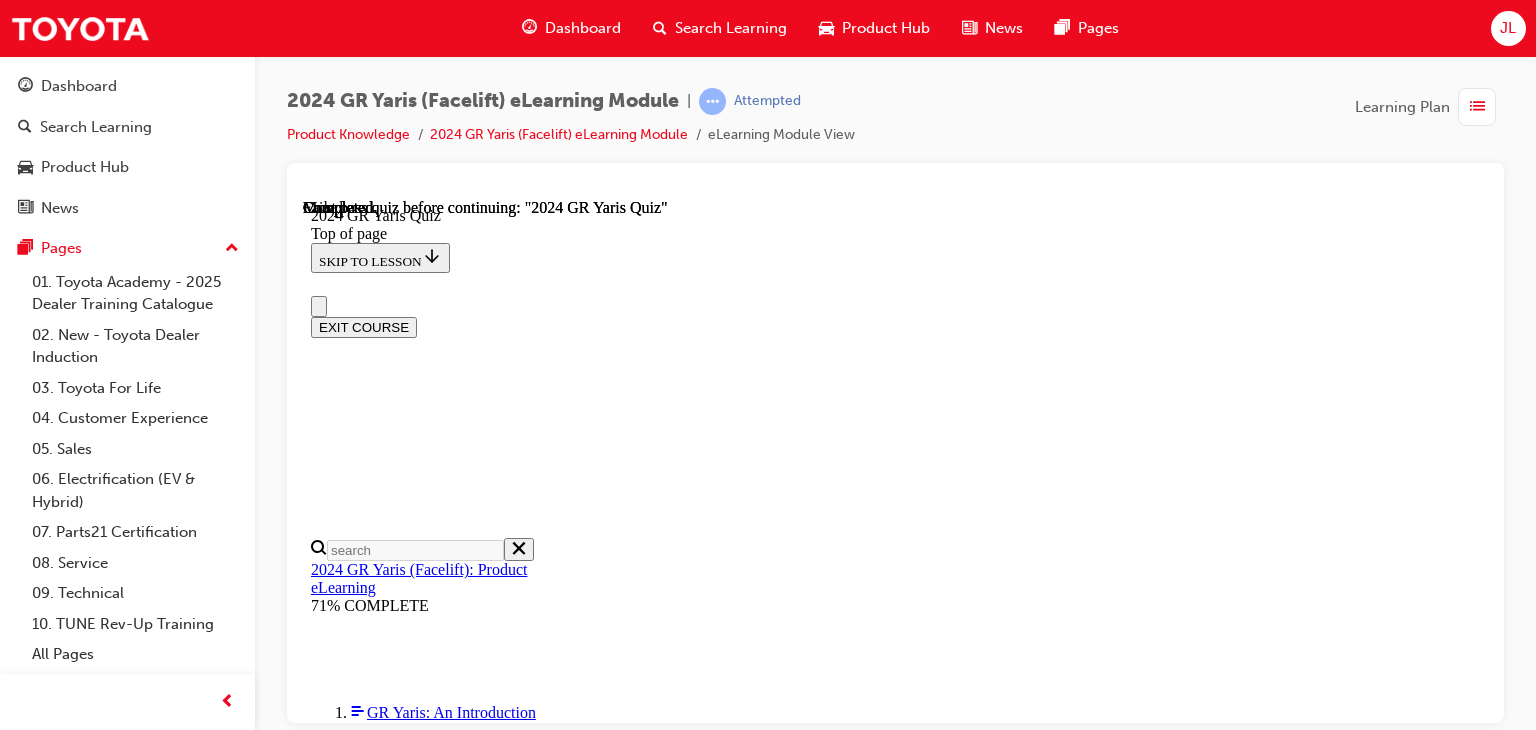 scroll, scrollTop: 0, scrollLeft: 0, axis: both 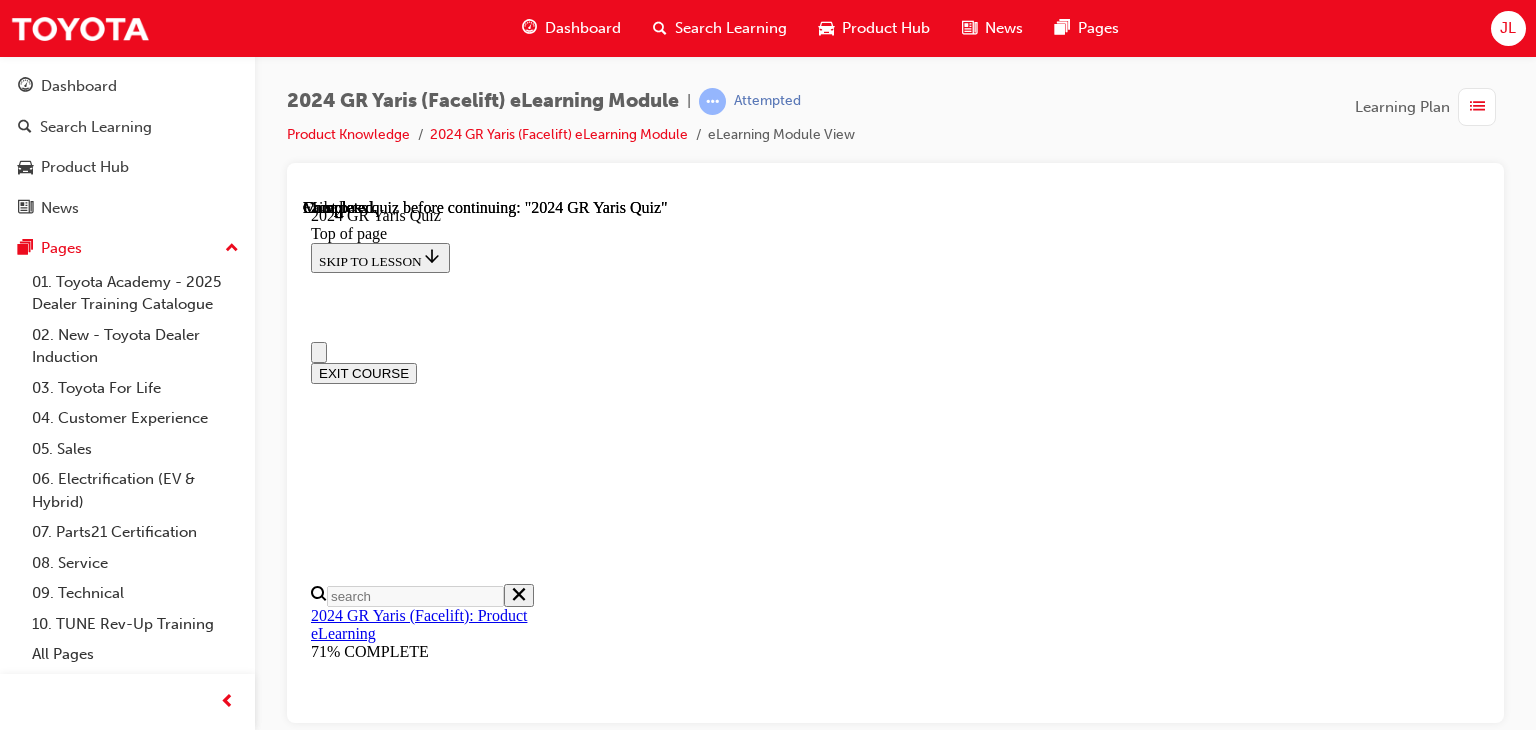 click on "5 of 7 — Interior Talking Points" at bounding box center (414, 10046) 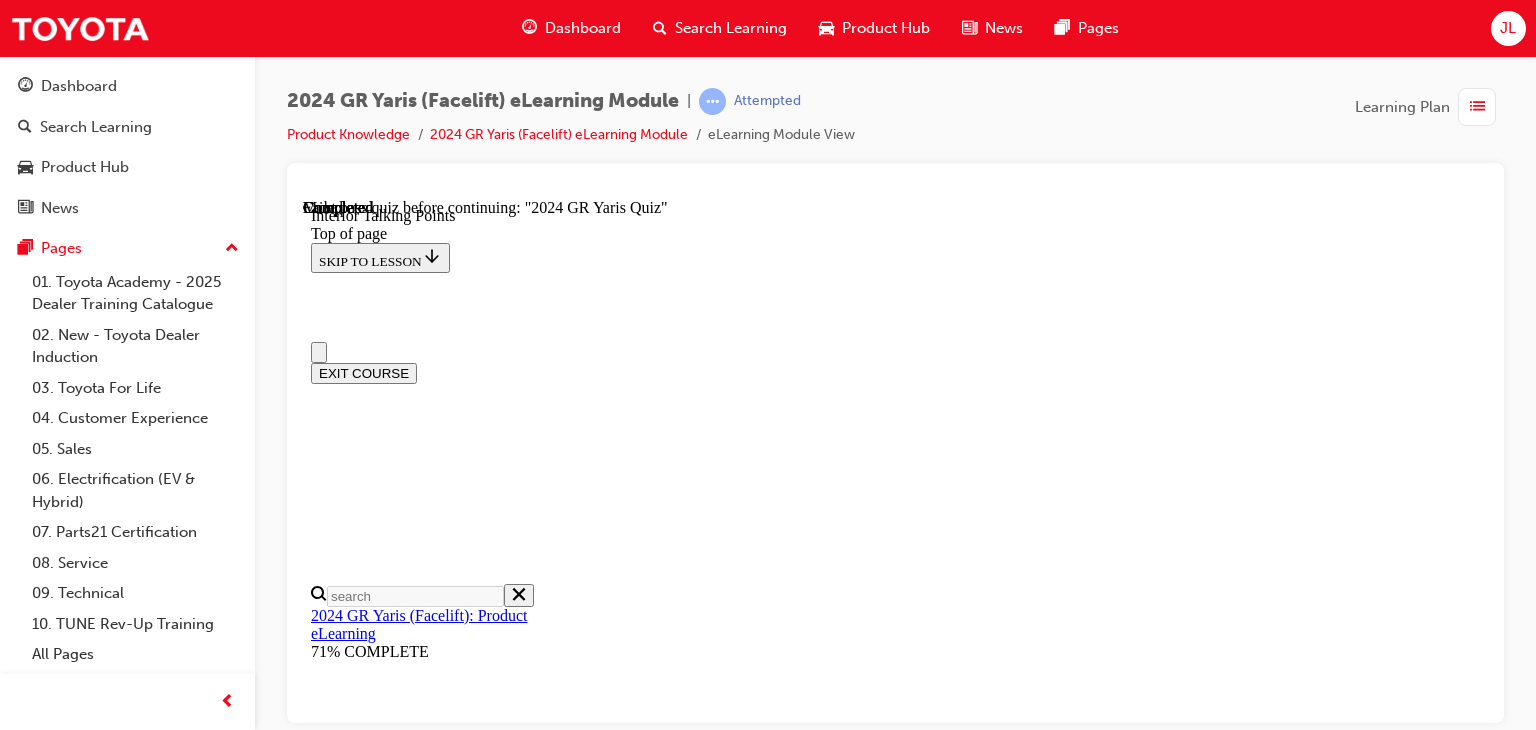 scroll, scrollTop: 0, scrollLeft: 0, axis: both 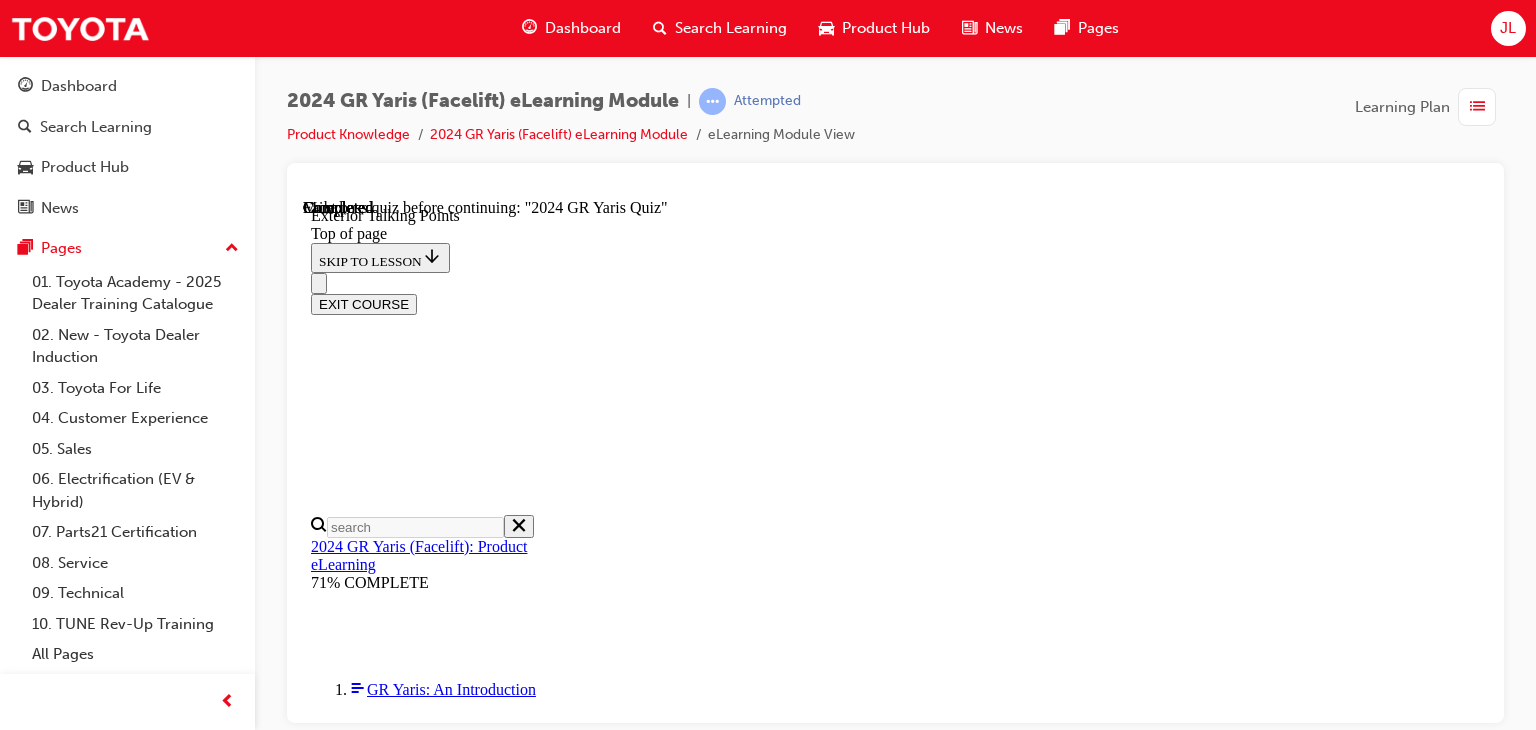 click at bounding box center (399, 10490) 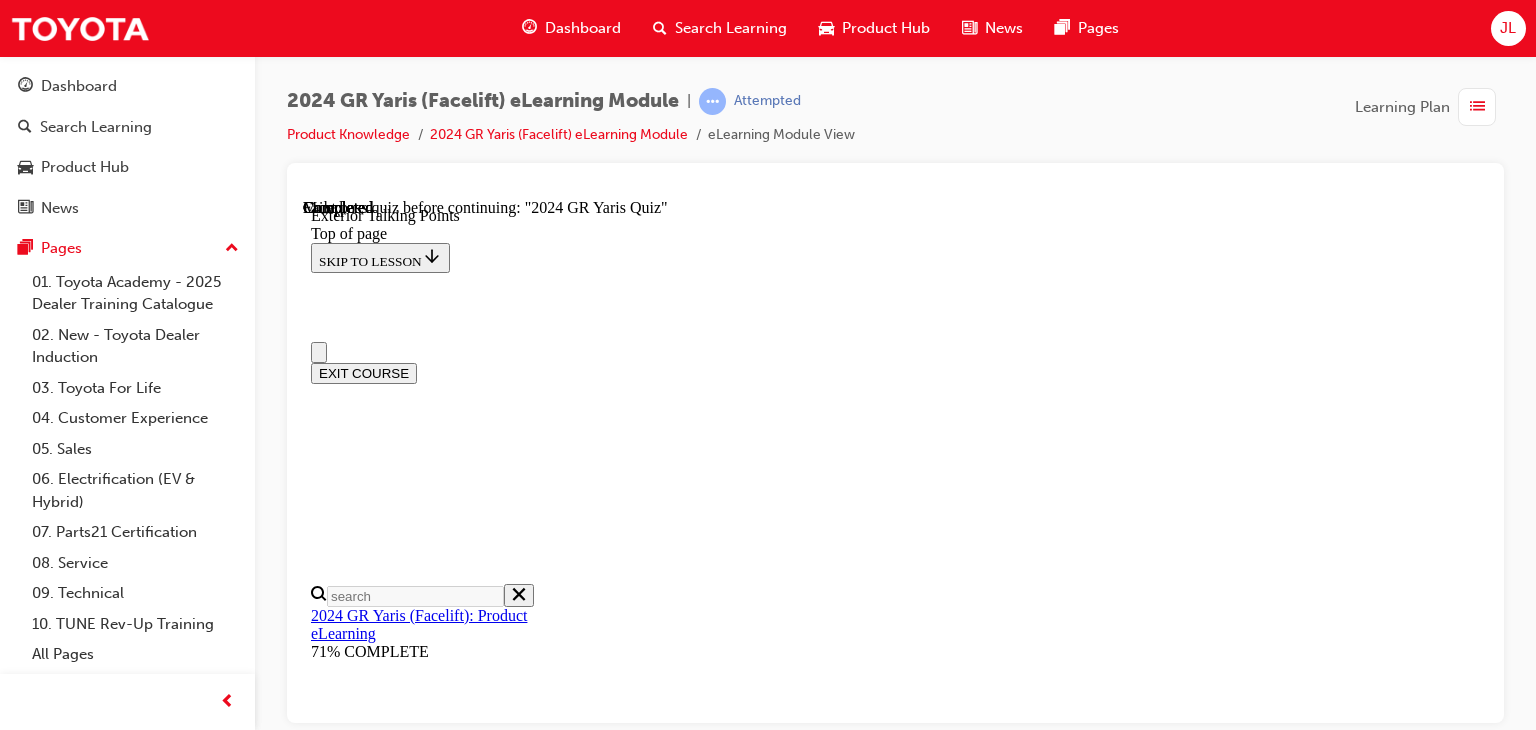 scroll, scrollTop: 0, scrollLeft: 0, axis: both 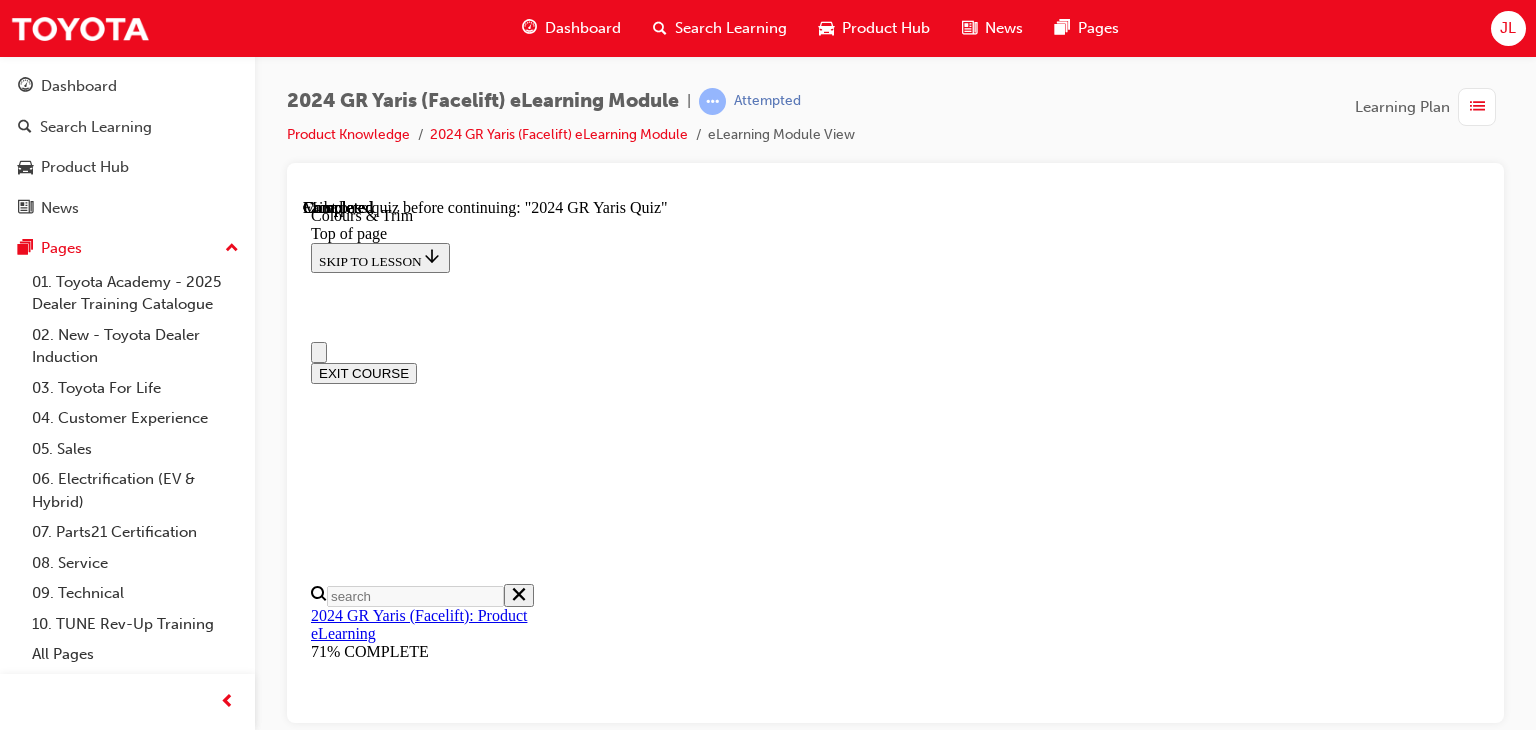 drag, startPoint x: 1056, startPoint y: 234, endPoint x: 1040, endPoint y: 280, distance: 48.703182 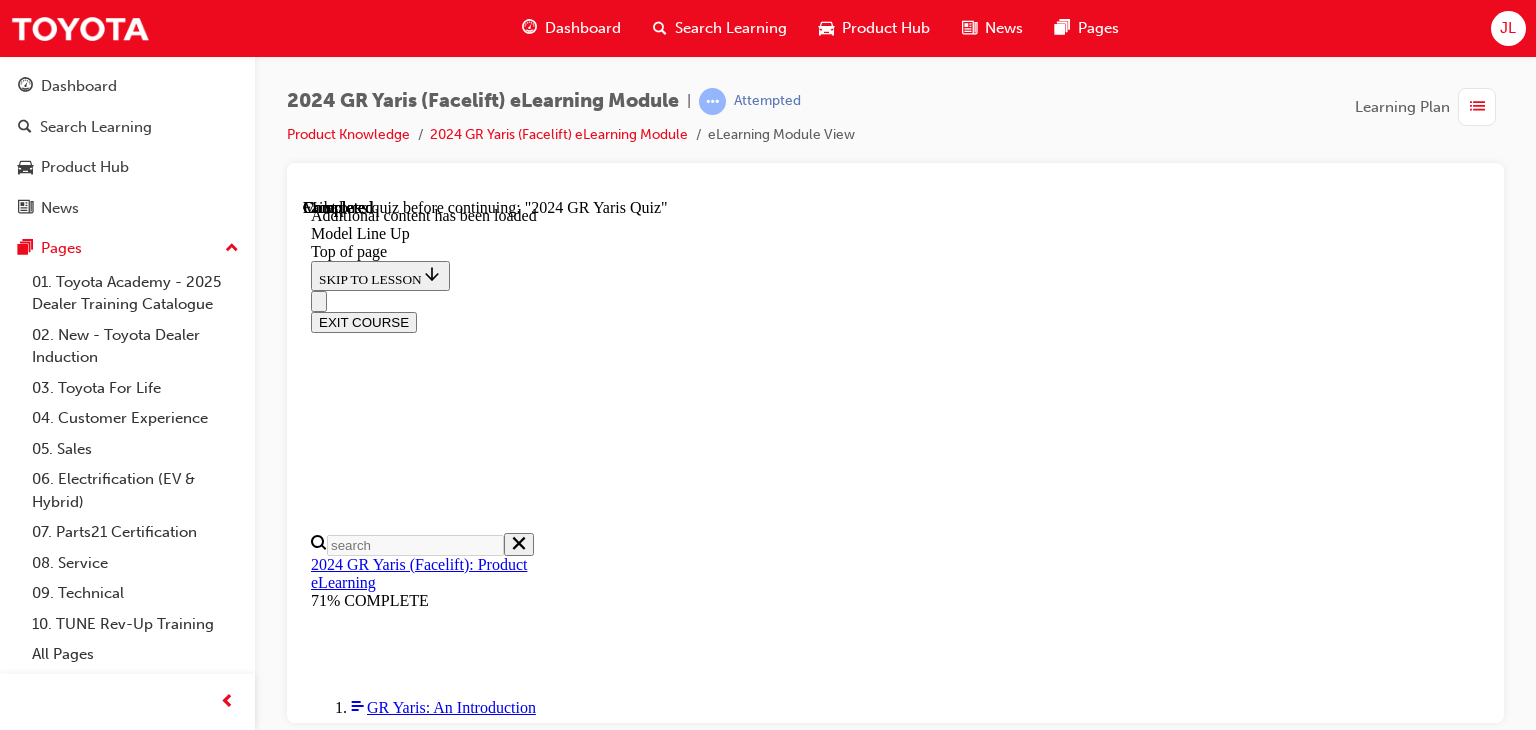 scroll, scrollTop: 3428, scrollLeft: 0, axis: vertical 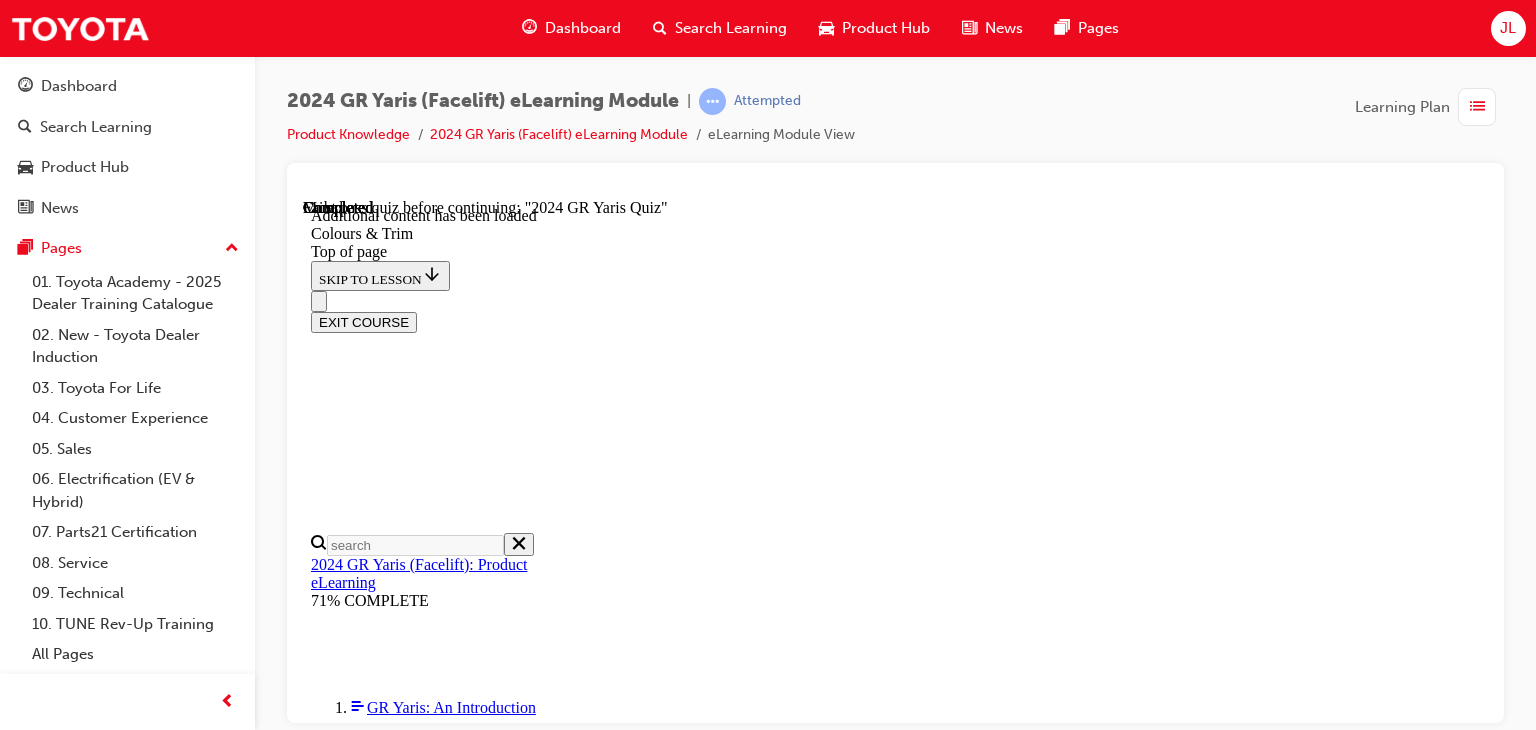 click on "4 of 7 — Exterior Talking Points" at bounding box center [433, 12067] 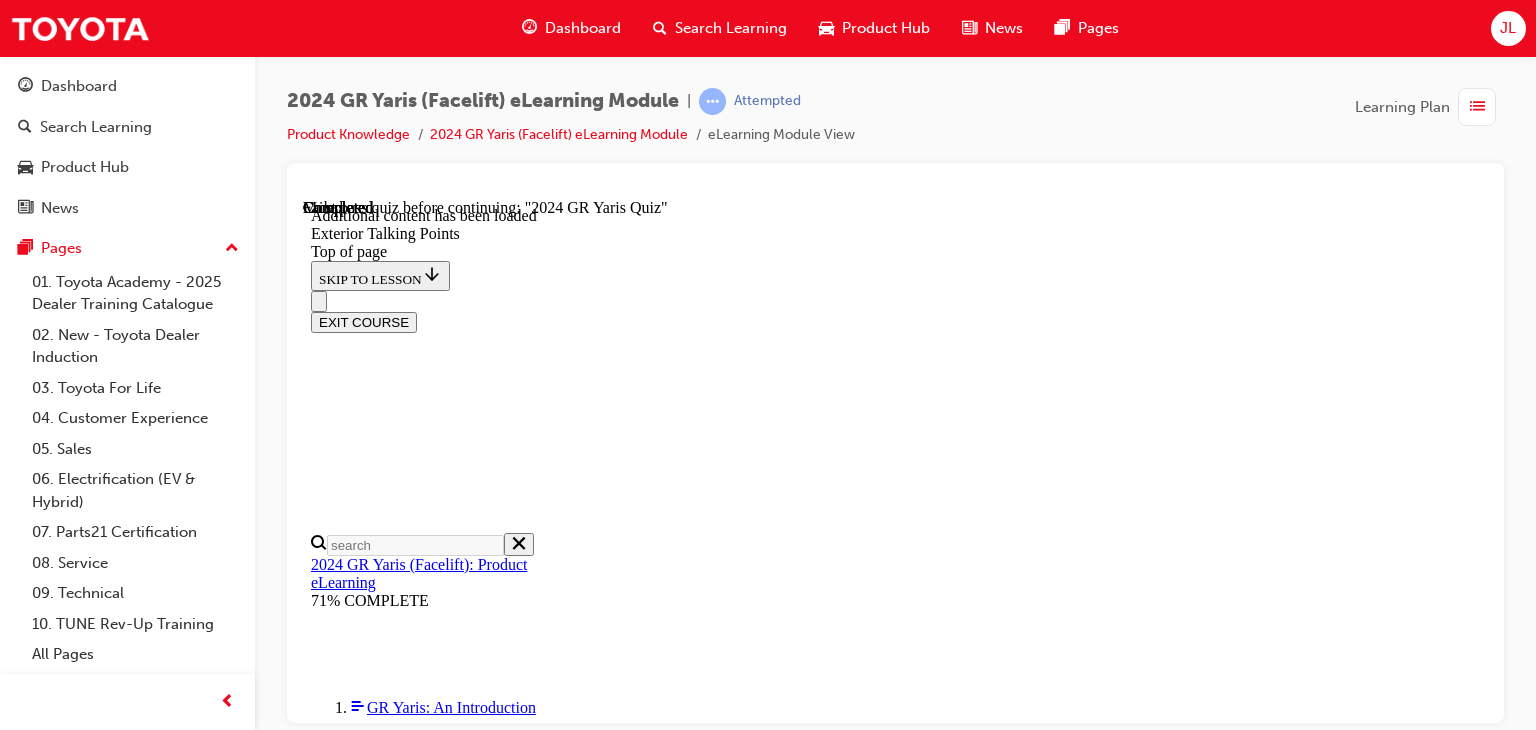scroll, scrollTop: 0, scrollLeft: 0, axis: both 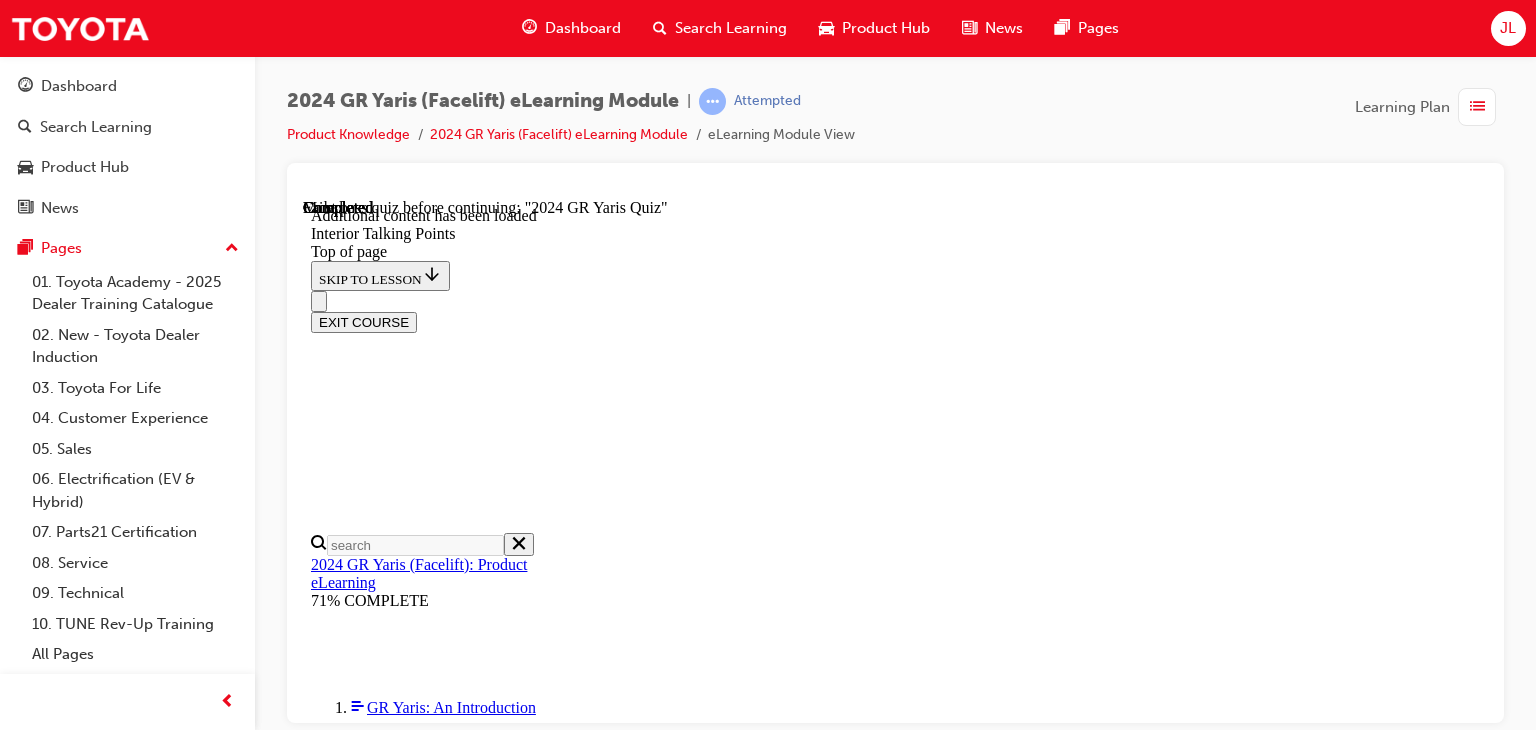click on "6 of 7 — 2024 GR [PERSON_NAME]" at bounding box center (453, 13244) 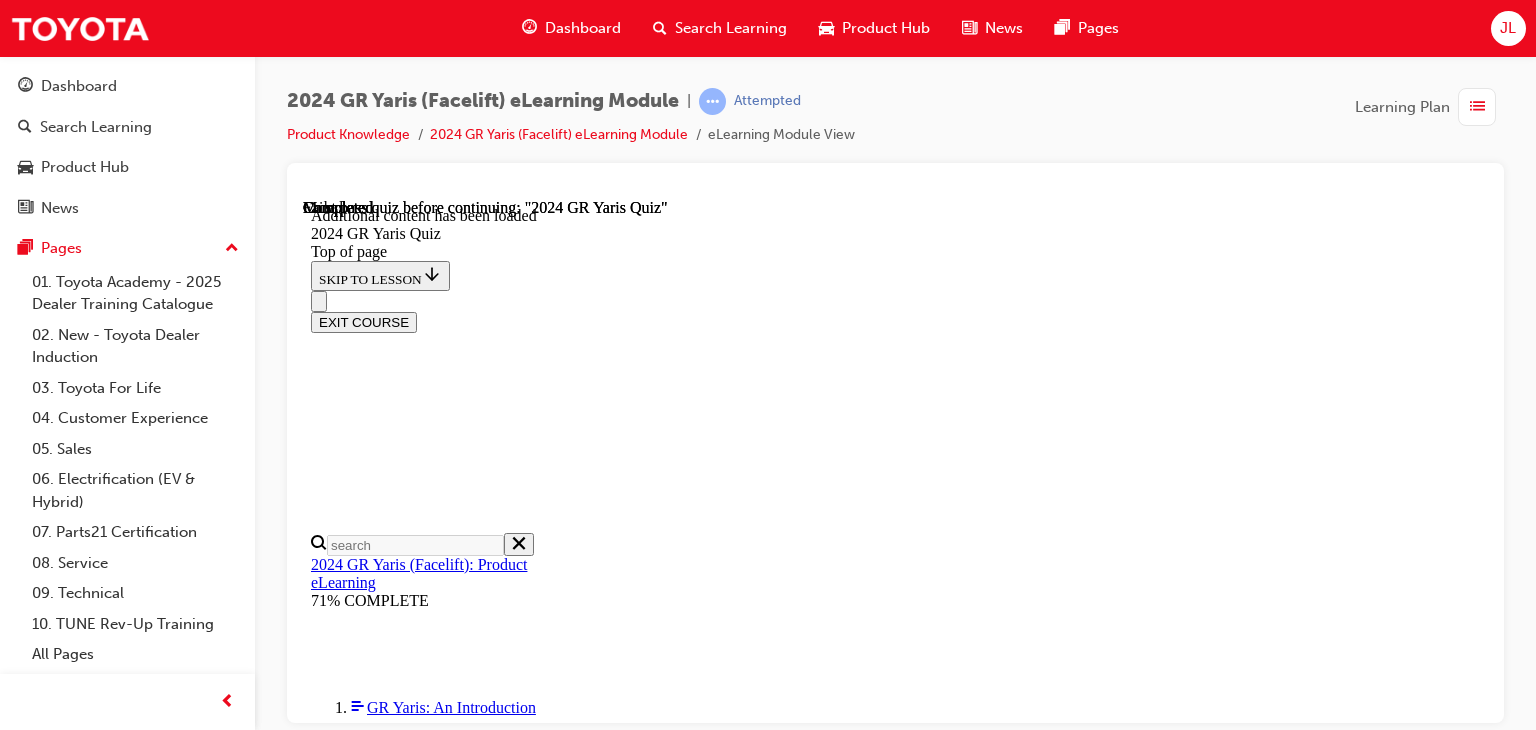 scroll, scrollTop: 0, scrollLeft: 0, axis: both 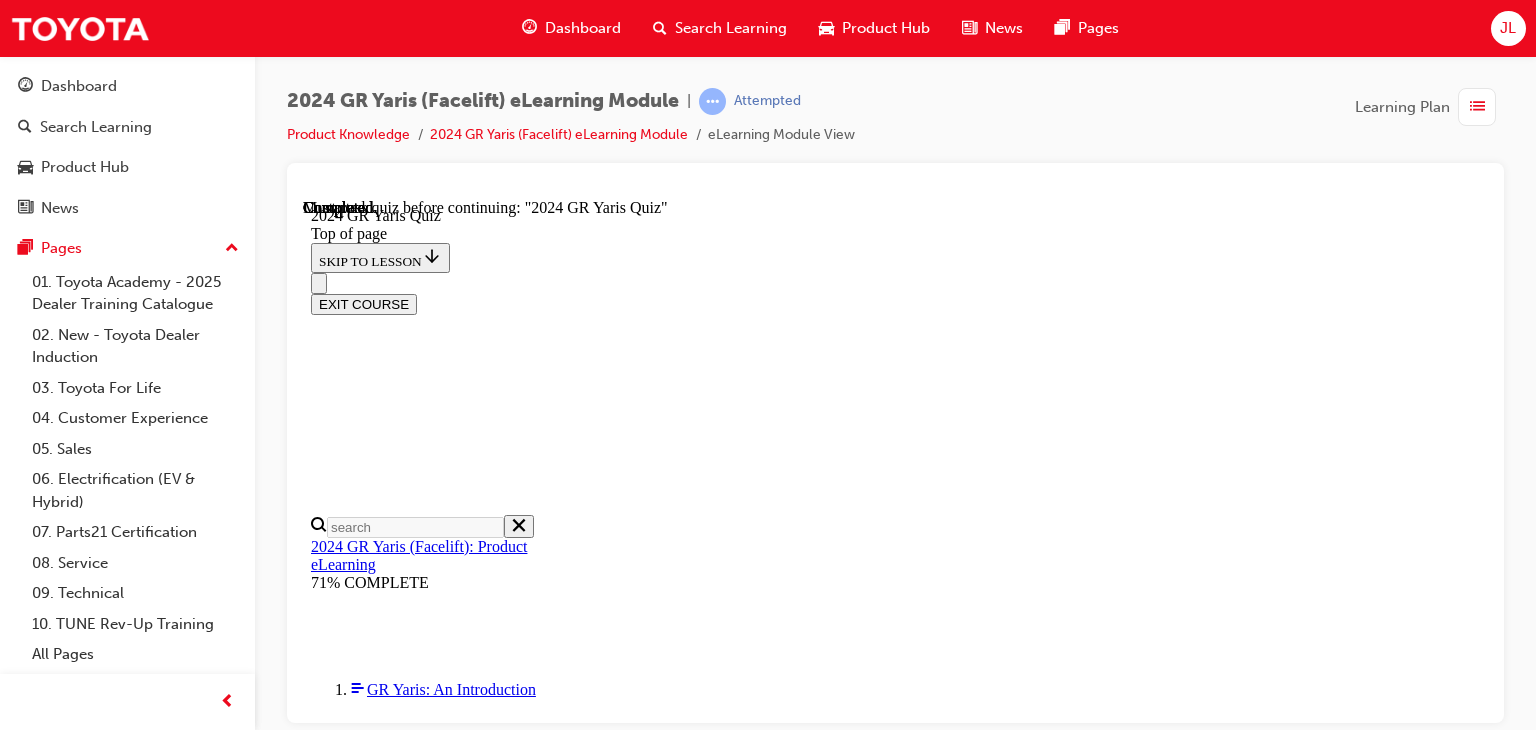 click on "TAKE AGAIN" at bounding box center (359, 10134) 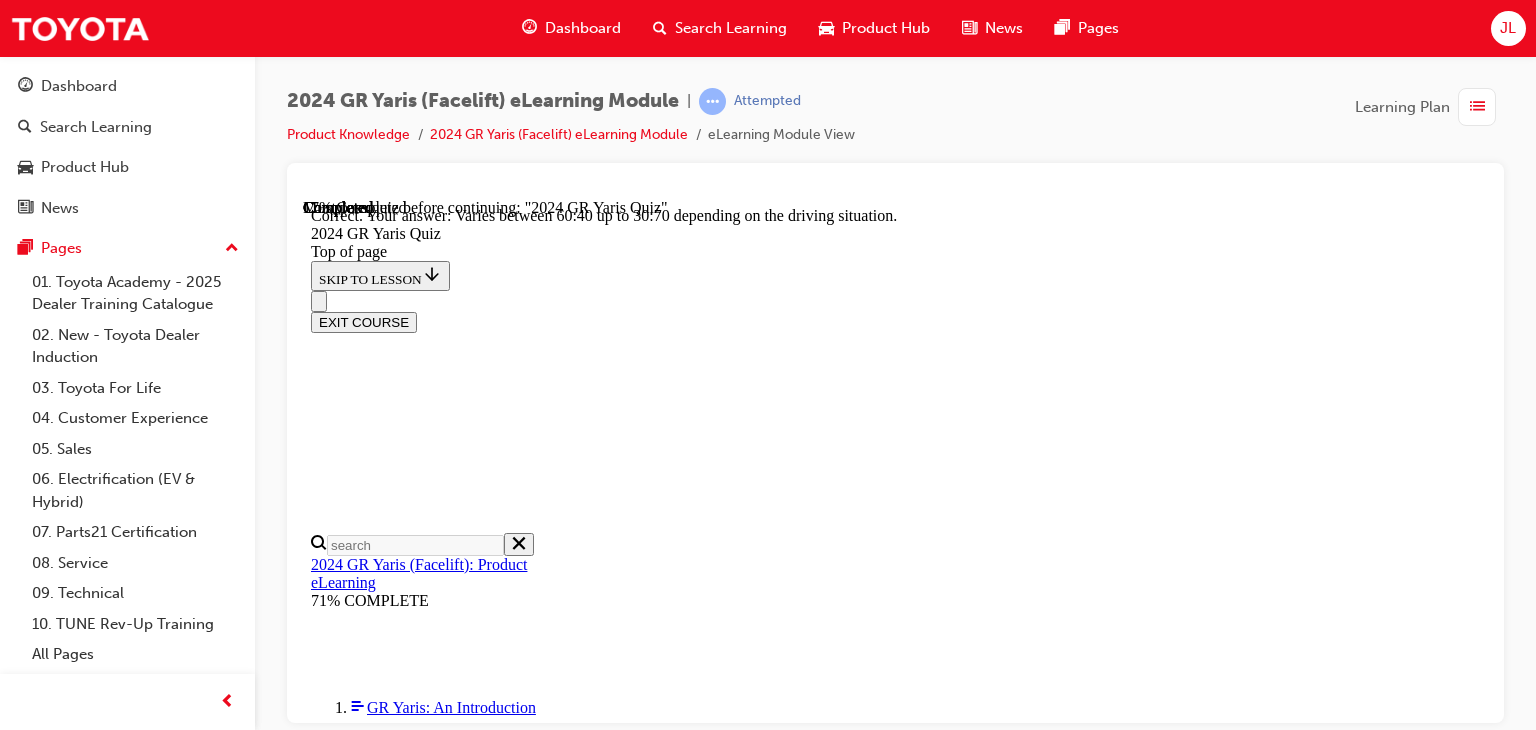 scroll, scrollTop: 912, scrollLeft: 0, axis: vertical 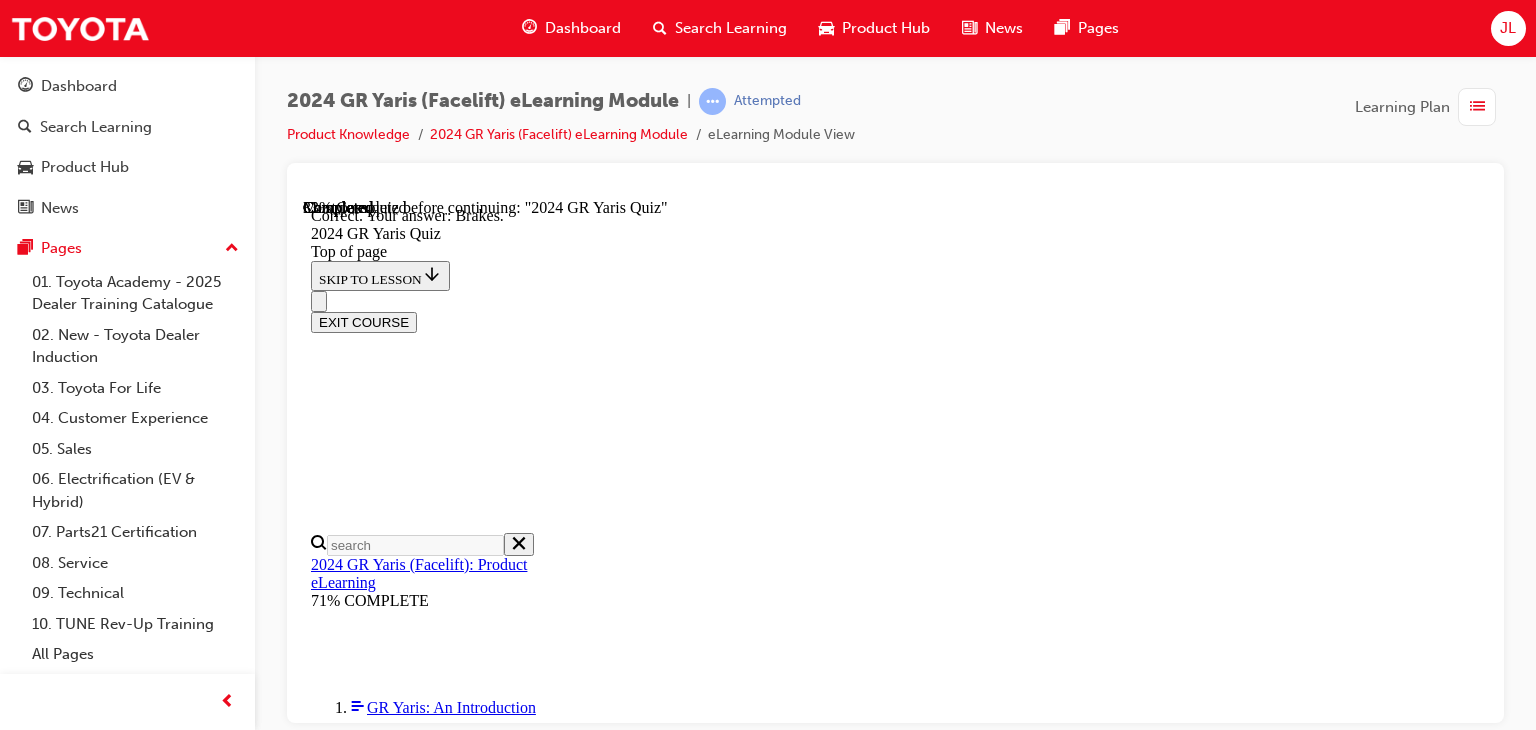 click on "NEXT" at bounding box center (337, 25704) 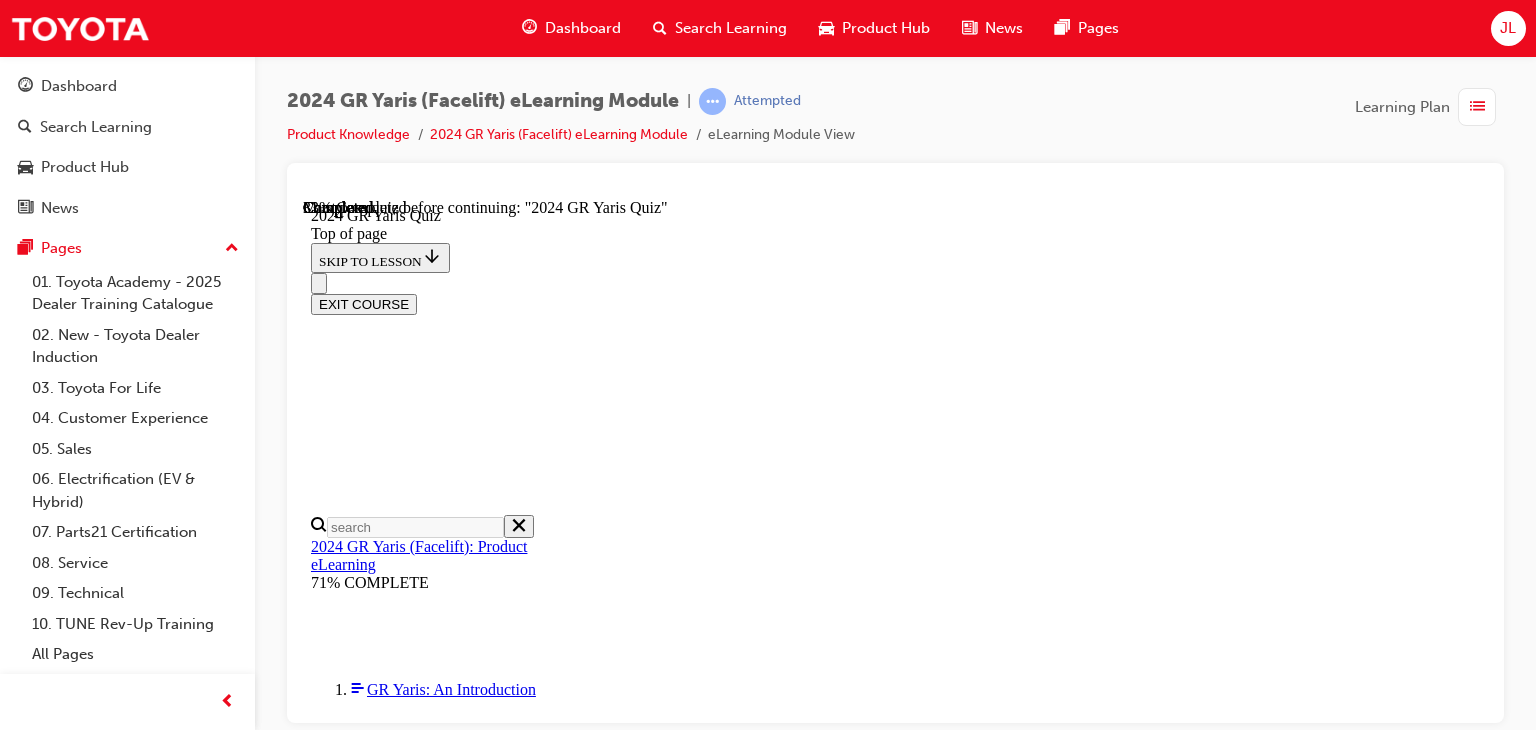 scroll, scrollTop: 500, scrollLeft: 0, axis: vertical 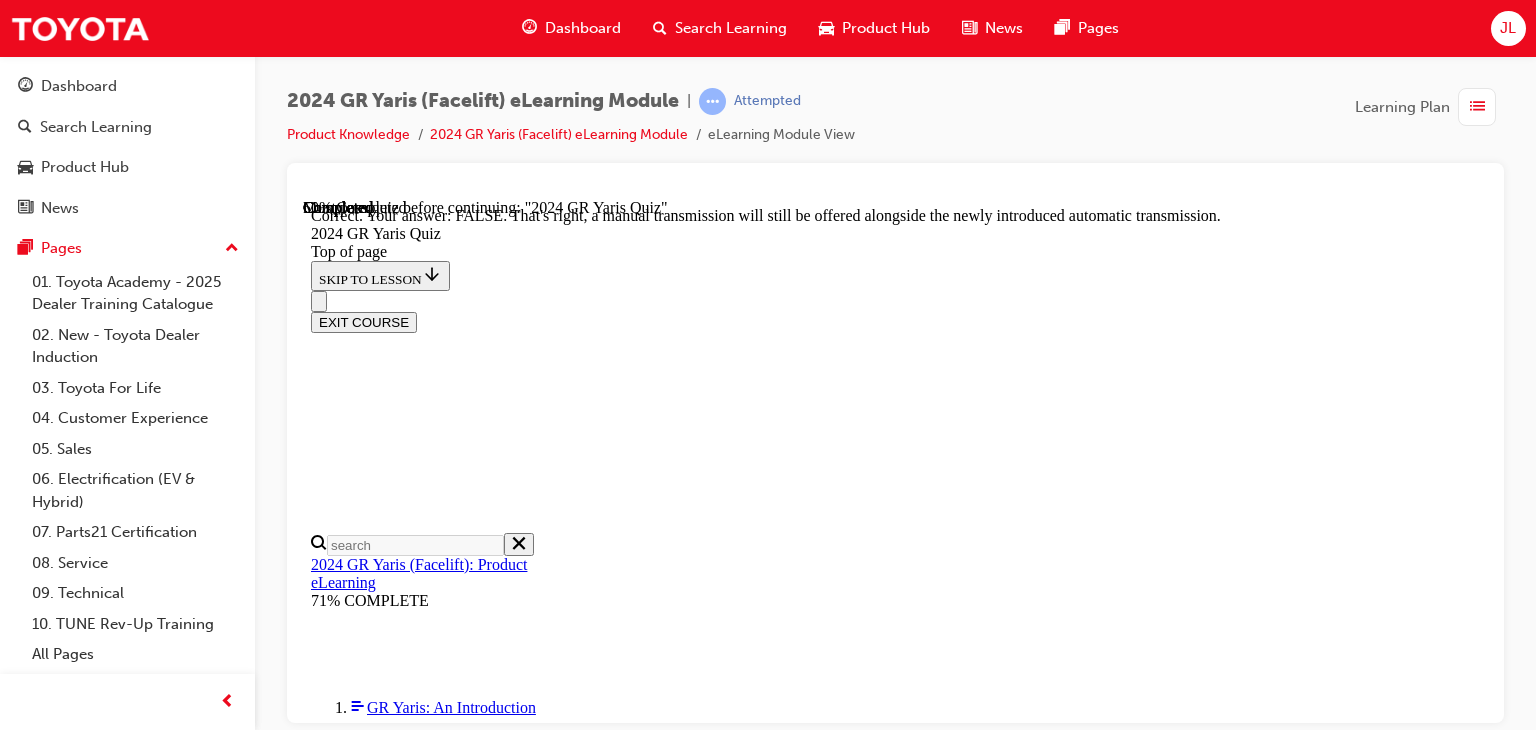 click on "NEXT" at bounding box center [337, 21418] 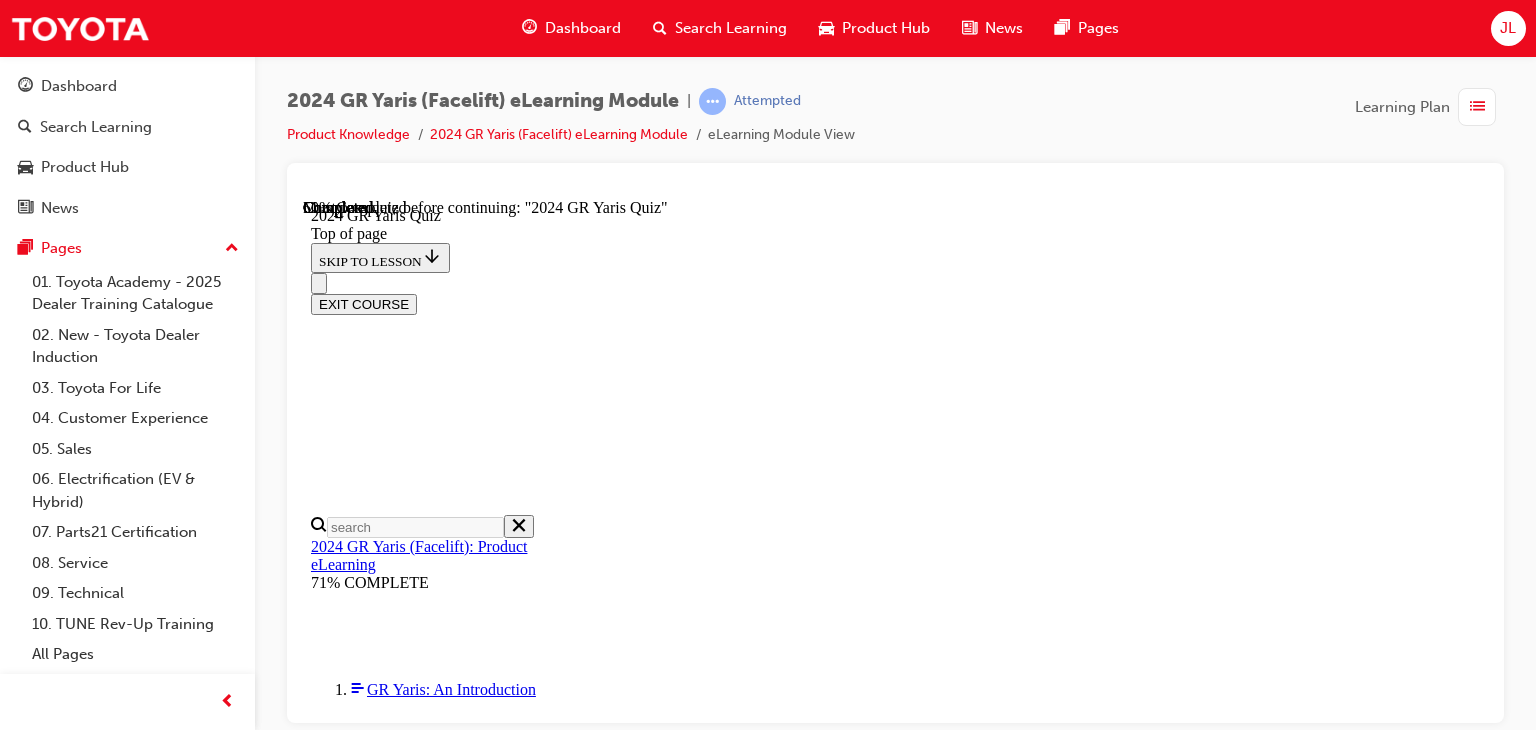 scroll, scrollTop: 300, scrollLeft: 0, axis: vertical 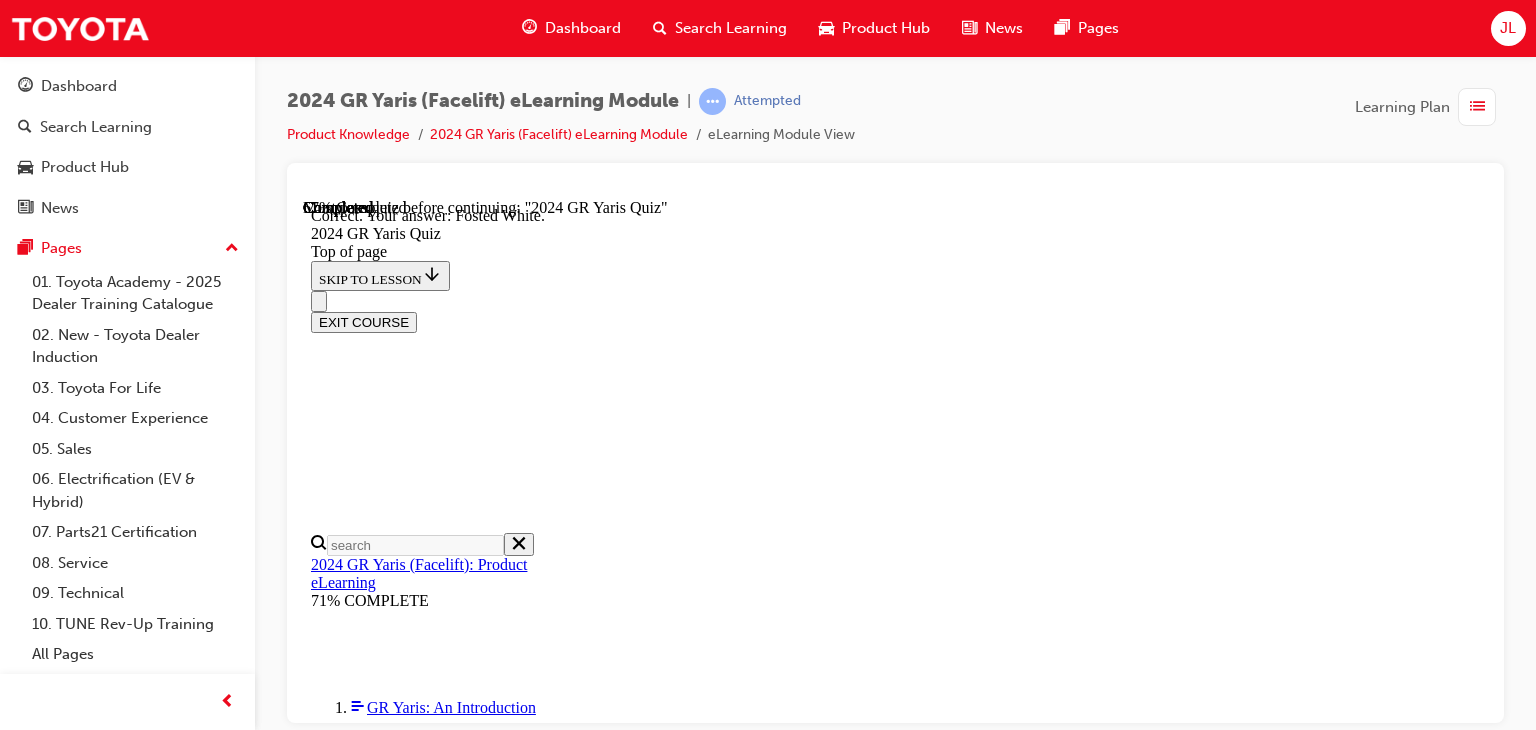 click on "NEXT" at bounding box center (337, 25338) 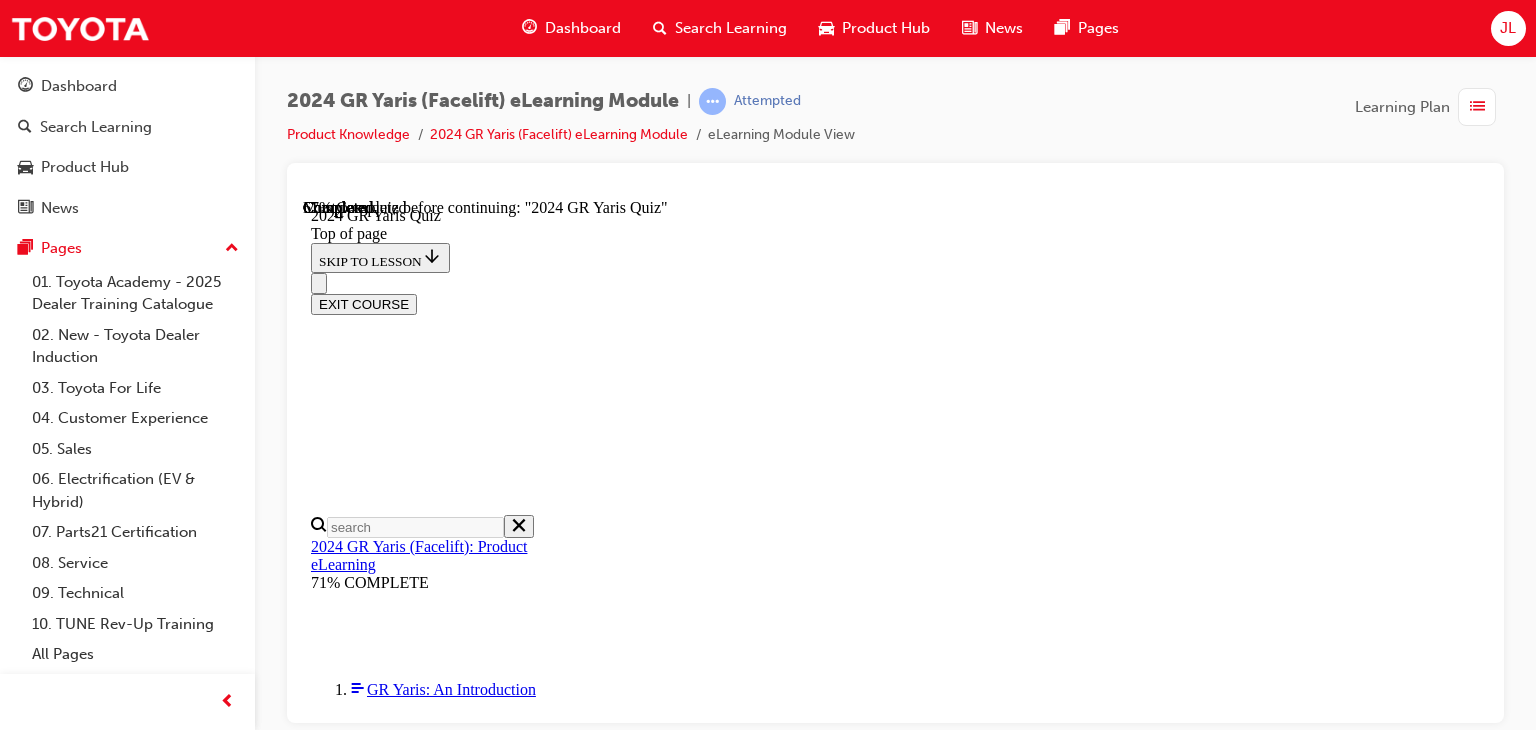 scroll, scrollTop: 700, scrollLeft: 0, axis: vertical 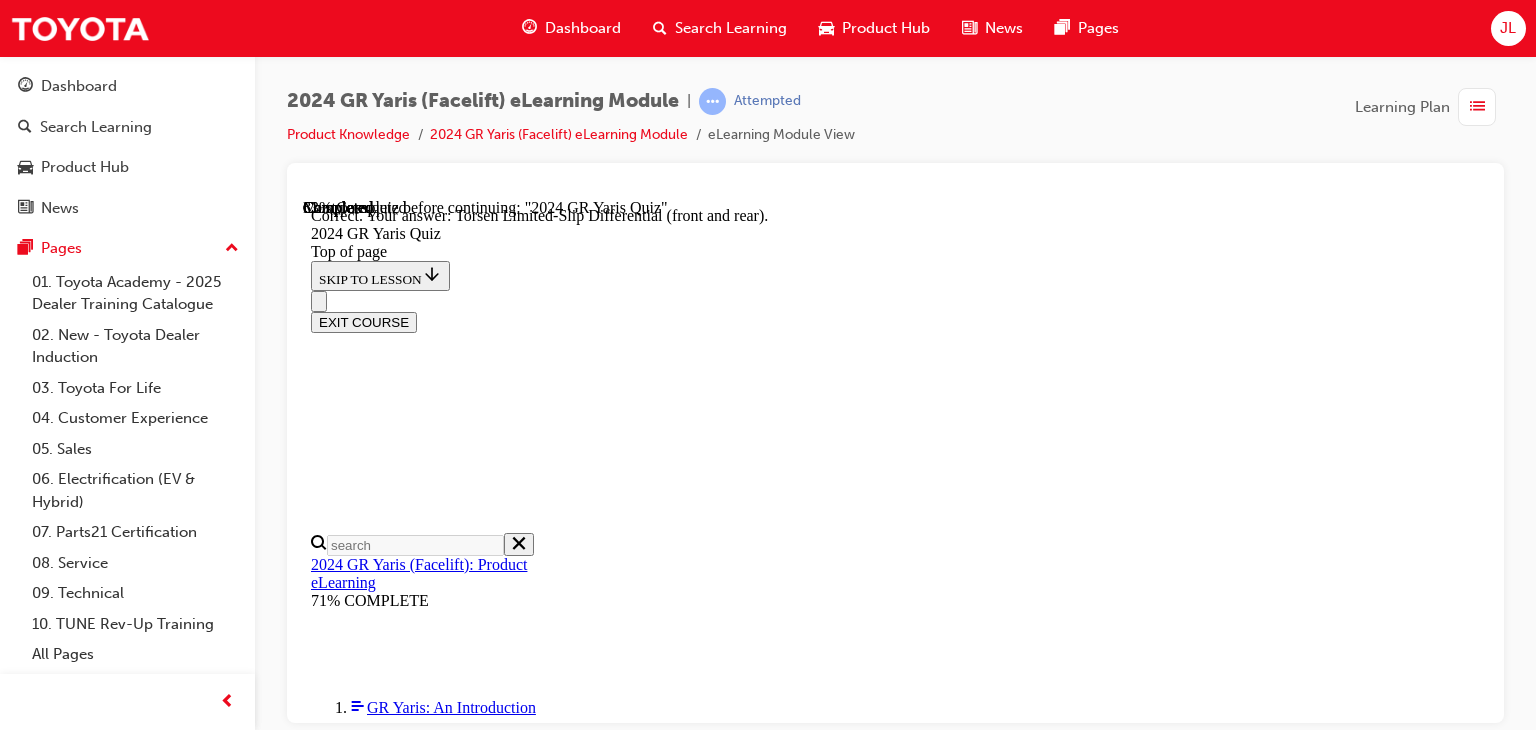 click on "NEXT" at bounding box center [337, 29854] 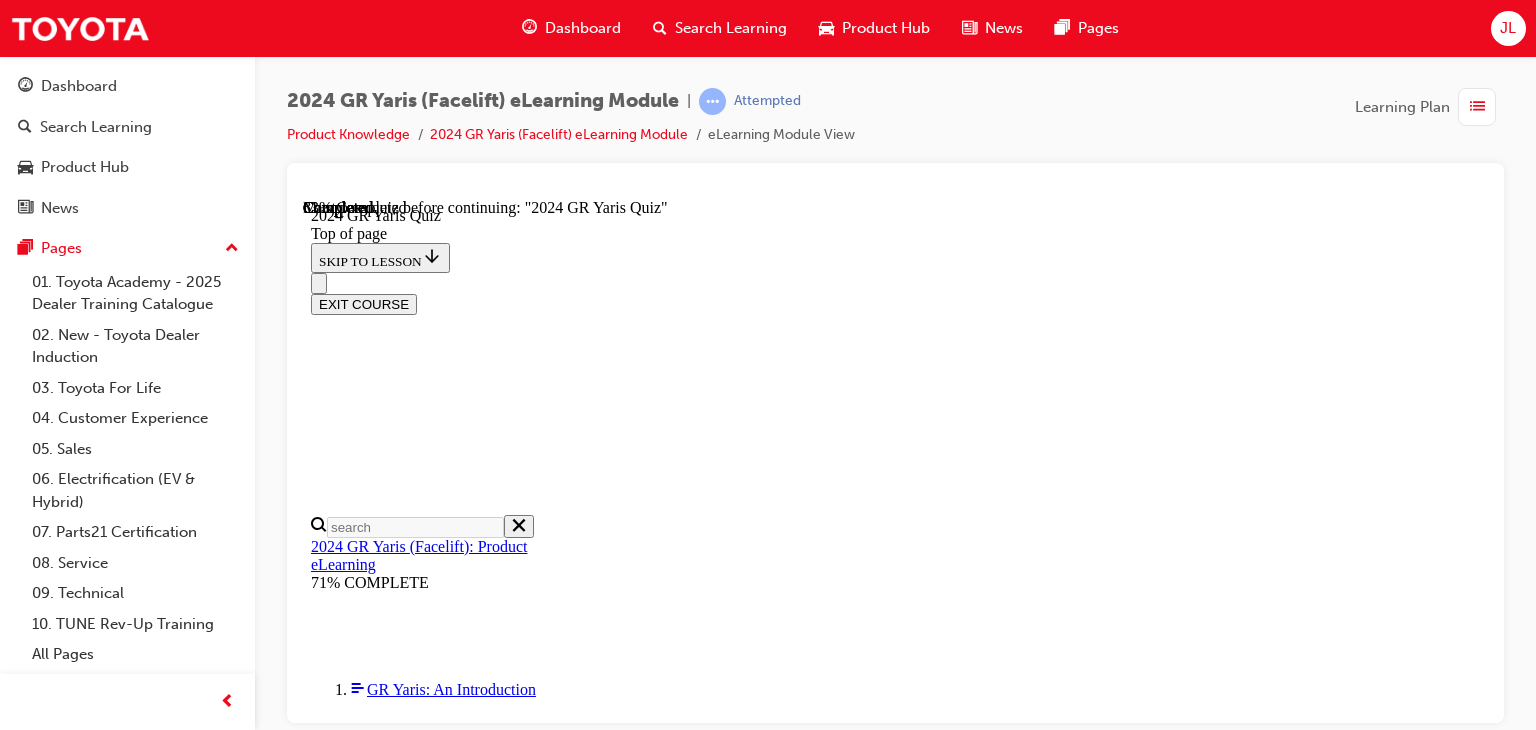 scroll, scrollTop: 600, scrollLeft: 0, axis: vertical 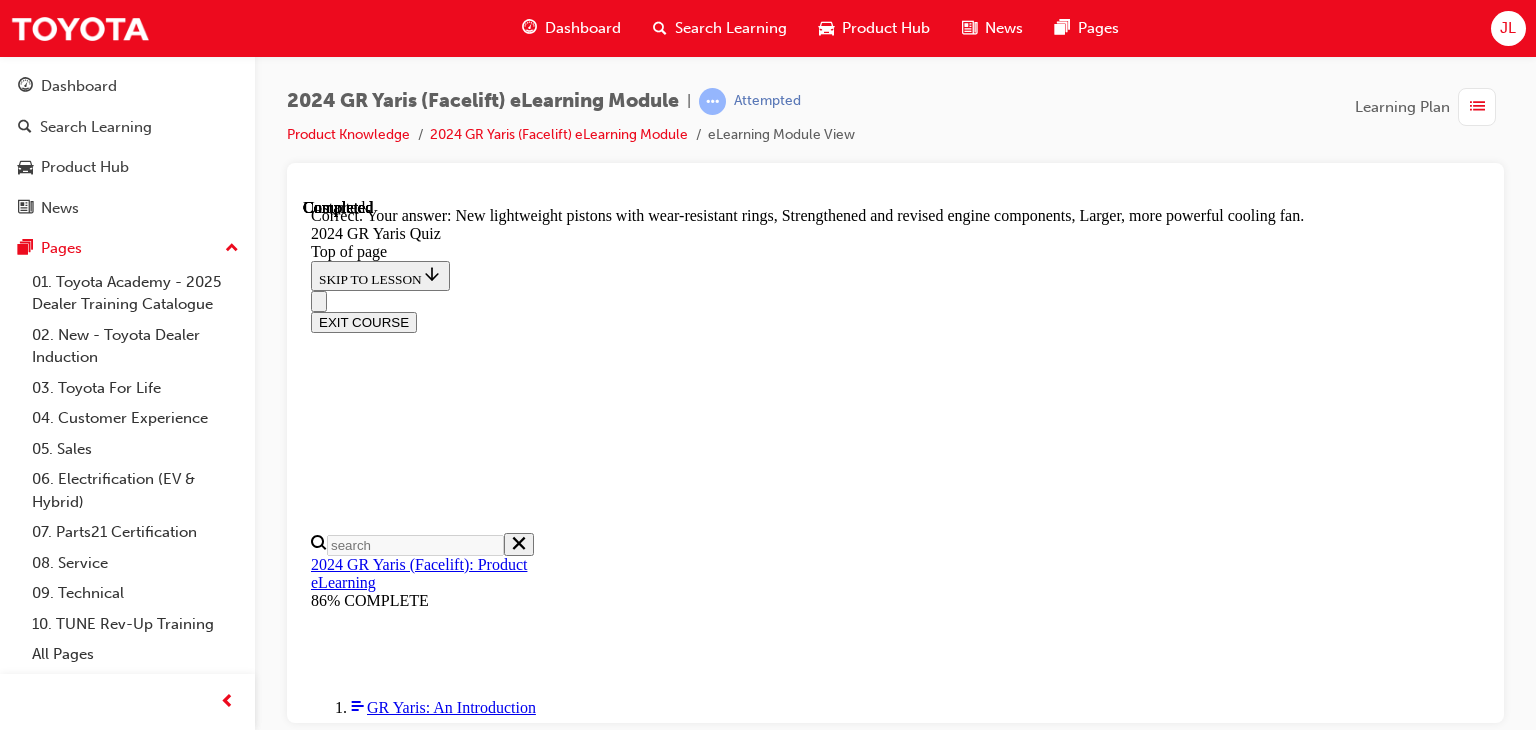 click on "NEXT" at bounding box center (337, 22885) 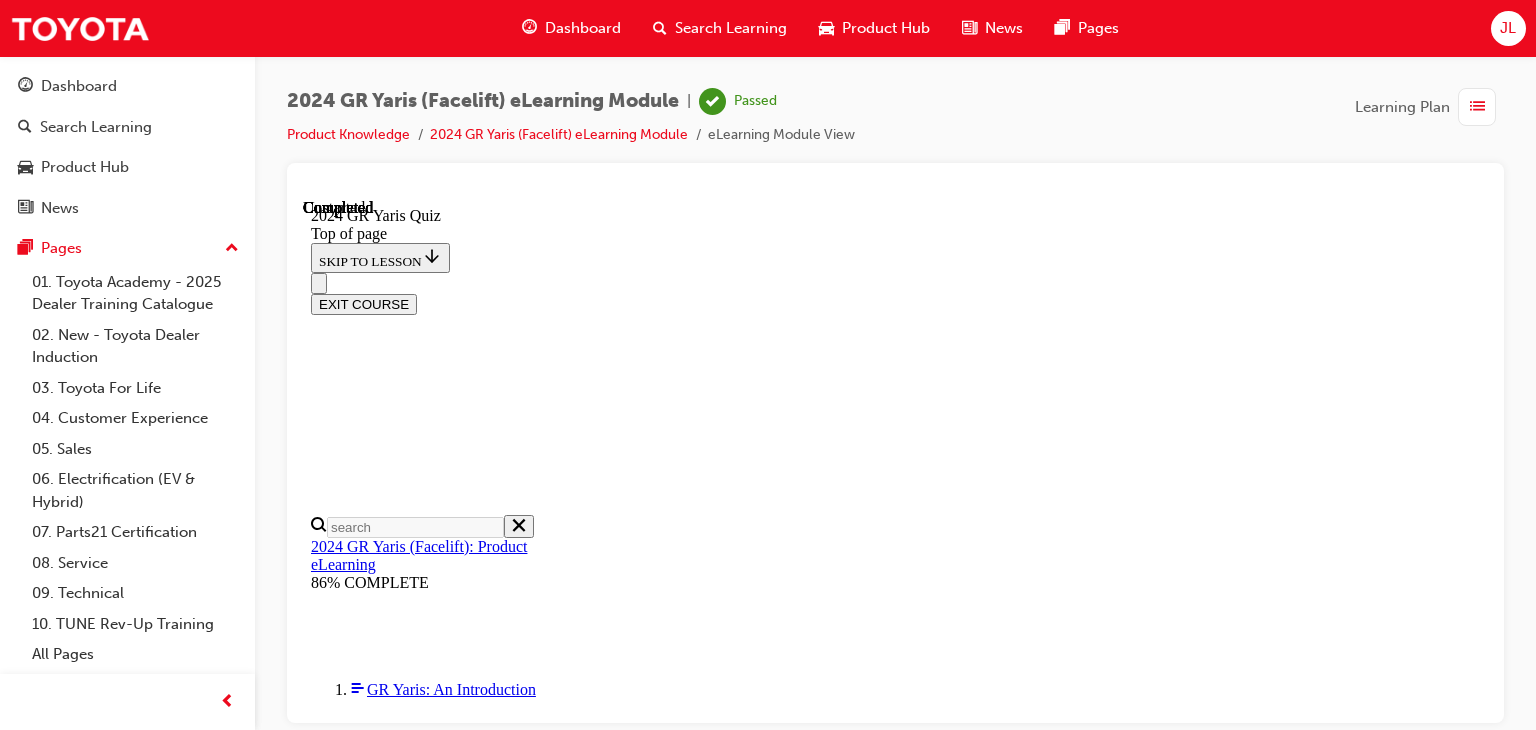 scroll, scrollTop: 572, scrollLeft: 0, axis: vertical 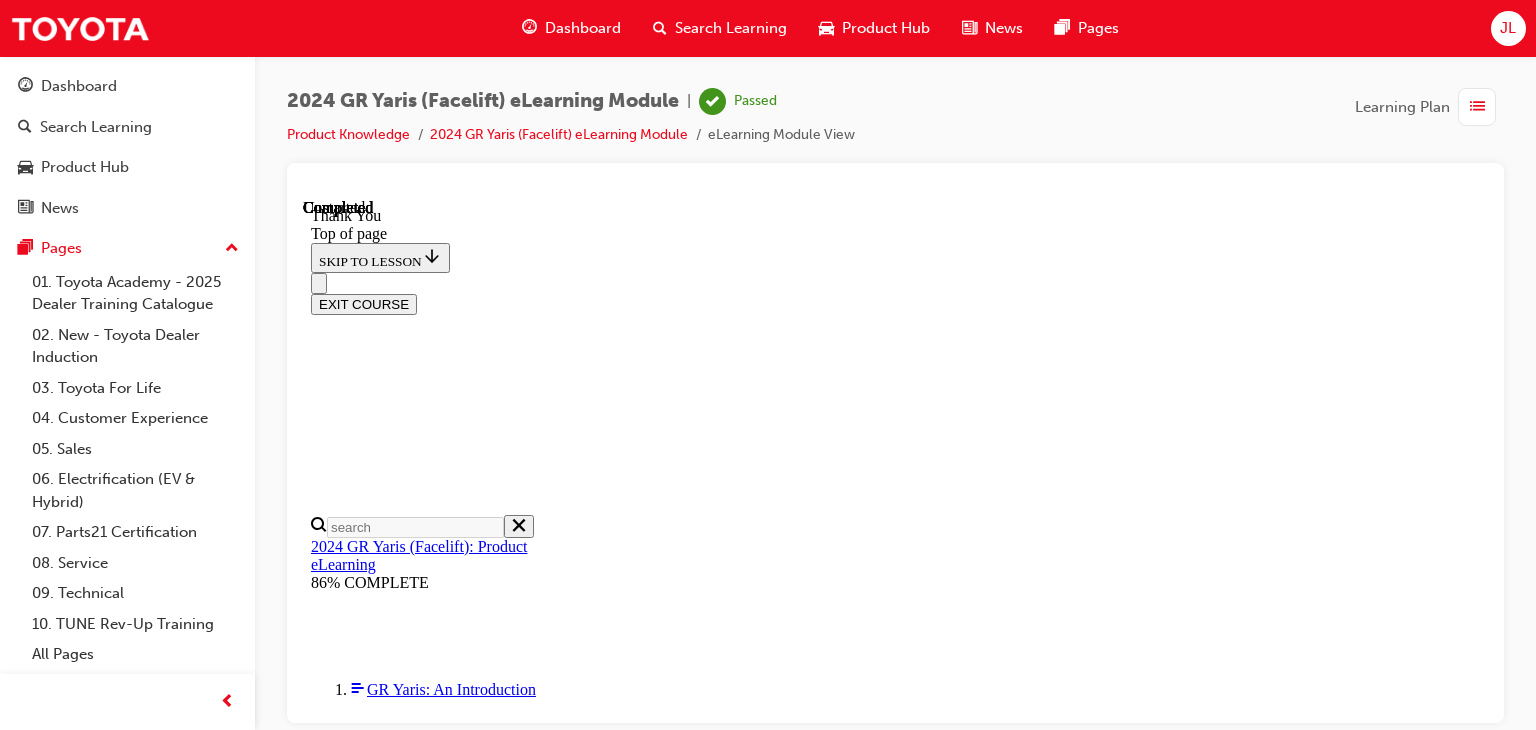 click on "EXIT COURSE" at bounding box center (364, 303) 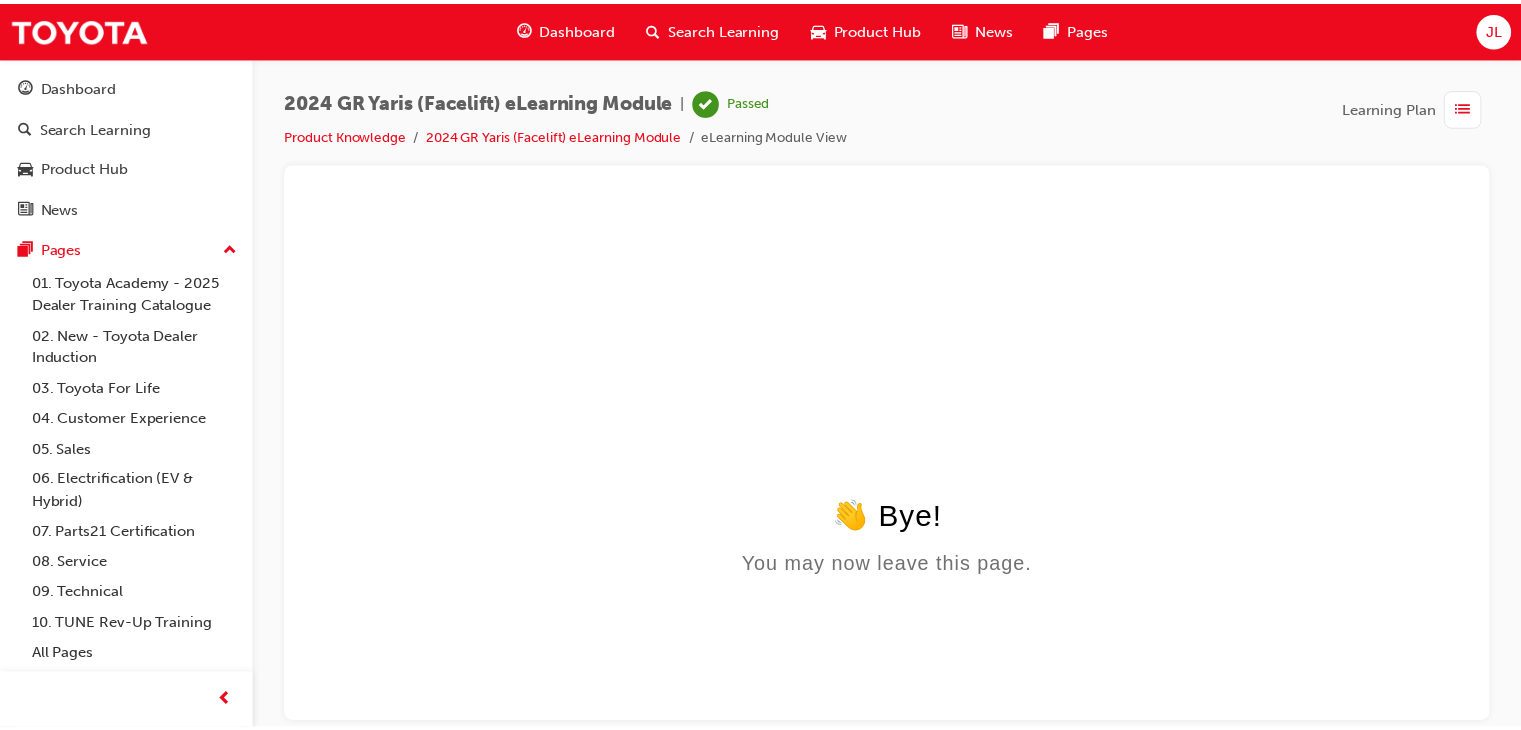 scroll, scrollTop: 0, scrollLeft: 0, axis: both 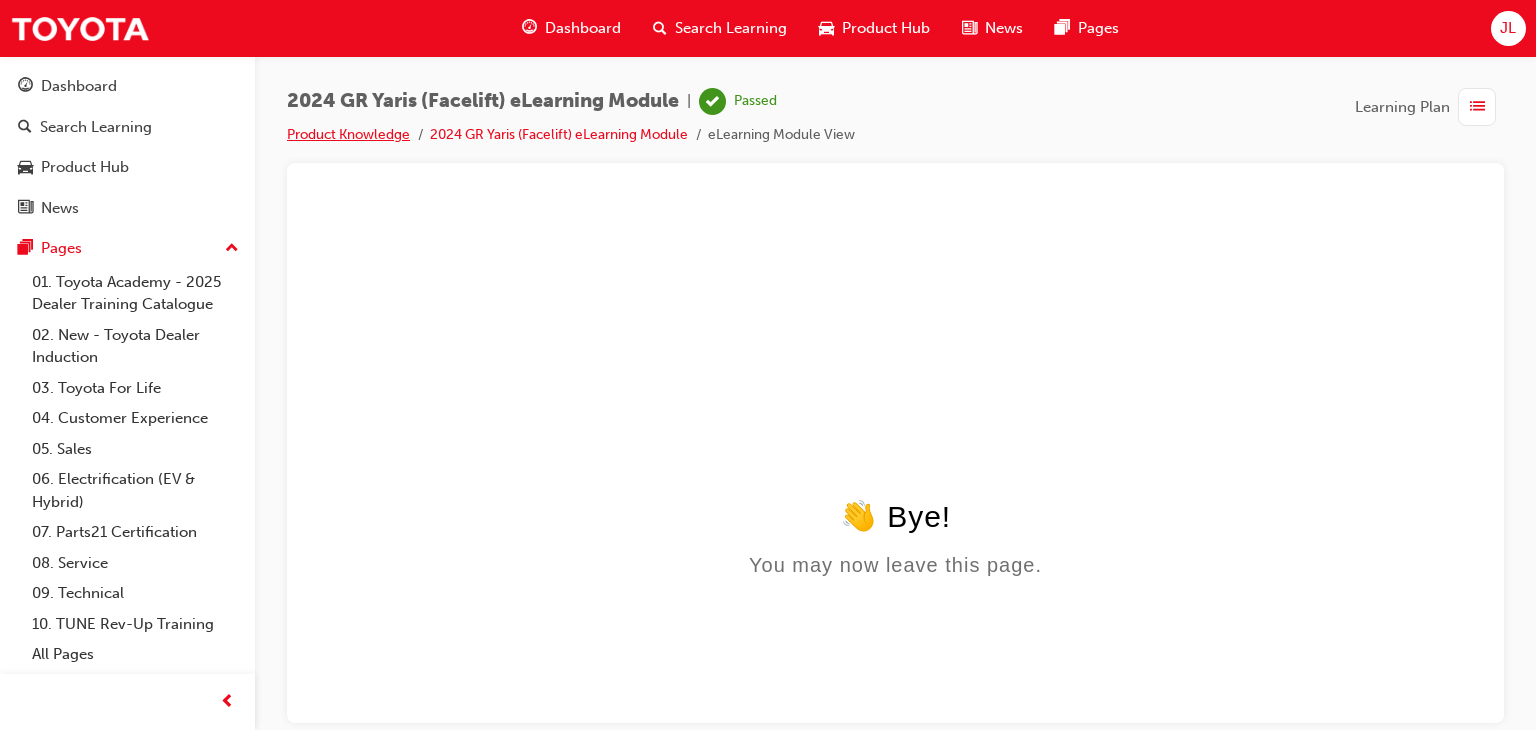 click on "Product Knowledge" at bounding box center (348, 134) 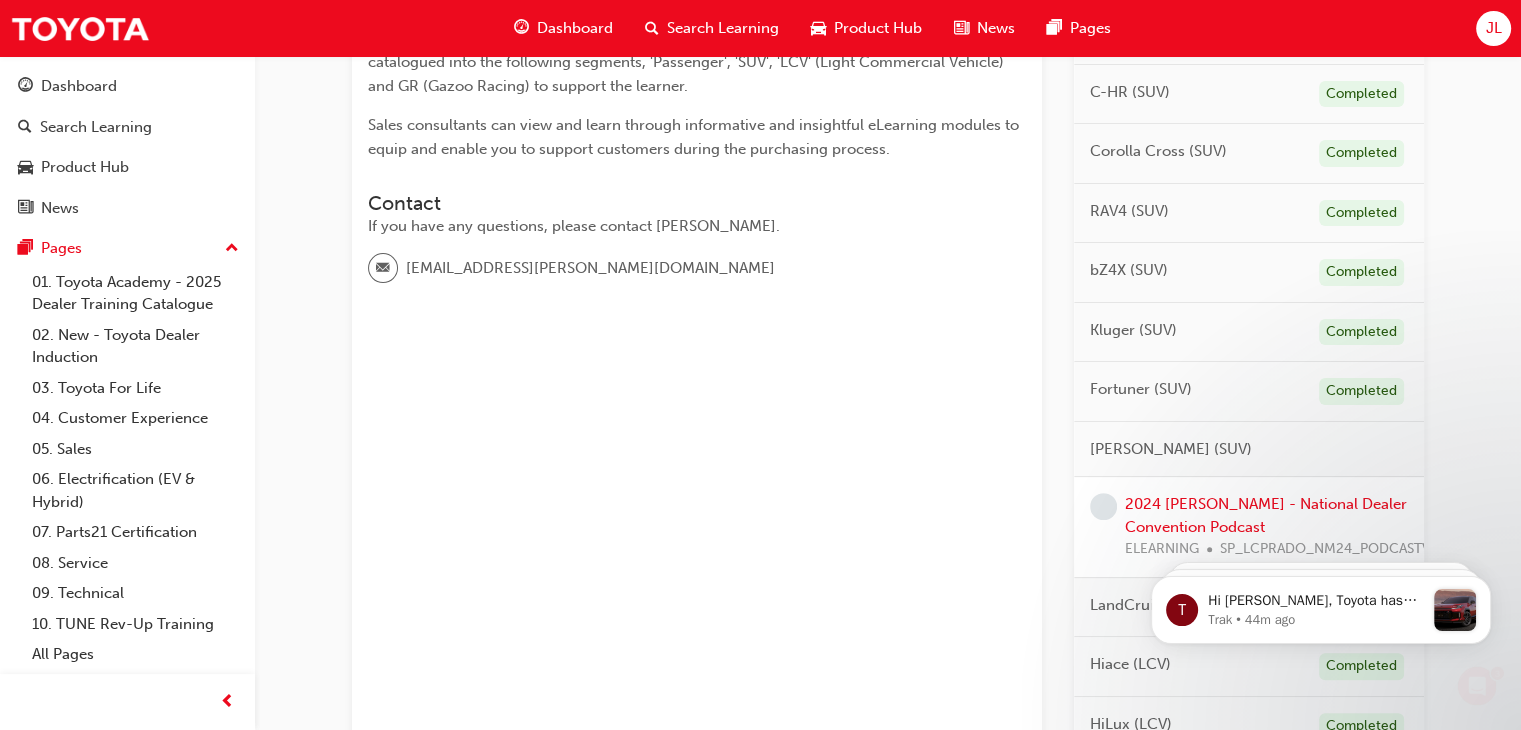 scroll, scrollTop: 800, scrollLeft: 0, axis: vertical 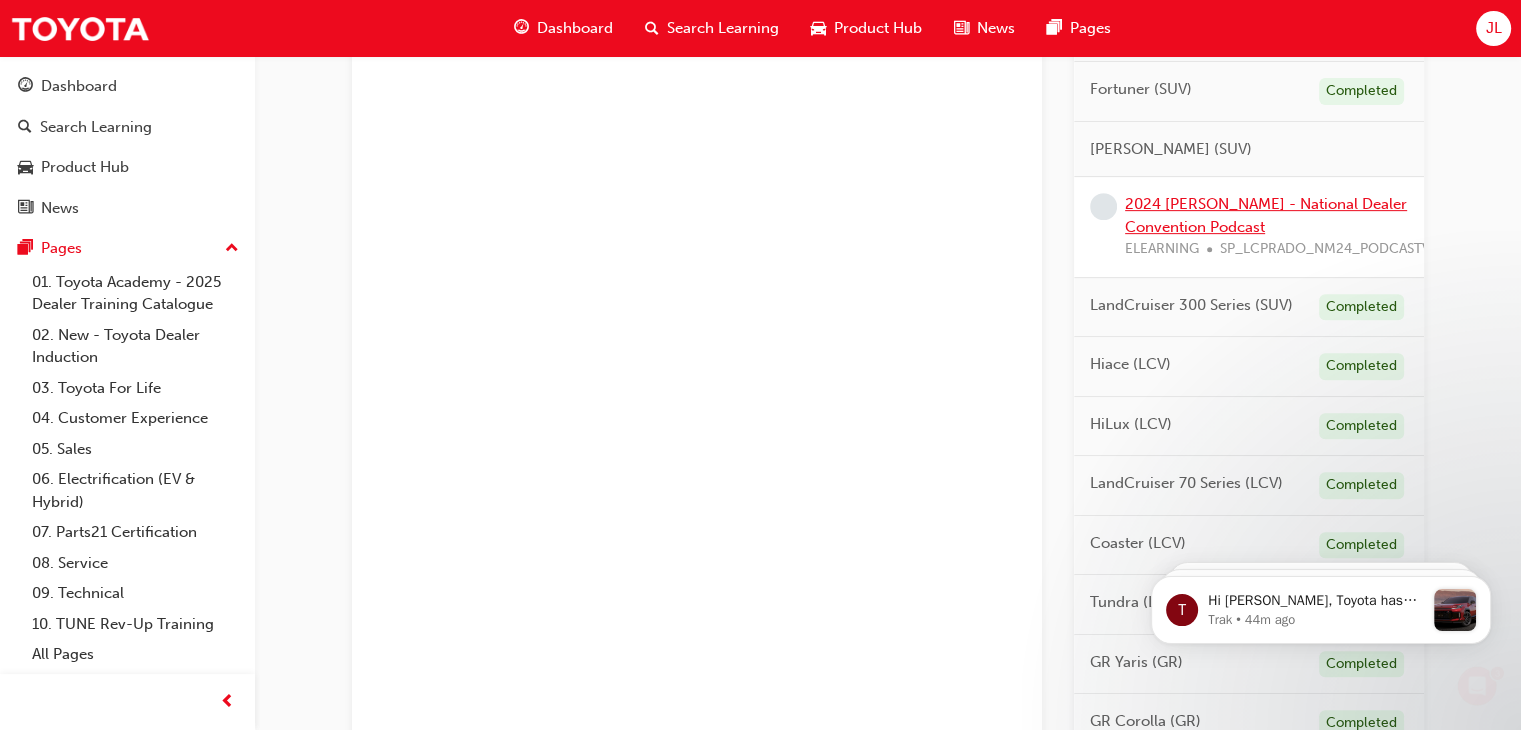 click on "2024 [PERSON_NAME] - National Dealer Convention Podcast" at bounding box center (1266, 215) 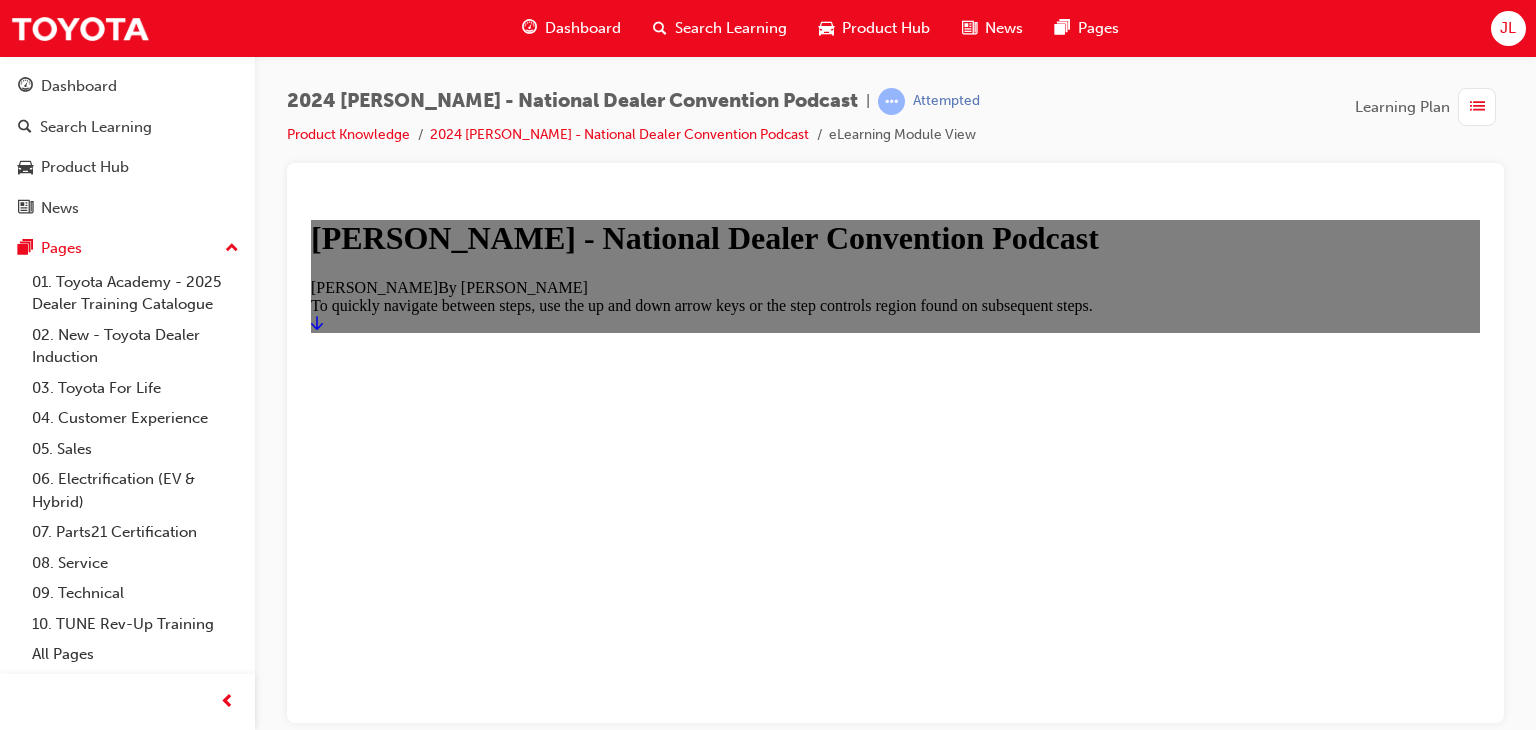 scroll, scrollTop: 0, scrollLeft: 0, axis: both 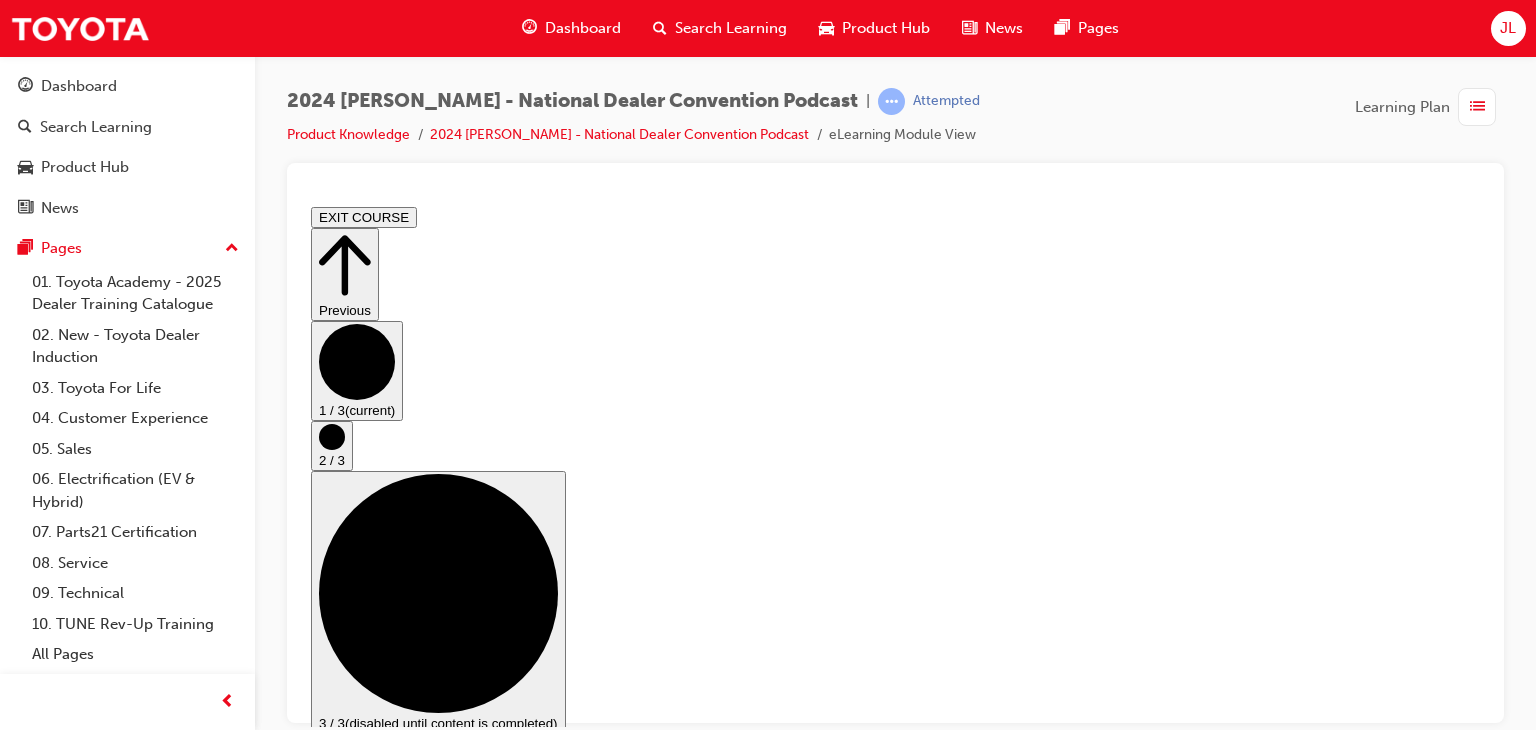 click on "Go to next step" at bounding box center (770, 1204) 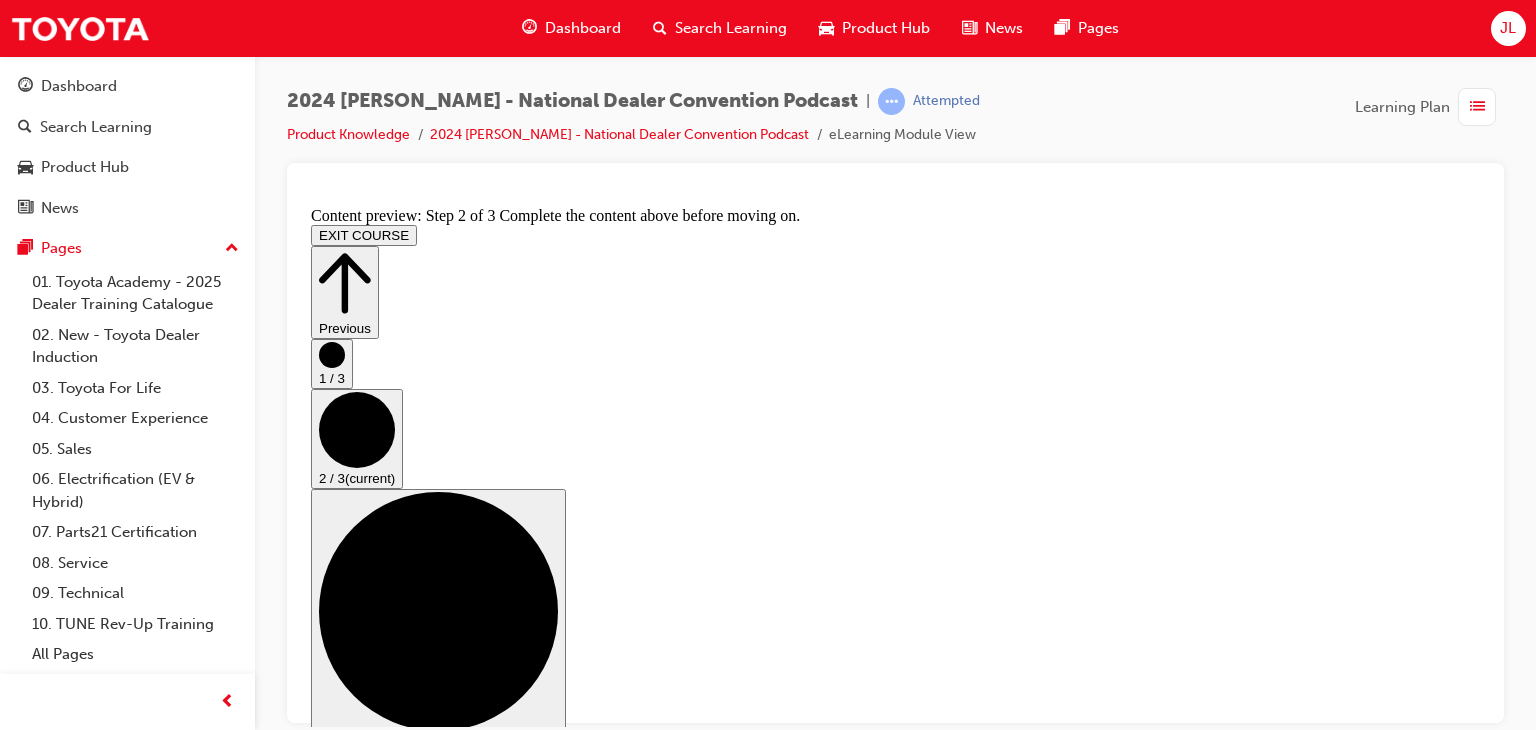 click 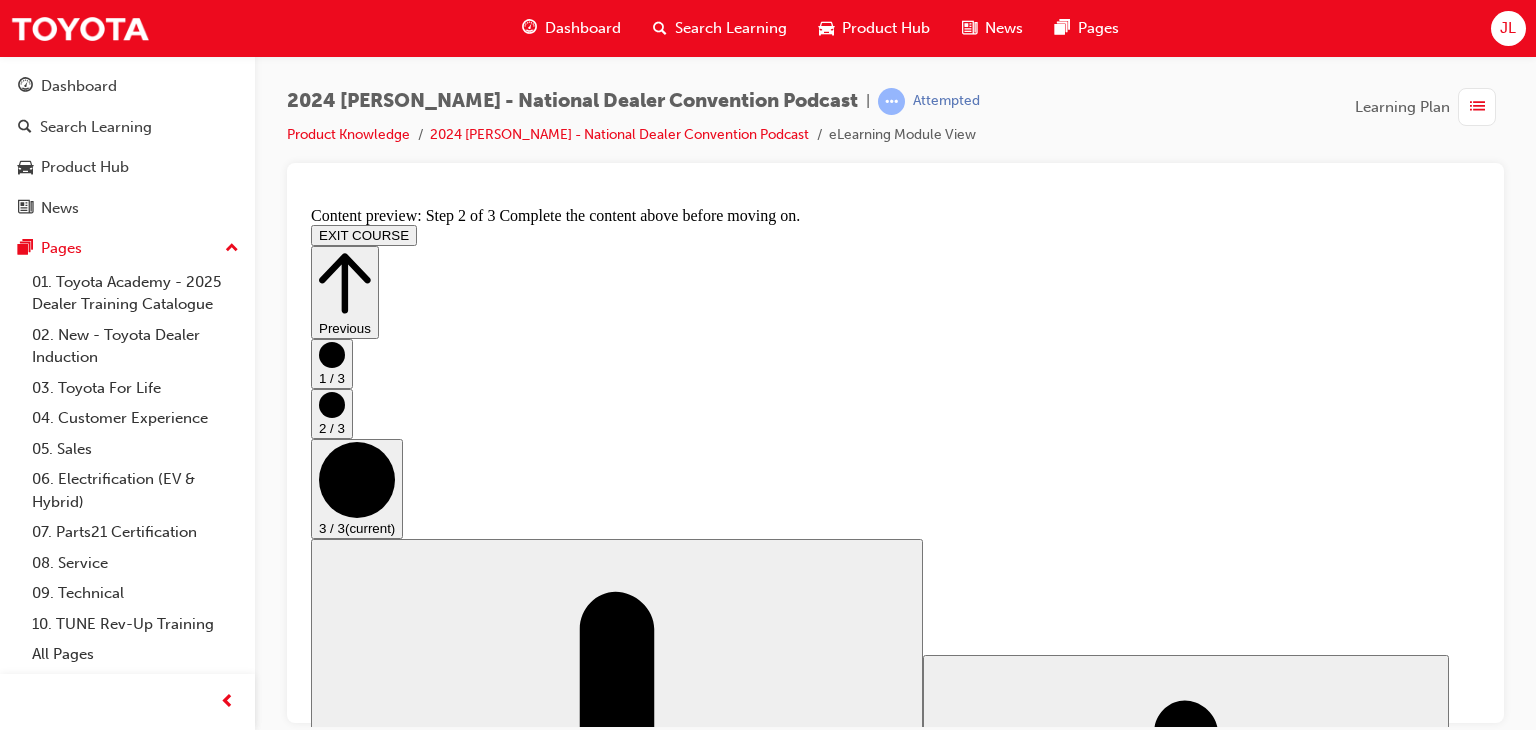 scroll, scrollTop: 0, scrollLeft: 0, axis: both 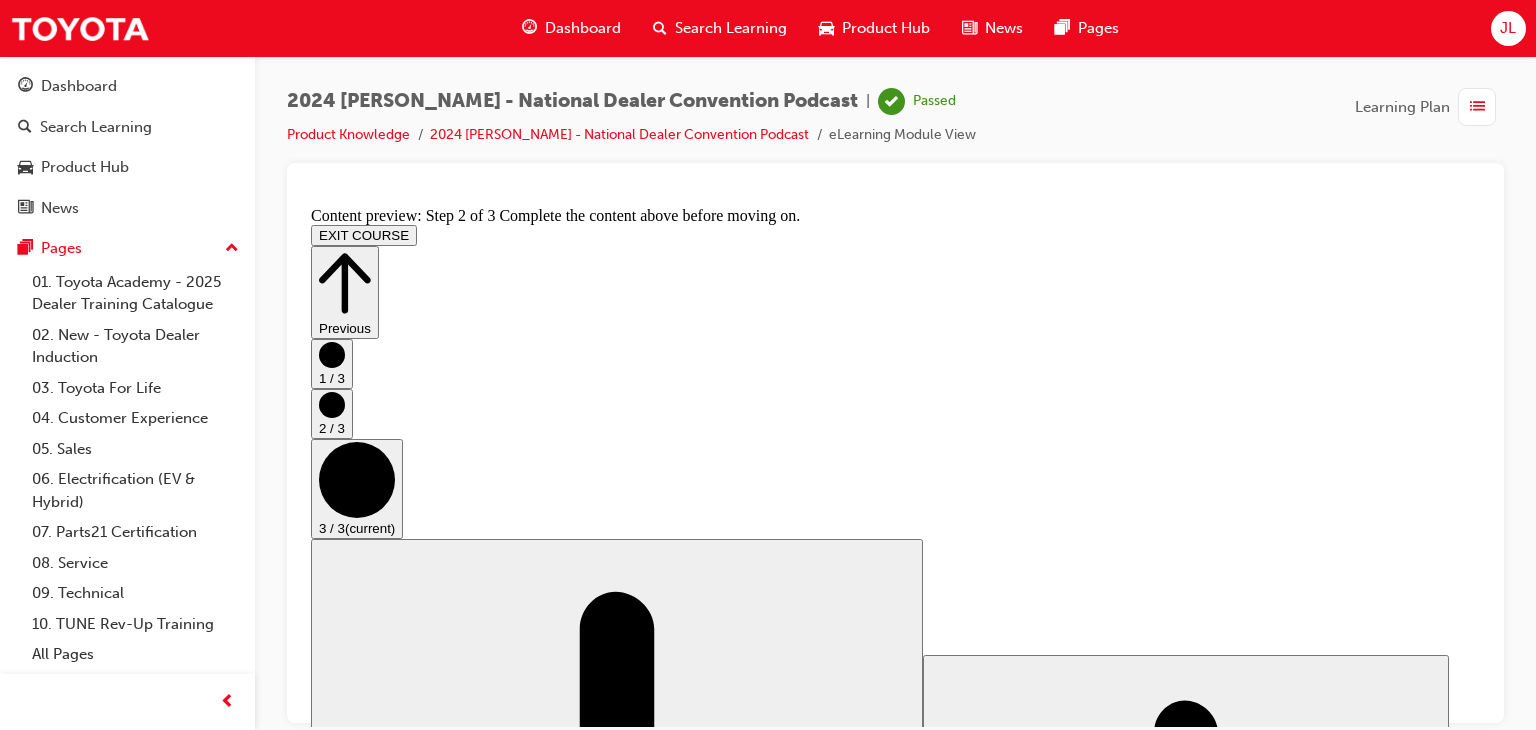 click on "EXIT COURSE" at bounding box center (364, 234) 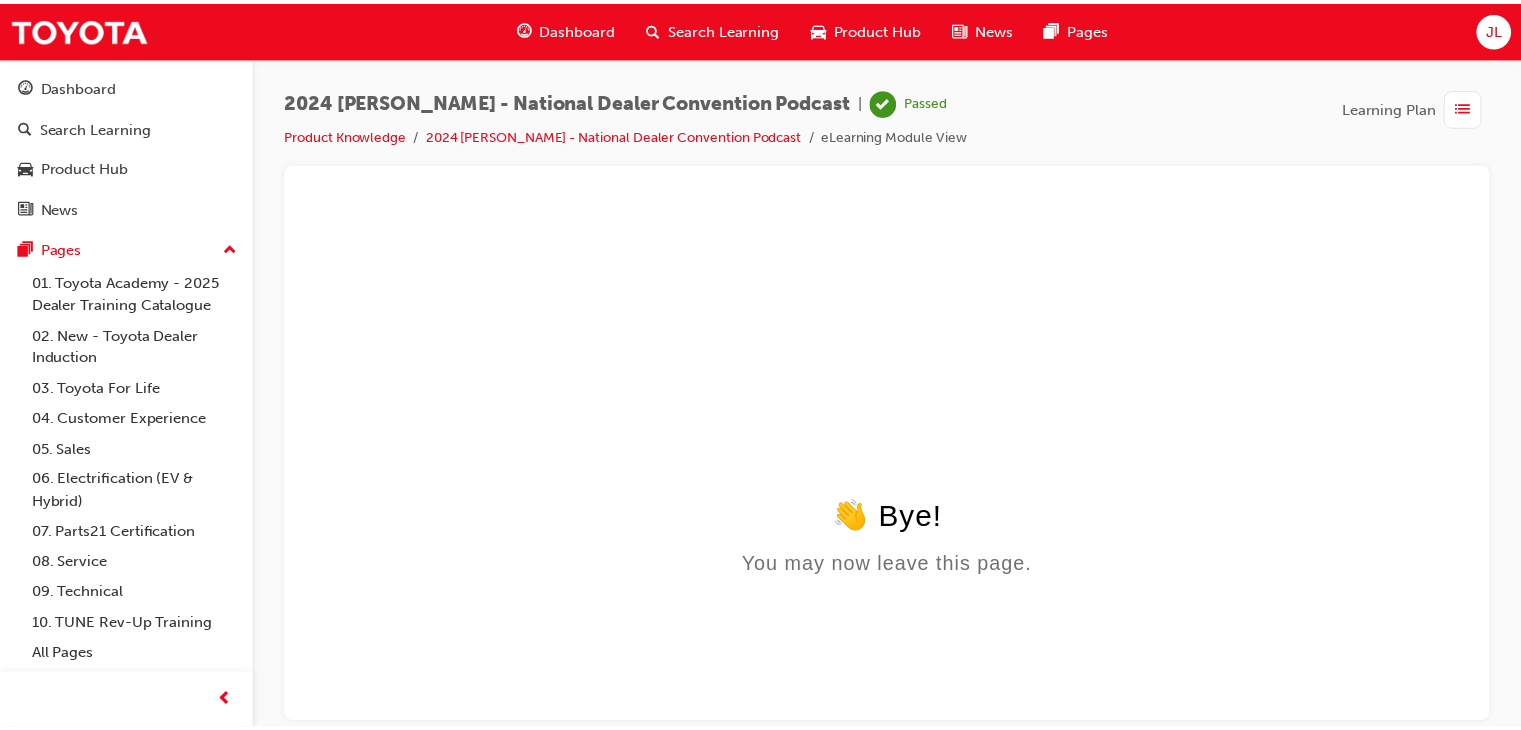 scroll, scrollTop: 0, scrollLeft: 0, axis: both 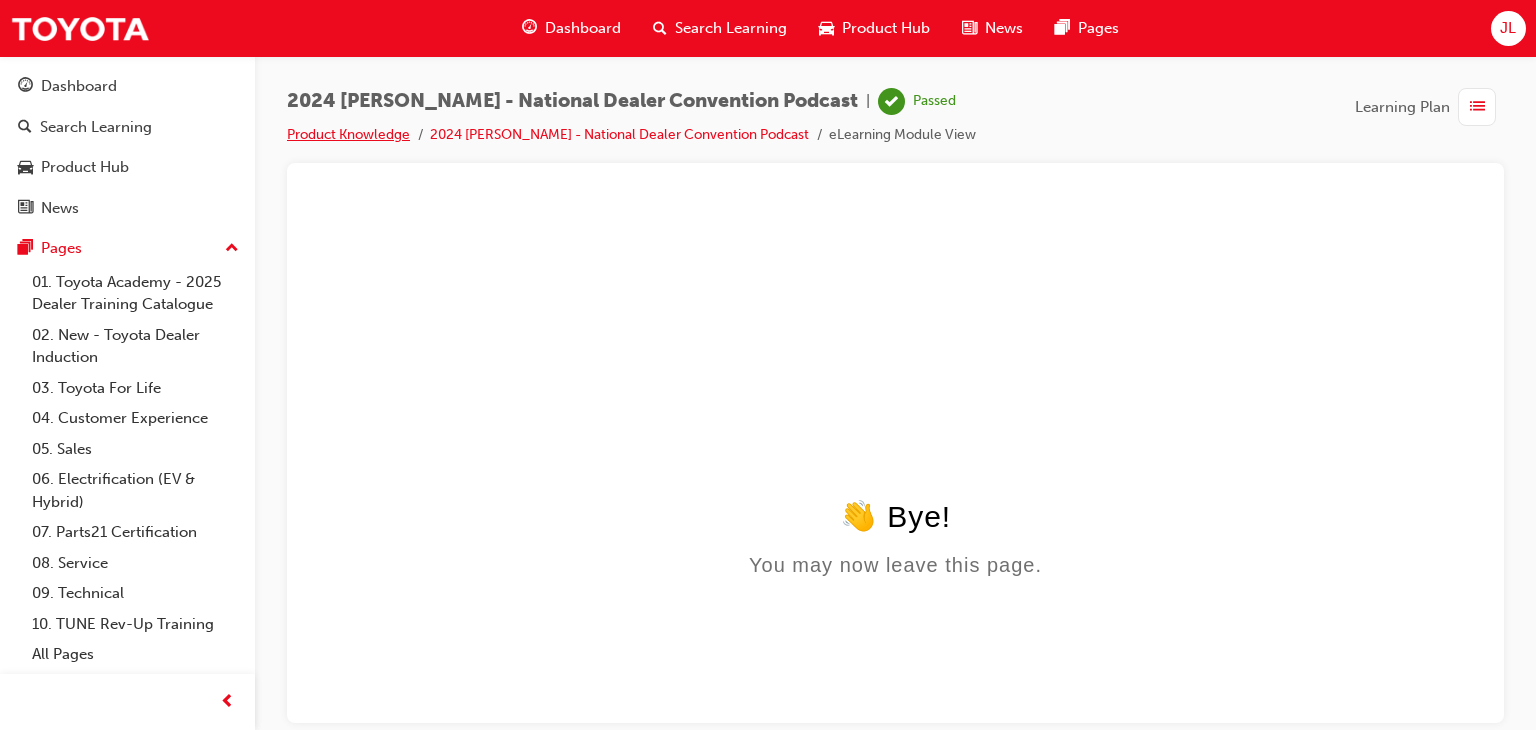 click on "Product Knowledge" at bounding box center [348, 134] 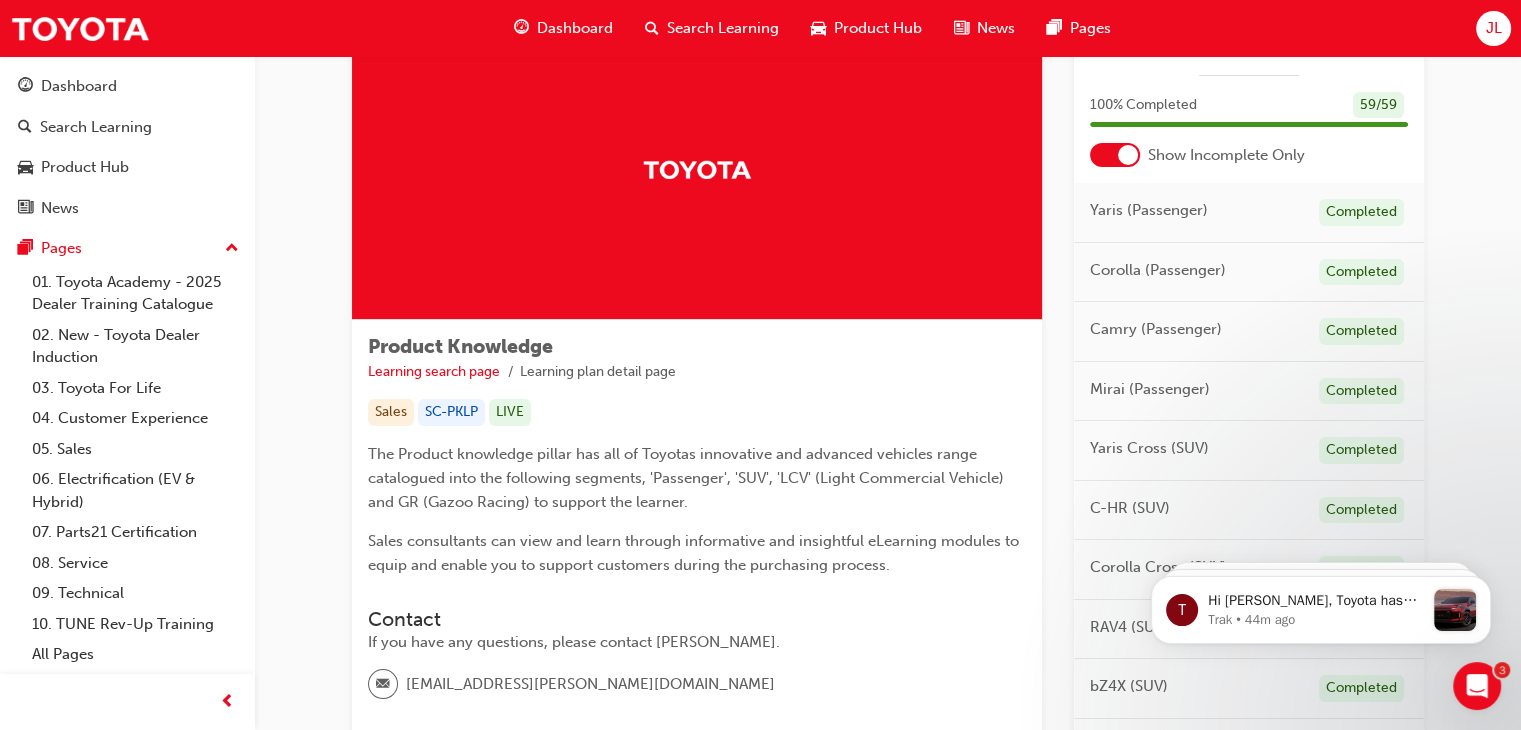 scroll, scrollTop: 0, scrollLeft: 0, axis: both 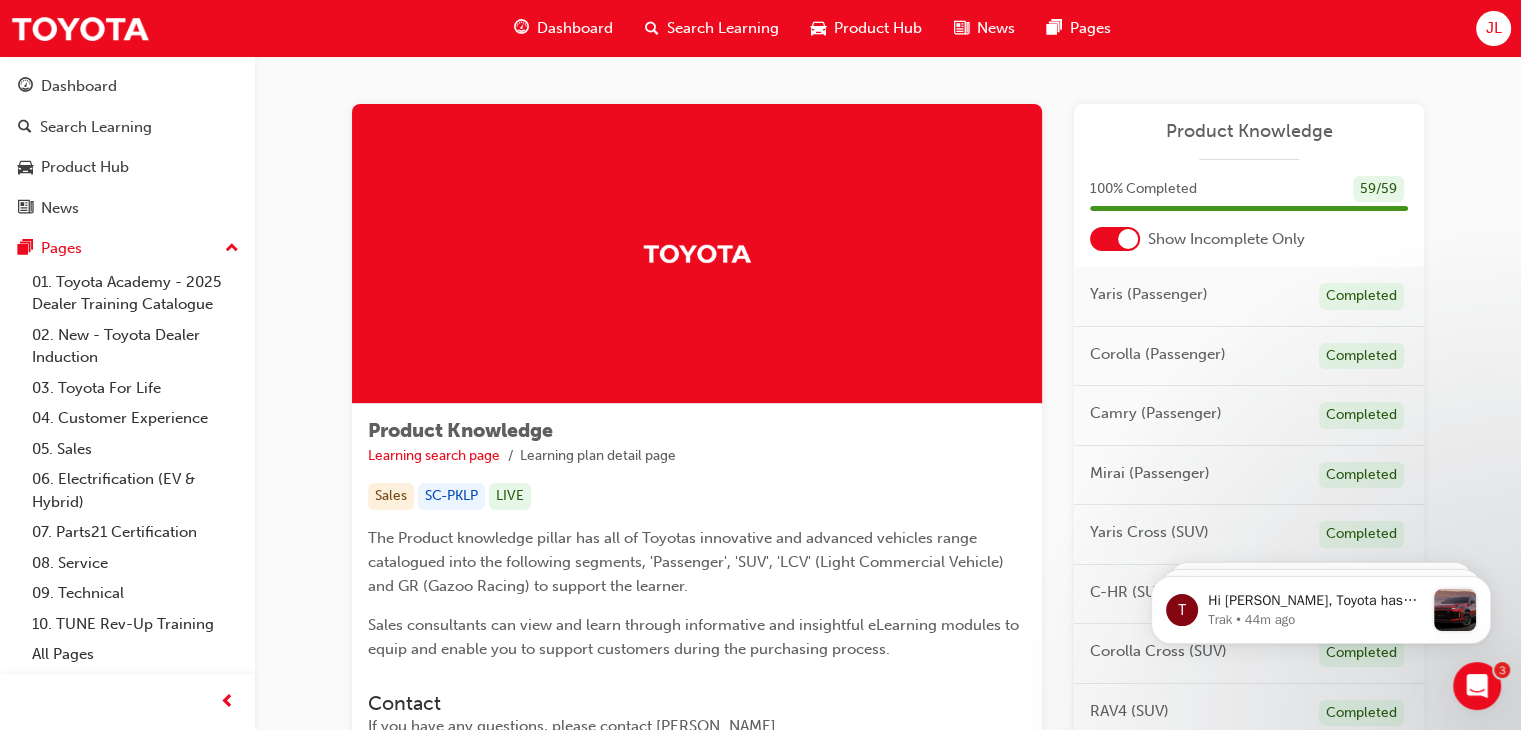 click on "Dashboard" at bounding box center (575, 28) 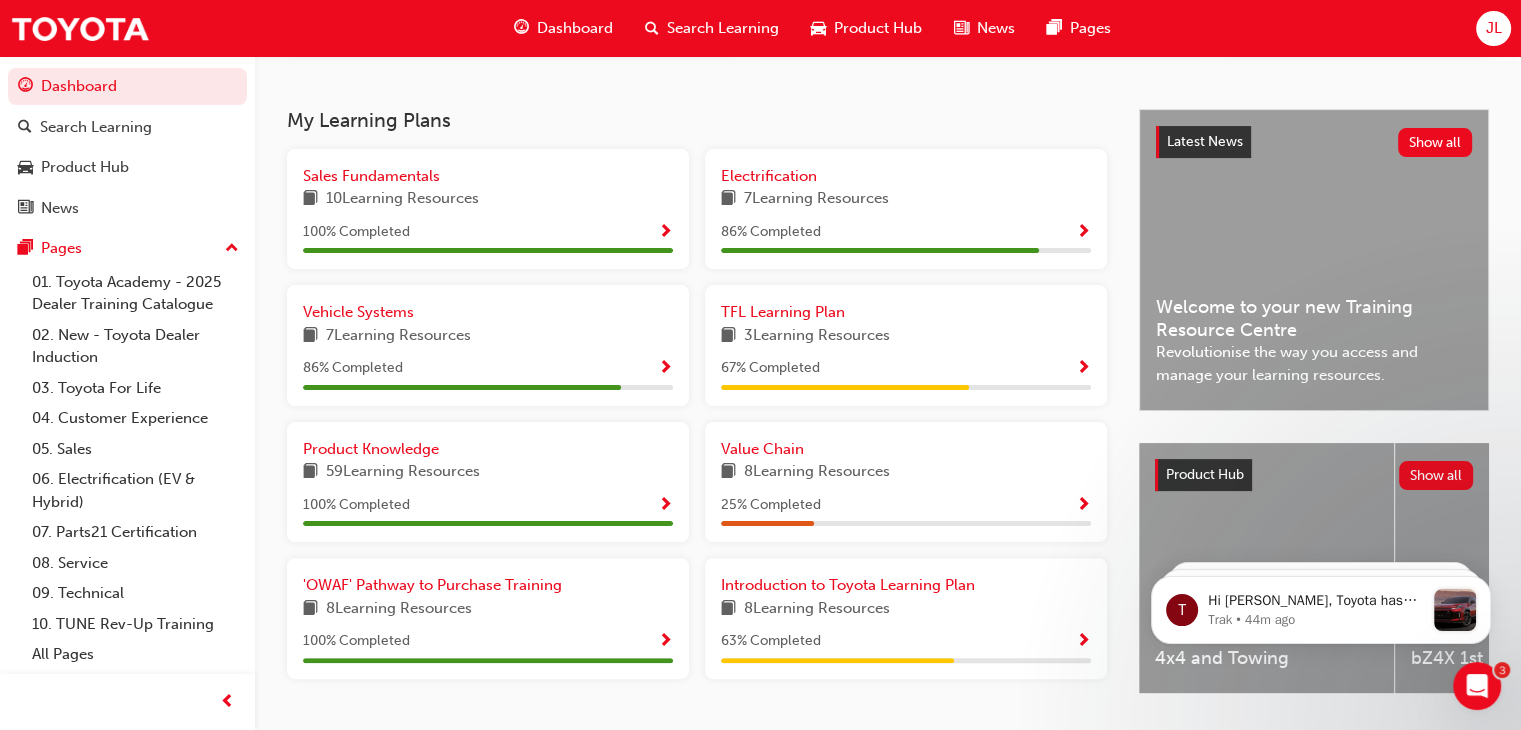 scroll, scrollTop: 464, scrollLeft: 0, axis: vertical 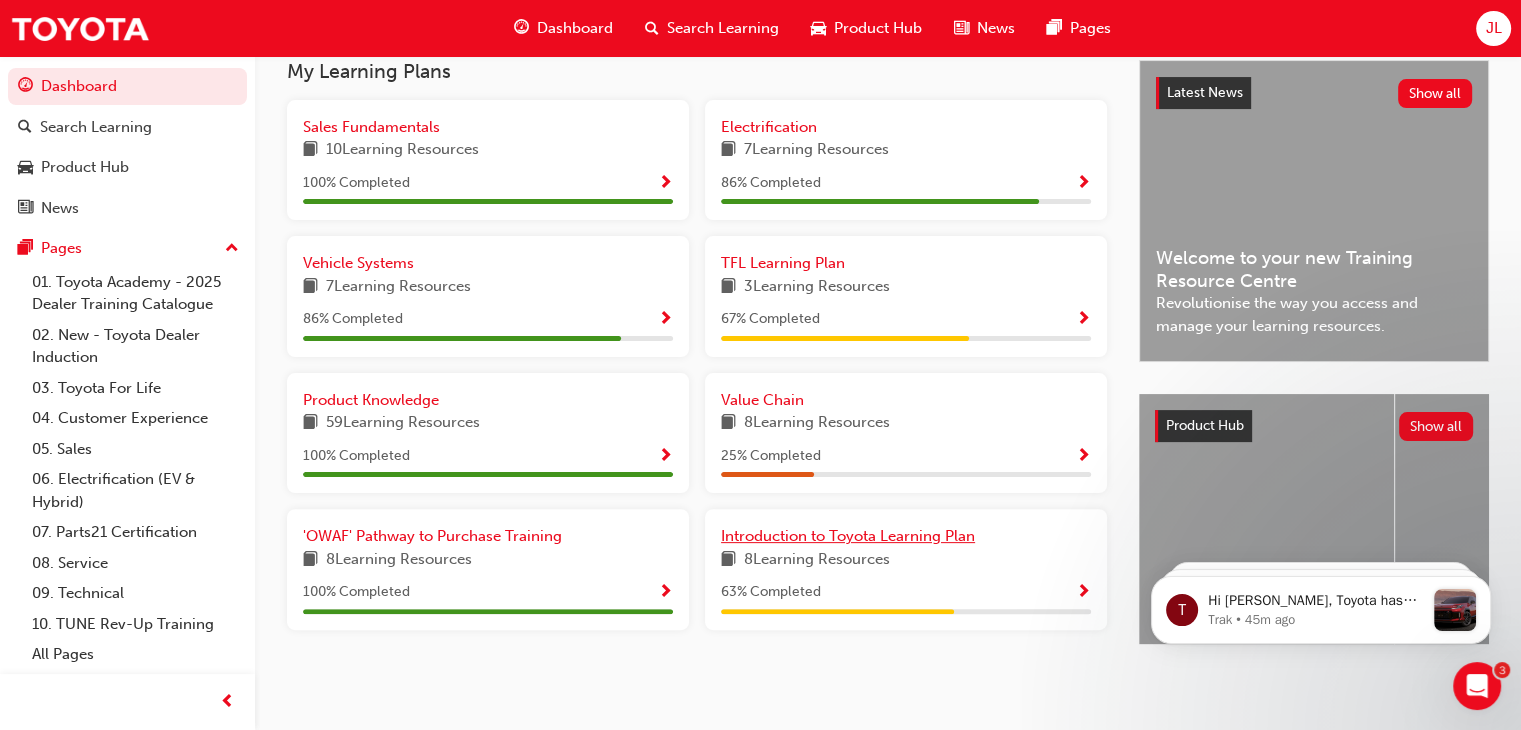click on "Introduction to Toyota Learning Plan" at bounding box center (848, 536) 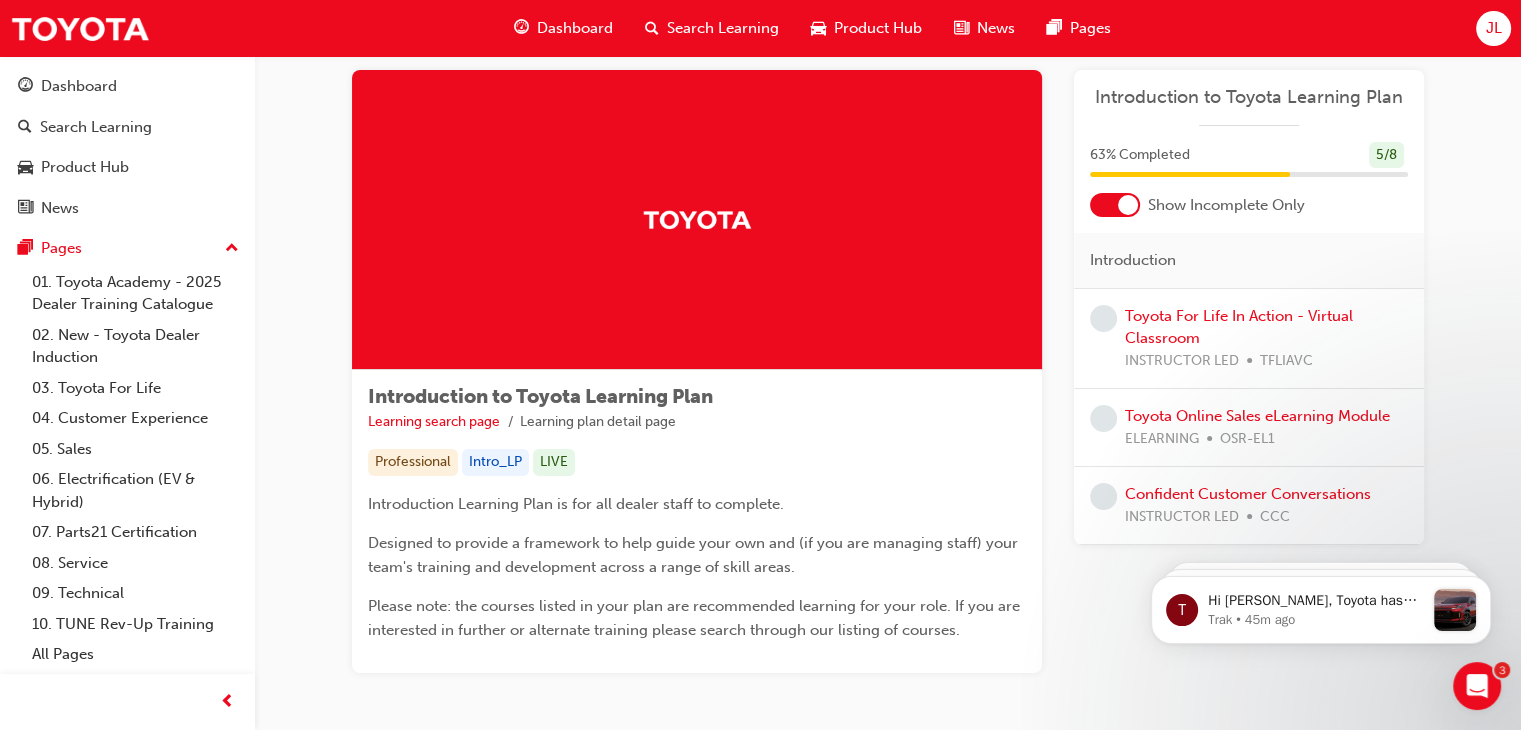 scroll, scrollTop: 0, scrollLeft: 0, axis: both 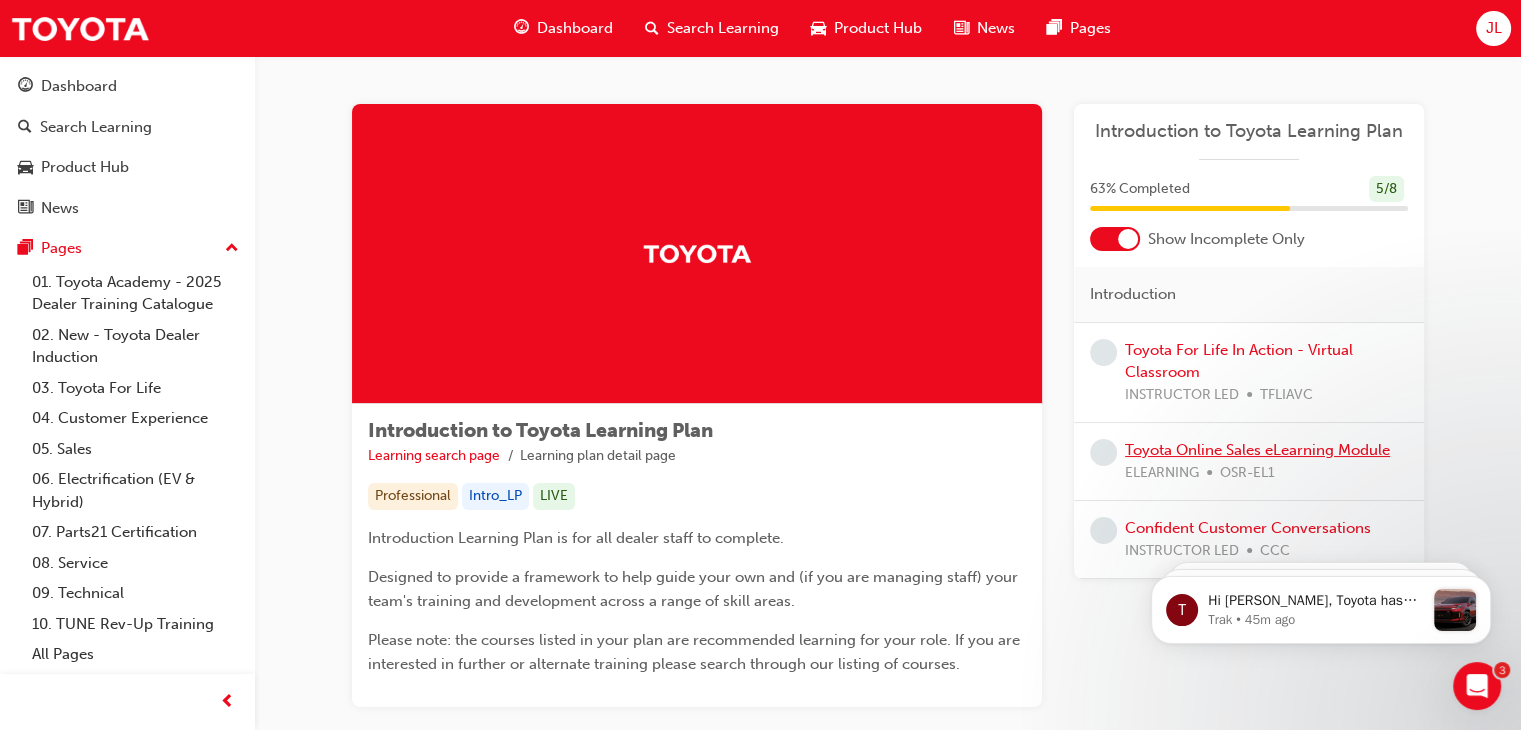 click on "Toyota Online Sales eLearning Module" at bounding box center (1257, 450) 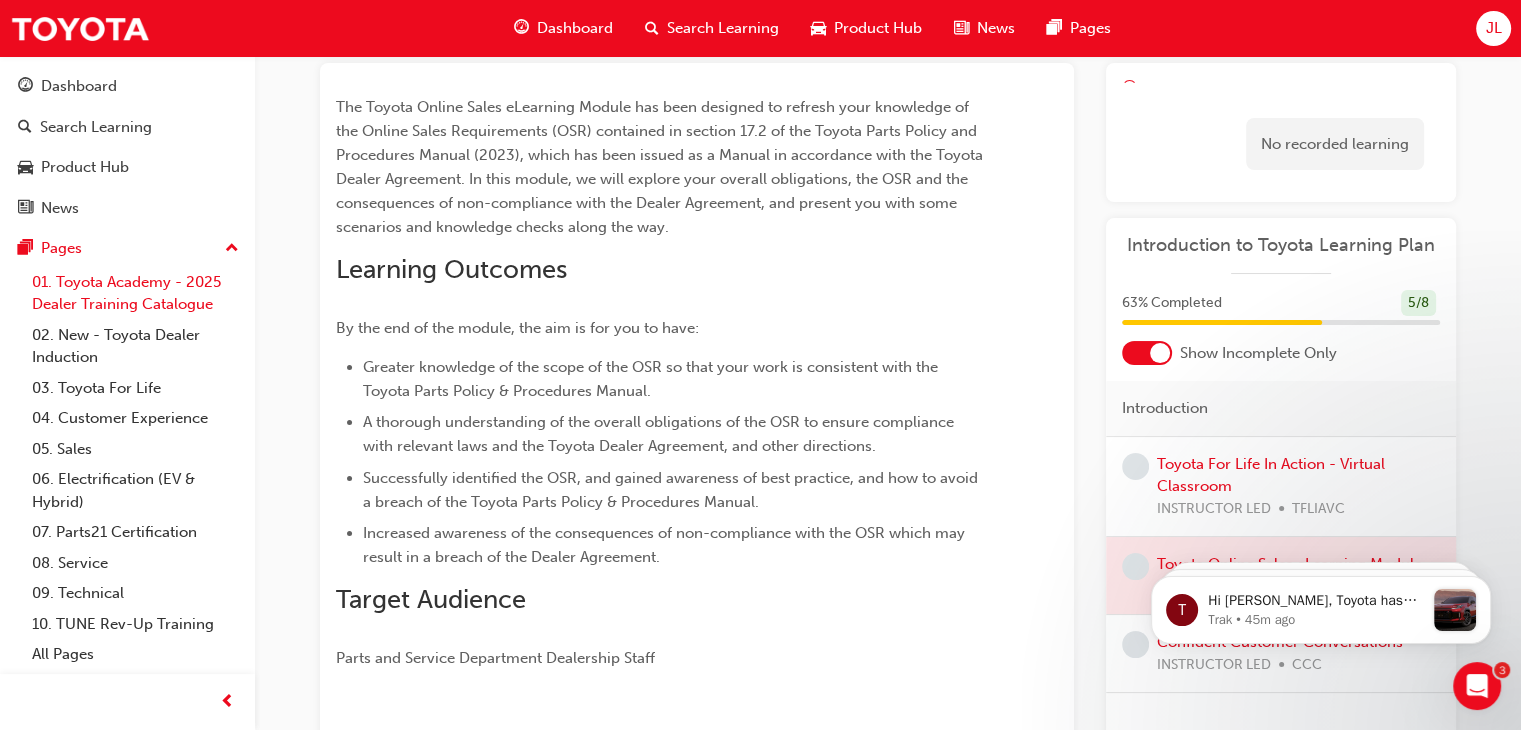 scroll, scrollTop: 0, scrollLeft: 0, axis: both 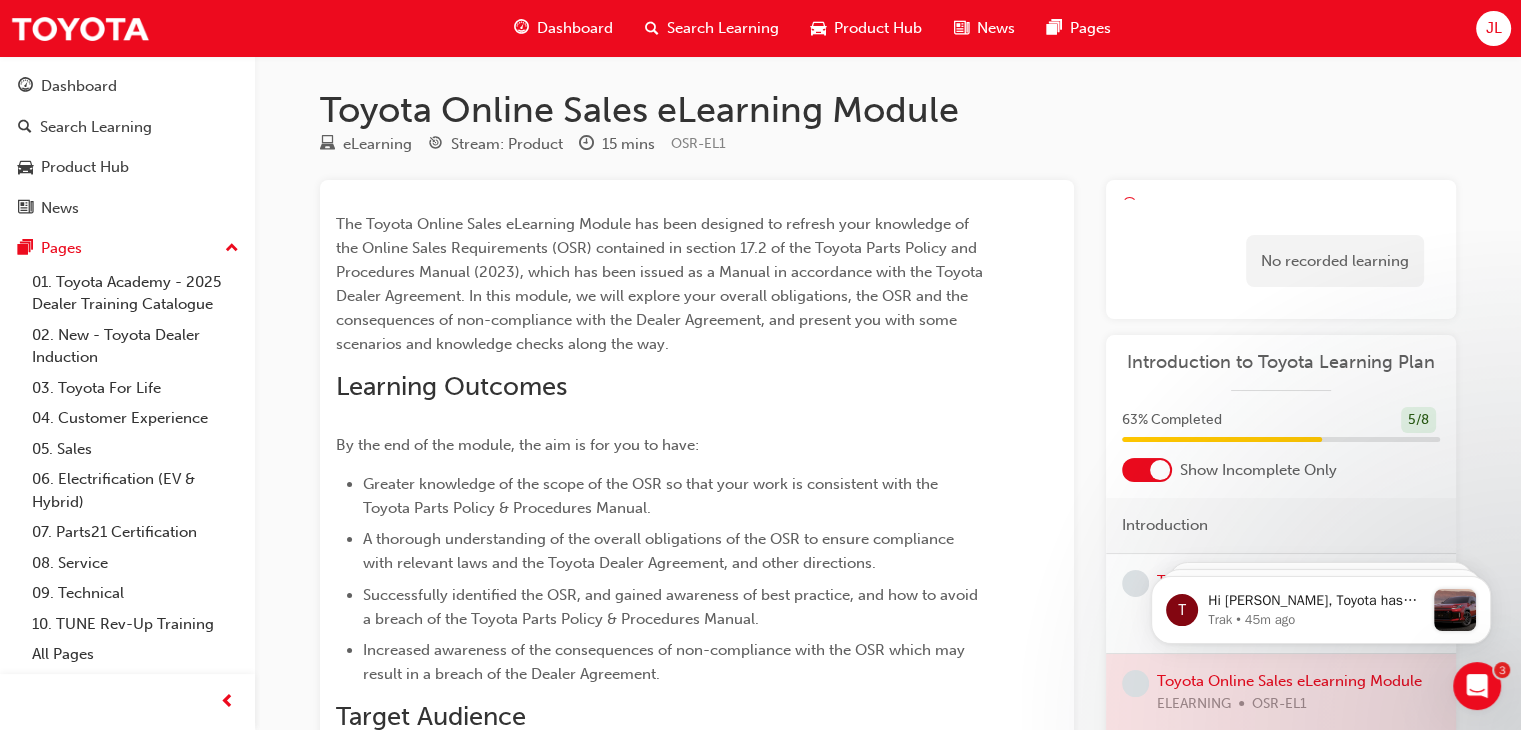 click on "Dashboard" at bounding box center [575, 28] 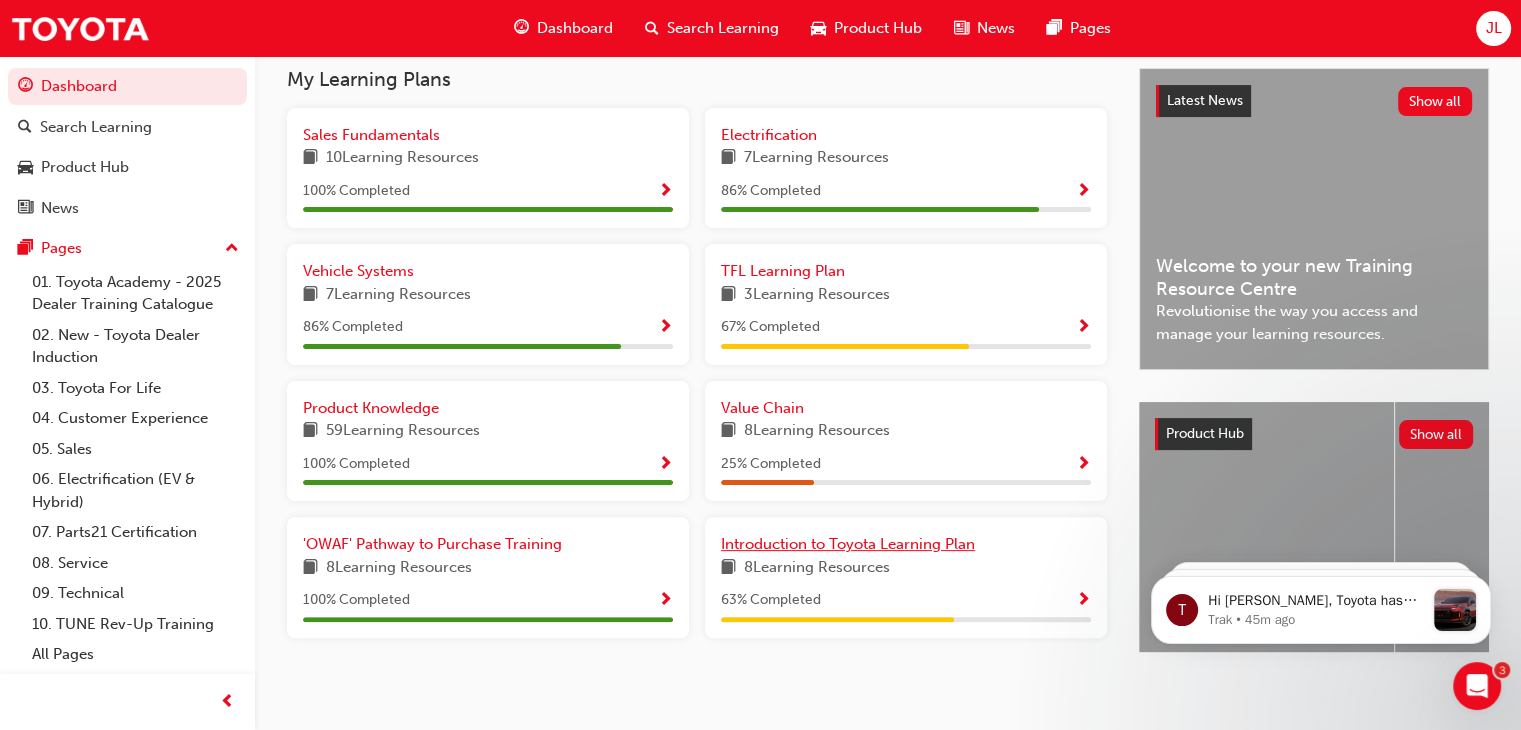 scroll, scrollTop: 464, scrollLeft: 0, axis: vertical 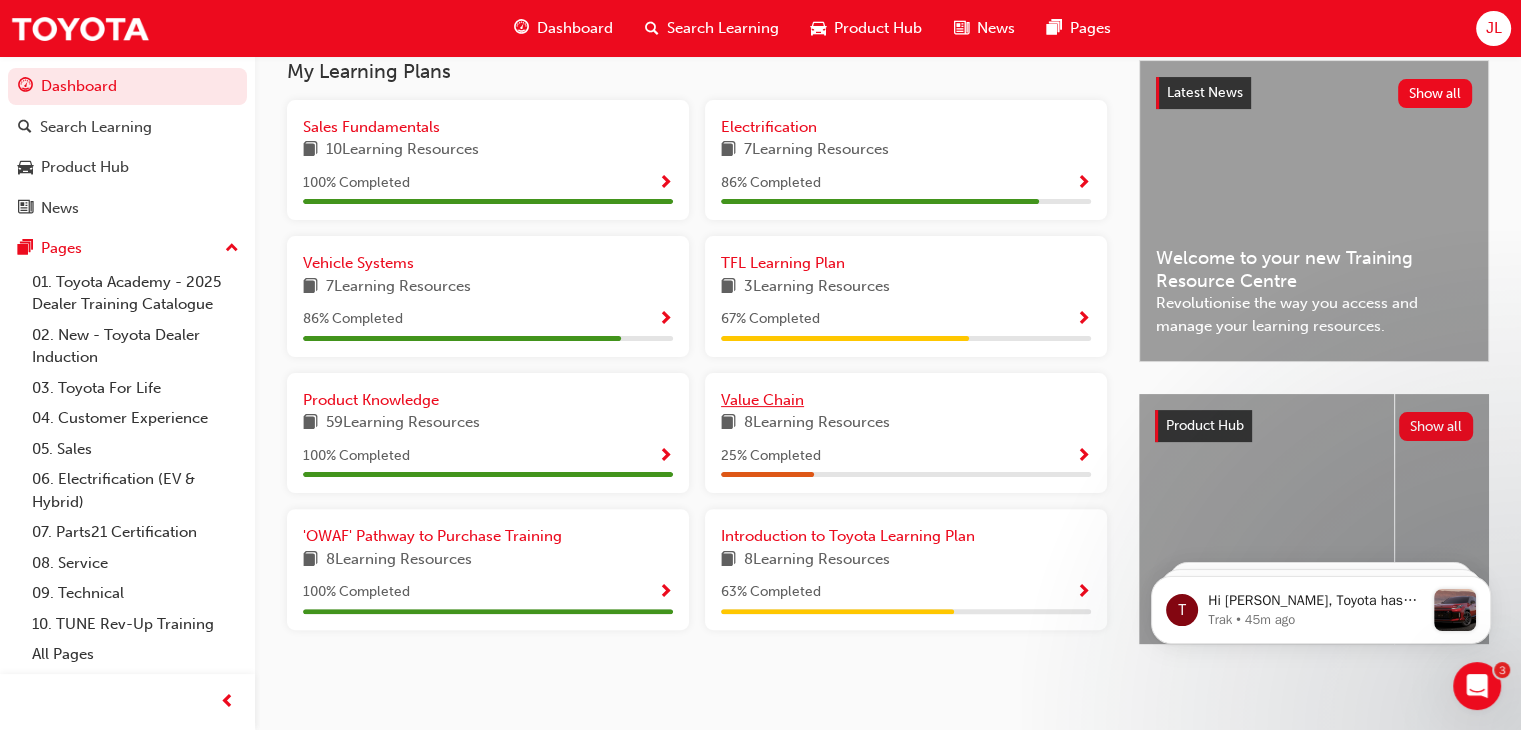 click on "Value Chain" at bounding box center [762, 400] 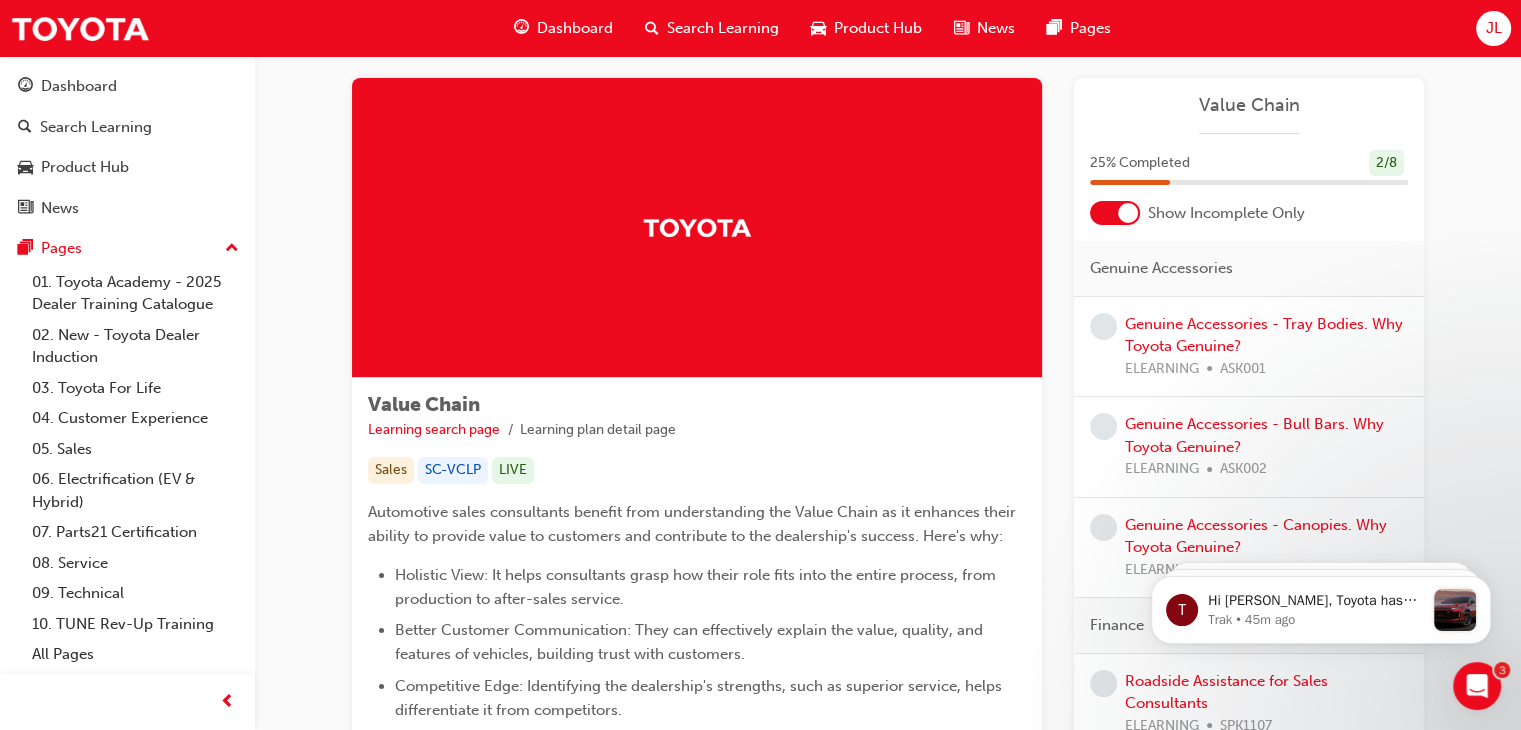scroll, scrollTop: 0, scrollLeft: 0, axis: both 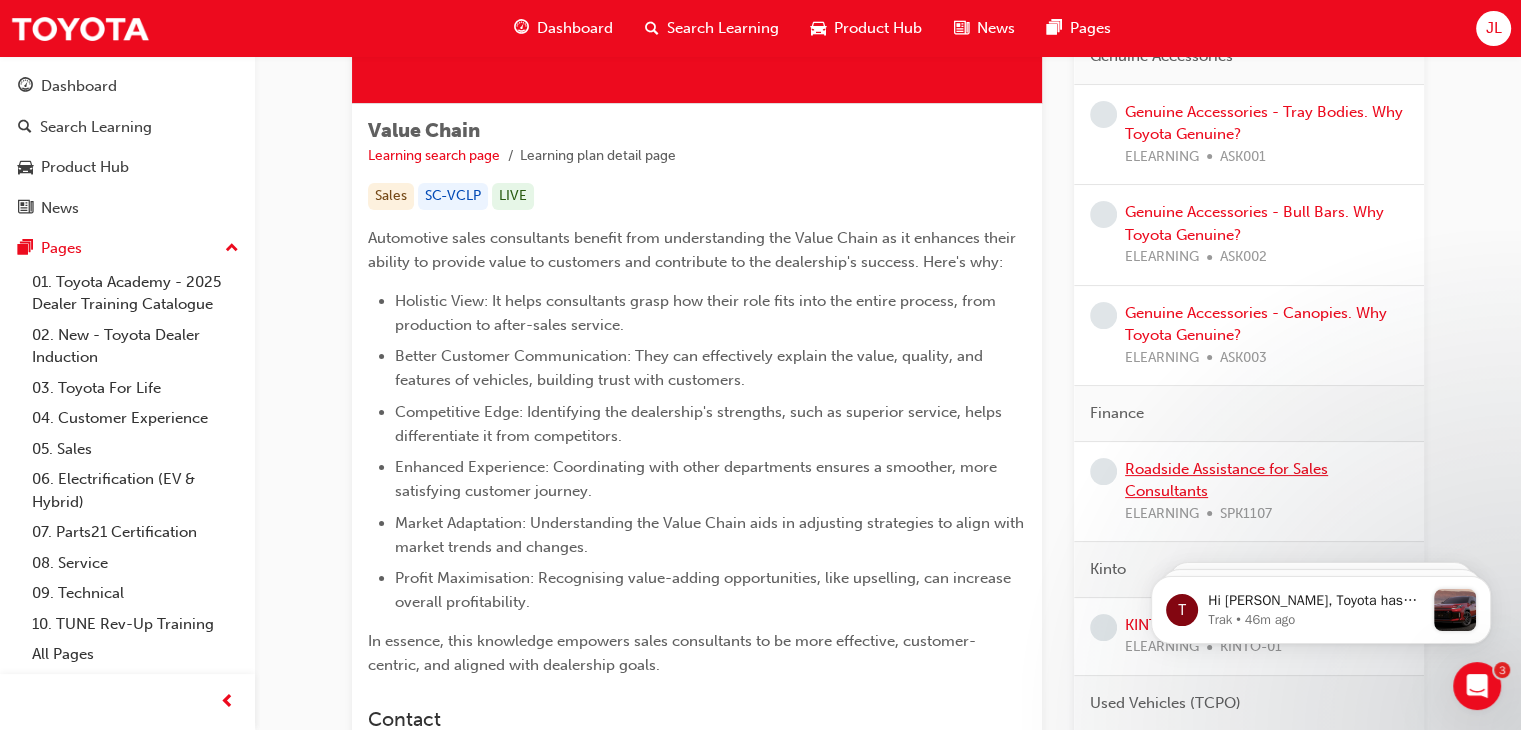 click on "Roadside Assistance for Sales Consultants" at bounding box center [1226, 480] 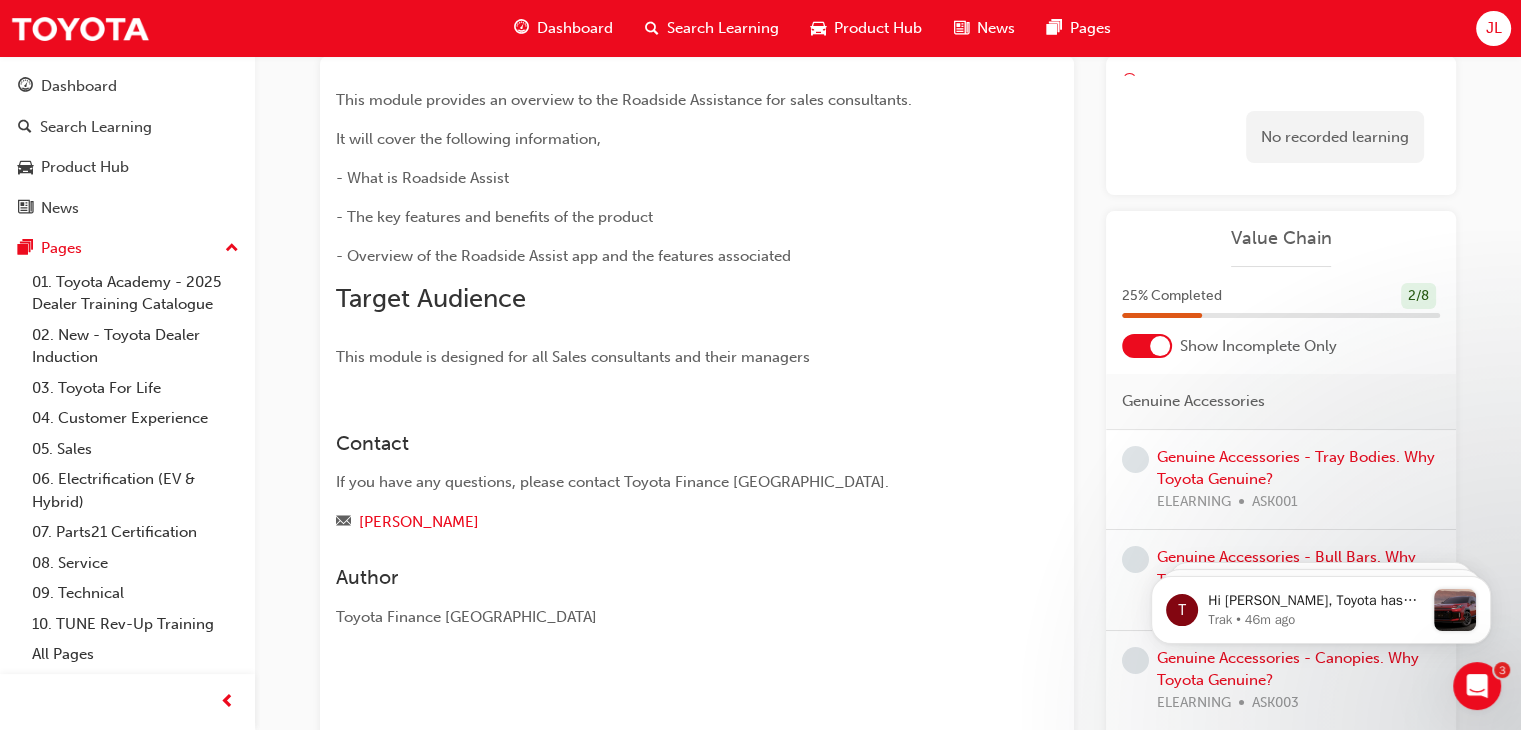 scroll, scrollTop: 0, scrollLeft: 0, axis: both 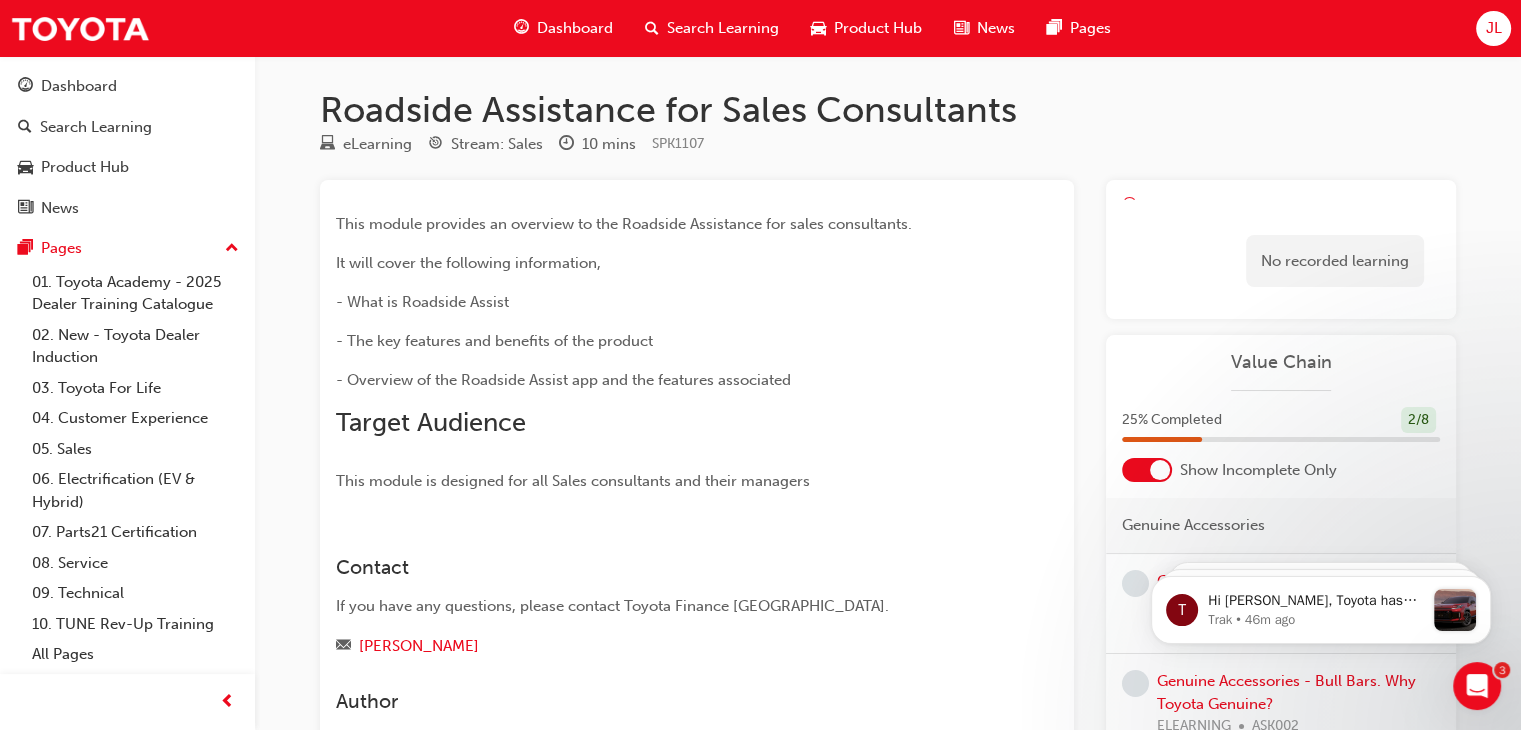 click on "Dashboard" at bounding box center (575, 28) 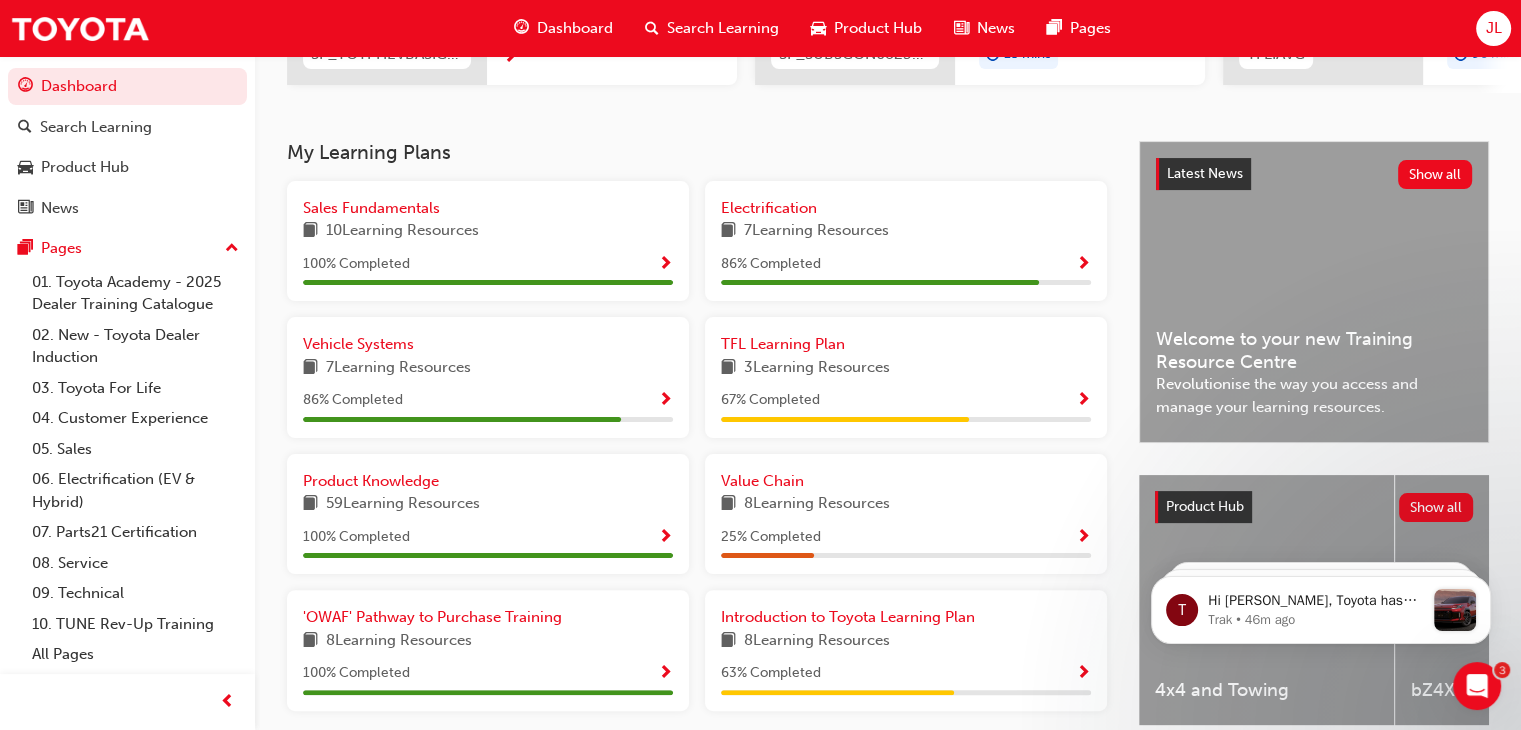 scroll, scrollTop: 464, scrollLeft: 0, axis: vertical 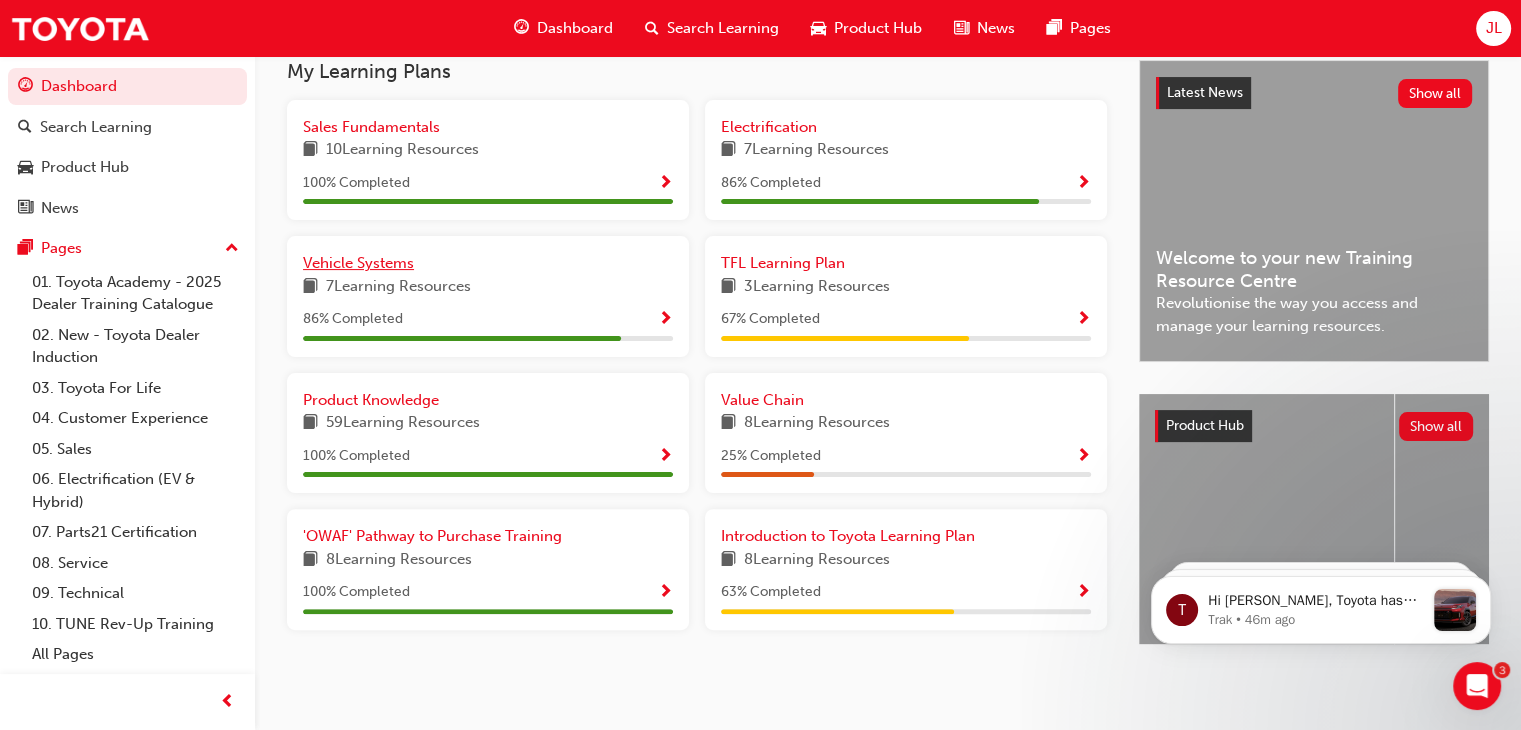click on "Vehicle Systems" at bounding box center [358, 263] 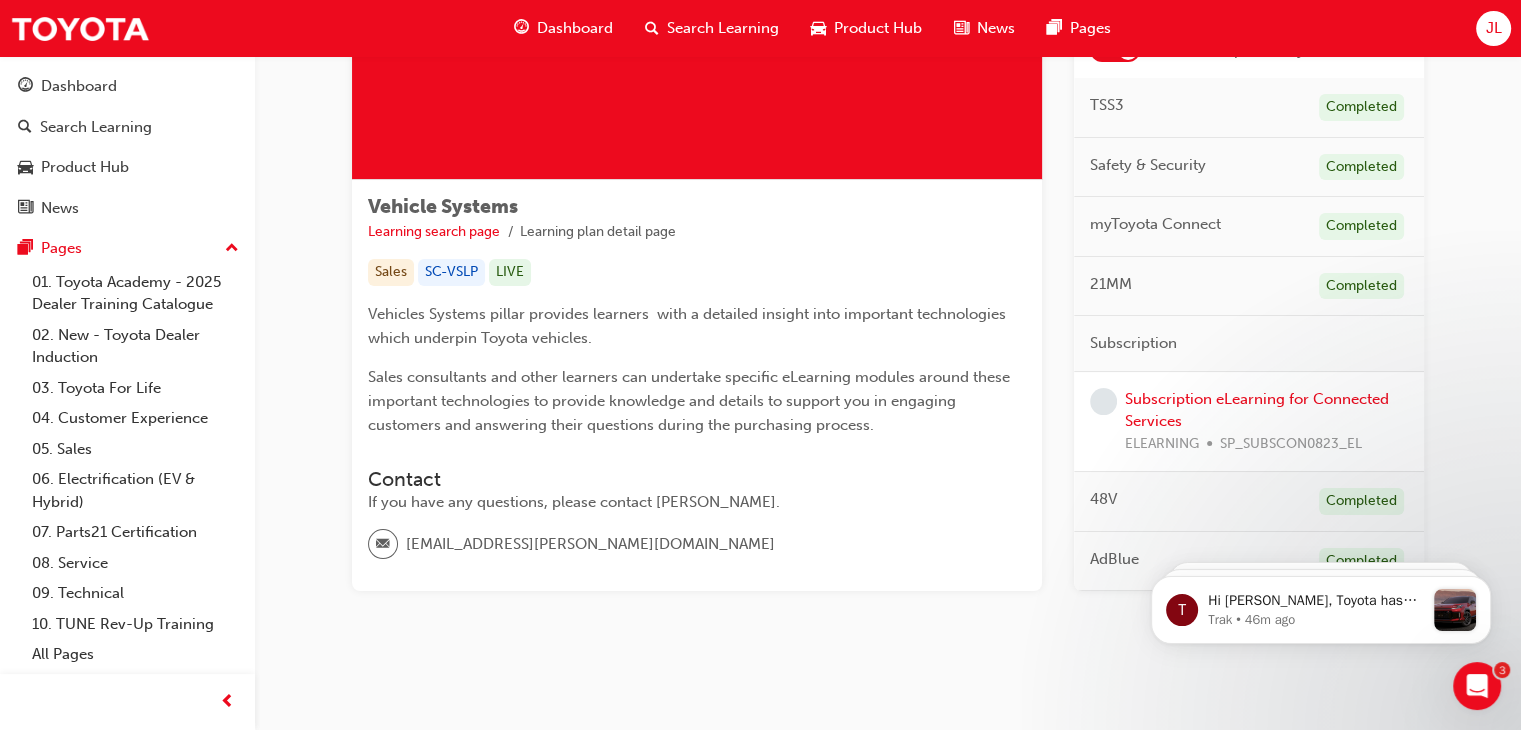 scroll, scrollTop: 231, scrollLeft: 0, axis: vertical 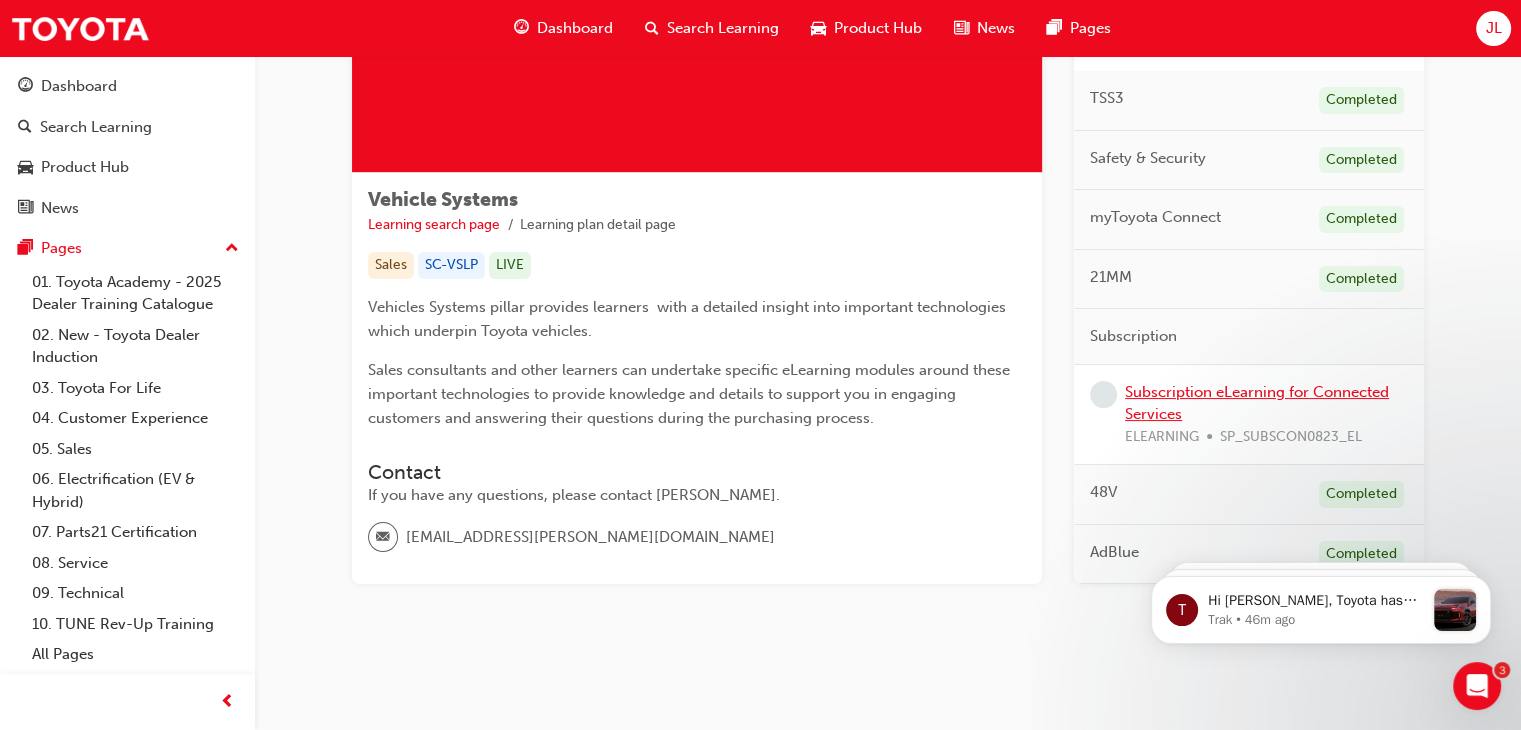 click on "Subscription eLearning for Connected Services" at bounding box center [1257, 403] 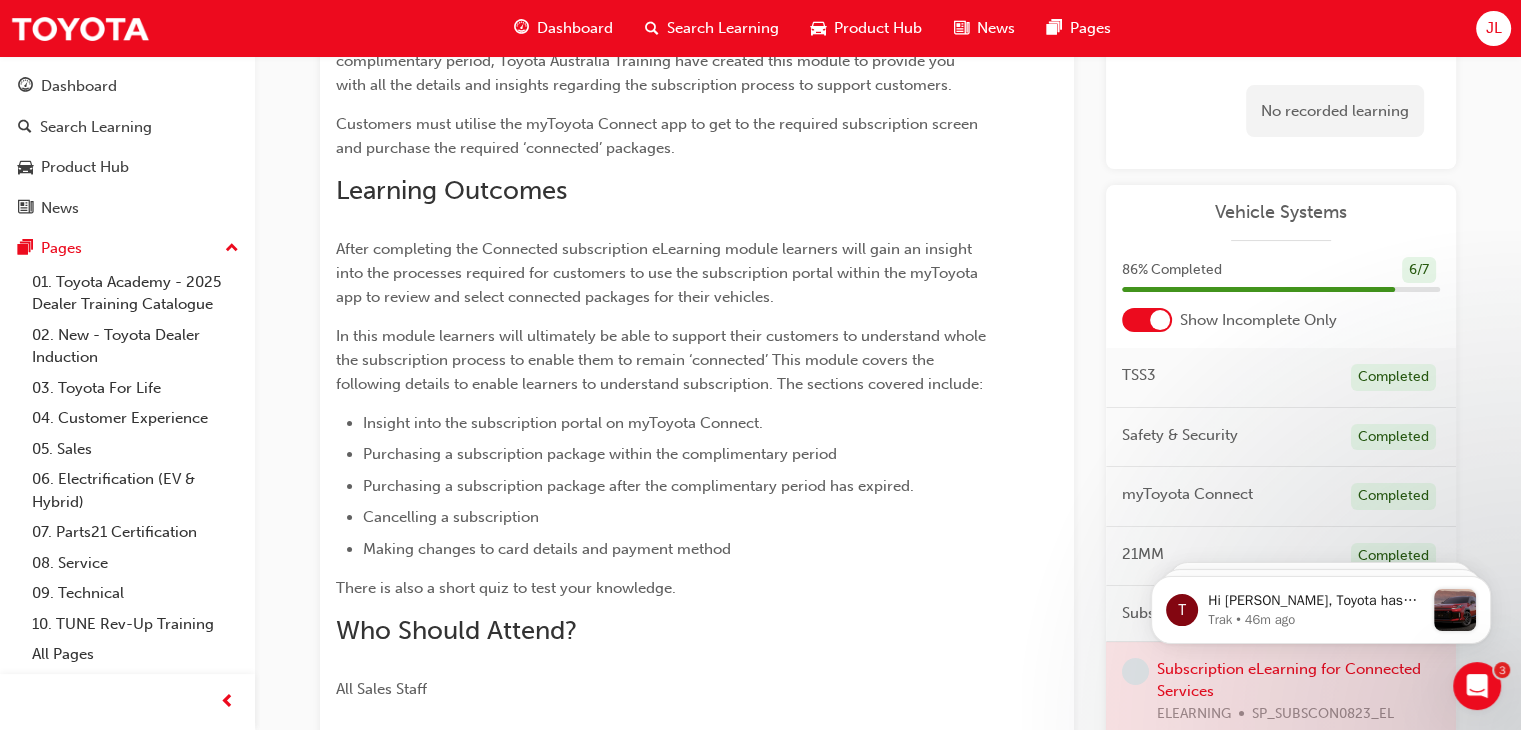 scroll, scrollTop: 0, scrollLeft: 0, axis: both 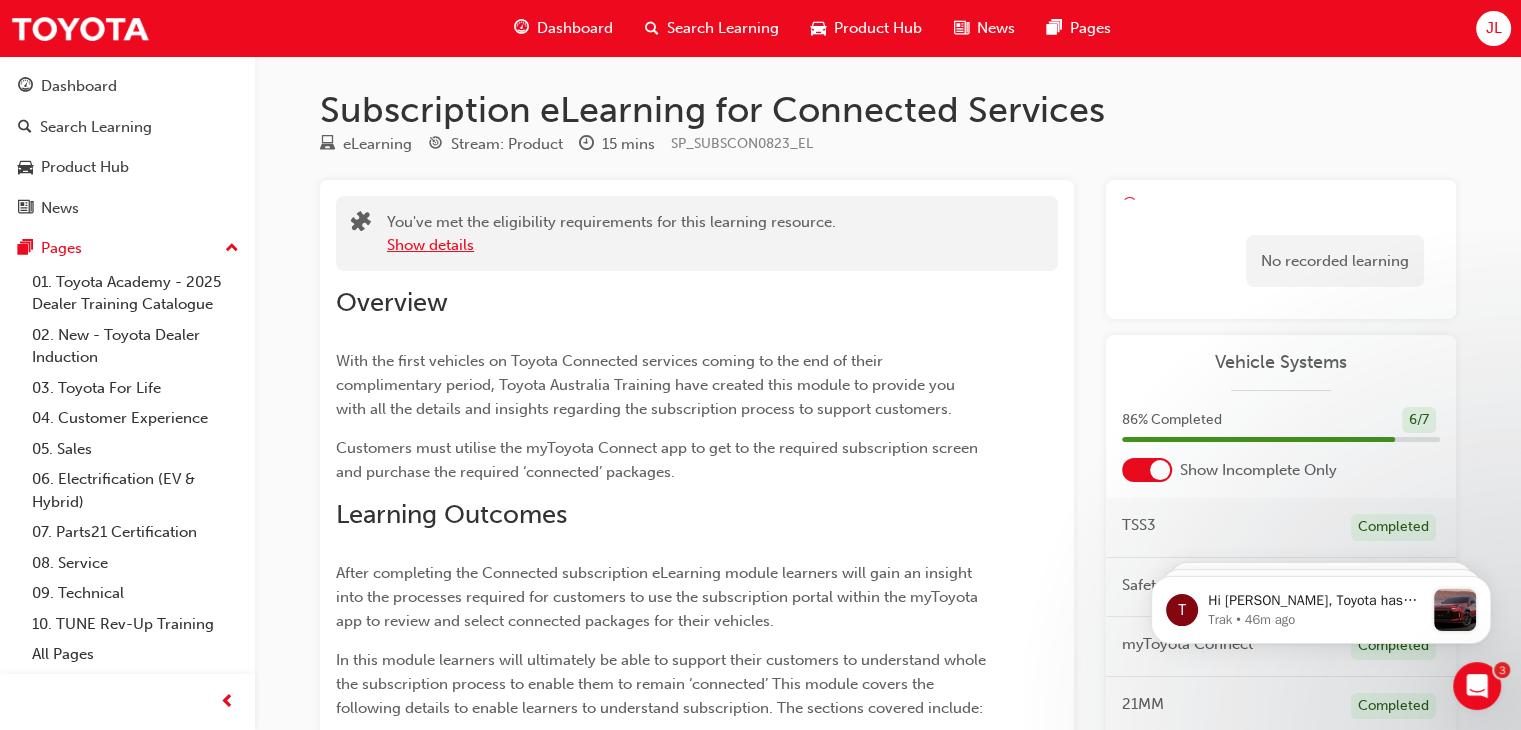 click on "Show details" at bounding box center (430, 245) 